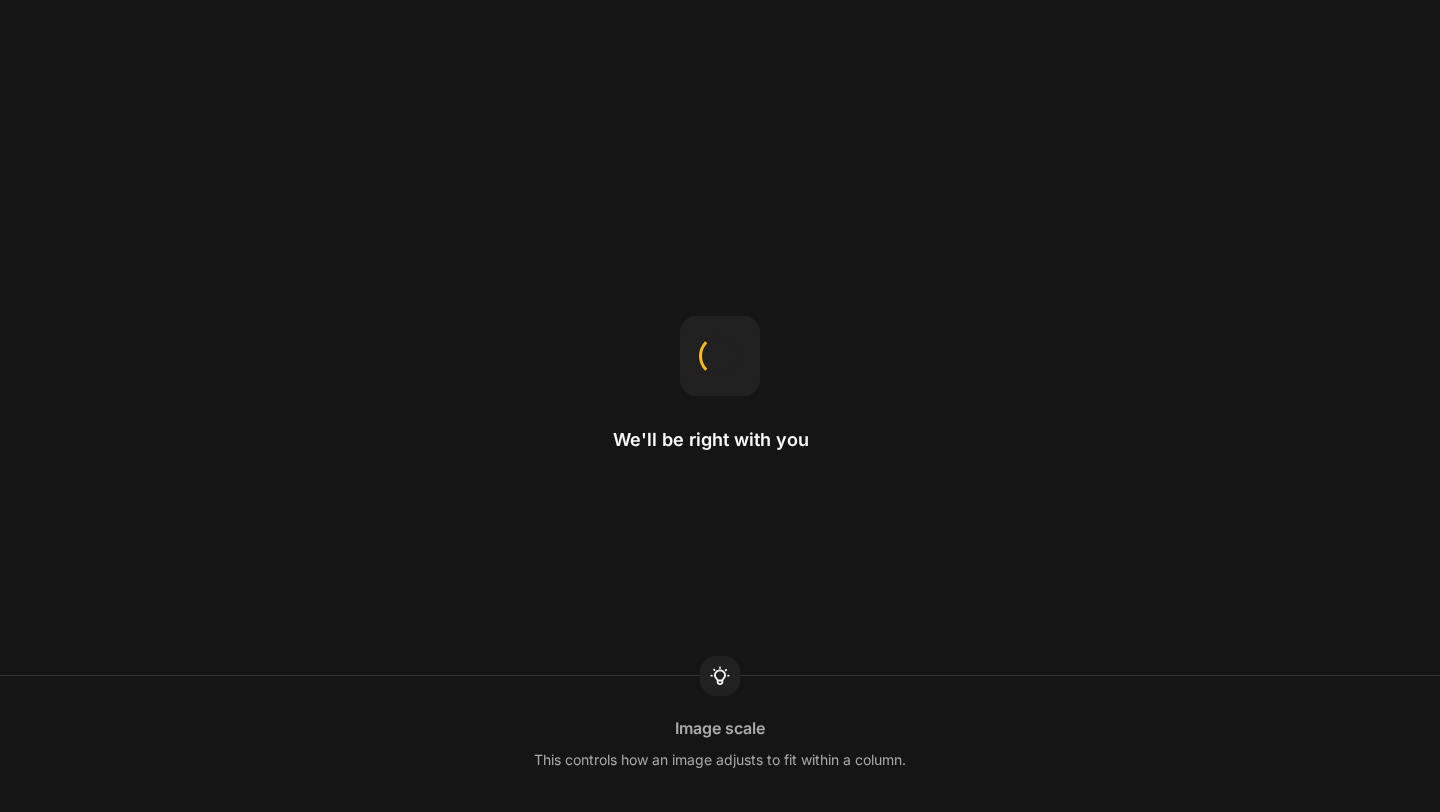 scroll, scrollTop: 0, scrollLeft: 0, axis: both 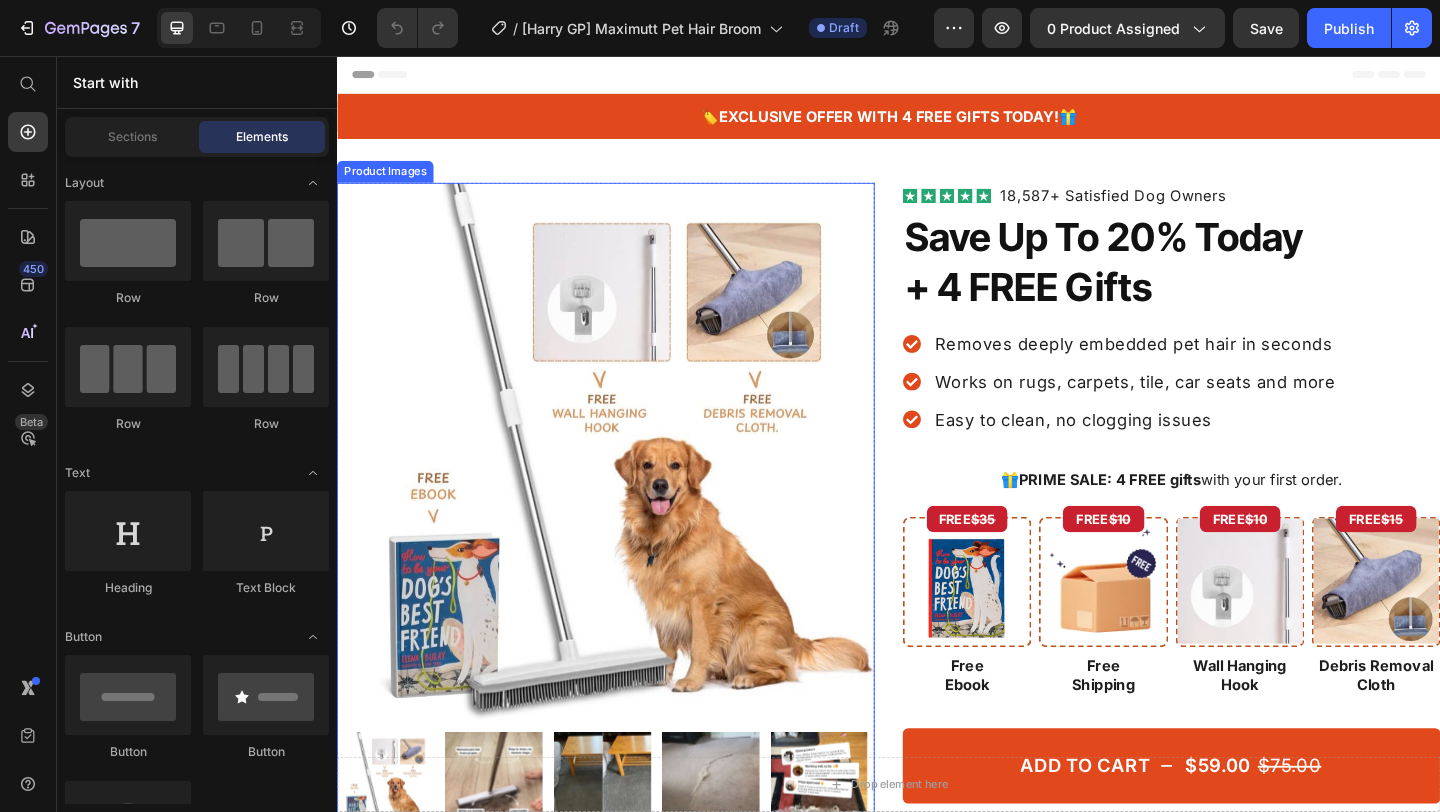 click at bounding box center [629, 486] 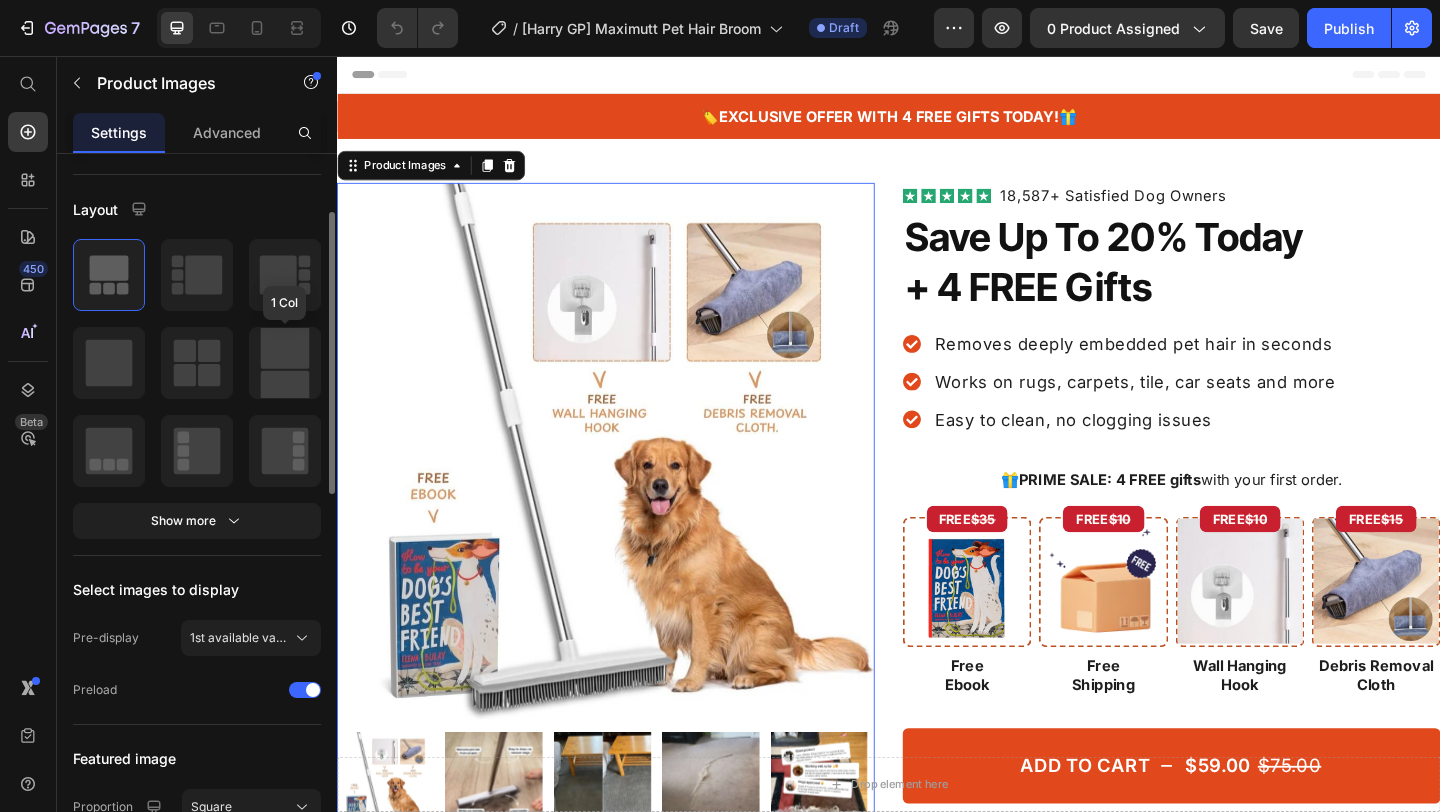 scroll, scrollTop: 137, scrollLeft: 0, axis: vertical 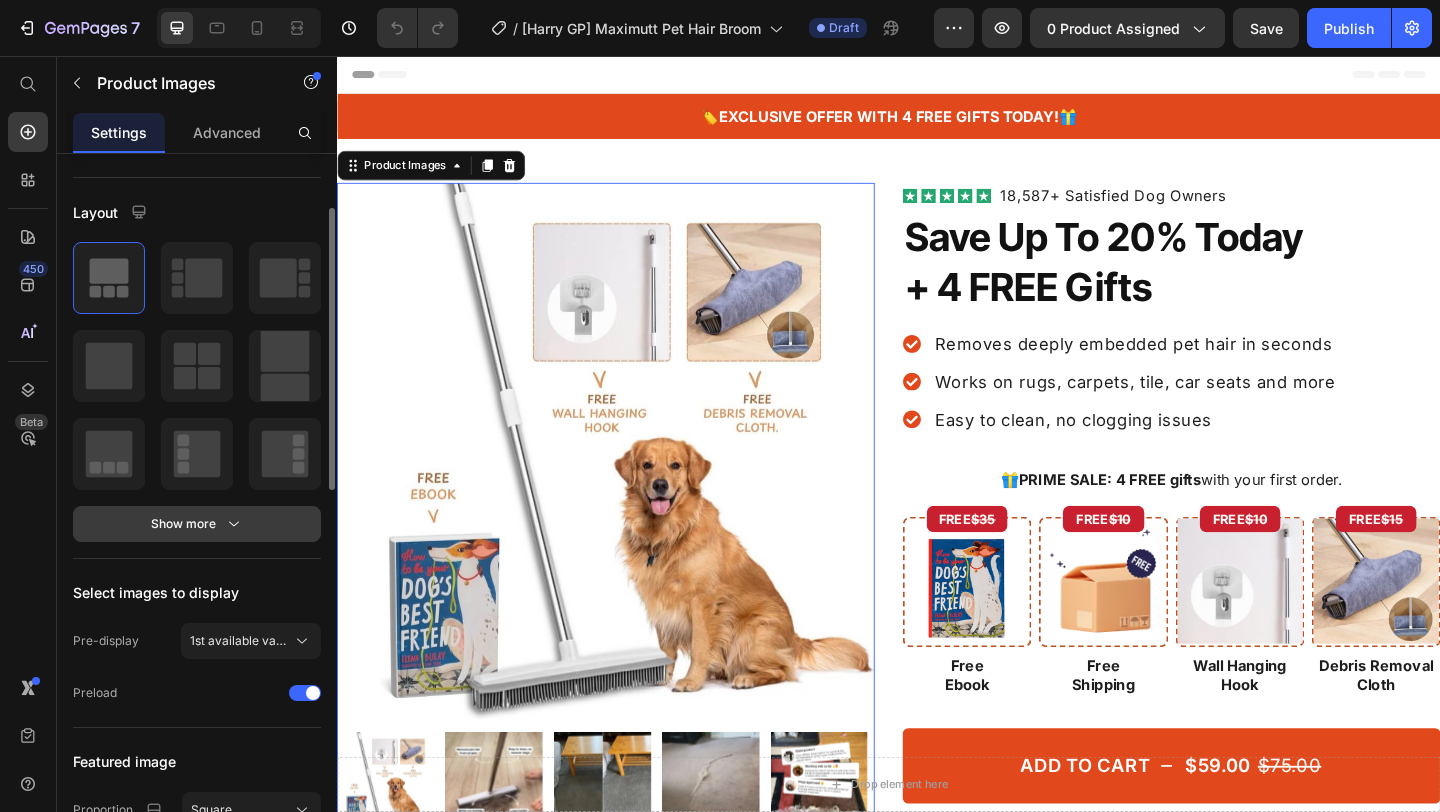 click on "Show more" at bounding box center [197, 524] 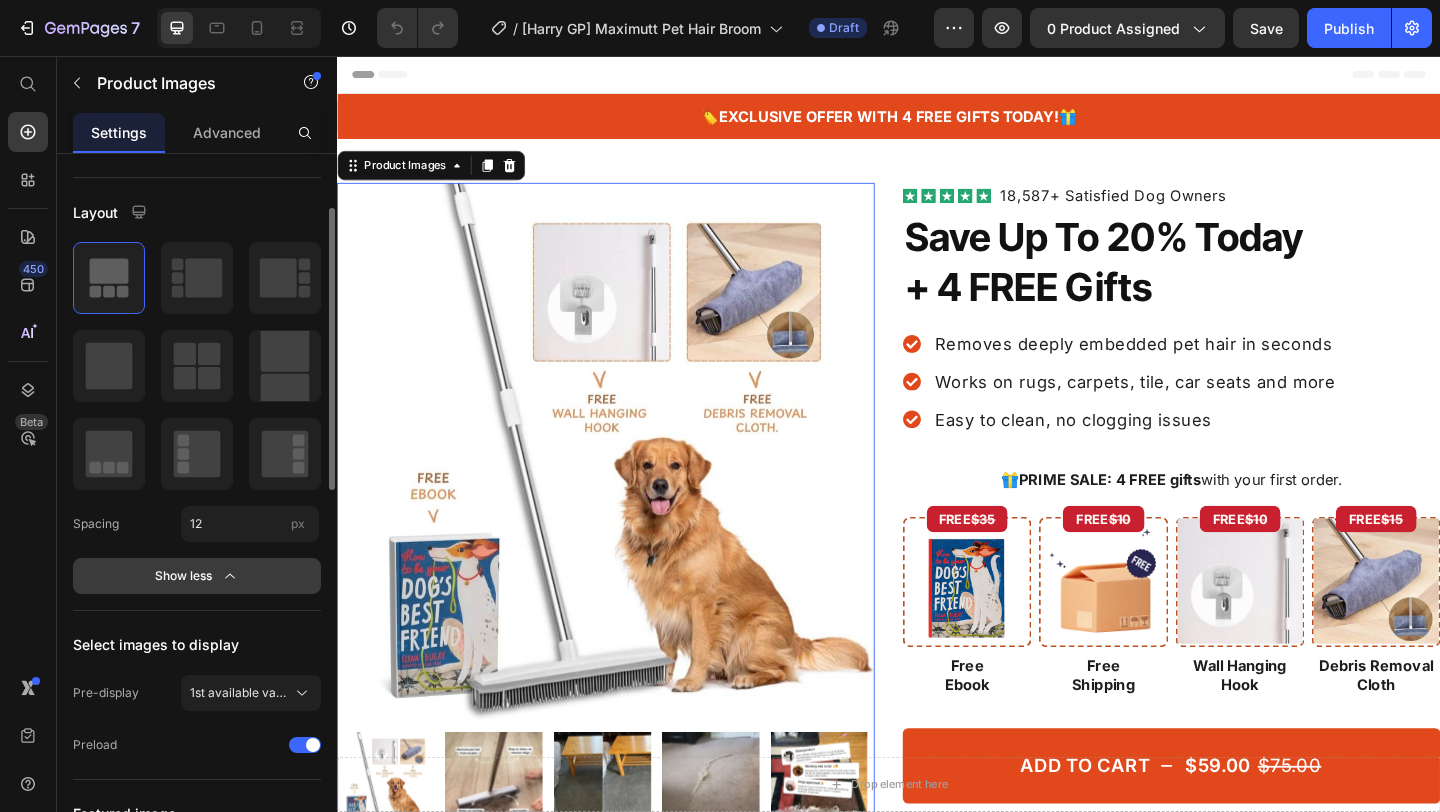 click on "Show less" at bounding box center [197, 576] 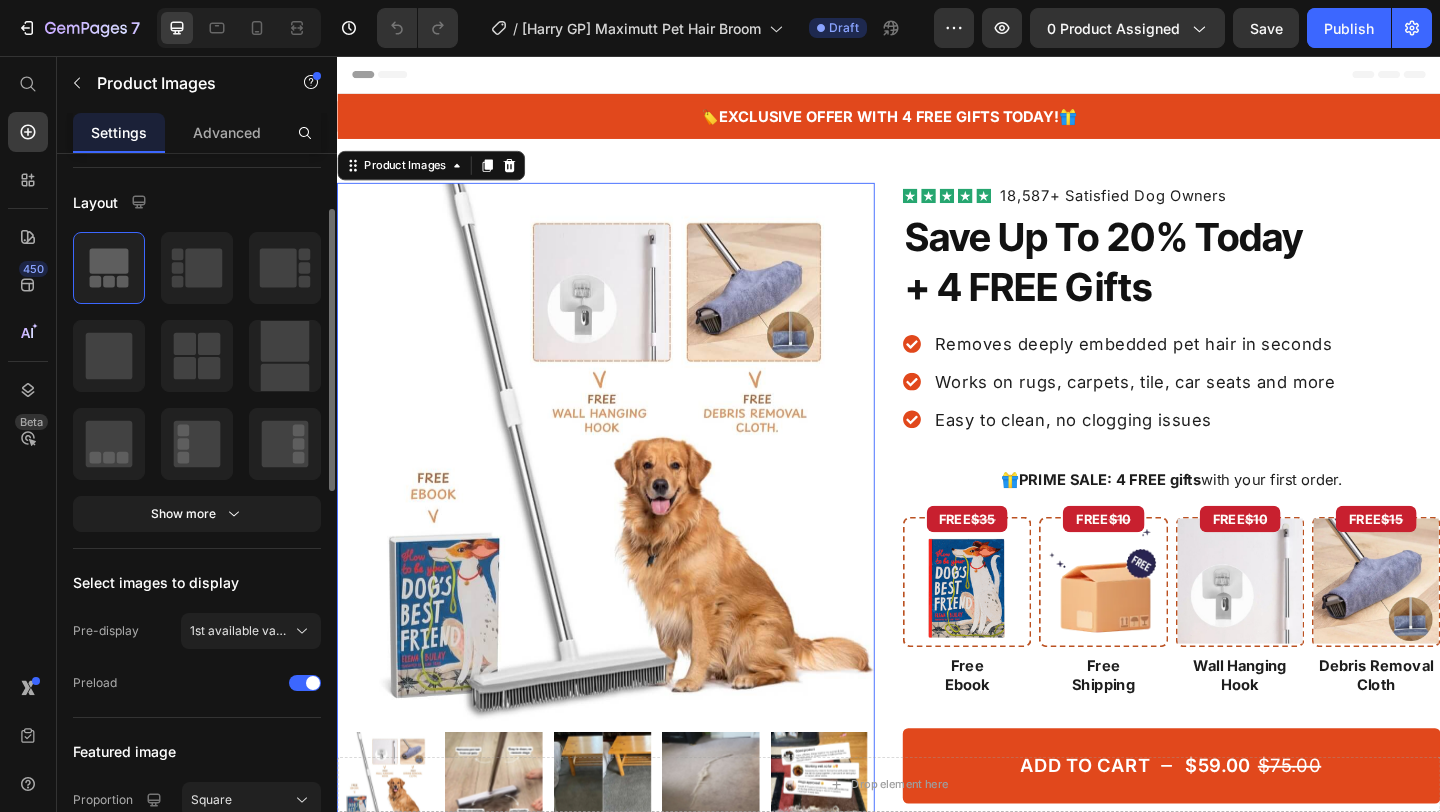 scroll, scrollTop: 155, scrollLeft: 0, axis: vertical 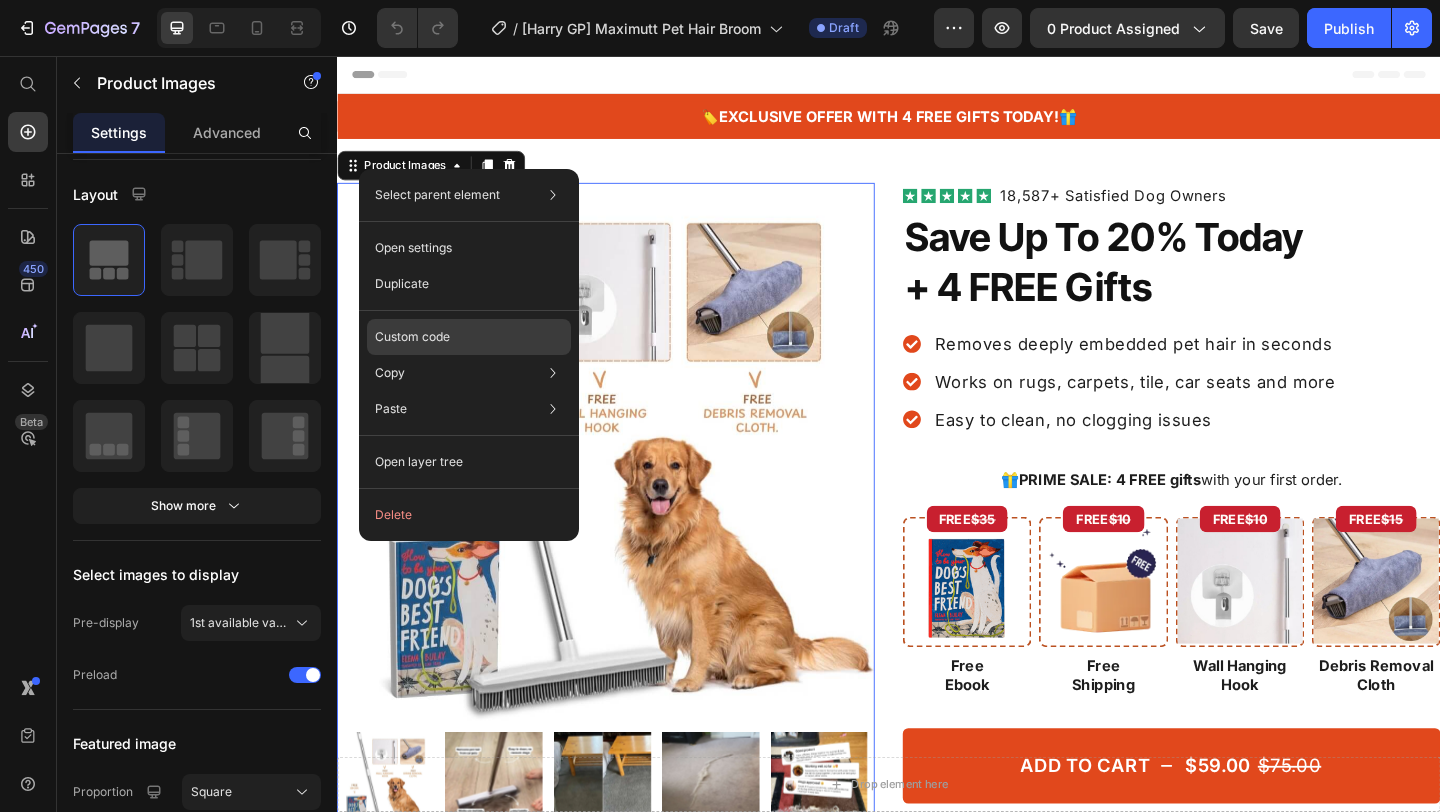 click on "Custom code" 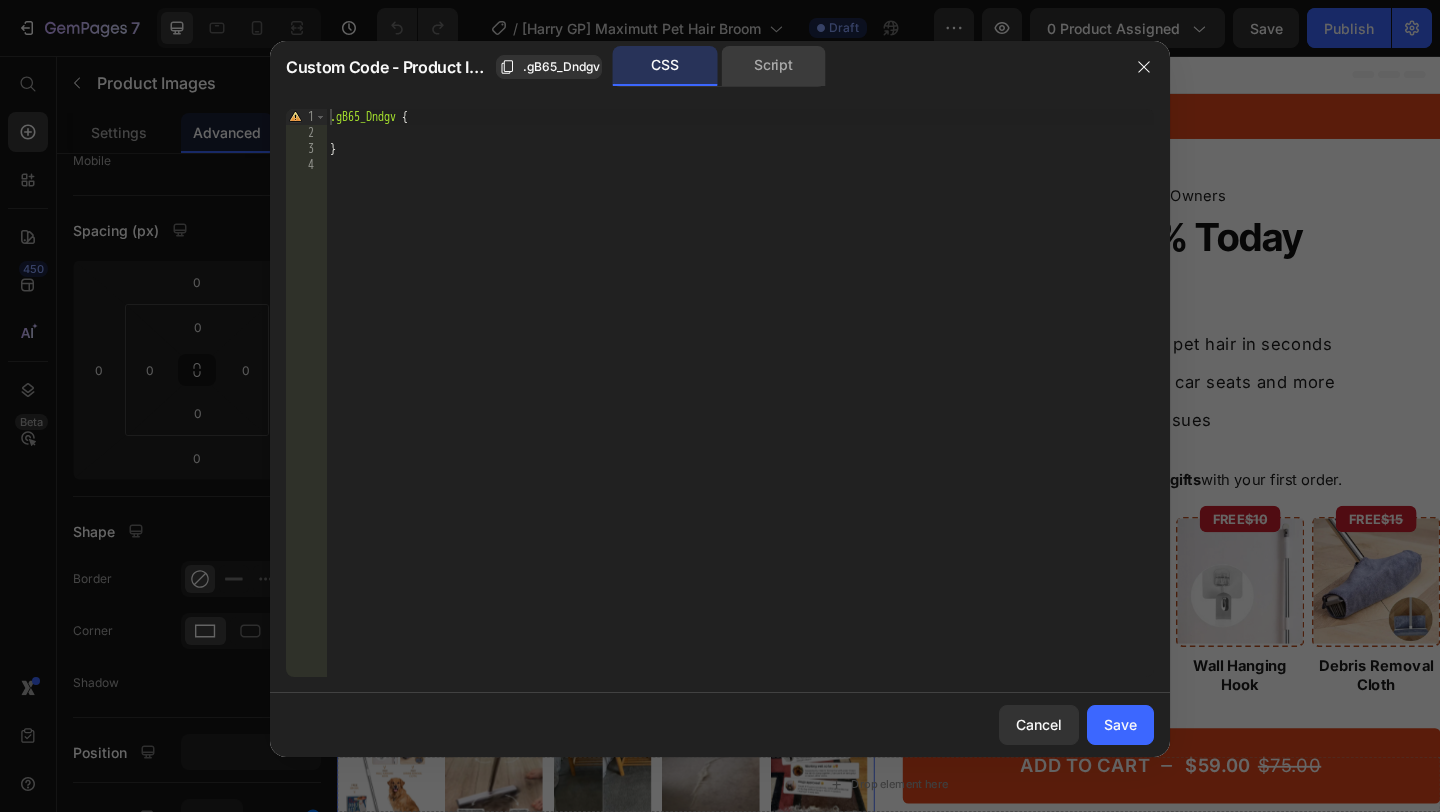 click on "Script" 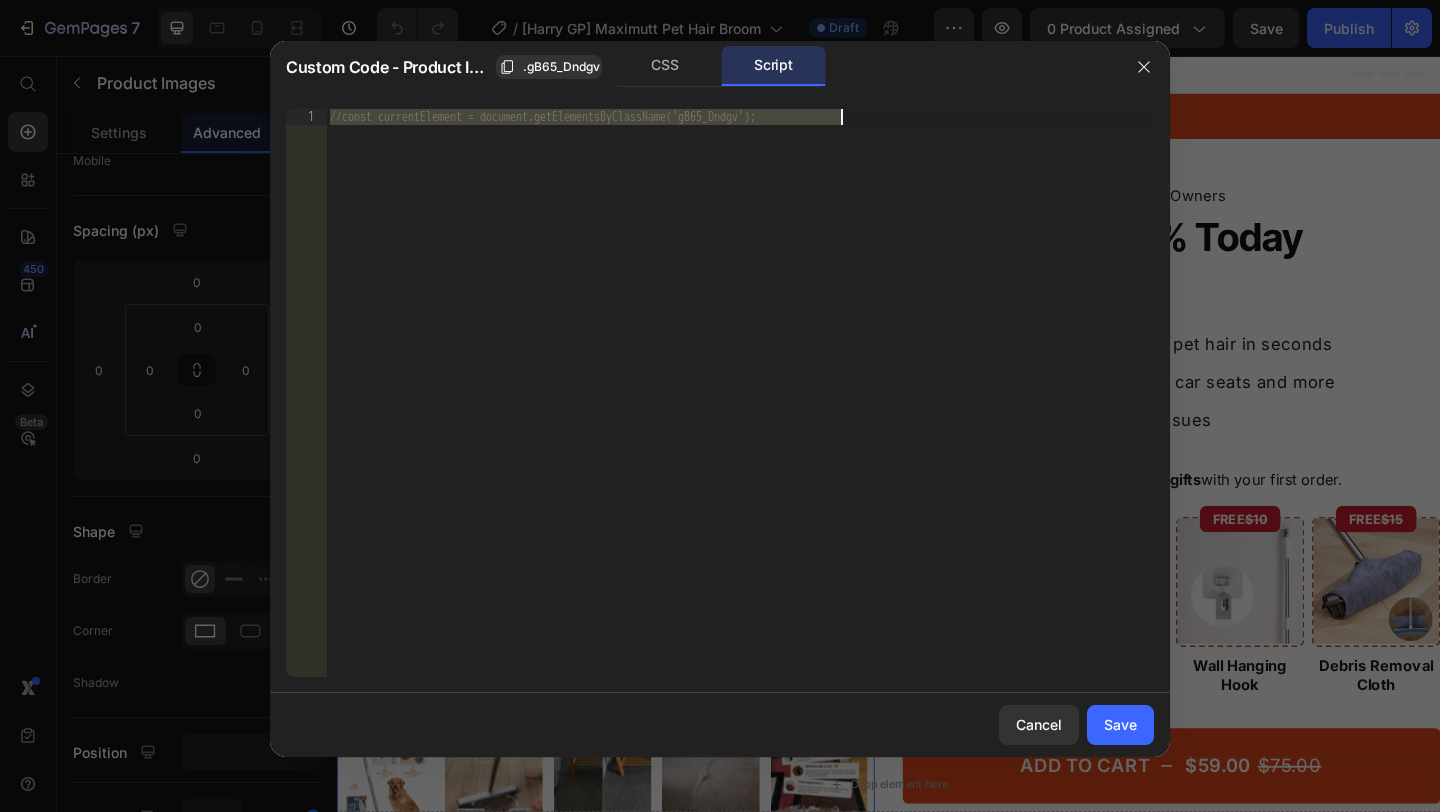 click on "//const currentElement = document.getElementsByClassName('gB65_Dndgv');" at bounding box center (740, 409) 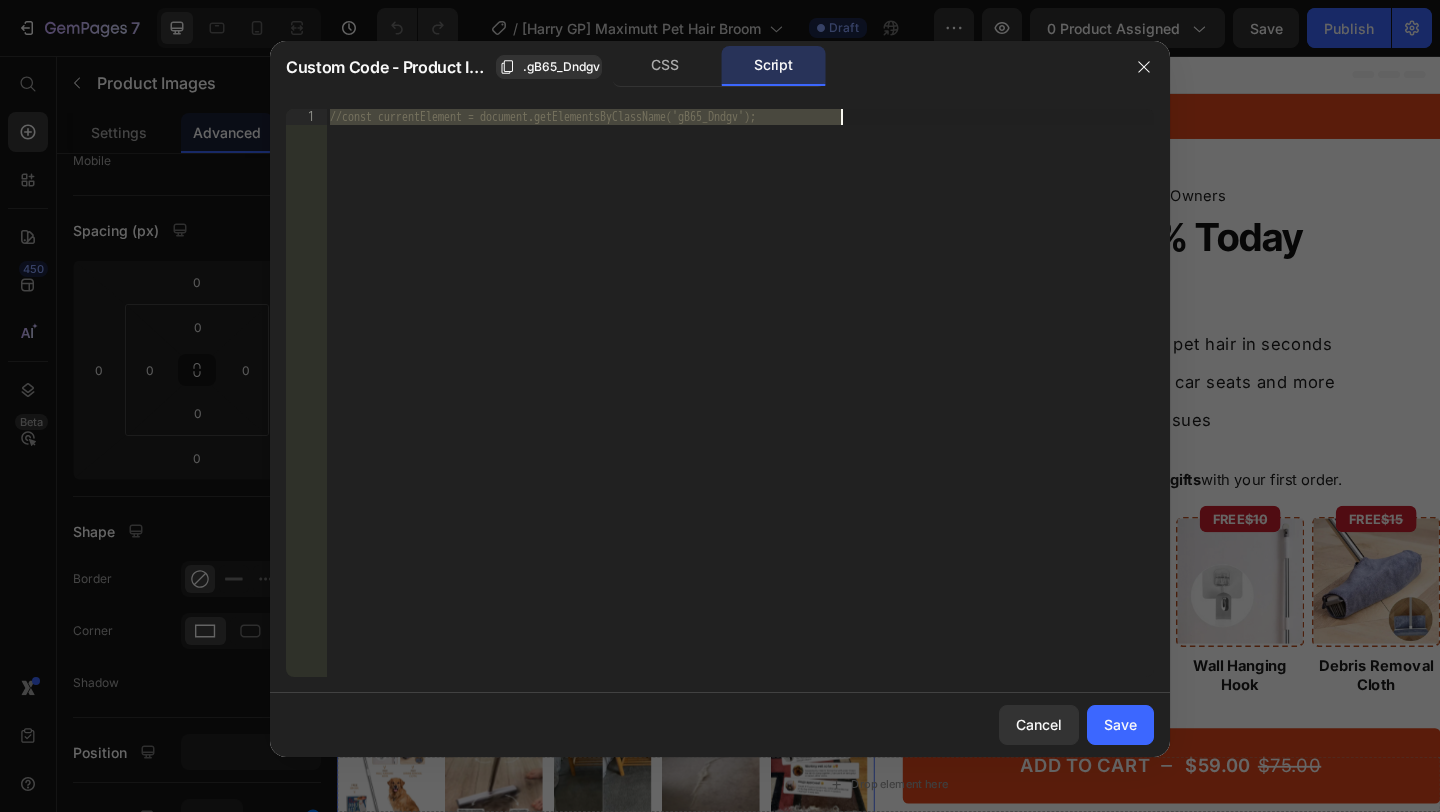 paste on "}" 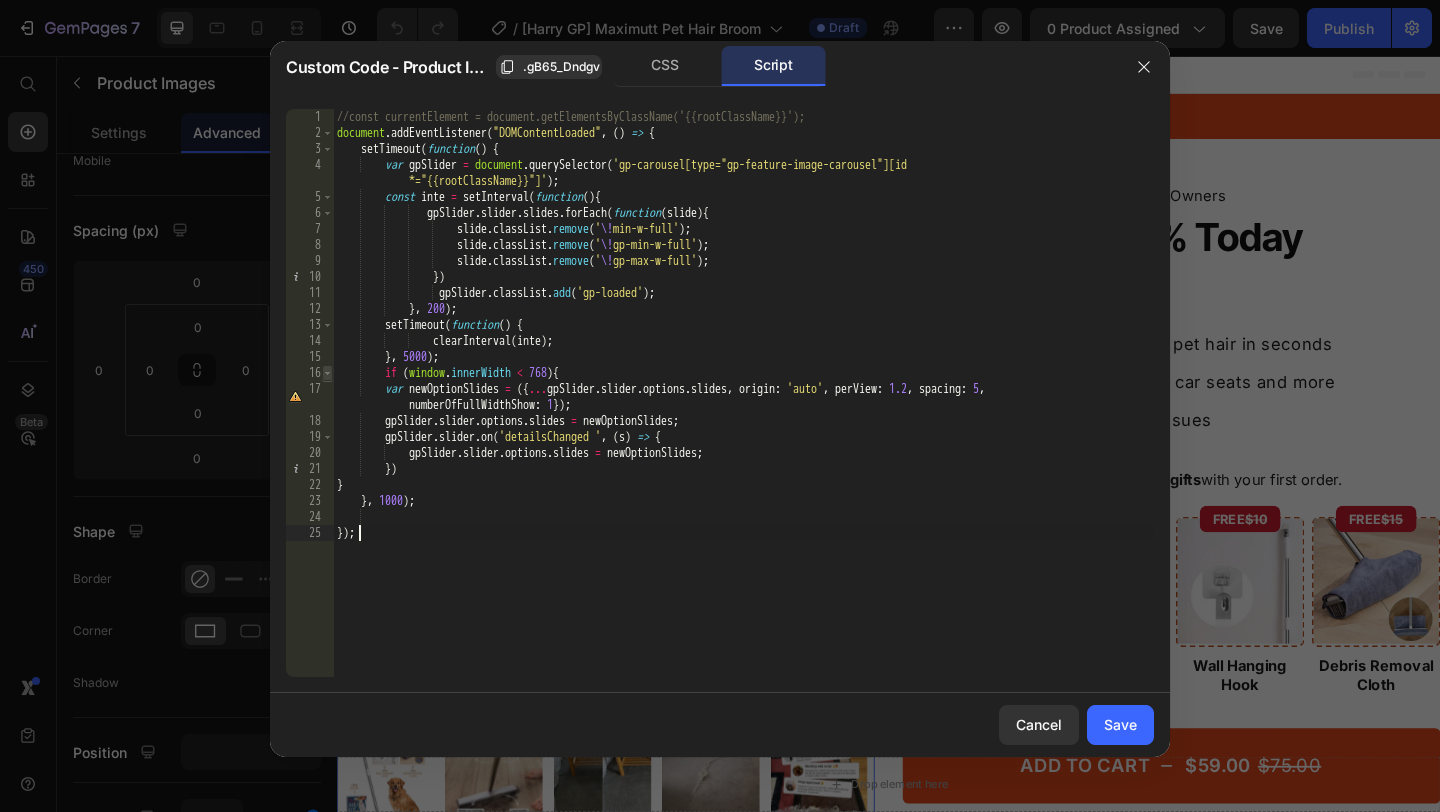 click at bounding box center (327, 373) 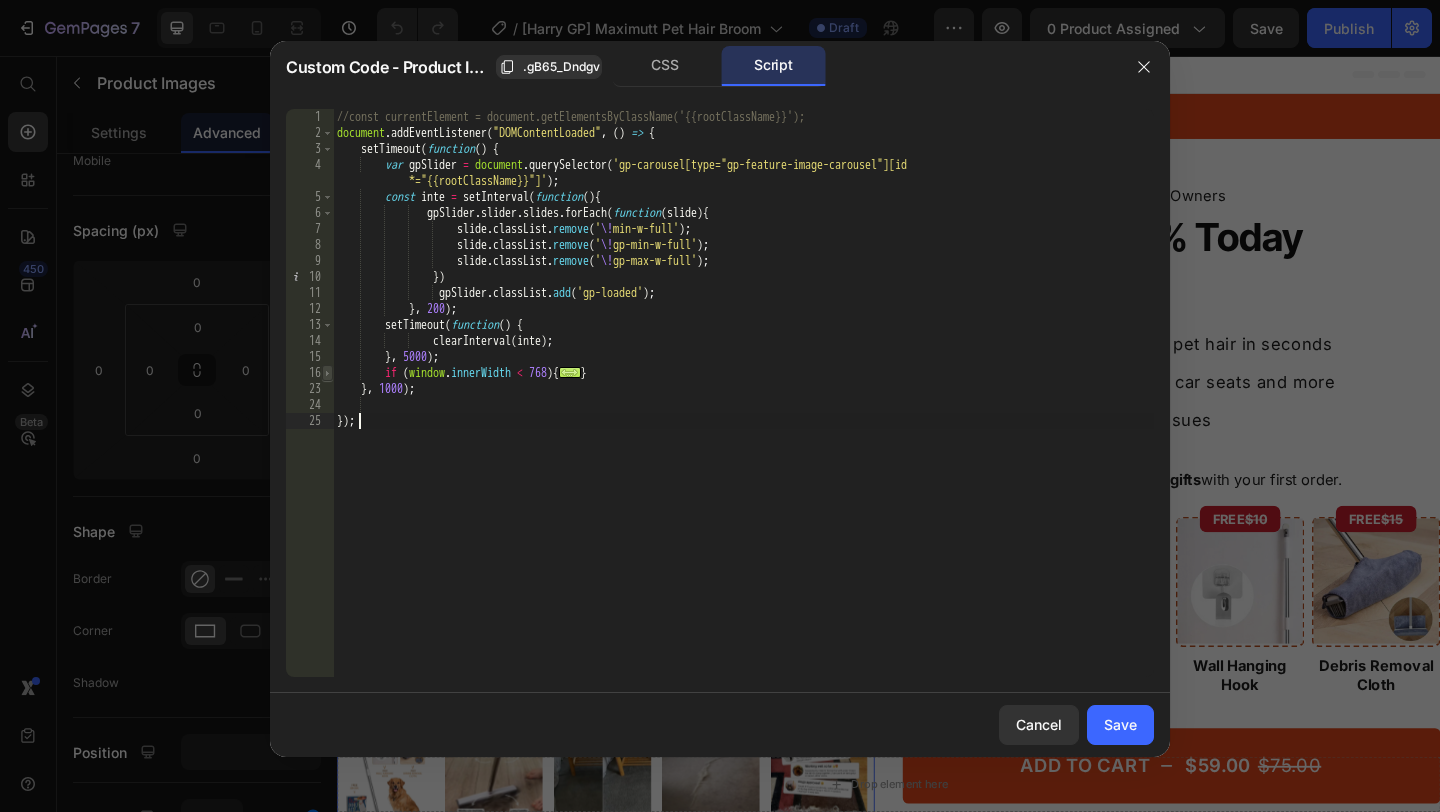click at bounding box center (327, 373) 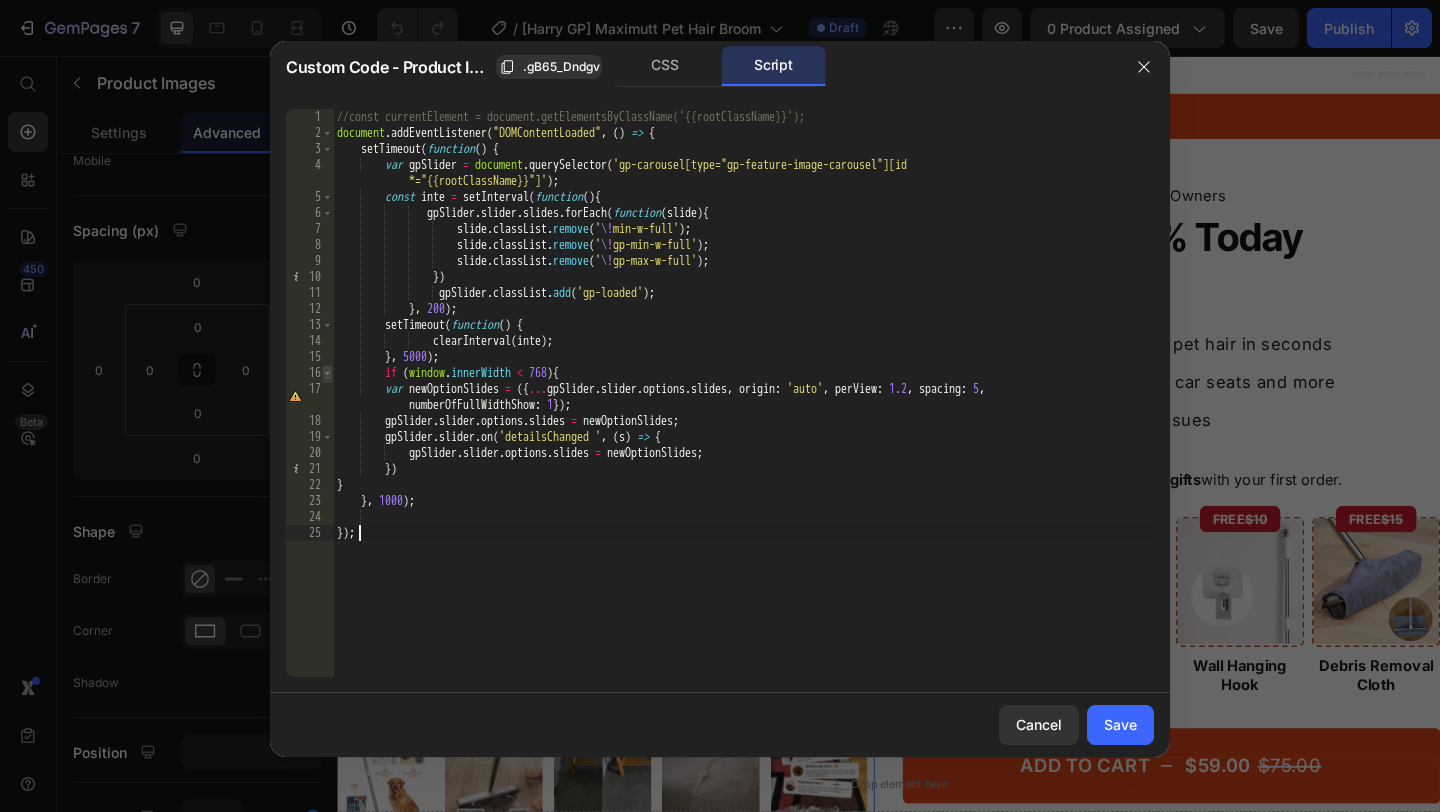 click at bounding box center (327, 373) 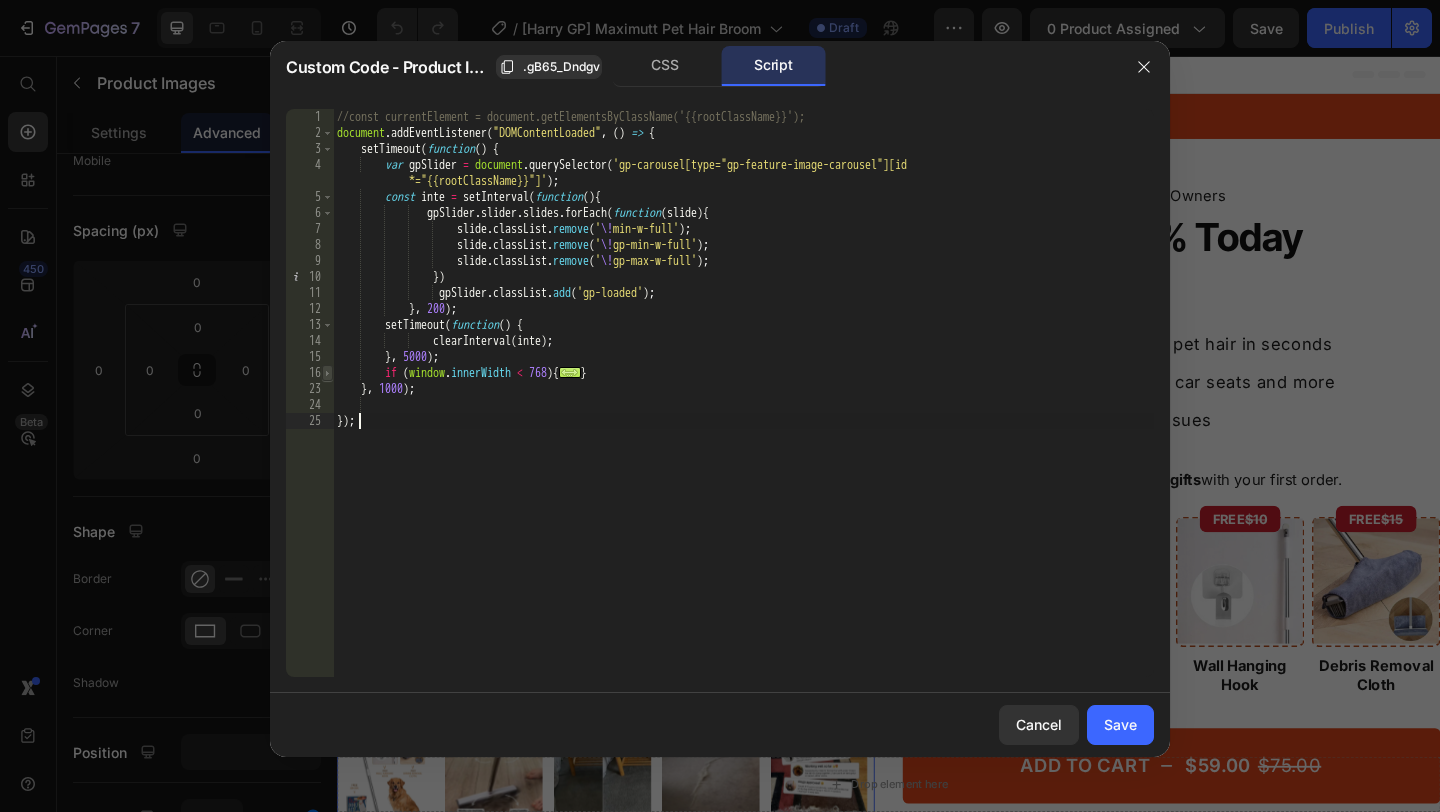 click at bounding box center [327, 373] 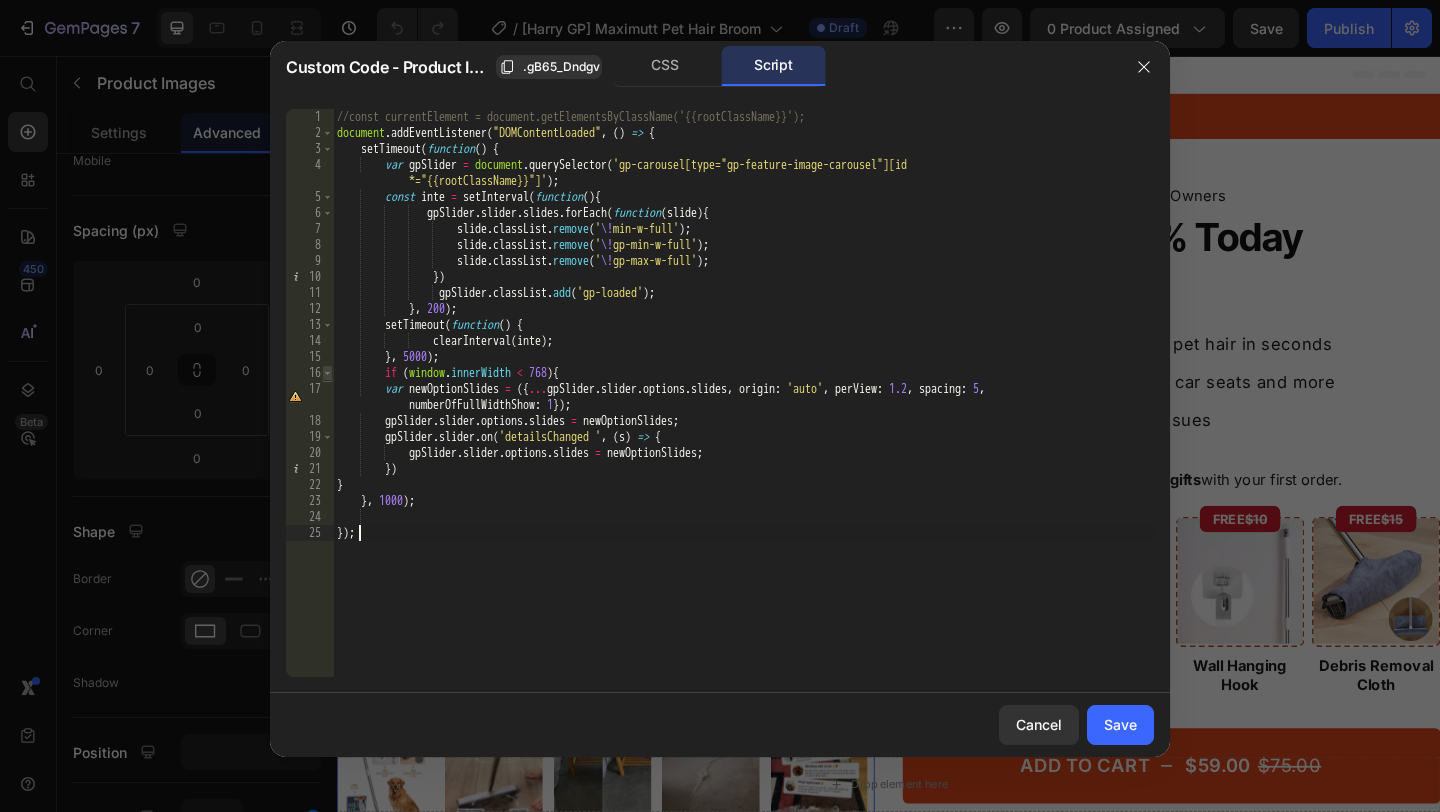 click at bounding box center (327, 373) 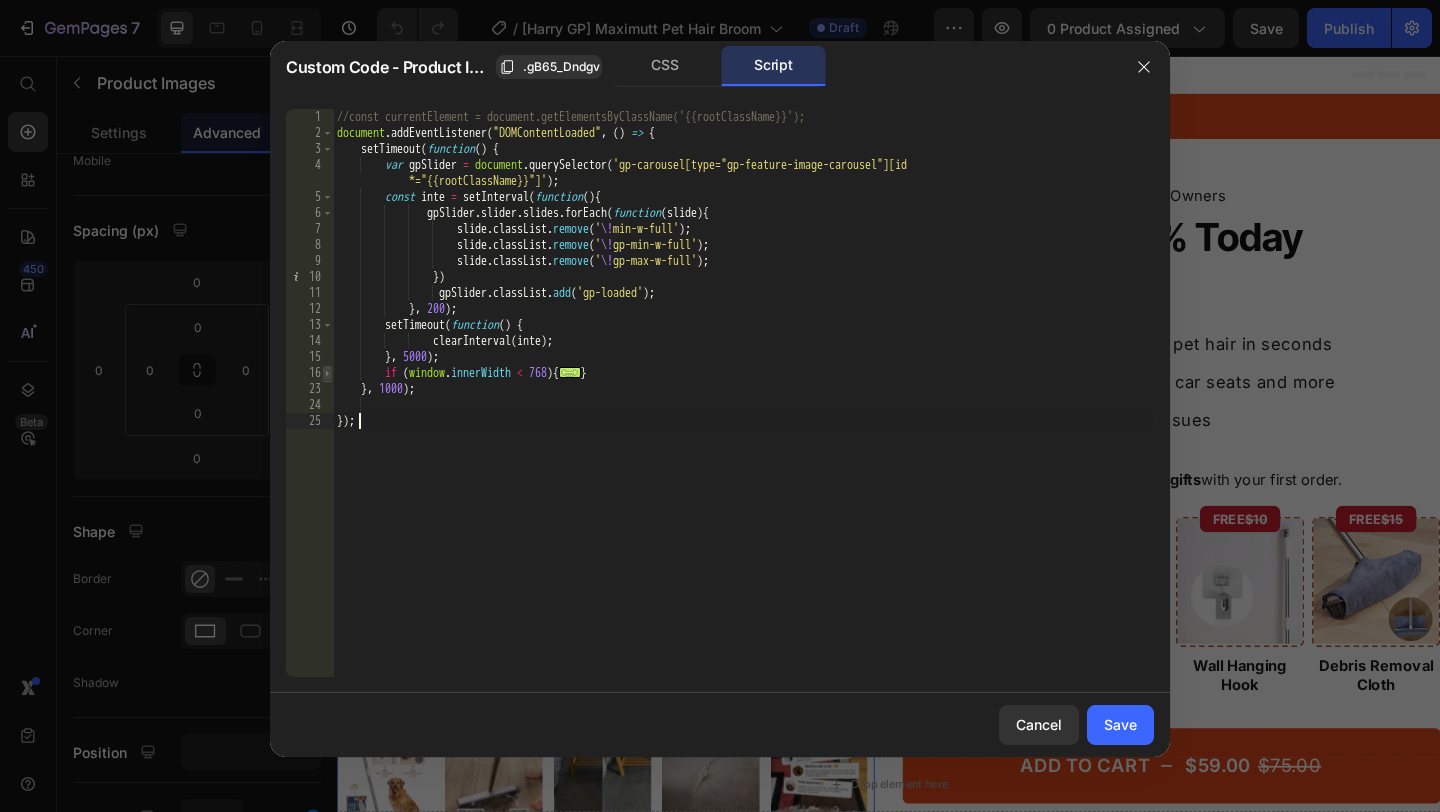 click at bounding box center [327, 373] 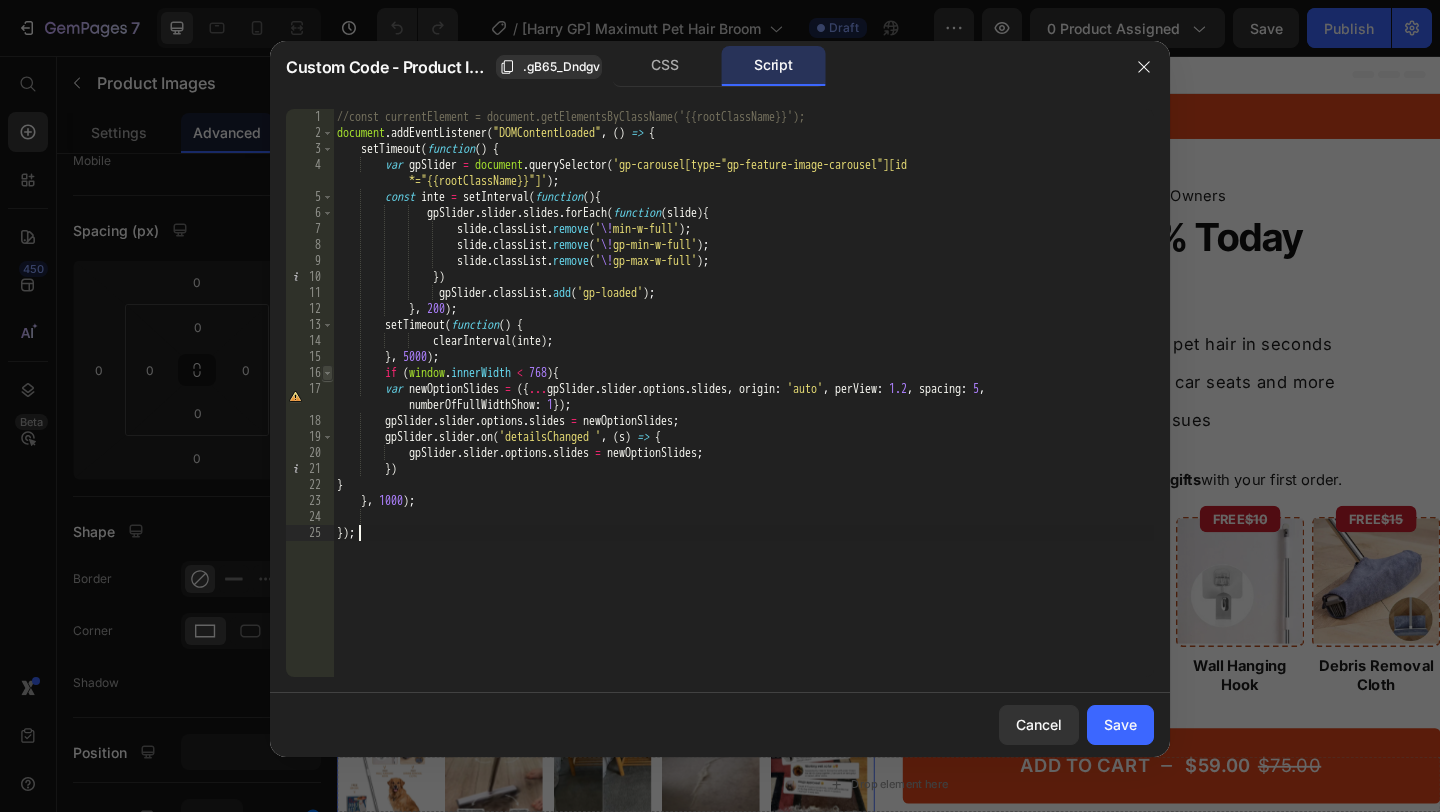 click at bounding box center [327, 373] 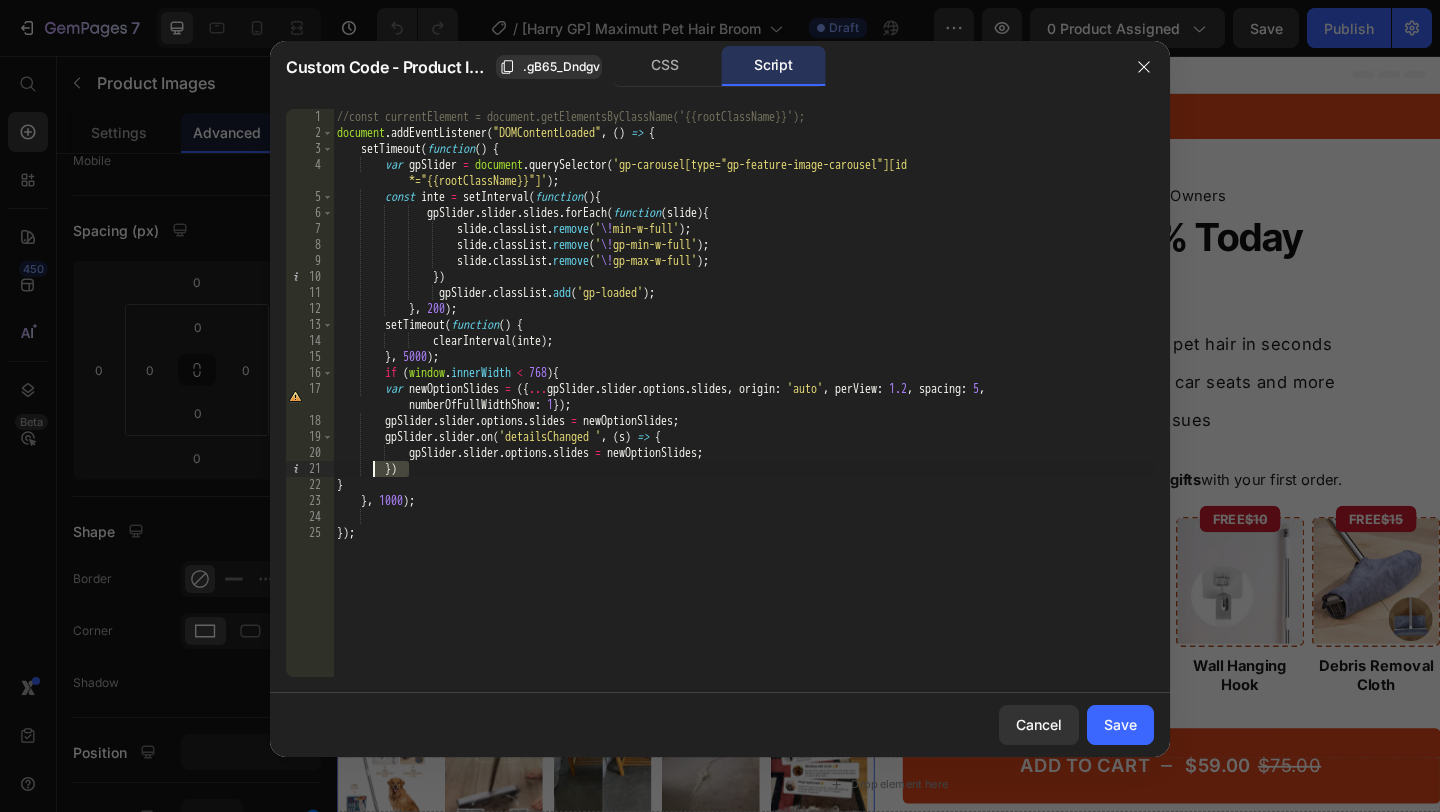 drag, startPoint x: 440, startPoint y: 466, endPoint x: 373, endPoint y: 461, distance: 67.18631 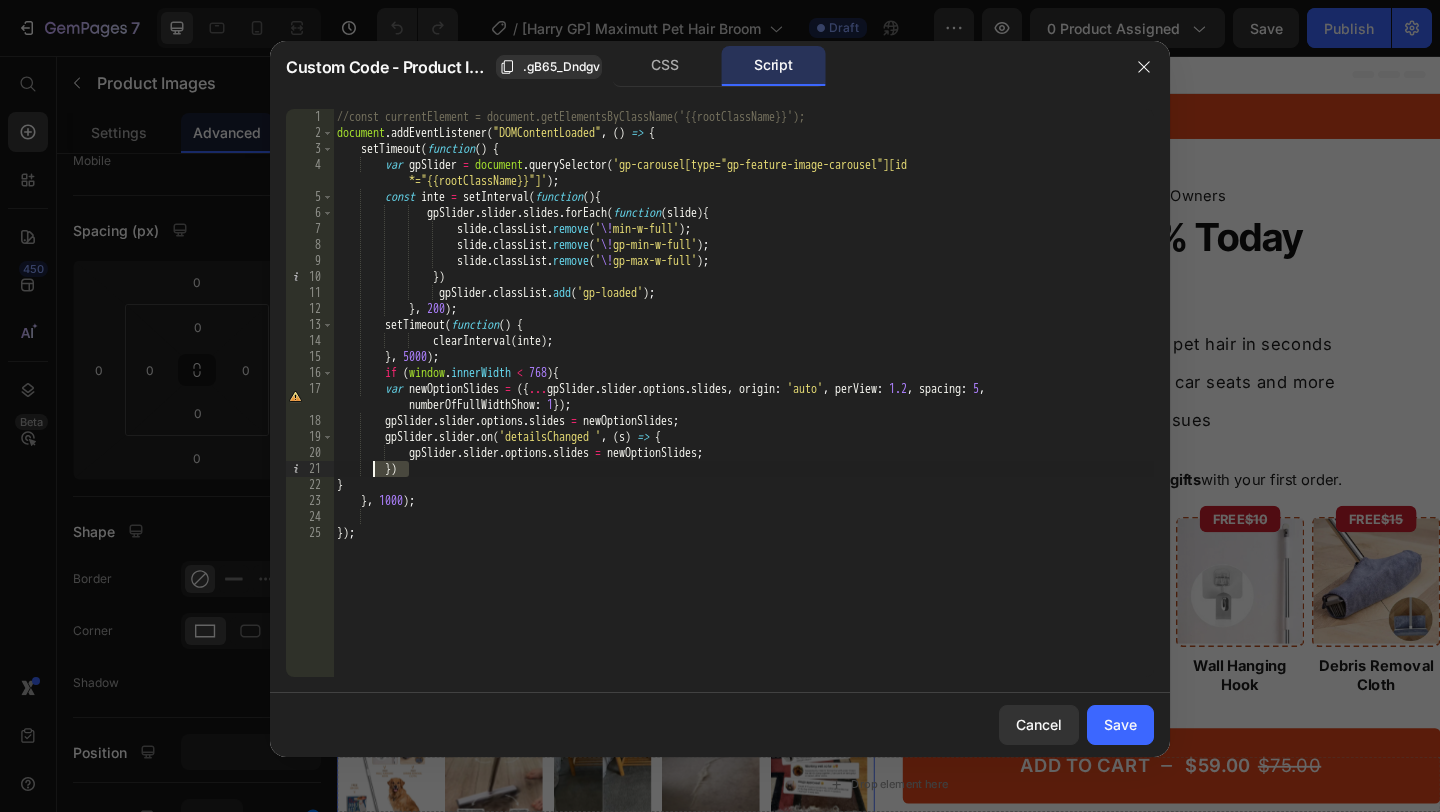 click on "//const currentElement = document.getElementsByClassName('{{rootClassName}}'); document . addEventListener ( "DOMContentLoaded" ,   ( )   =>   {      setTimeout ( function ( )   {           var   gpSlider   =   document . querySelector ( 'gp-carousel[type="gp-feature-image-carousel"][id              *="{{rootClassName}}"]' ) ;           const   inte   =   setInterval ( function ( ) {                    gpSlider . slider . slides . forEach ( function ( slide ) {                          slide . classList . remove ( ' \! min-w-full' ) ;                          slide . classList . remove ( ' \! gp-min-w-full' ) ;                          slide . classList . remove ( ' \! gp-max-w-full' ) ;                     })                       gpSlider . classList . add ( 'gp-loaded' ) ;                } ,   200 ) ;           setTimeout ( function ( )   {                     clearInterval ( inte ) ;           } ,   5000 ) ;           if   ( window . innerWidth   <   768 ) {           var   newOptionSlides   =" at bounding box center (743, 409) 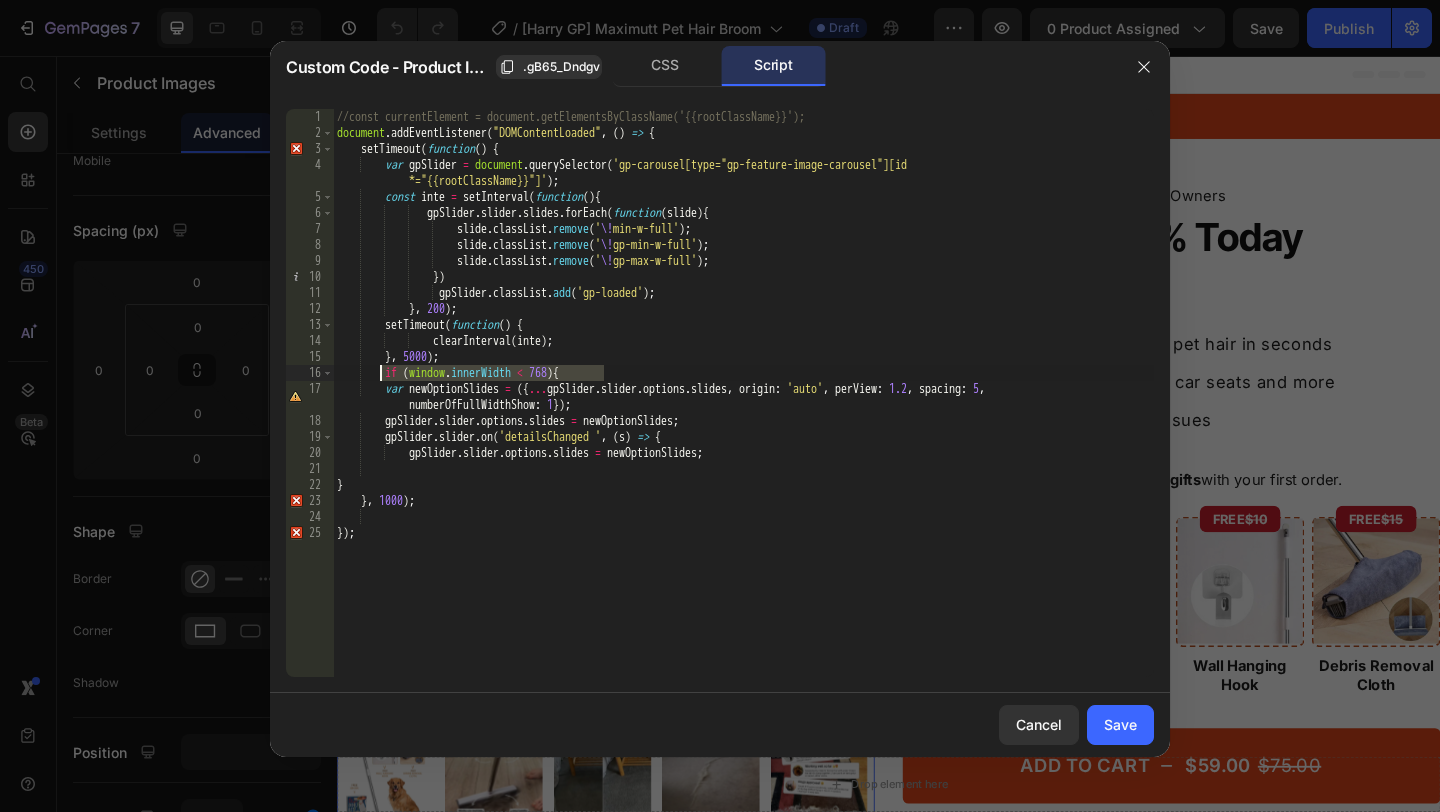 drag, startPoint x: 620, startPoint y: 372, endPoint x: 379, endPoint y: 375, distance: 241.01868 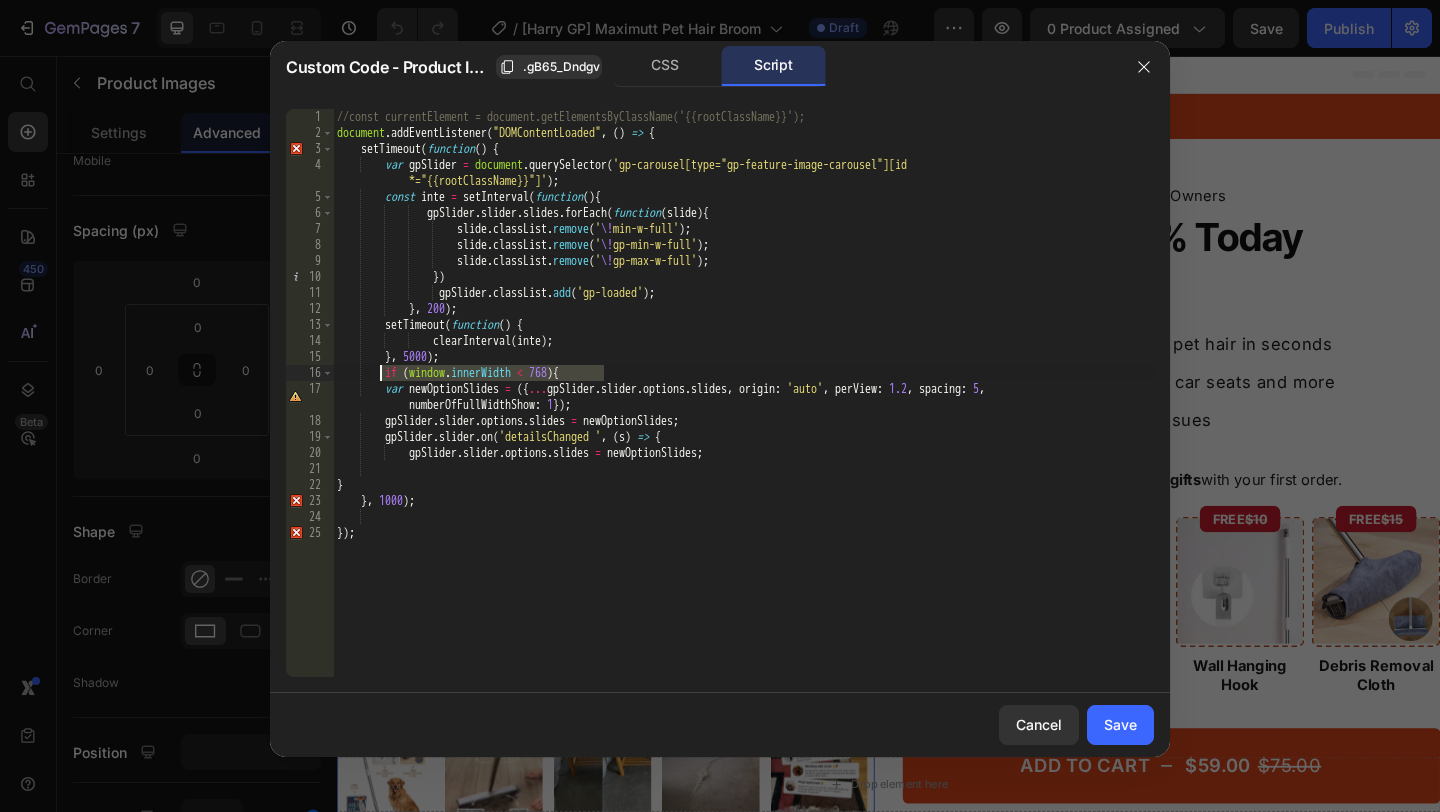 click on "//const currentElement = document.getElementsByClassName('{{rootClassName}}'); document . addEventListener ( "DOMContentLoaded" ,   ( )   =>   {      setTimeout ( function ( )   {           var   gpSlider   =   document . querySelector ( 'gp-carousel[type="gp-feature-image-carousel"][id              *="{{rootClassName}}"]' ) ;           const   inte   =   setInterval ( function ( ) {                    gpSlider . slider . slides . forEach ( function ( slide ) {                          slide . classList . remove ( ' \! min-w-full' ) ;                          slide . classList . remove ( ' \! gp-min-w-full' ) ;                          slide . classList . remove ( ' \! gp-max-w-full' ) ;                     })                       gpSlider . classList . add ( 'gp-loaded' ) ;                } ,   200 ) ;           setTimeout ( function ( )   {                     clearInterval ( inte ) ;           } ,   5000 ) ;           if   ( window . innerWidth   <   768 ) {           var   newOptionSlides   =" at bounding box center (743, 409) 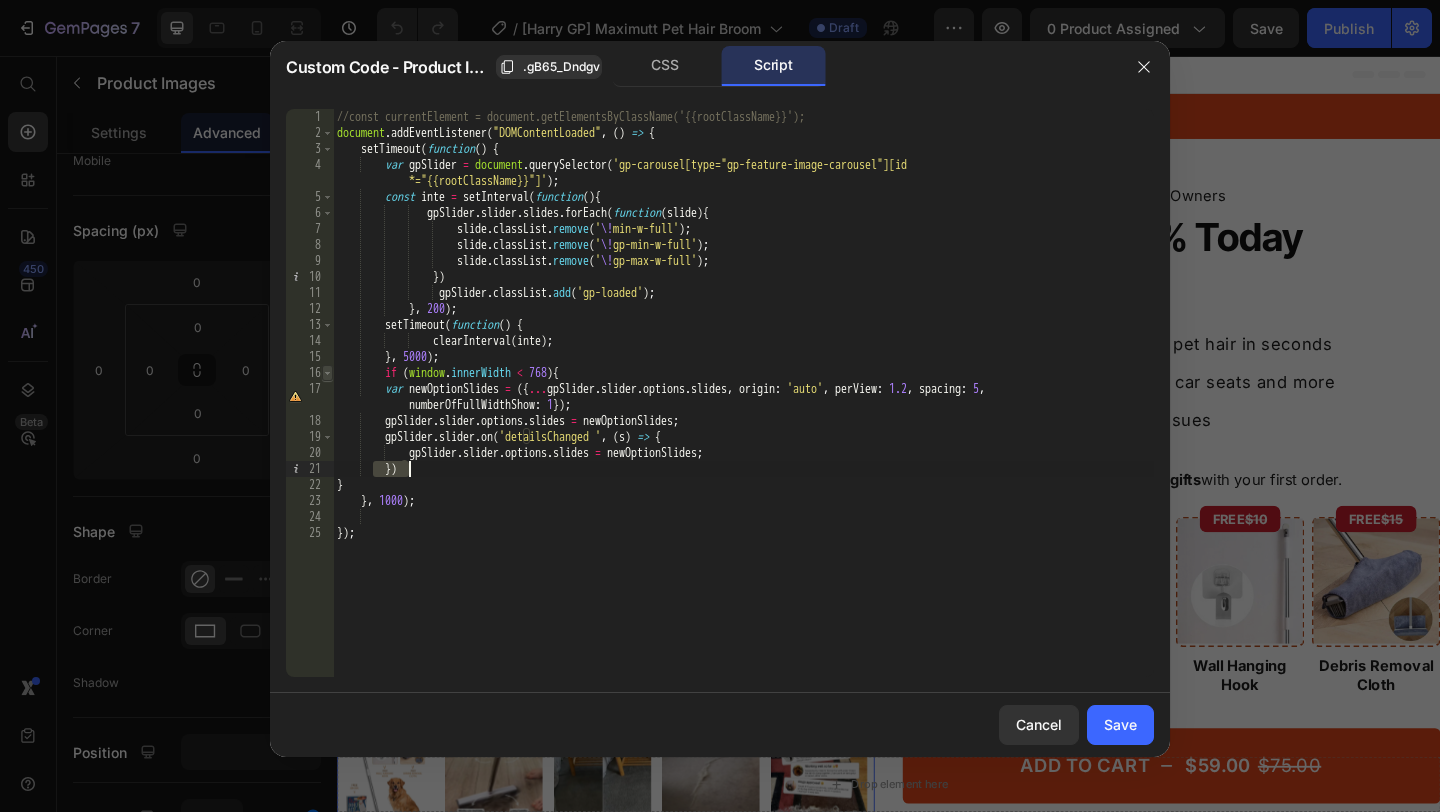 click at bounding box center (327, 373) 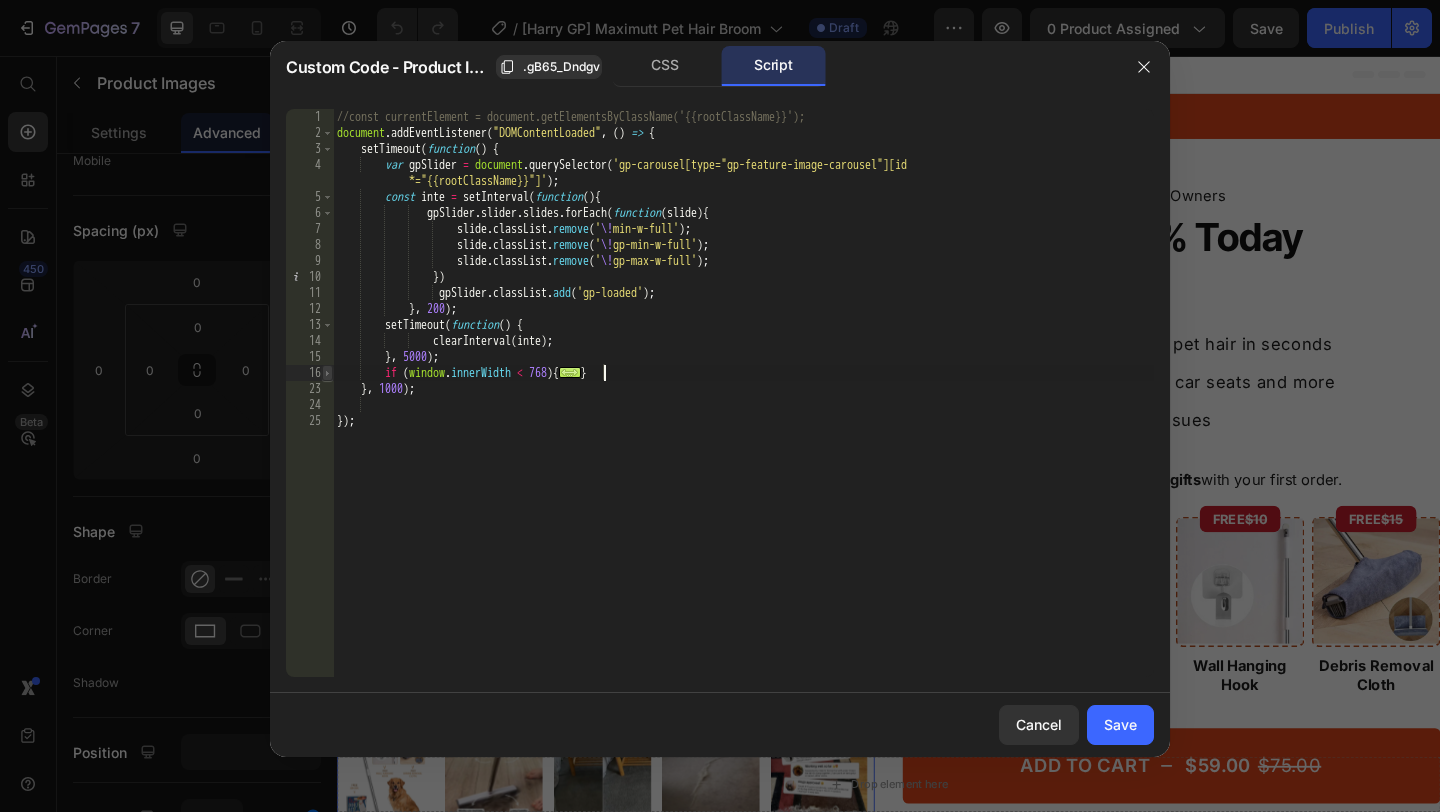 click at bounding box center [327, 373] 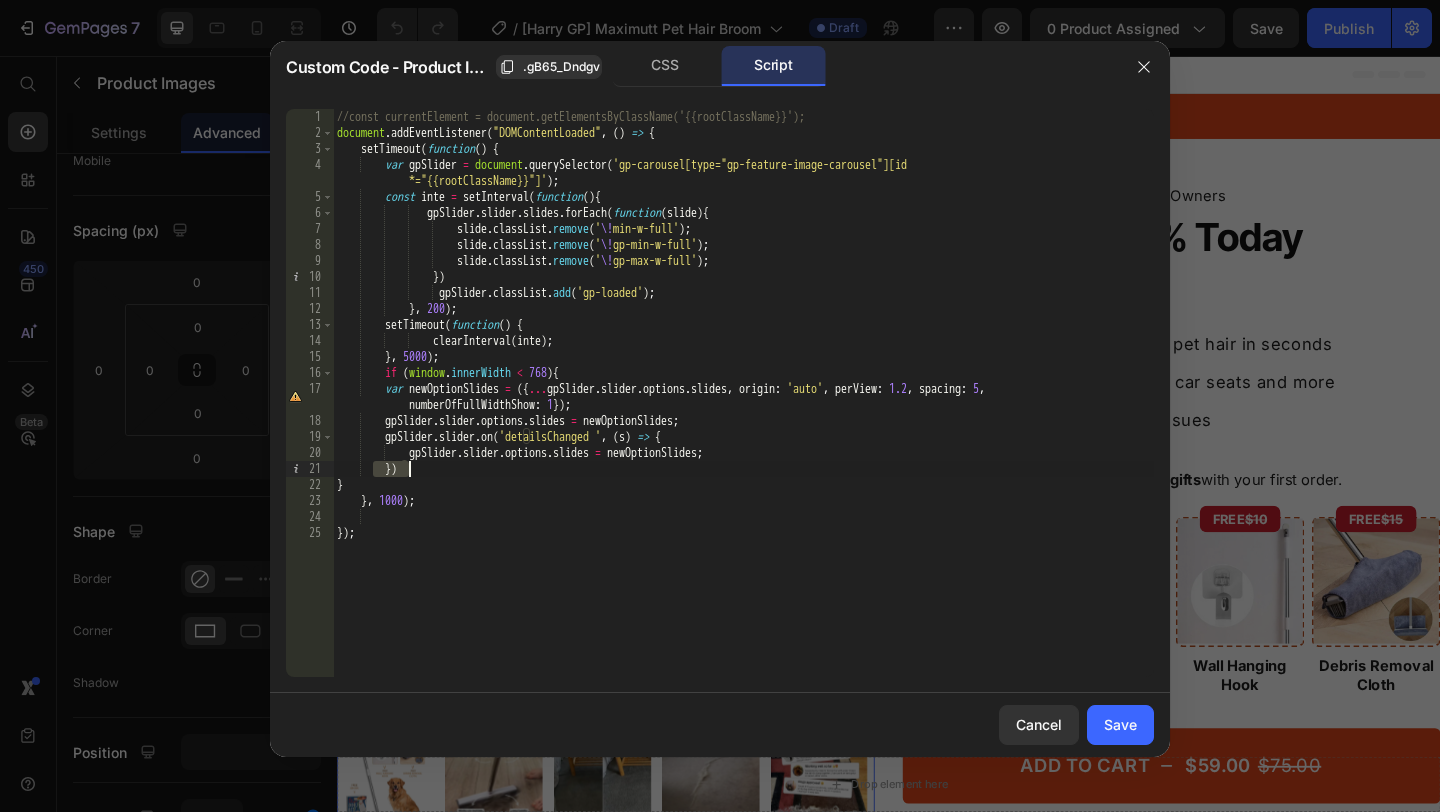 click on "//const currentElement = document.getElementsByClassName('{{rootClassName}}'); document . addEventListener ( "DOMContentLoaded" ,   ( )   =>   {      setTimeout ( function ( )   {           var   gpSlider   =   document . querySelector ( 'gp-carousel[type="gp-feature-image-carousel"][id              *="{{rootClassName}}"]' ) ;           const   inte   =   setInterval ( function ( ) {                    gpSlider . slider . slides . forEach ( function ( slide ) {                          slide . classList . remove ( ' \! min-w-full' ) ;                          slide . classList . remove ( ' \! gp-min-w-full' ) ;                          slide . classList . remove ( ' \! gp-max-w-full' ) ;                     })                       gpSlider . classList . add ( 'gp-loaded' ) ;                } ,   200 ) ;           setTimeout ( function ( )   {                     clearInterval ( inte ) ;           } ,   5000 ) ;           if   ( window . innerWidth   <   768 ) {           var   newOptionSlides   =" at bounding box center (743, 409) 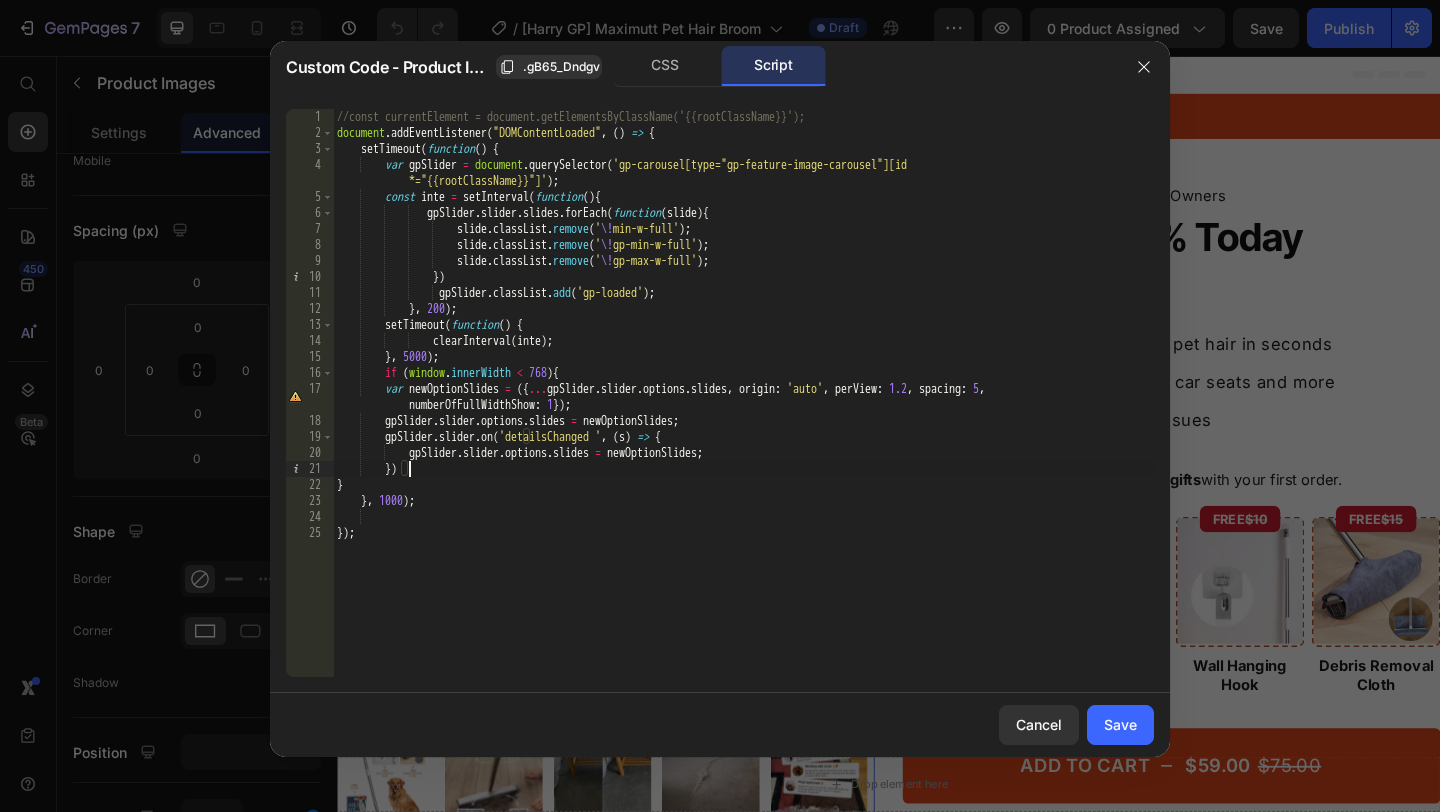 click on "//const currentElement = document.getElementsByClassName('{{rootClassName}}'); document . addEventListener ( "DOMContentLoaded" ,   ( )   =>   {      setTimeout ( function ( )   {           var   gpSlider   =   document . querySelector ( 'gp-carousel[type="gp-feature-image-carousel"][id              *="{{rootClassName}}"]' ) ;           const   inte   =   setInterval ( function ( ) {                    gpSlider . slider . slides . forEach ( function ( slide ) {                          slide . classList . remove ( ' \! min-w-full' ) ;                          slide . classList . remove ( ' \! gp-min-w-full' ) ;                          slide . classList . remove ( ' \! gp-max-w-full' ) ;                     })                       gpSlider . classList . add ( 'gp-loaded' ) ;                } ,   200 ) ;           setTimeout ( function ( )   {                     clearInterval ( inte ) ;           } ,   5000 ) ;           if   ( window . innerWidth   <   768 ) {           var   newOptionSlides   =" at bounding box center [743, 409] 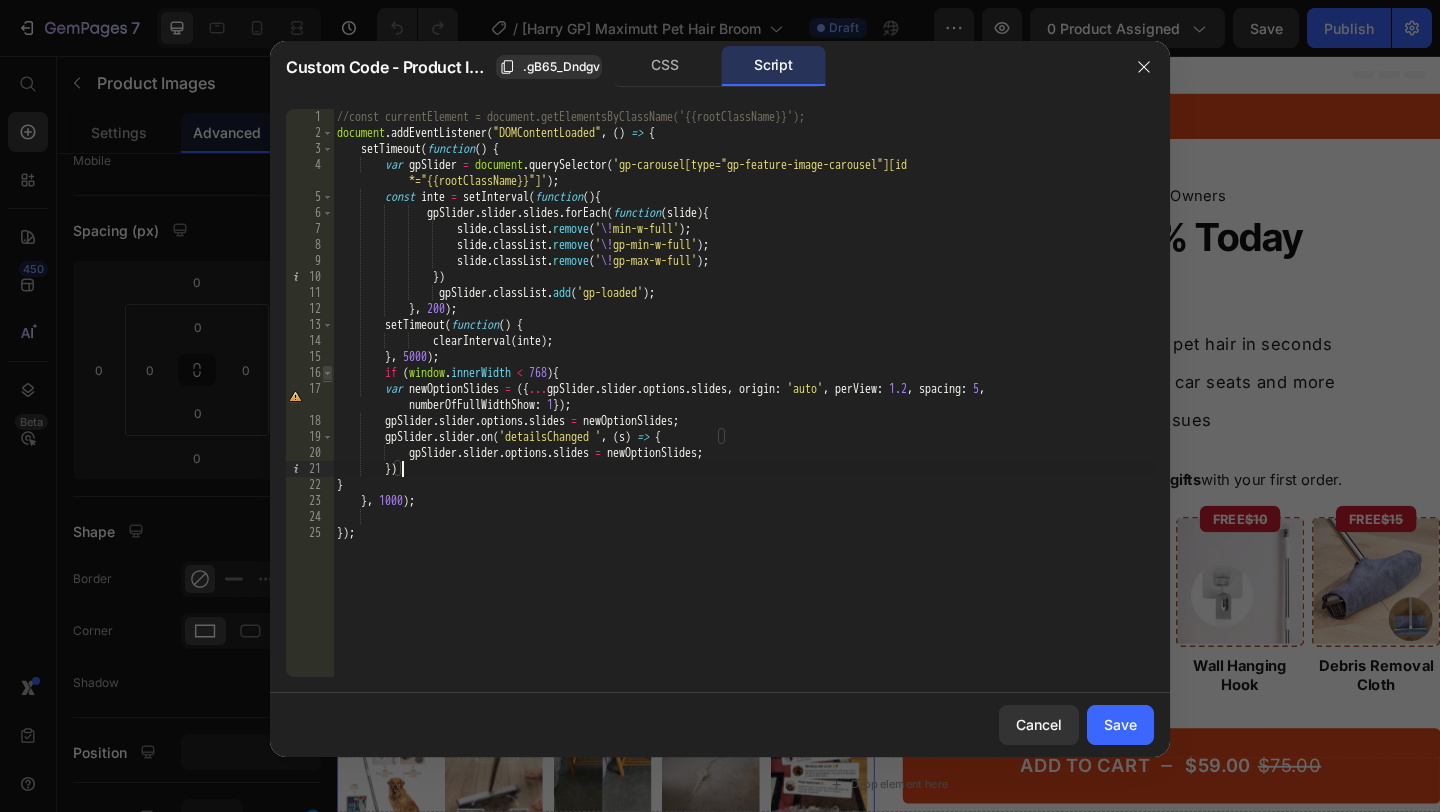 click at bounding box center (327, 373) 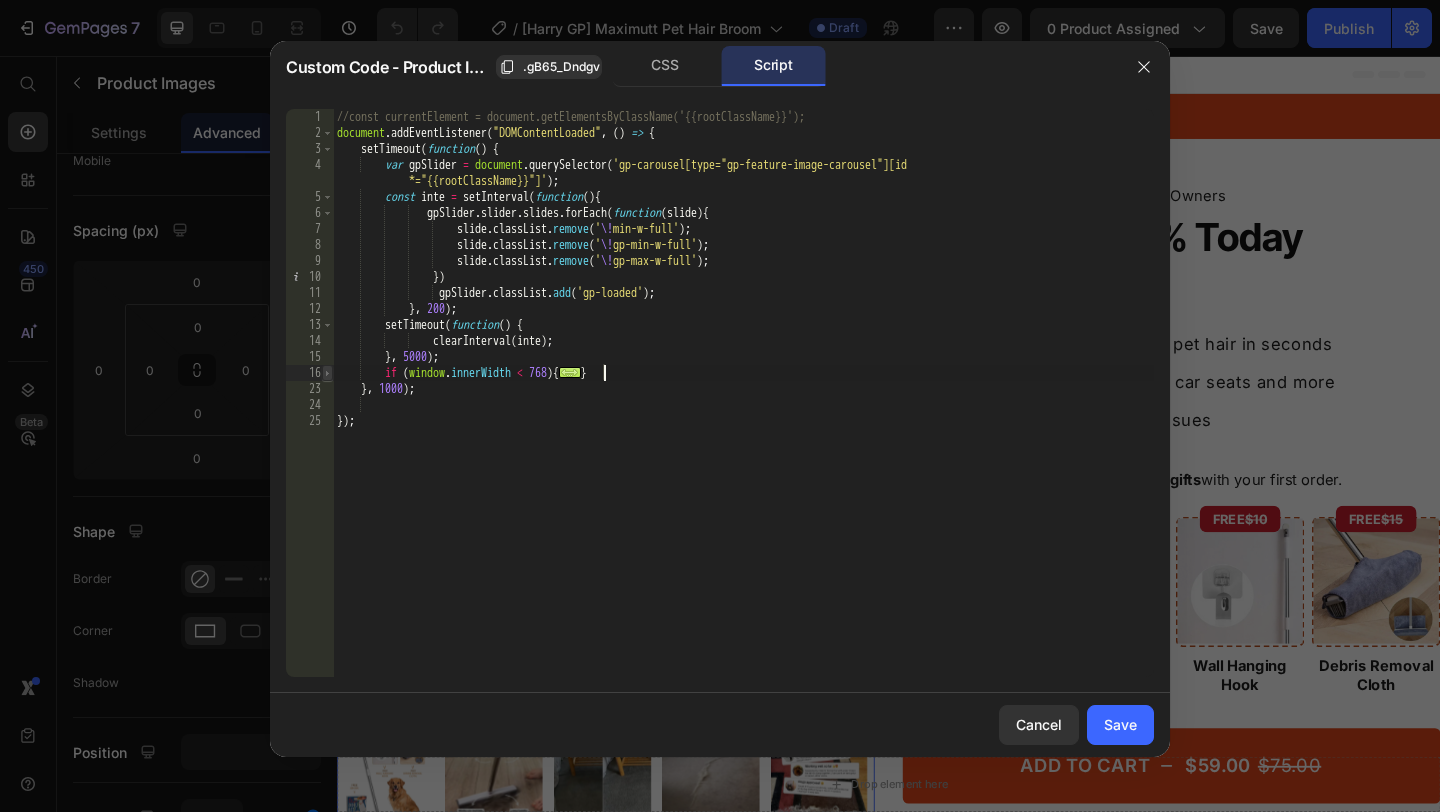 click at bounding box center [327, 373] 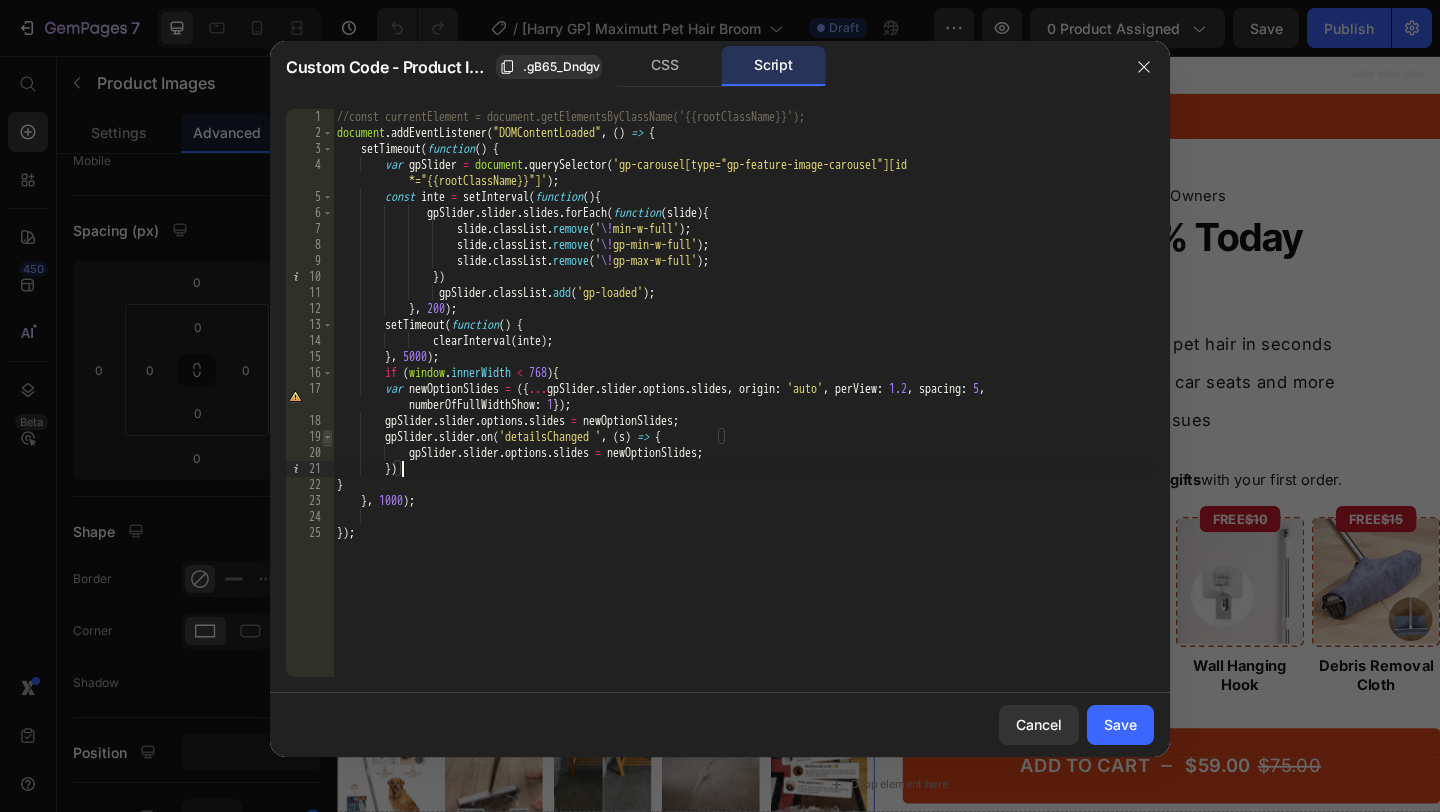 click at bounding box center (327, 437) 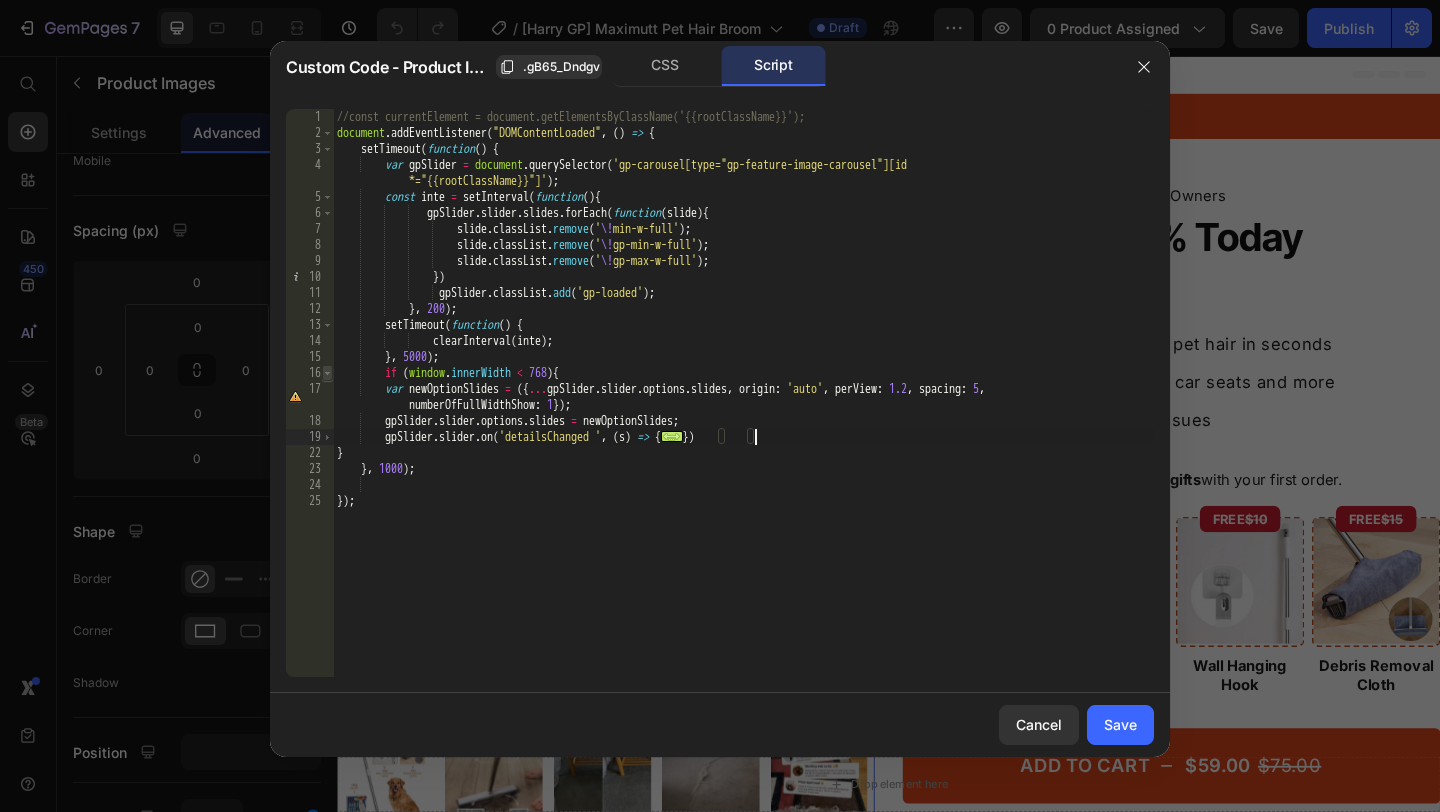 click at bounding box center (327, 373) 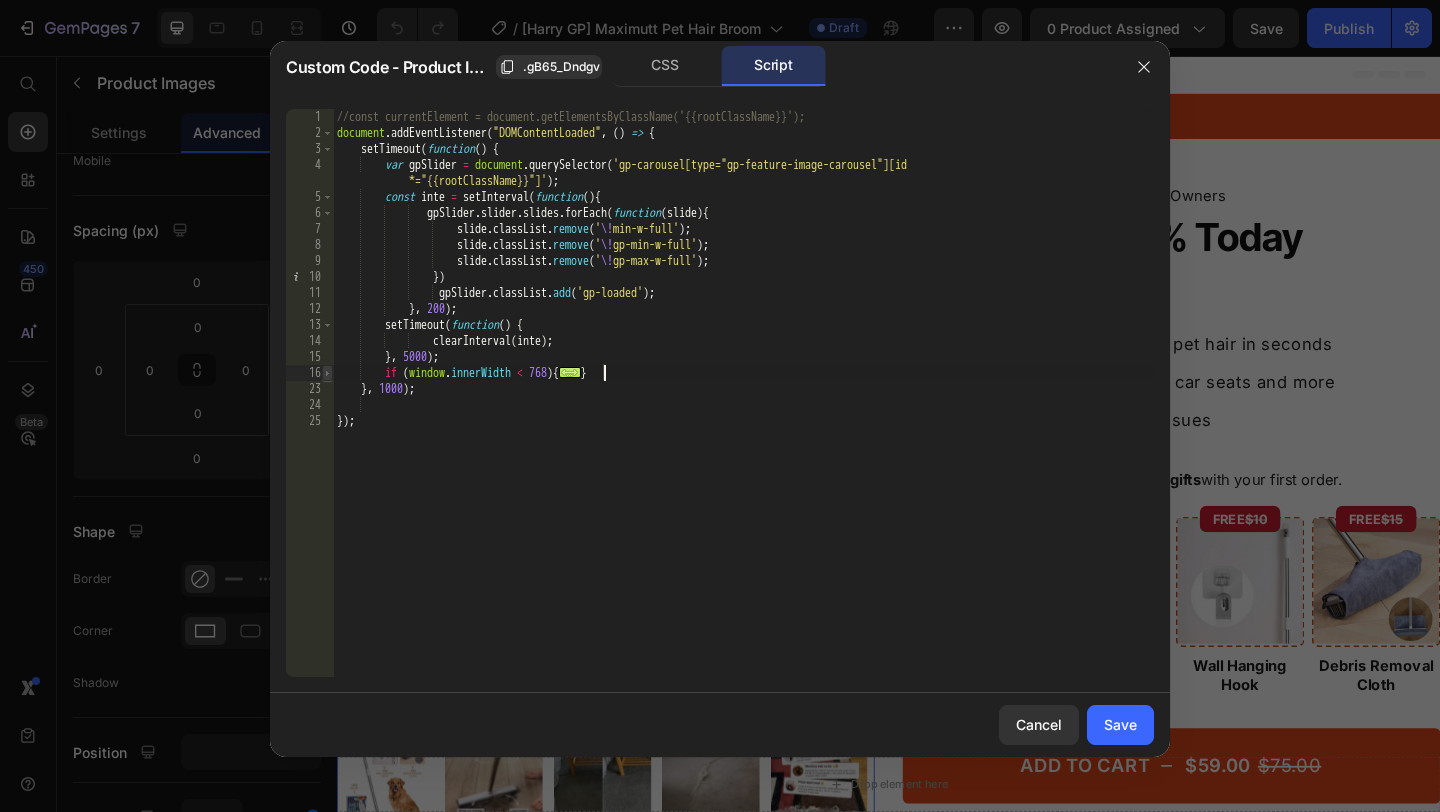 click at bounding box center (327, 373) 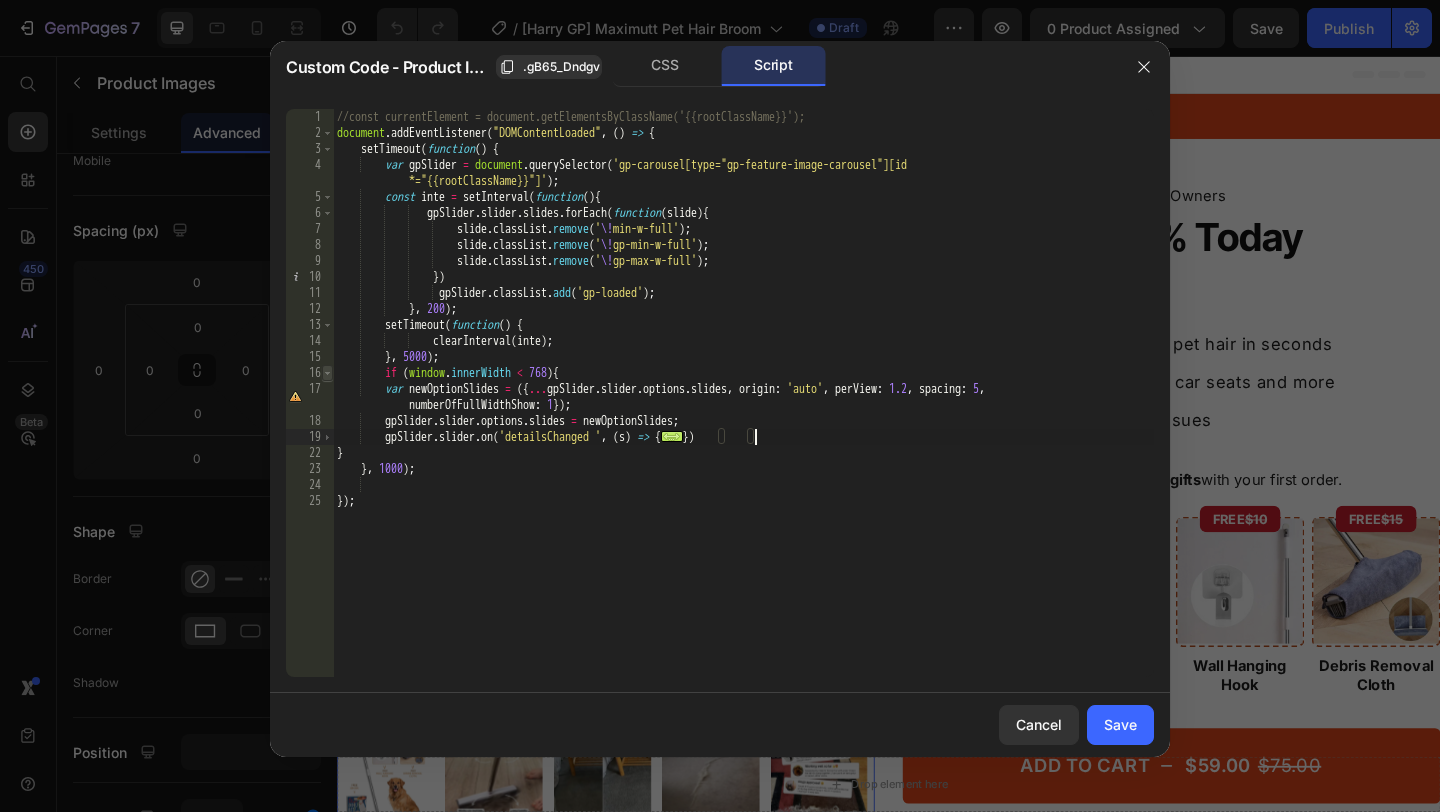 click at bounding box center (327, 373) 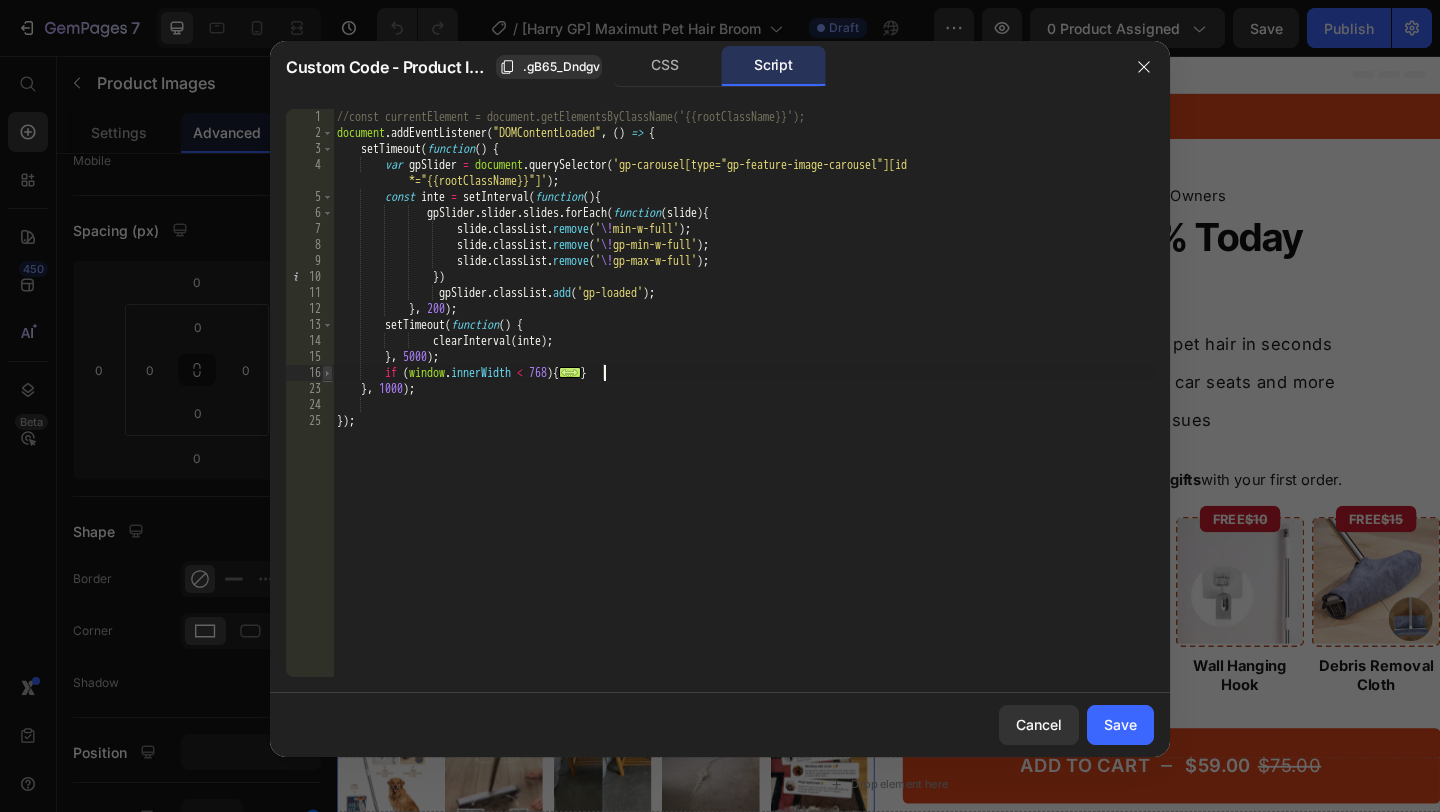 click at bounding box center [327, 373] 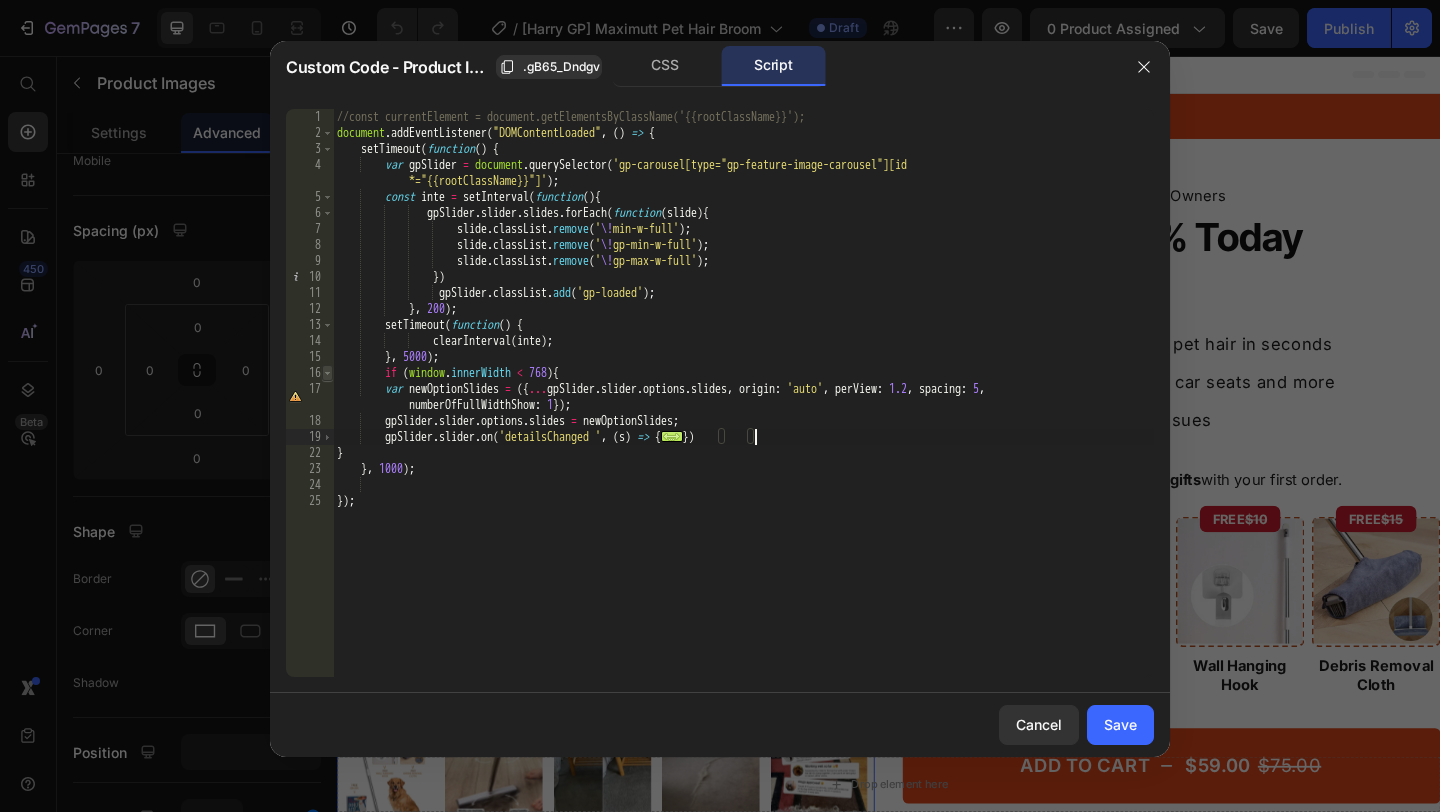 click at bounding box center [327, 373] 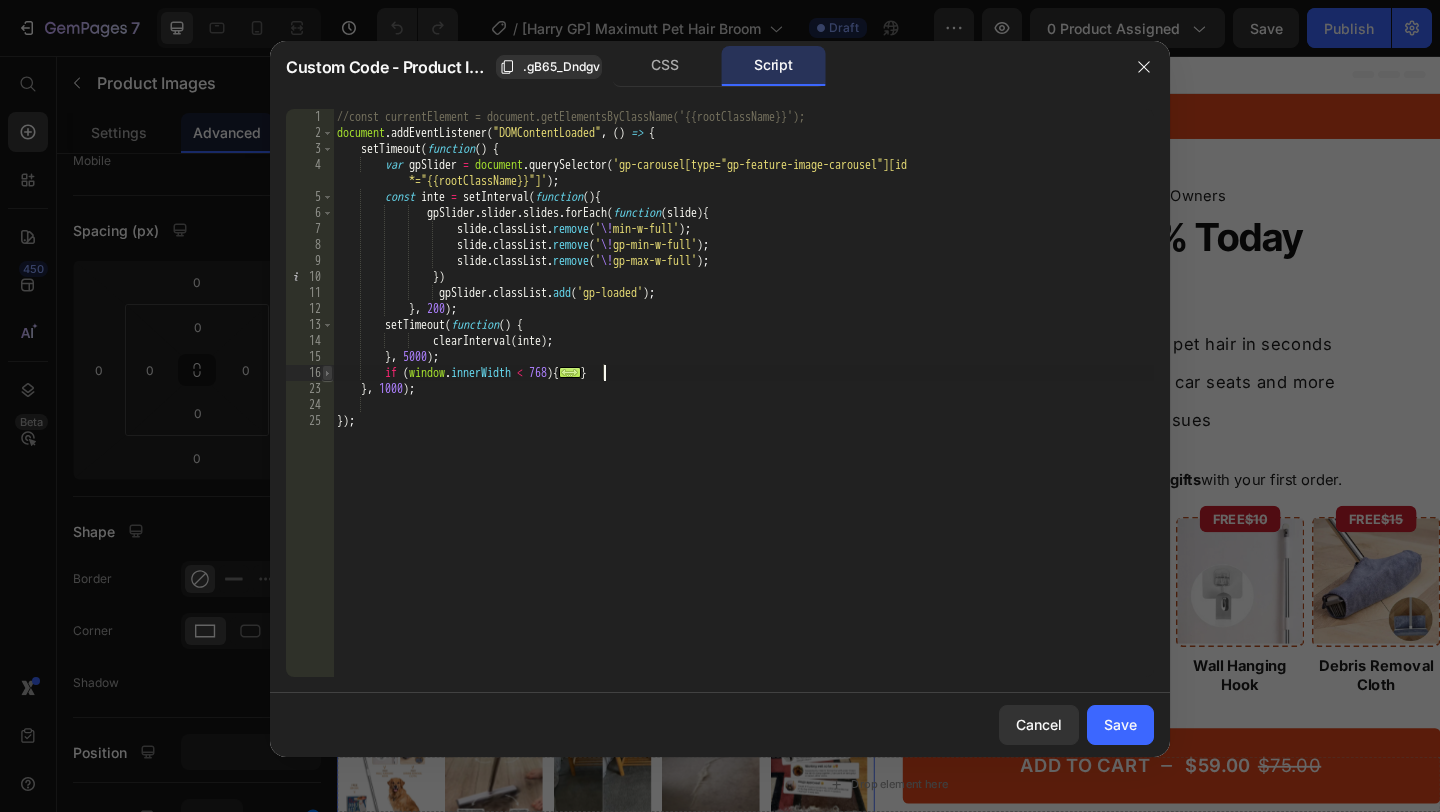 click at bounding box center (327, 373) 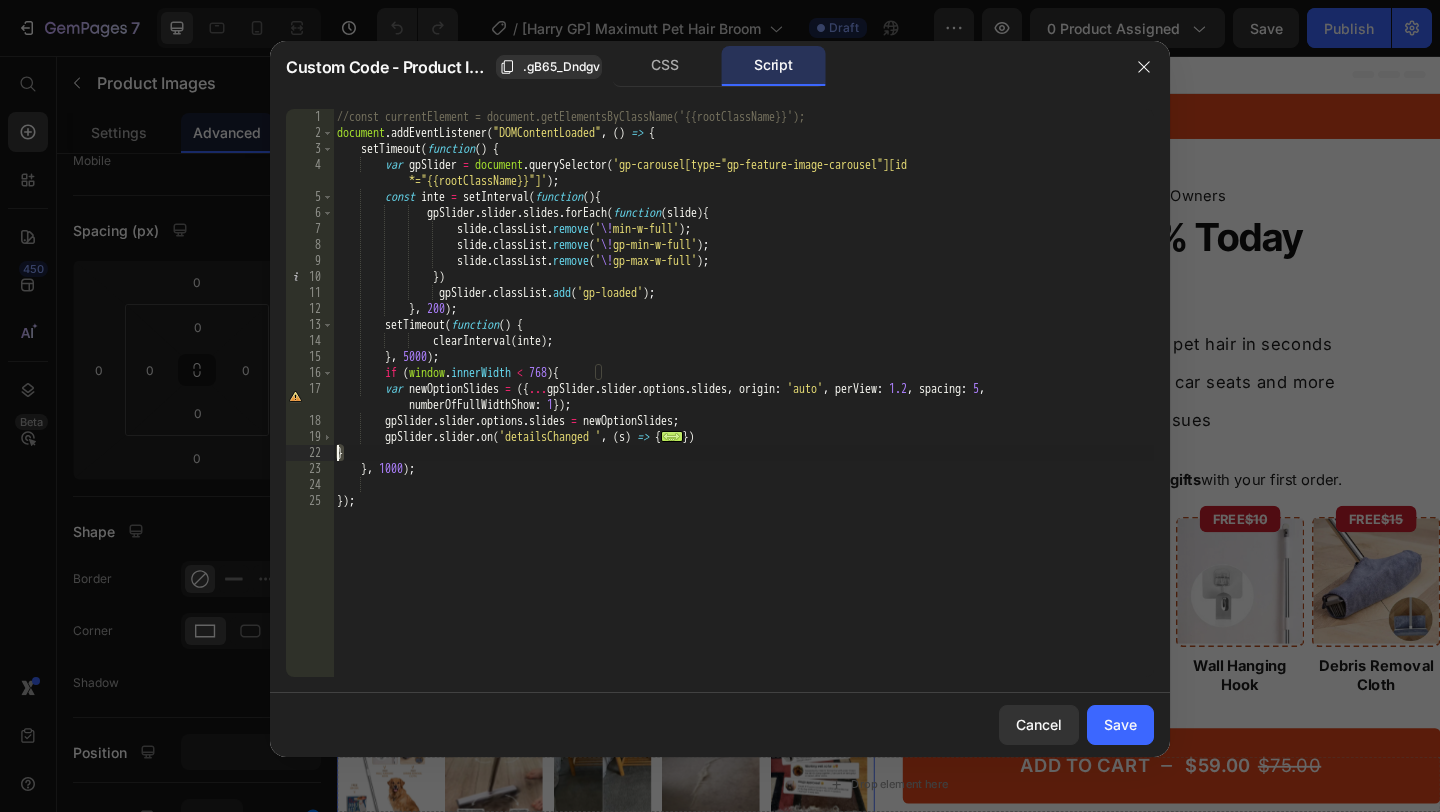drag, startPoint x: 382, startPoint y: 452, endPoint x: 330, endPoint y: 446, distance: 52.34501 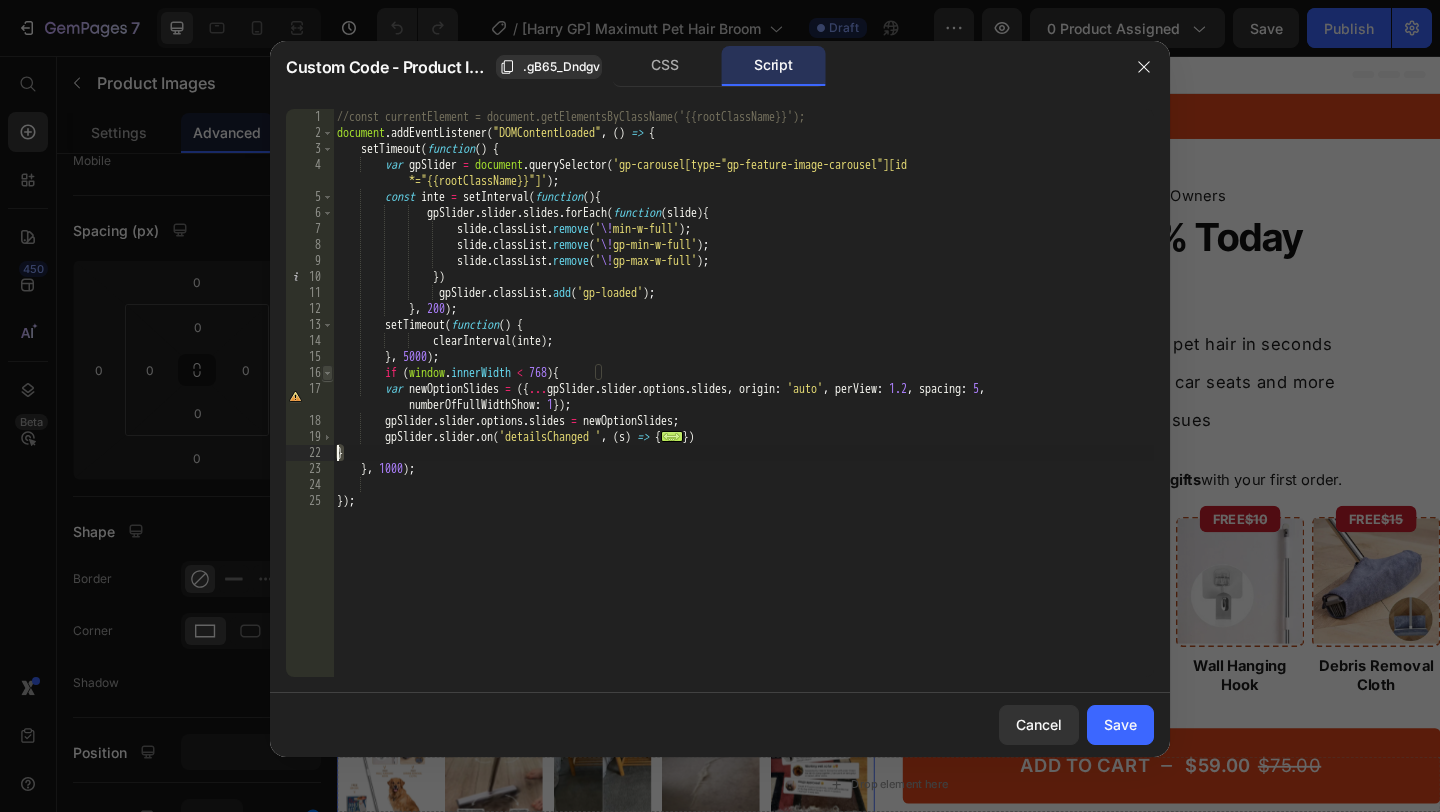 click at bounding box center (327, 373) 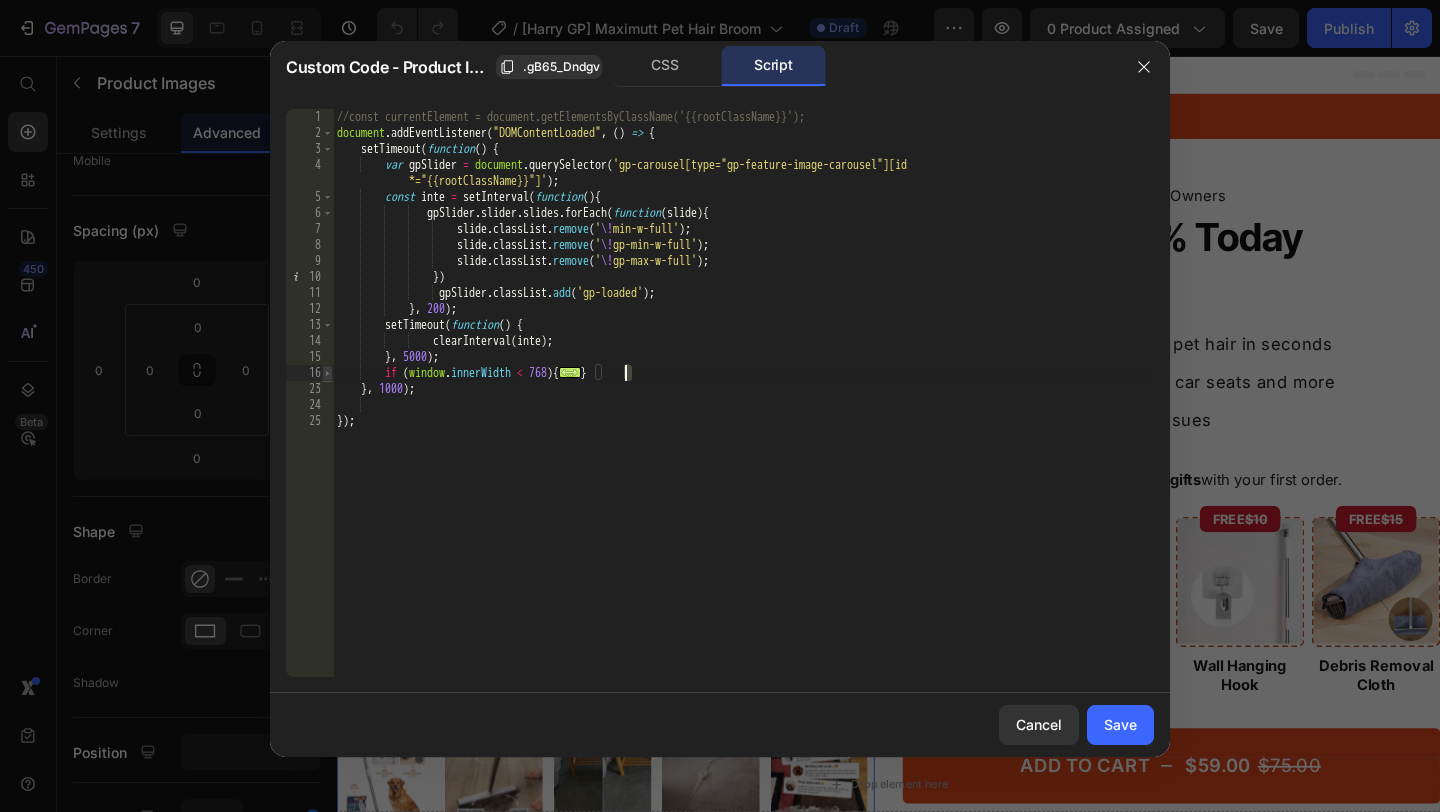 click at bounding box center (327, 373) 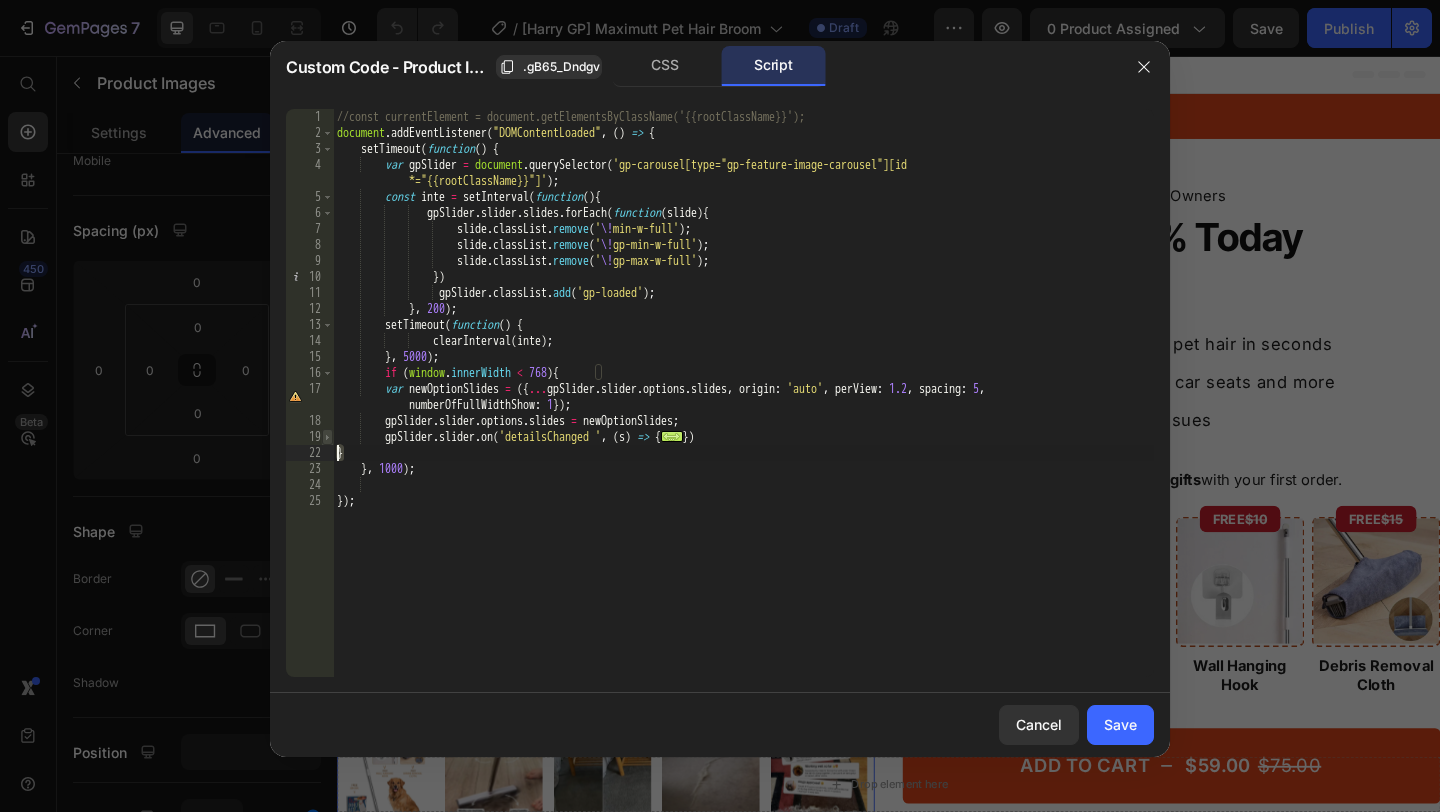 click at bounding box center [327, 437] 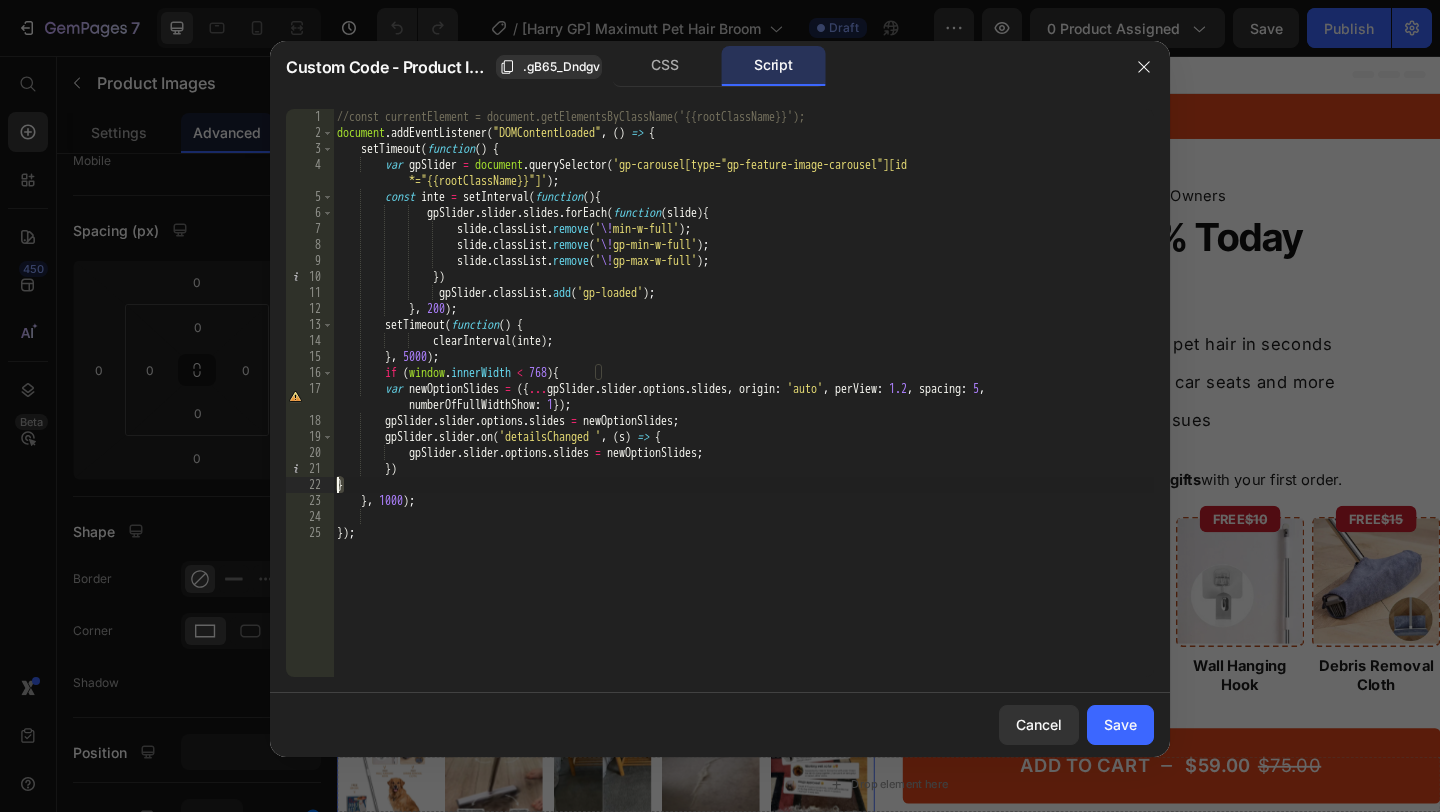 click on "//const currentElement = document.getElementsByClassName('{{rootClassName}}'); document . addEventListener ( "DOMContentLoaded" ,   ( )   =>   {      setTimeout ( function ( )   {           var   gpSlider   =   document . querySelector ( 'gp-carousel[type="gp-feature-image-carousel"][id              *="{{rootClassName}}"]' ) ;           const   inte   =   setInterval ( function ( ) {                    gpSlider . slider . slides . forEach ( function ( slide ) {                          slide . classList . remove ( ' \! min-w-full' ) ;                          slide . classList . remove ( ' \! gp-min-w-full' ) ;                          slide . classList . remove ( ' \! gp-max-w-full' ) ;                     })                       gpSlider . classList . add ( 'gp-loaded' ) ;                } ,   200 ) ;           setTimeout ( function ( )   {                     clearInterval ( inte ) ;           } ,   5000 ) ;           if   ( window . innerWidth   <   768 ) {           var   newOptionSlides   =" at bounding box center (743, 409) 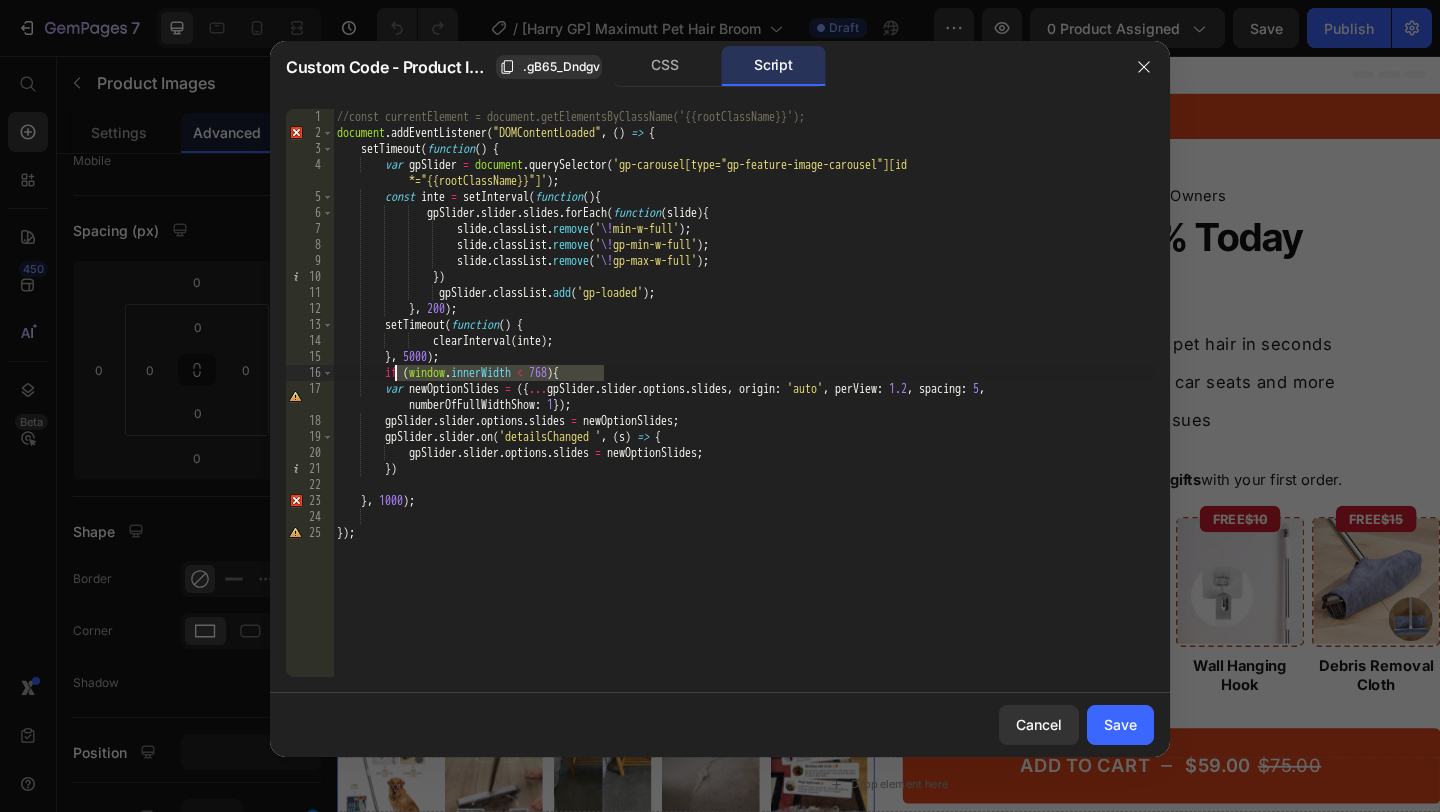 drag, startPoint x: 625, startPoint y: 371, endPoint x: 395, endPoint y: 370, distance: 230.00217 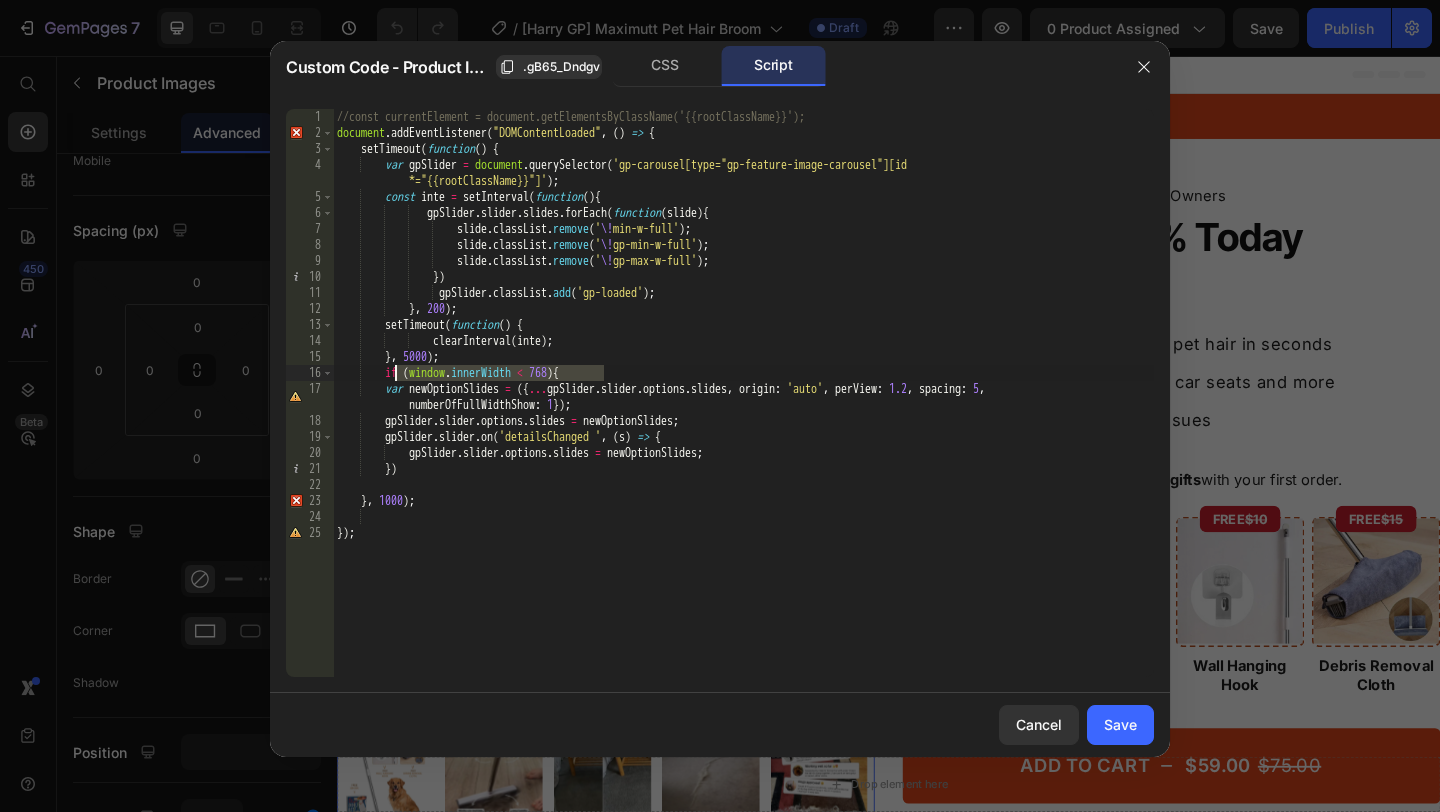 click on "//const currentElement = document.getElementsByClassName('{{rootClassName}}'); document . addEventListener ( "DOMContentLoaded" ,   ( )   =>   {      setTimeout ( function ( )   {           var   gpSlider   =   document . querySelector ( 'gp-carousel[type="gp-feature-image-carousel"][id              *="{{rootClassName}}"]' ) ;           const   inte   =   setInterval ( function ( ) {                    gpSlider . slider . slides . forEach ( function ( slide ) {                          slide . classList . remove ( ' \! min-w-full' ) ;                          slide . classList . remove ( ' \! gp-min-w-full' ) ;                          slide . classList . remove ( ' \! gp-max-w-full' ) ;                     })                       gpSlider . classList . add ( 'gp-loaded' ) ;                } ,   200 ) ;           setTimeout ( function ( )   {                     clearInterval ( inte ) ;           } ,   5000 ) ;           if   ( window . innerWidth   <   768 ) {           var   newOptionSlides   =" at bounding box center [743, 409] 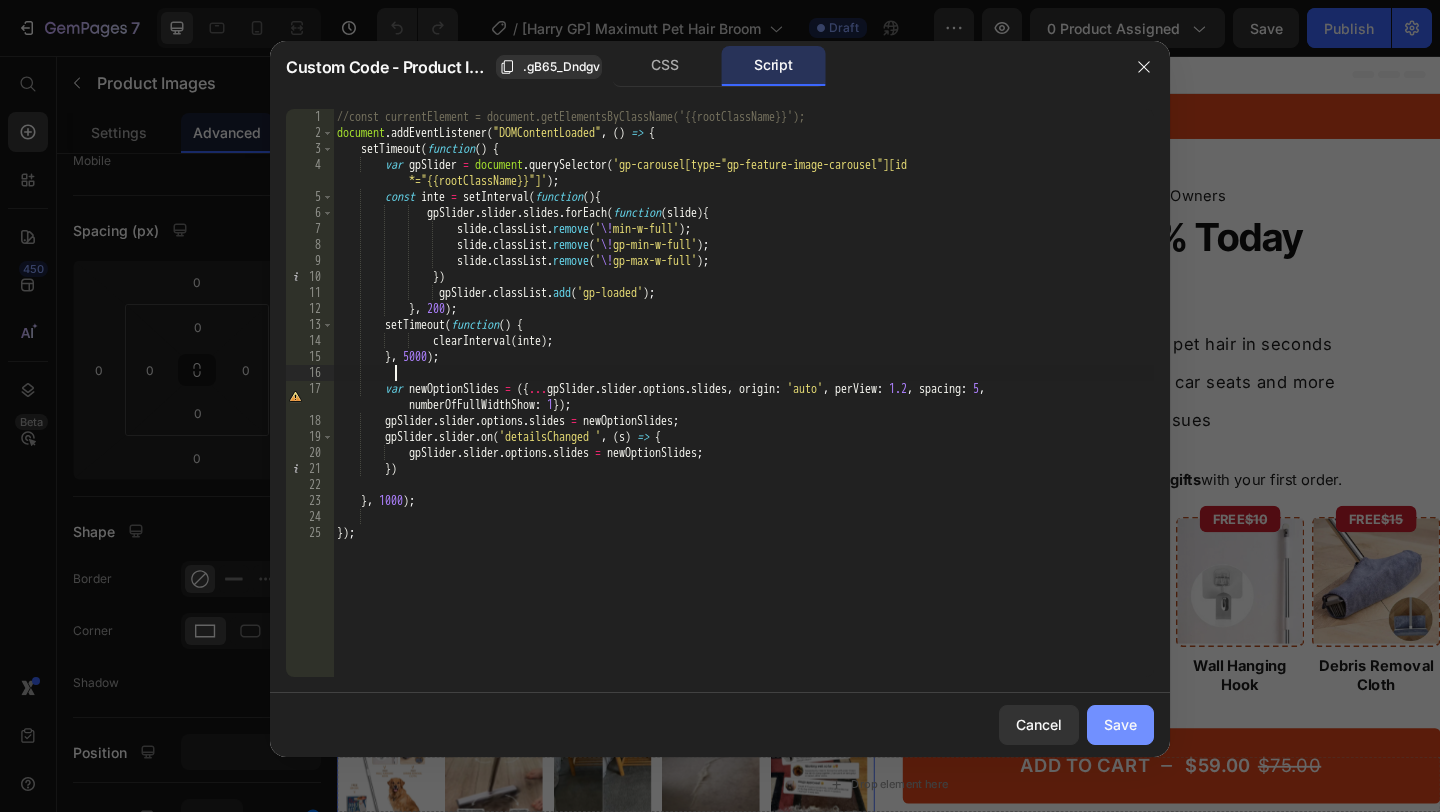 drag, startPoint x: 1130, startPoint y: 725, endPoint x: 1199, endPoint y: 51, distance: 677.5227 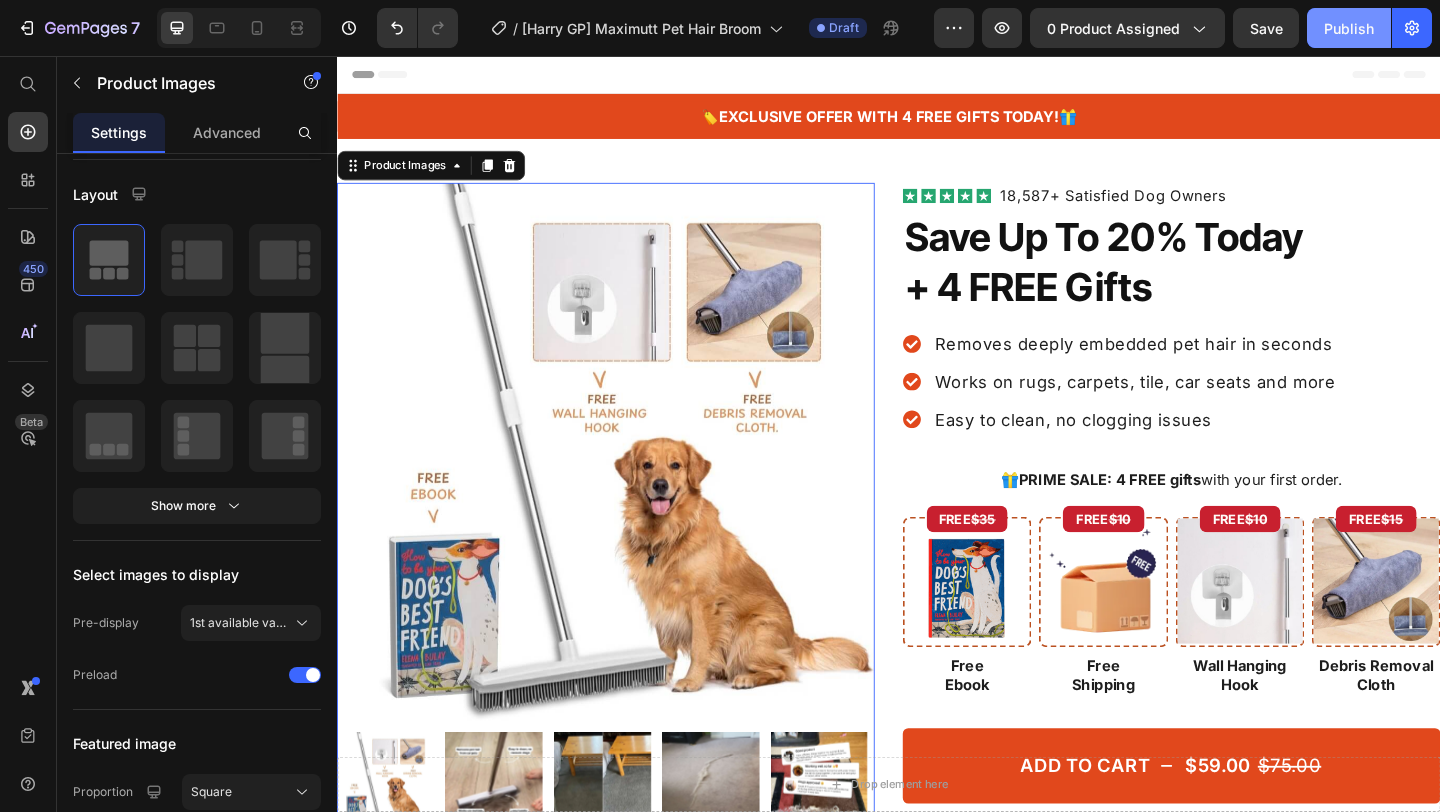 click on "Publish" 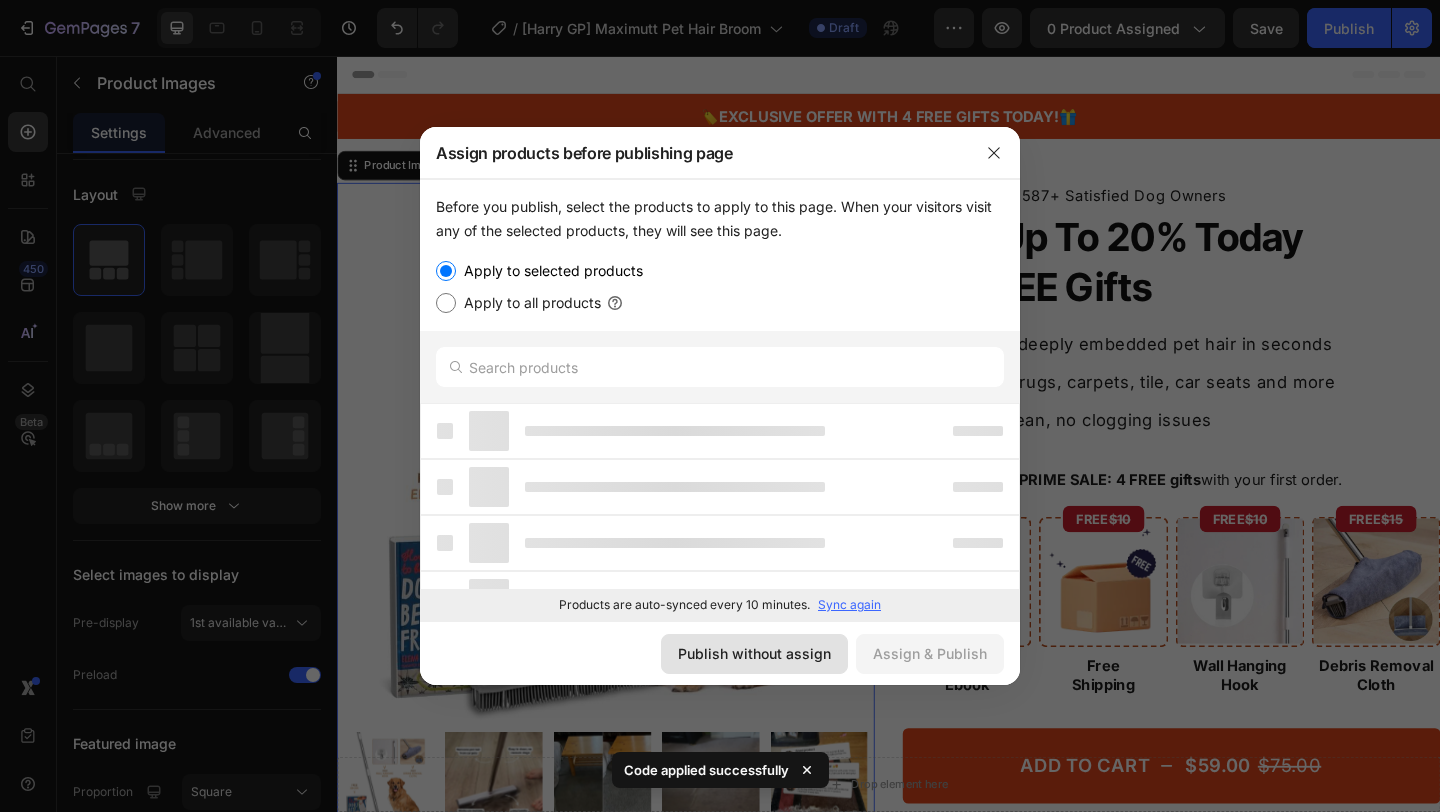click on "Publish without assign" 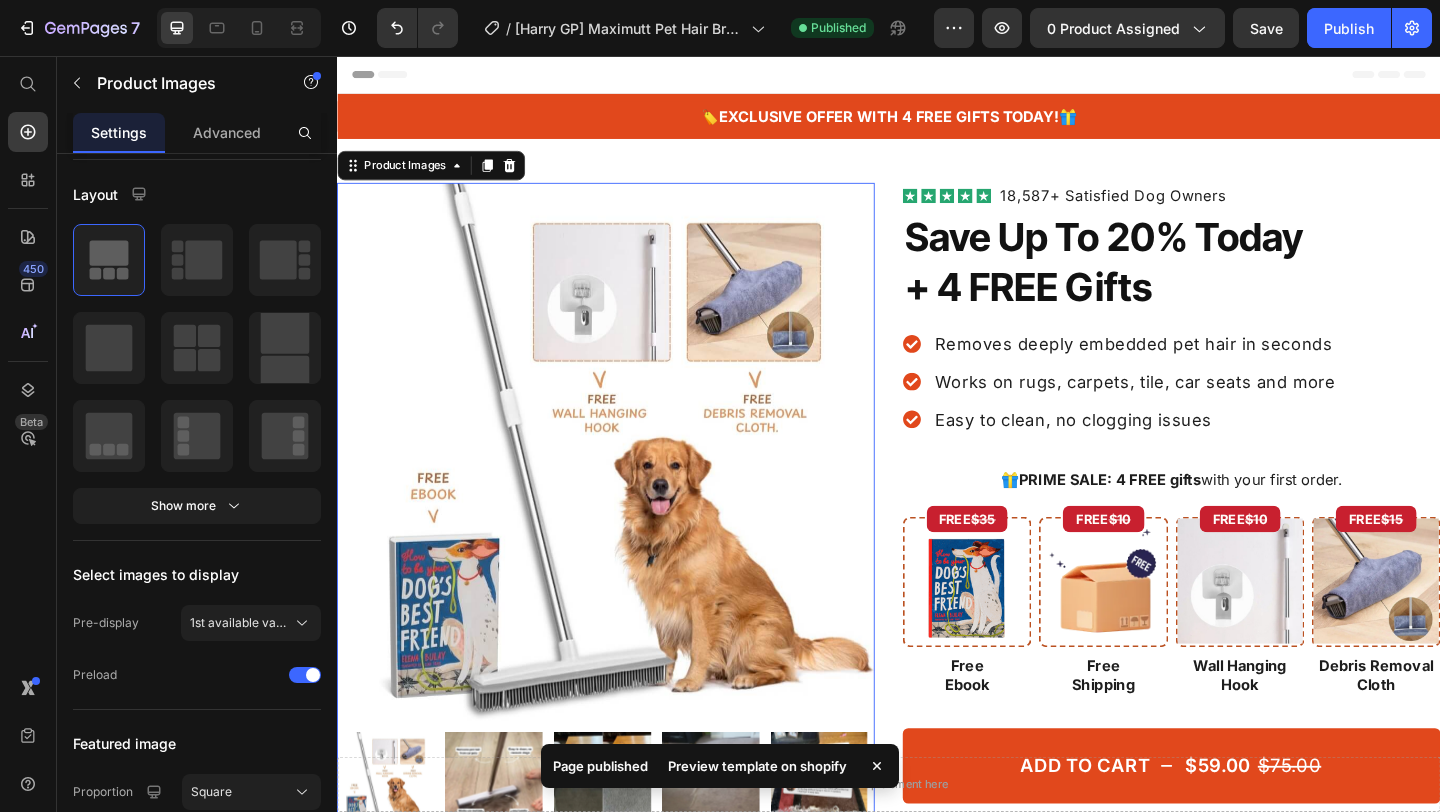 click on "Preview template on shopify" at bounding box center (757, 766) 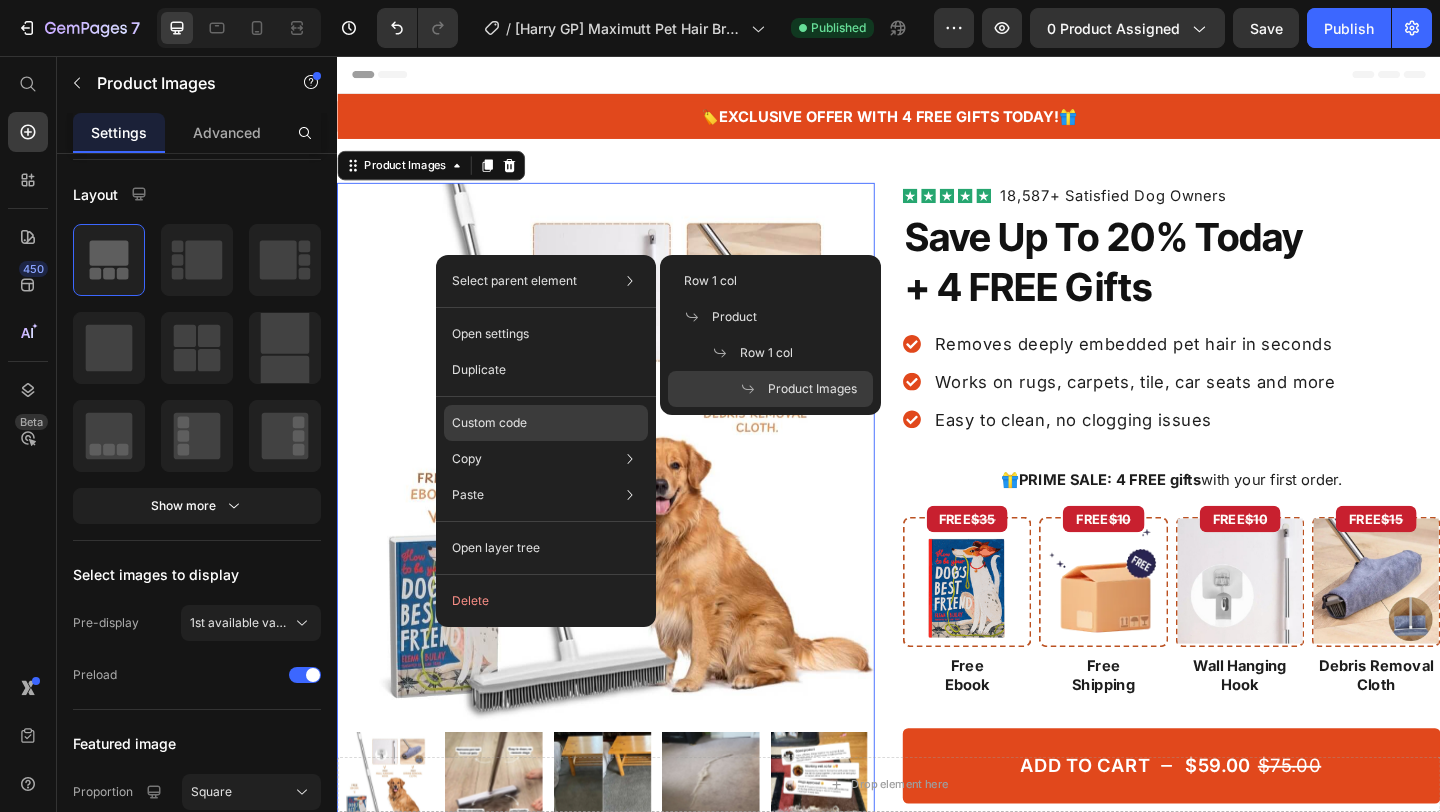 click on "Custom code" at bounding box center [489, 423] 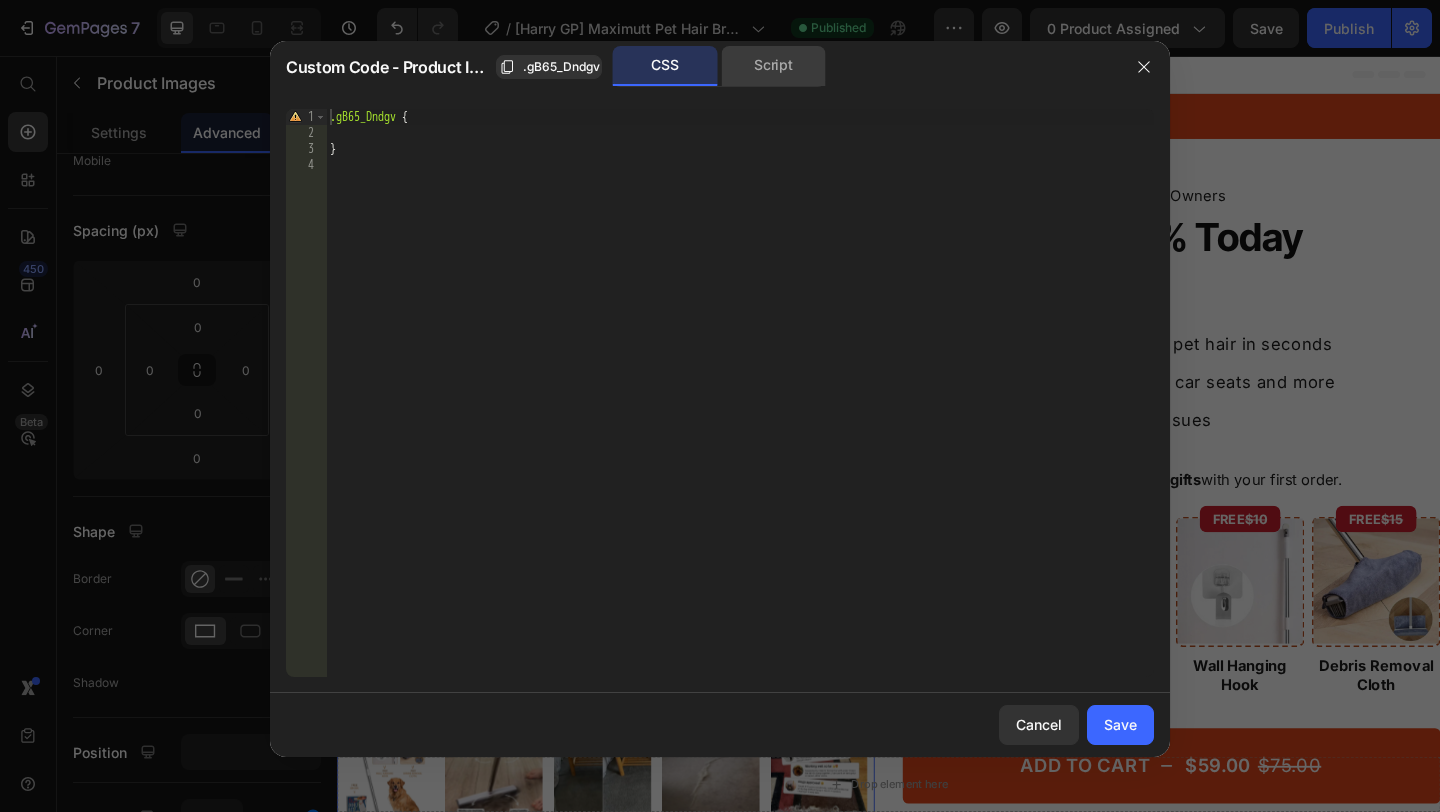click on "Script" 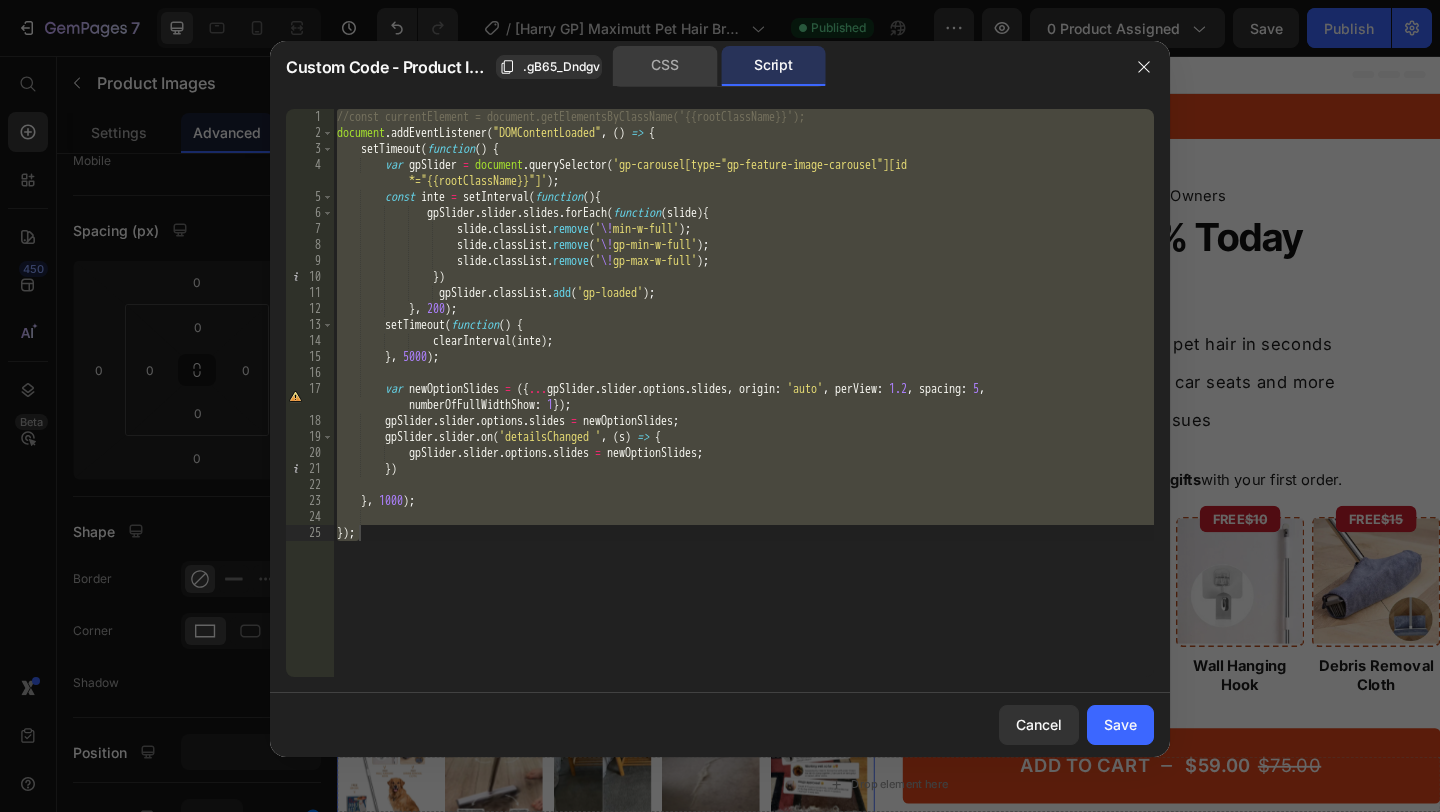 click on "CSS" 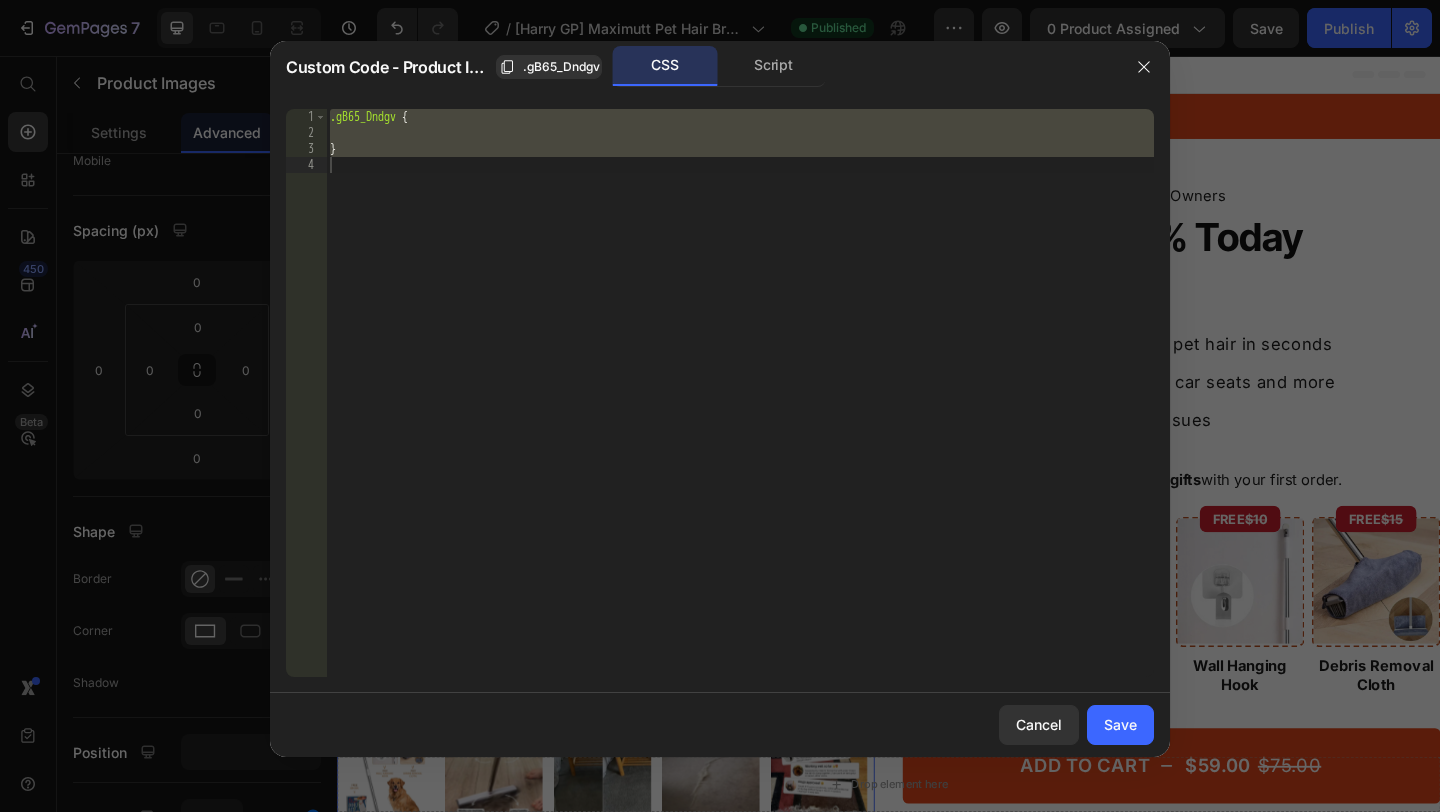 type on "}" 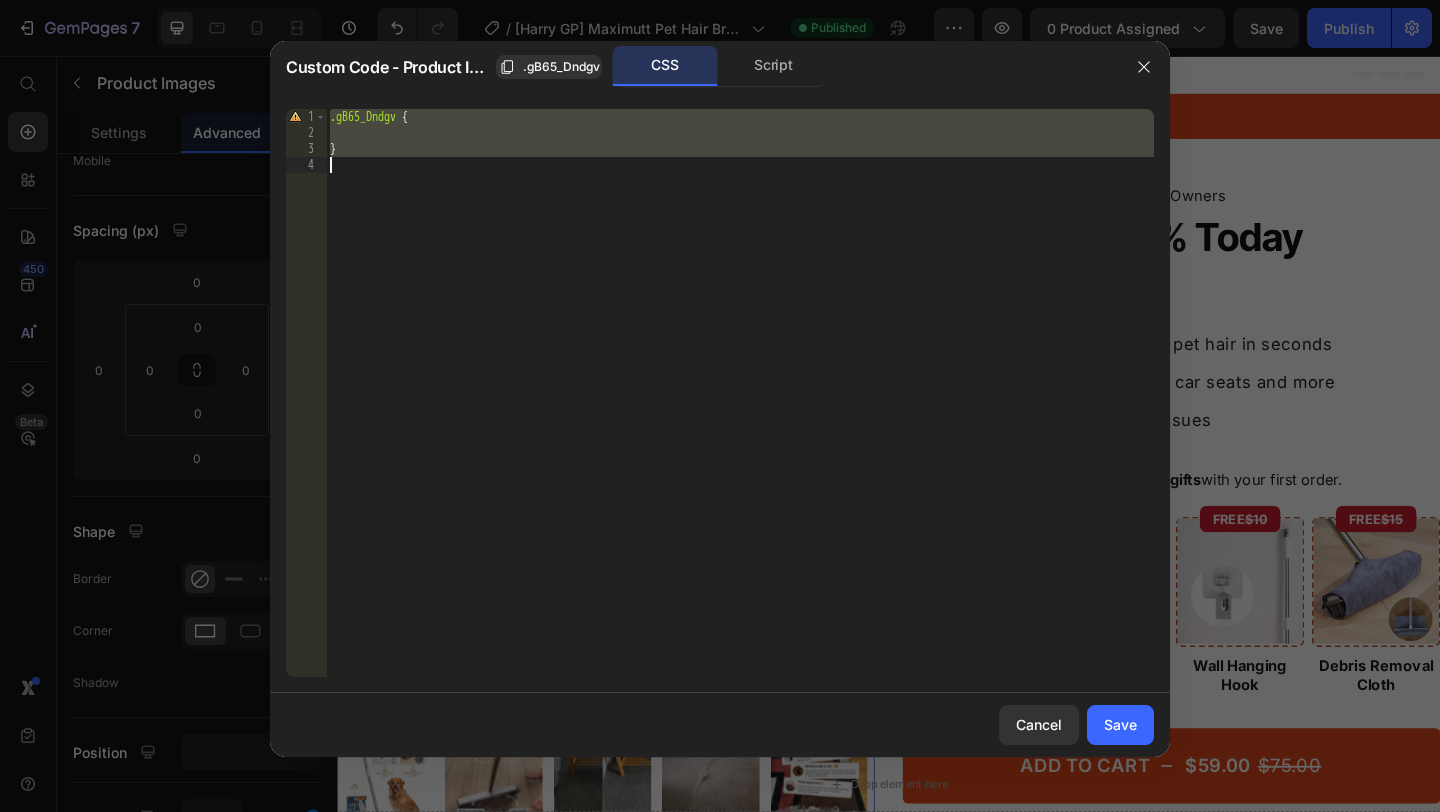 paste 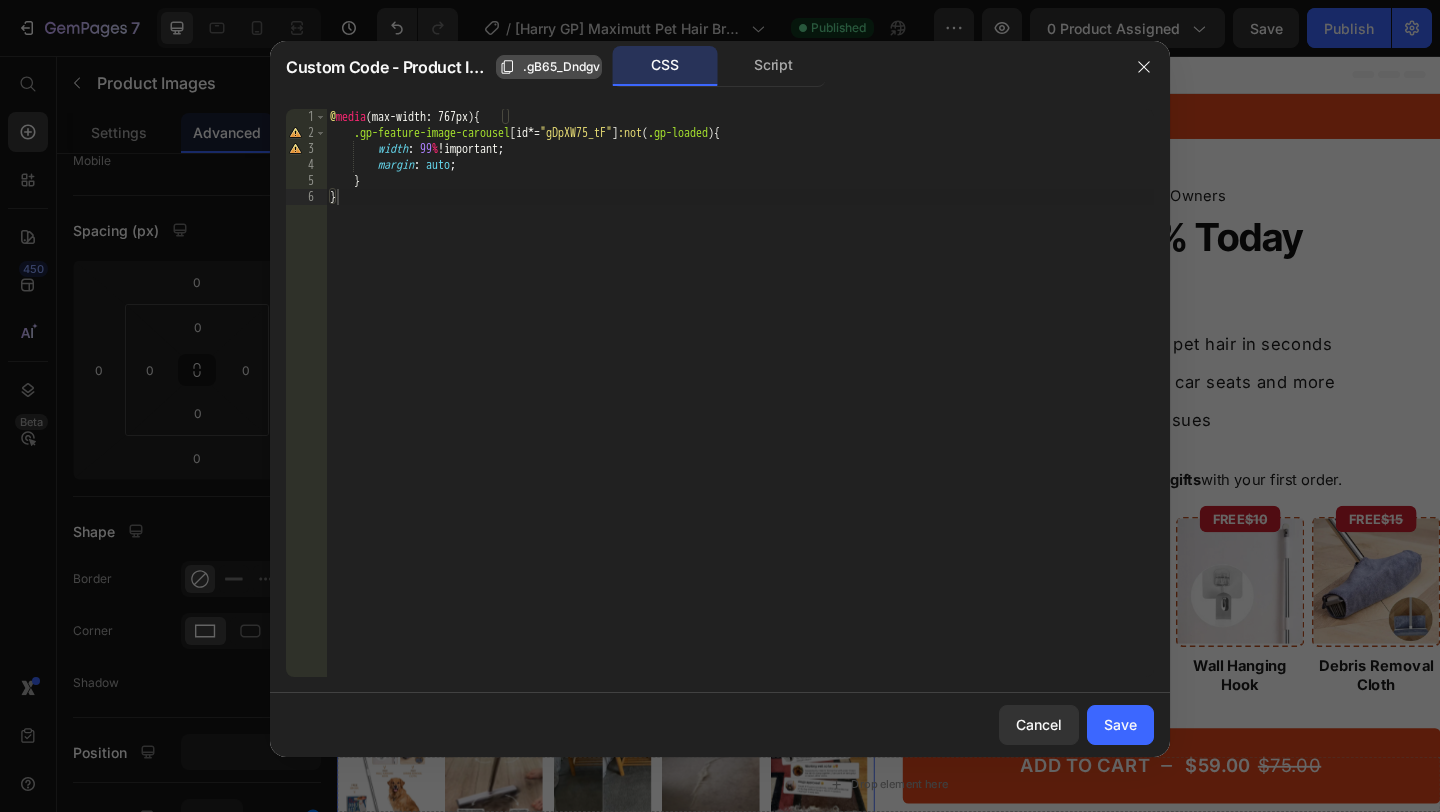 click on ".gB65_Dndgv" 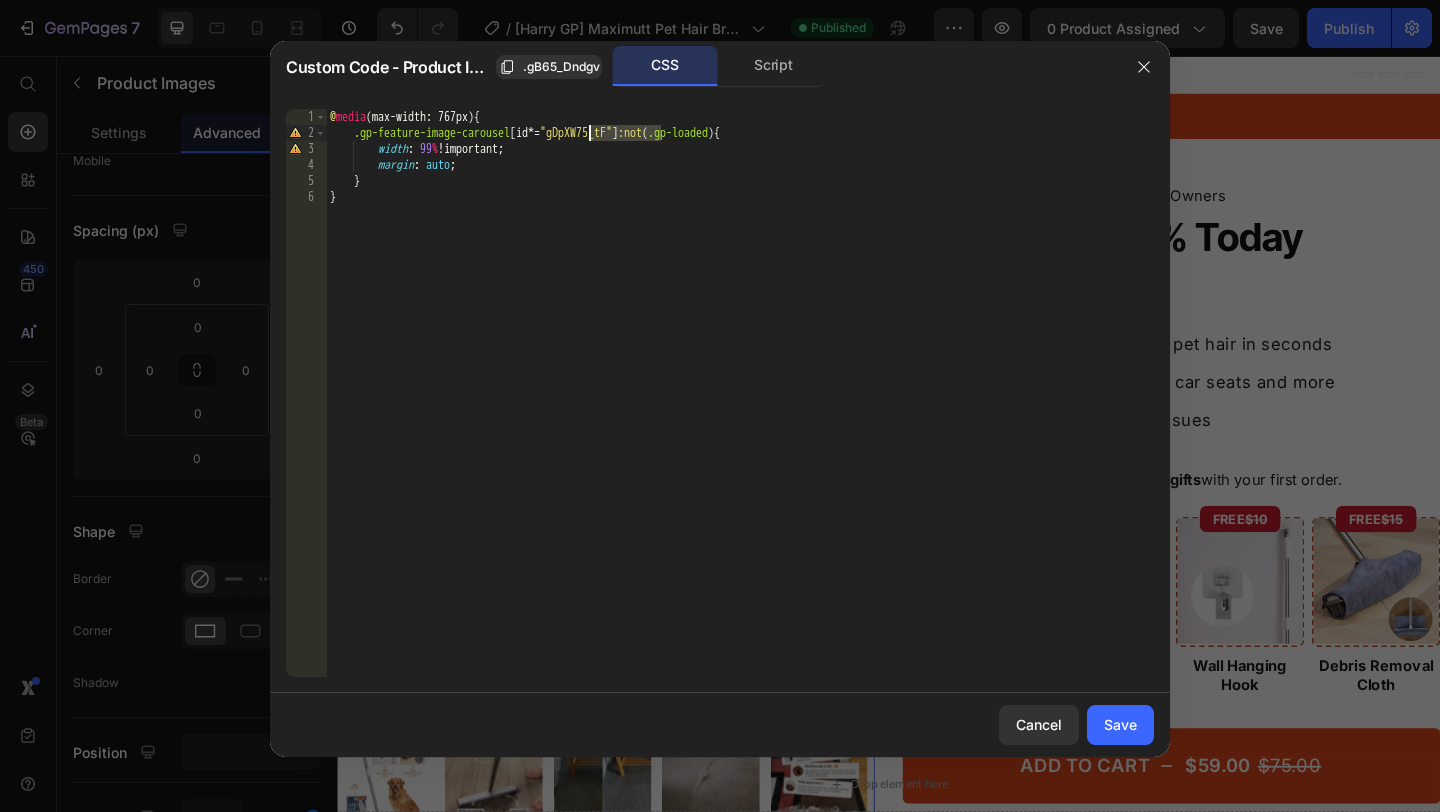 drag, startPoint x: 661, startPoint y: 129, endPoint x: 589, endPoint y: 130, distance: 72.00694 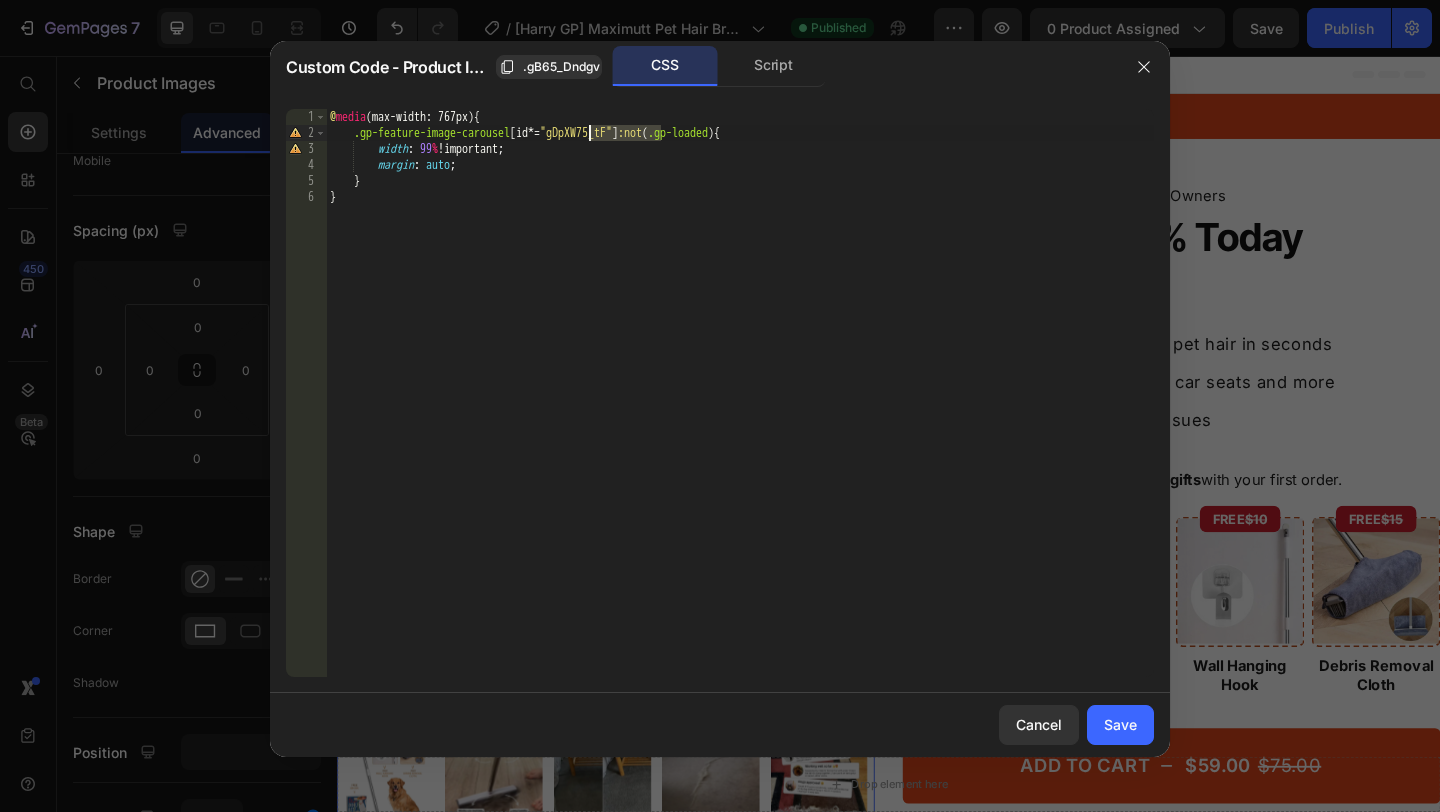 click on "XXXXXXXXXXXXXXXXXXXXXXXXXXXXXXXXXXXXXXXXXXXXXXXXXXXXXXXXXXXXXXXXXXXXXXXXXXXXXXXXXXXXXXXXXXXXXXXXXXXXXXXXXXXXXXXXXXXXXXXXXXXXXXXXXXXXXXXXXXXXXXXXXXXXXXXXXXXXXXXXXXXXXXXXXXXXXXXXXXXXXXXXXXXXXXXXXXXXXXXXXXXXXXXXXXXXXXXXXXXXXXXXXXXXXXXXXXXXXXXXXXXXXXXXXXXXXXX" at bounding box center [740, 409] 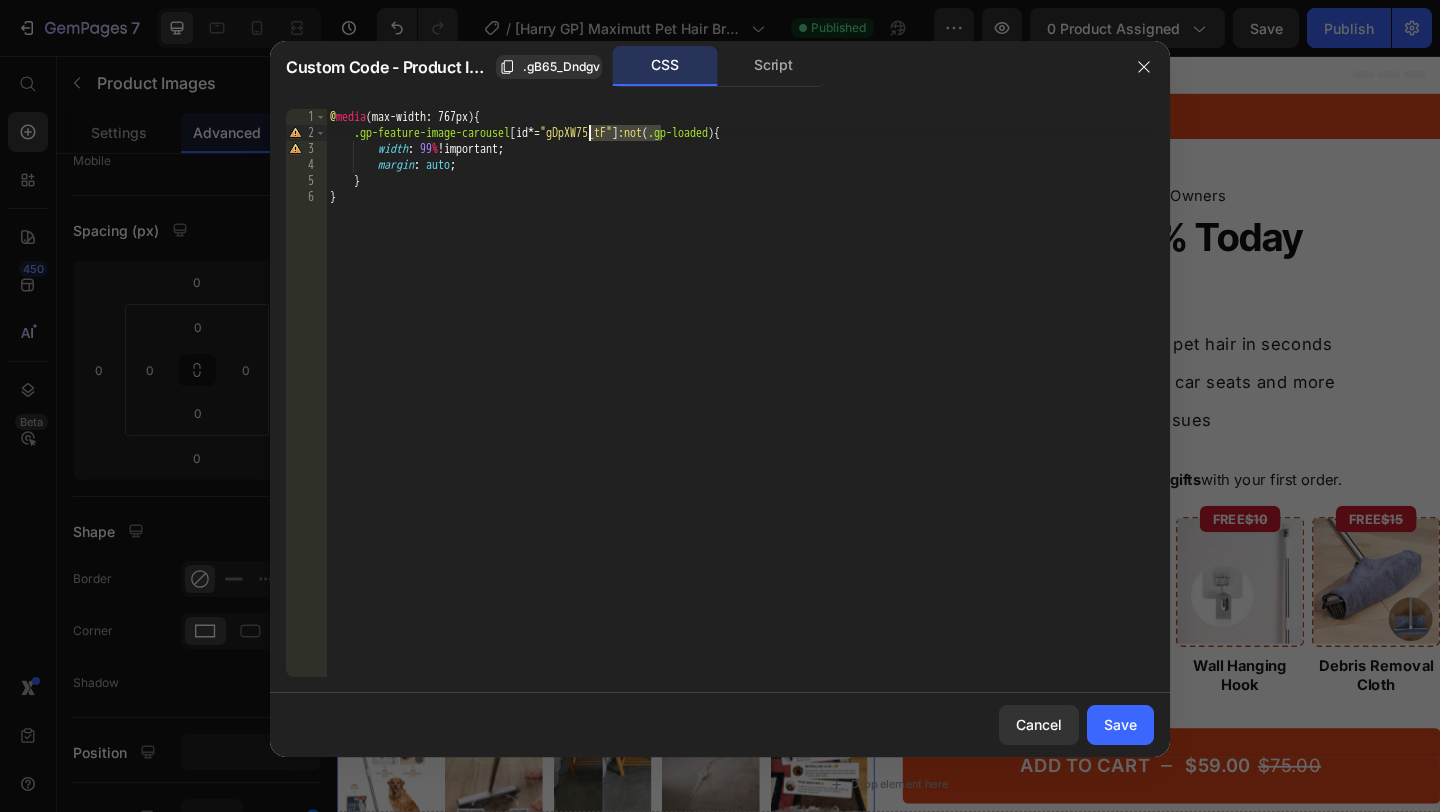 paste on ".gB65_Dndgv" 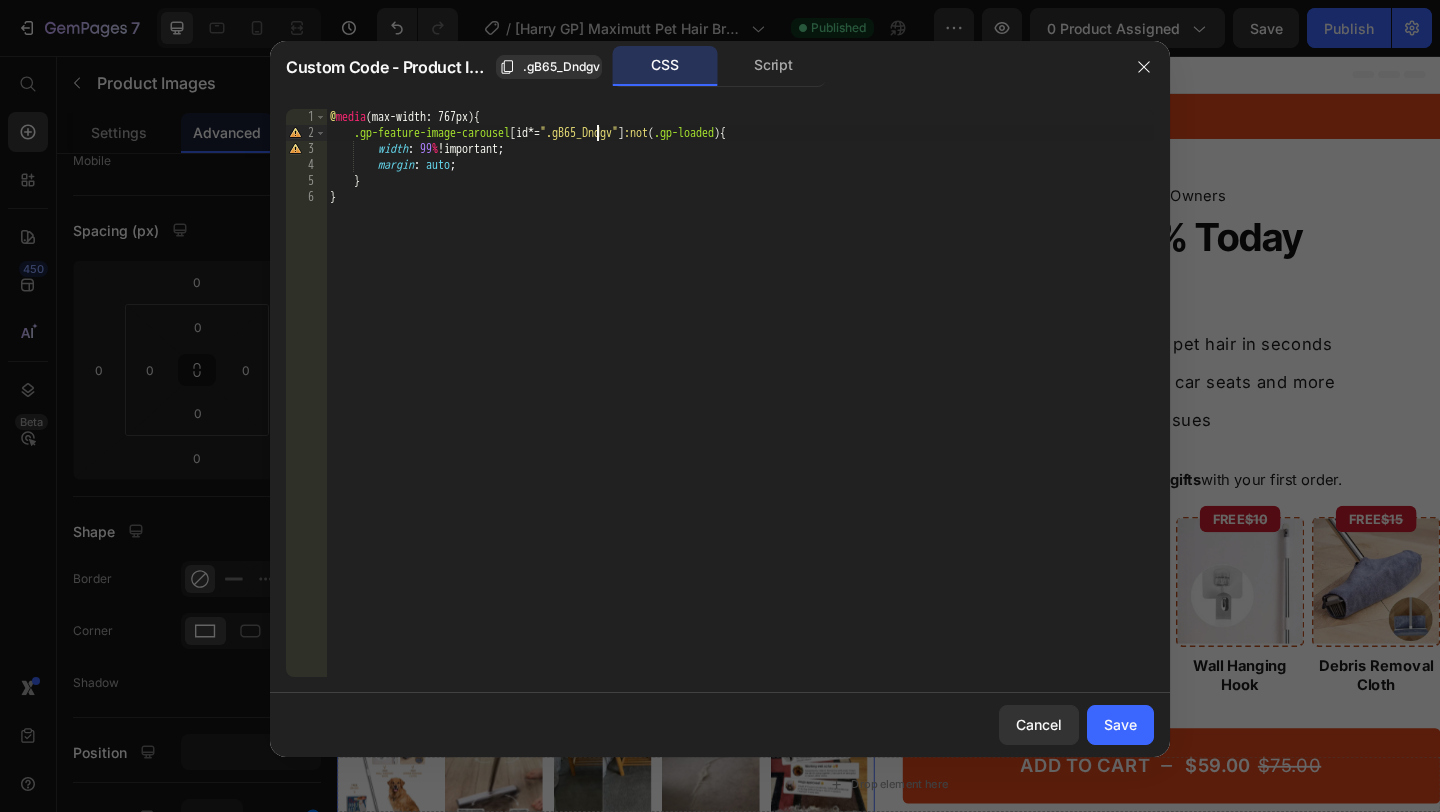 click on "XXXXXXXXXXXXXXXXXXXXXXXXXXXXXXXXXXXXXXXXXXXXXXXXXXXXXXXXXXXXXXXXXXXXXXXXXXXXXXXXXXXXXXXXXXXXXXXXXXXXXXXXXXXXXXXXXXXXXXXXXXXXXXXXXXXXXXXXXXXXXXXXXXXXXXXXXXXXXXXXXXXXXXXXXXXXXXXXXXXXXXXXXXXXXXXXXXXXXXXXXXXXXXXXXXXXXXXXXXXXXXXXXXXXXXXXXXXXXXXXXXXXXXXXXXXXXXX" at bounding box center [740, 409] 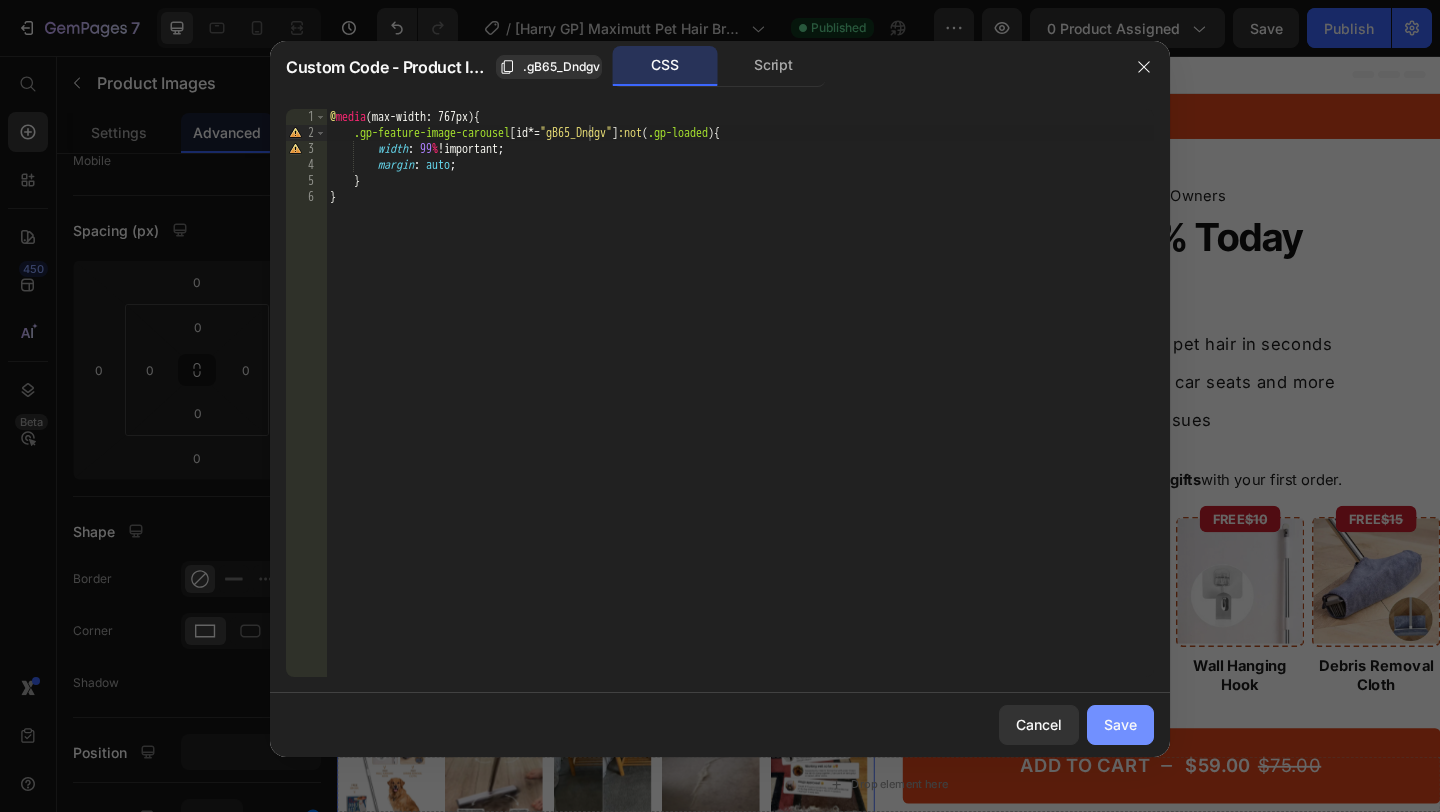 drag, startPoint x: 1124, startPoint y: 728, endPoint x: 970, endPoint y: 526, distance: 254.00787 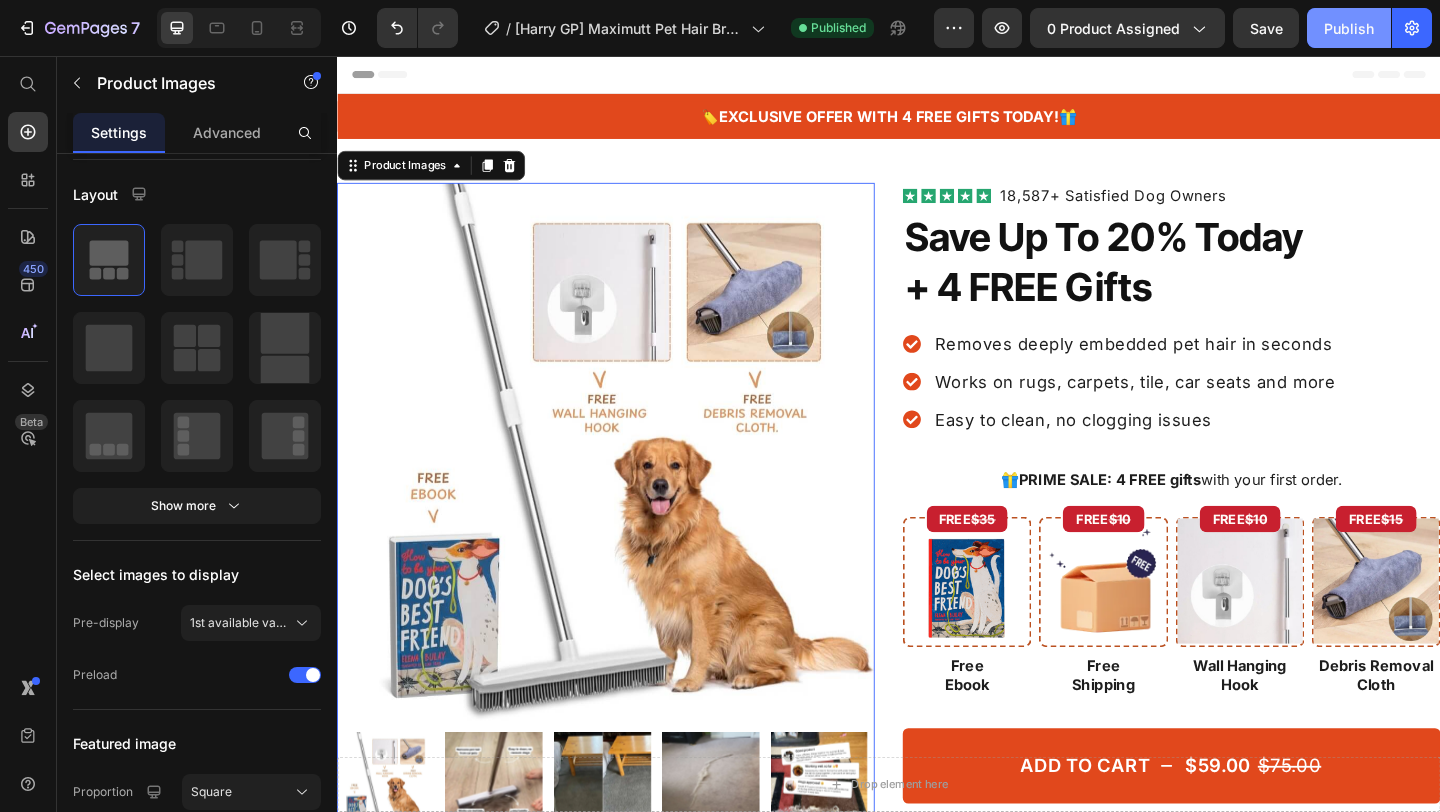 click on "Publish" 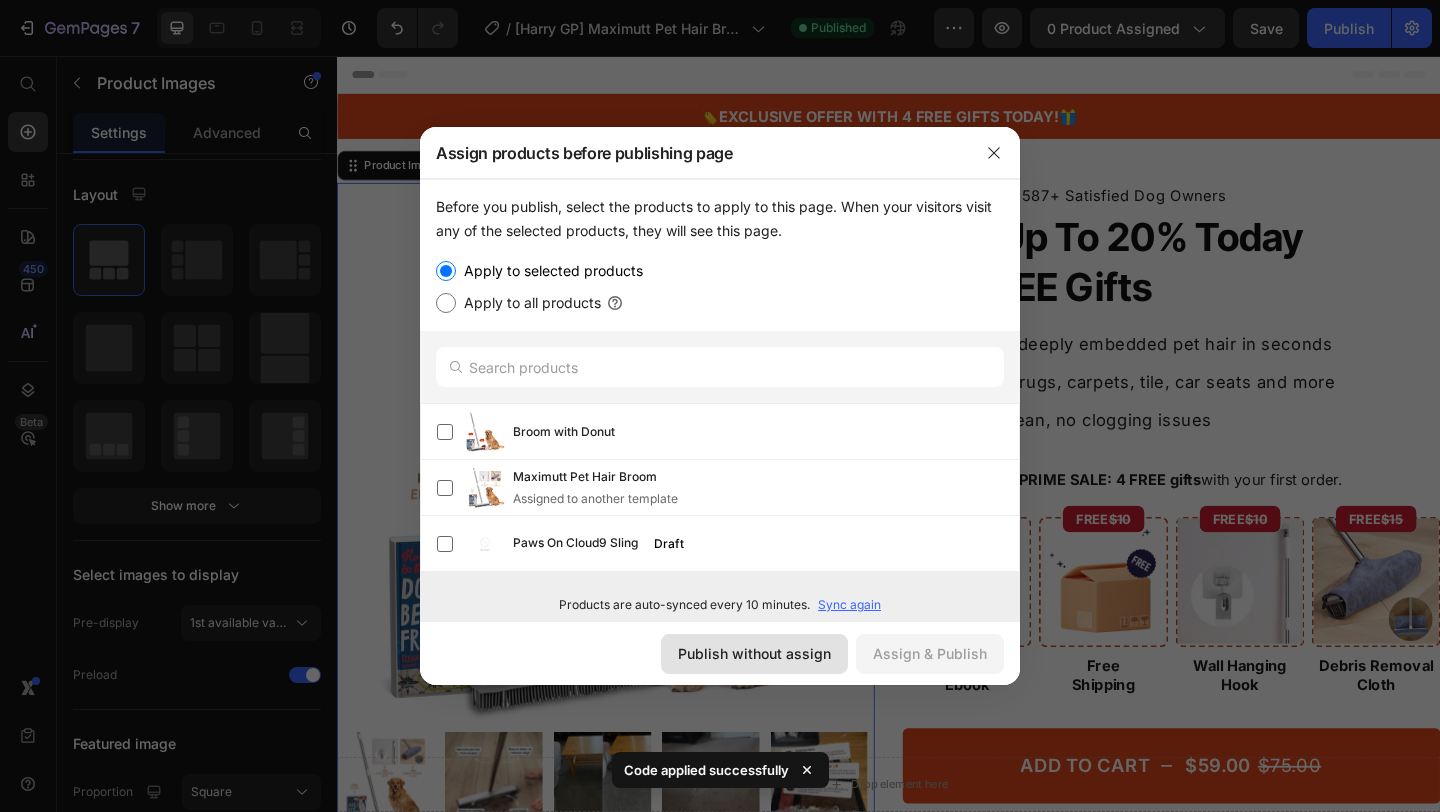 drag, startPoint x: 770, startPoint y: 642, endPoint x: 471, endPoint y: 637, distance: 299.0418 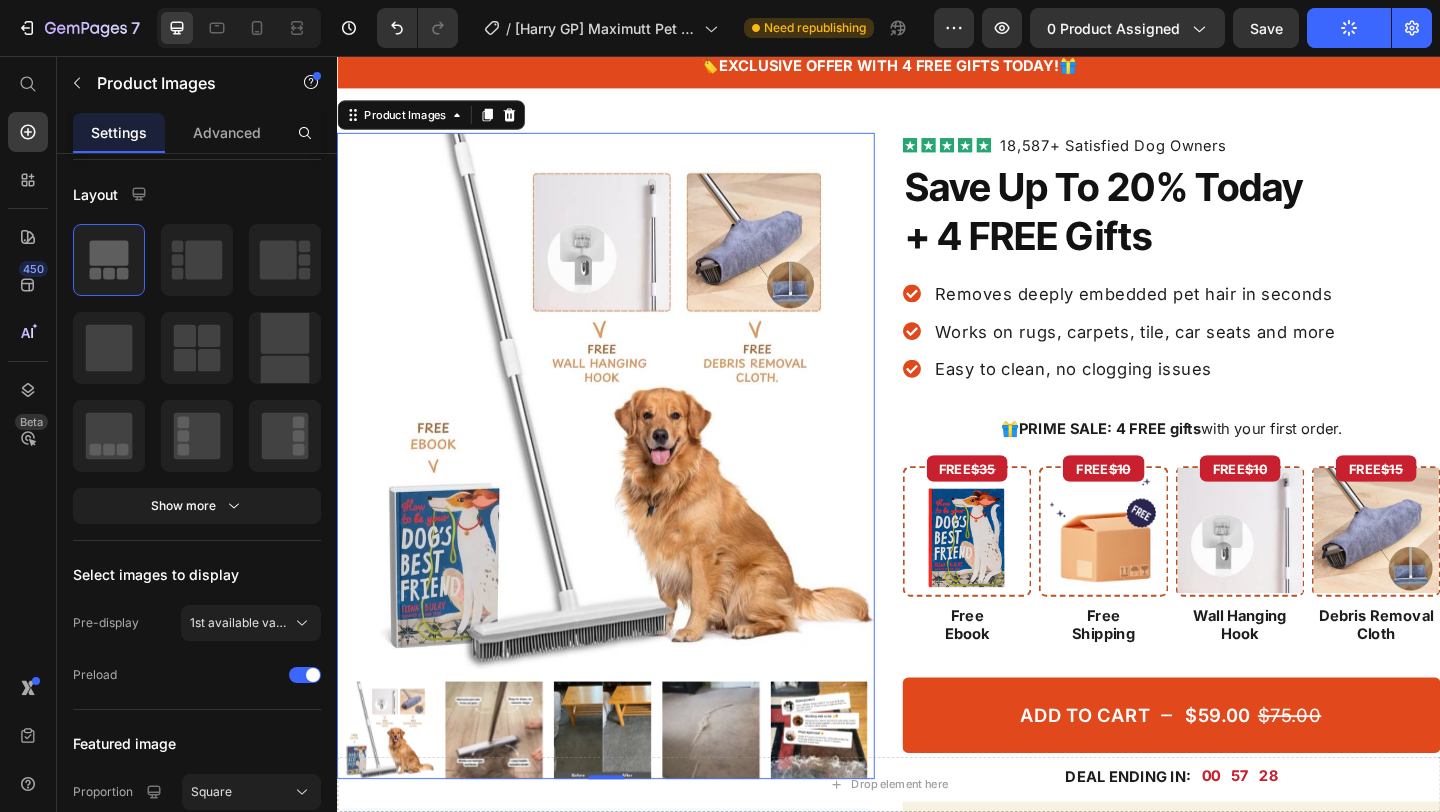 scroll, scrollTop: 0, scrollLeft: 0, axis: both 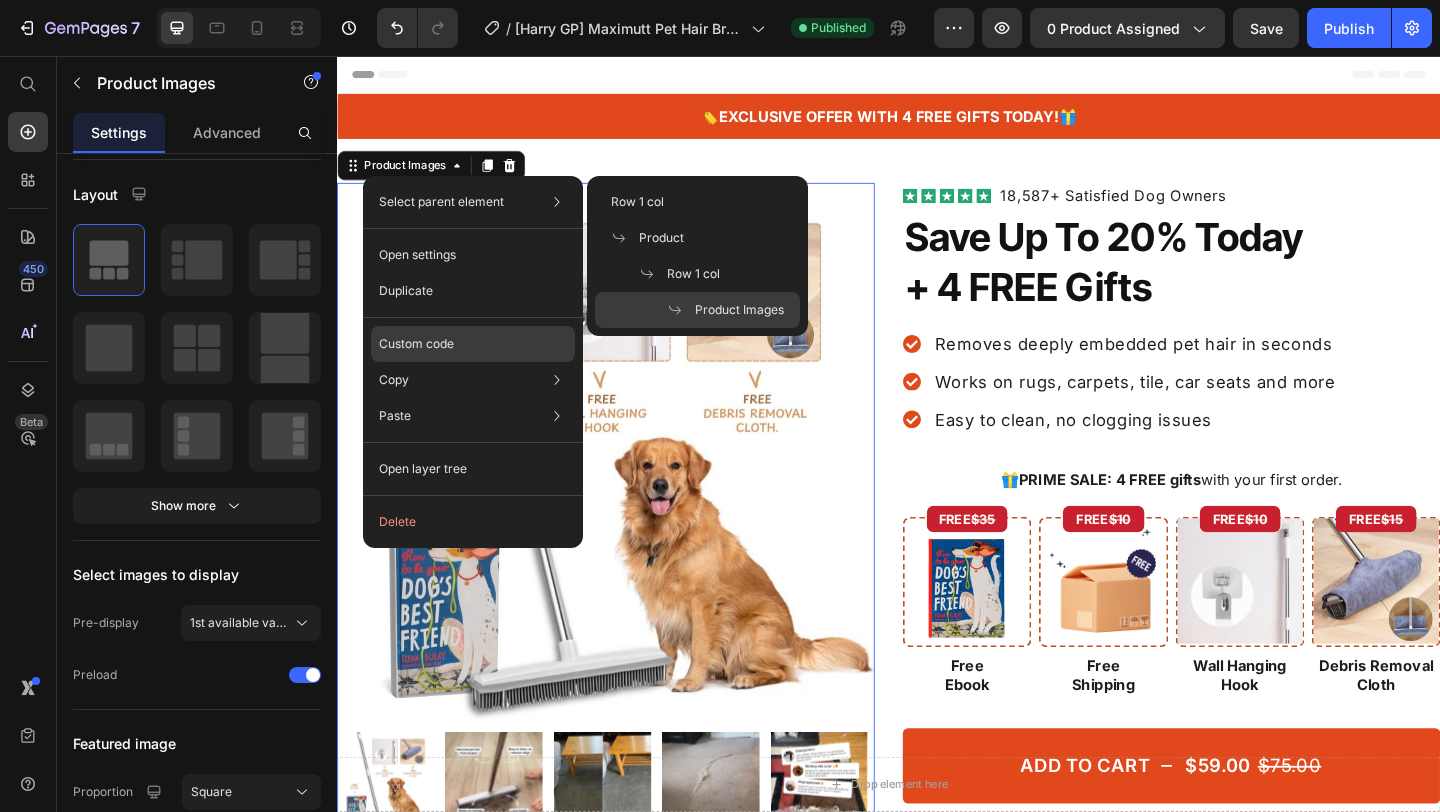 click on "Custom code" 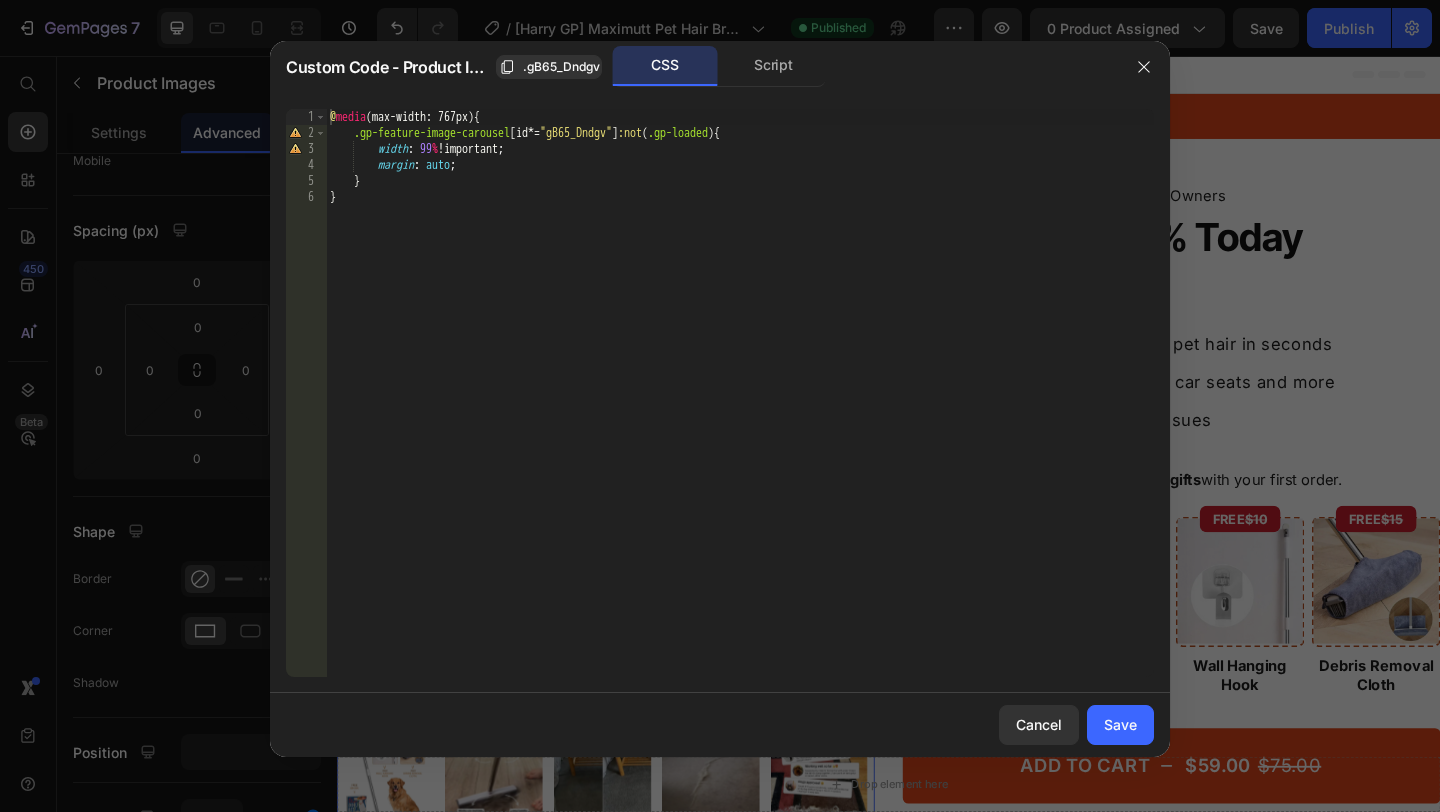 type on "}" 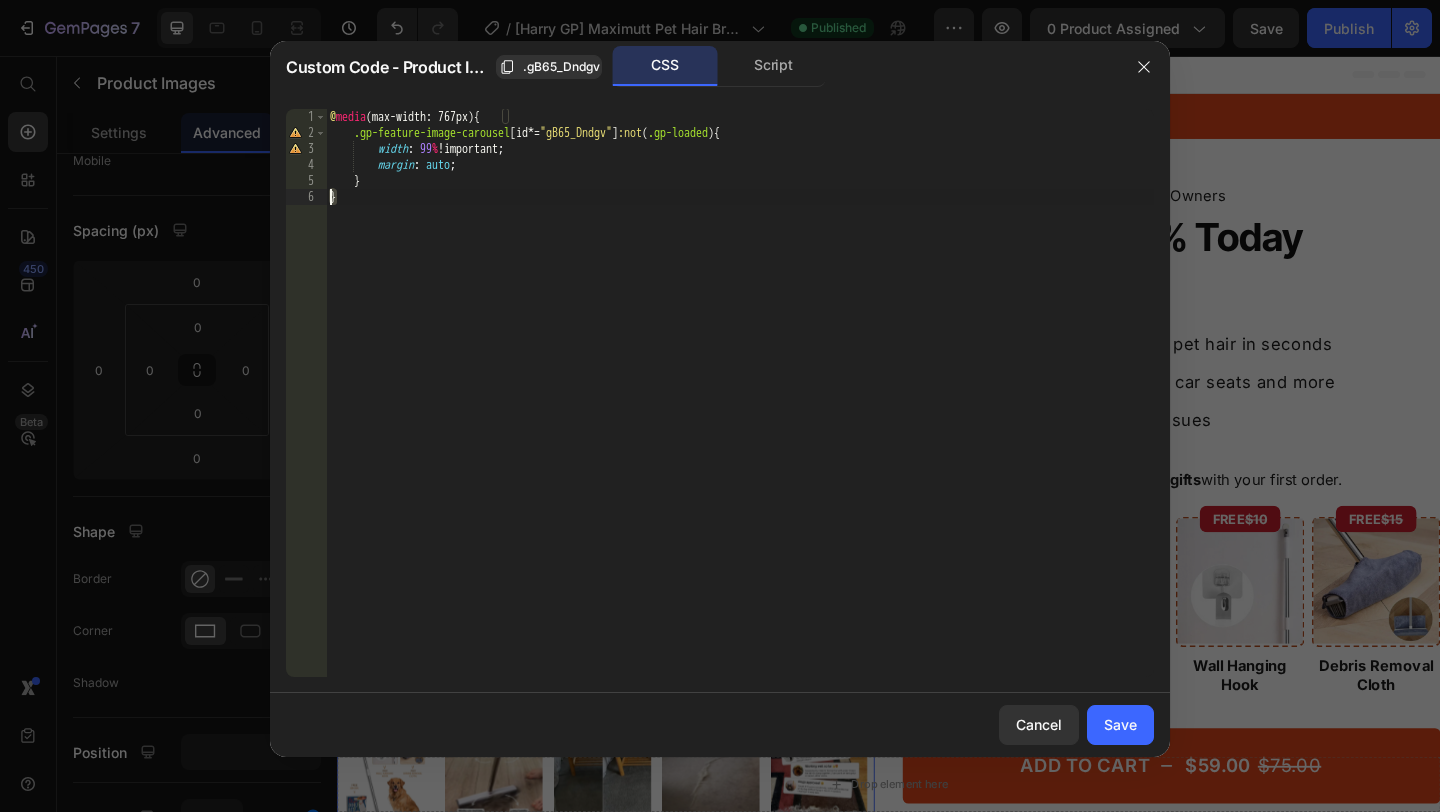 drag, startPoint x: 350, startPoint y: 198, endPoint x: 283, endPoint y: 191, distance: 67.36468 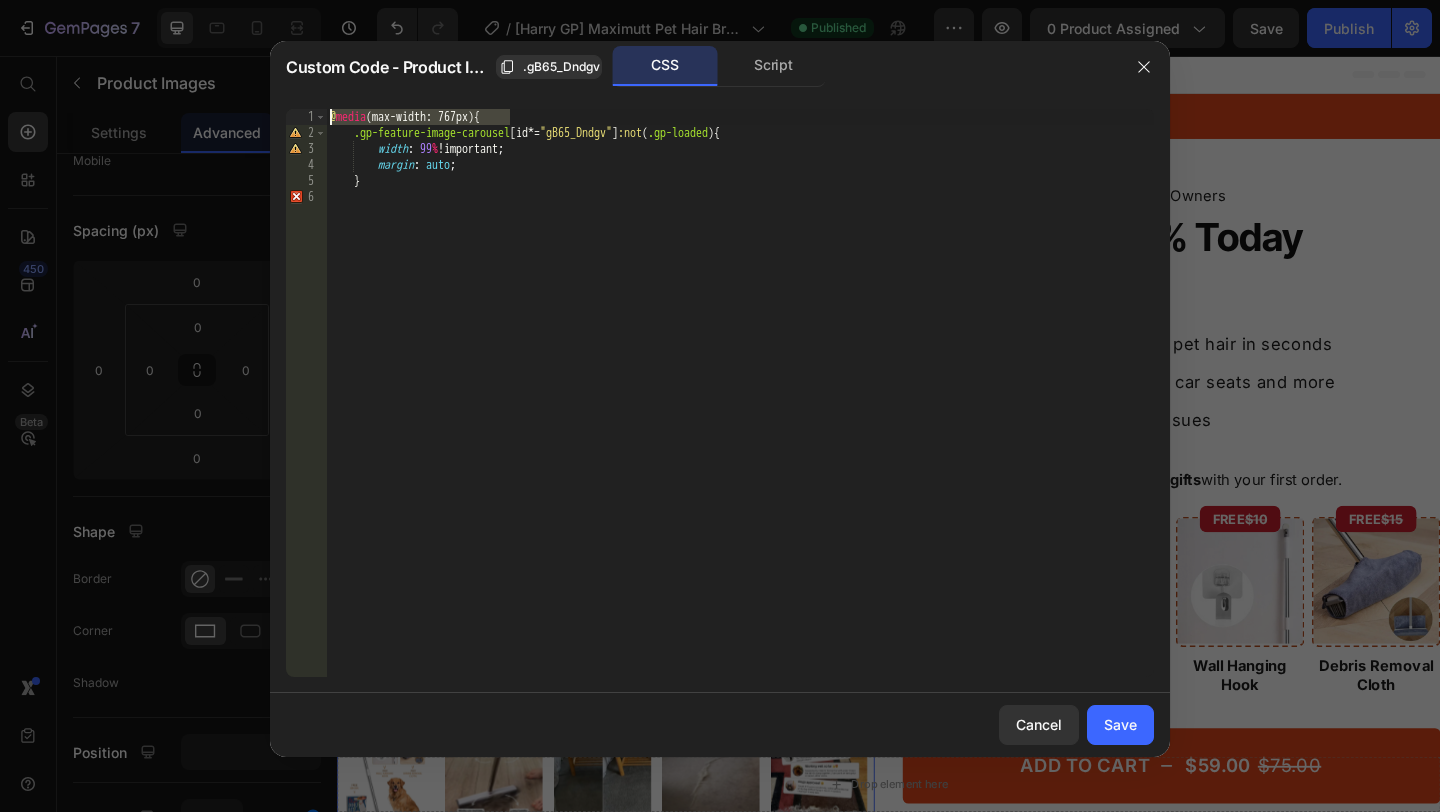 drag, startPoint x: 532, startPoint y: 116, endPoint x: 254, endPoint y: 119, distance: 278.01617 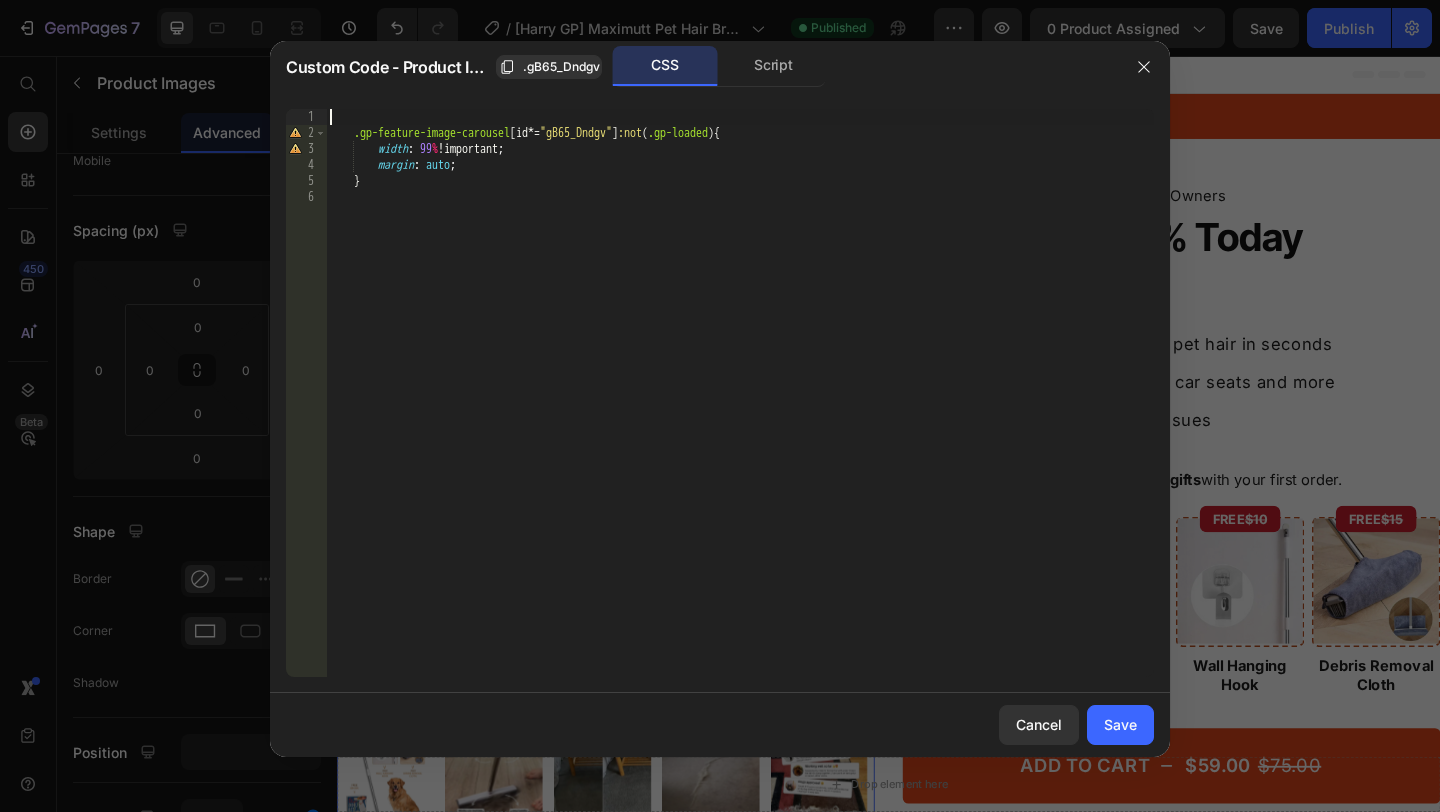 click on "Cancel Save" at bounding box center [720, 725] 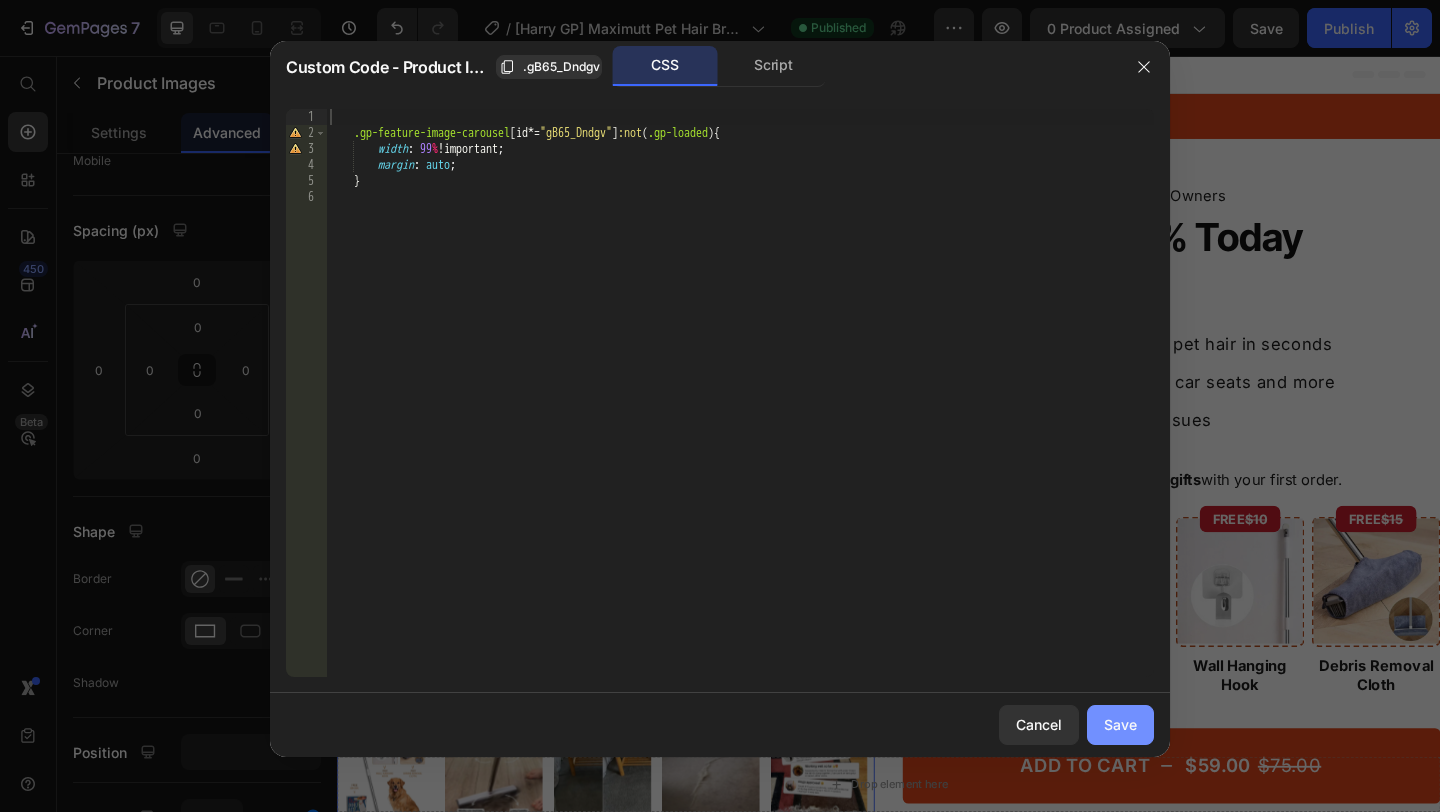 drag, startPoint x: 1103, startPoint y: 720, endPoint x: 847, endPoint y: 706, distance: 256.38254 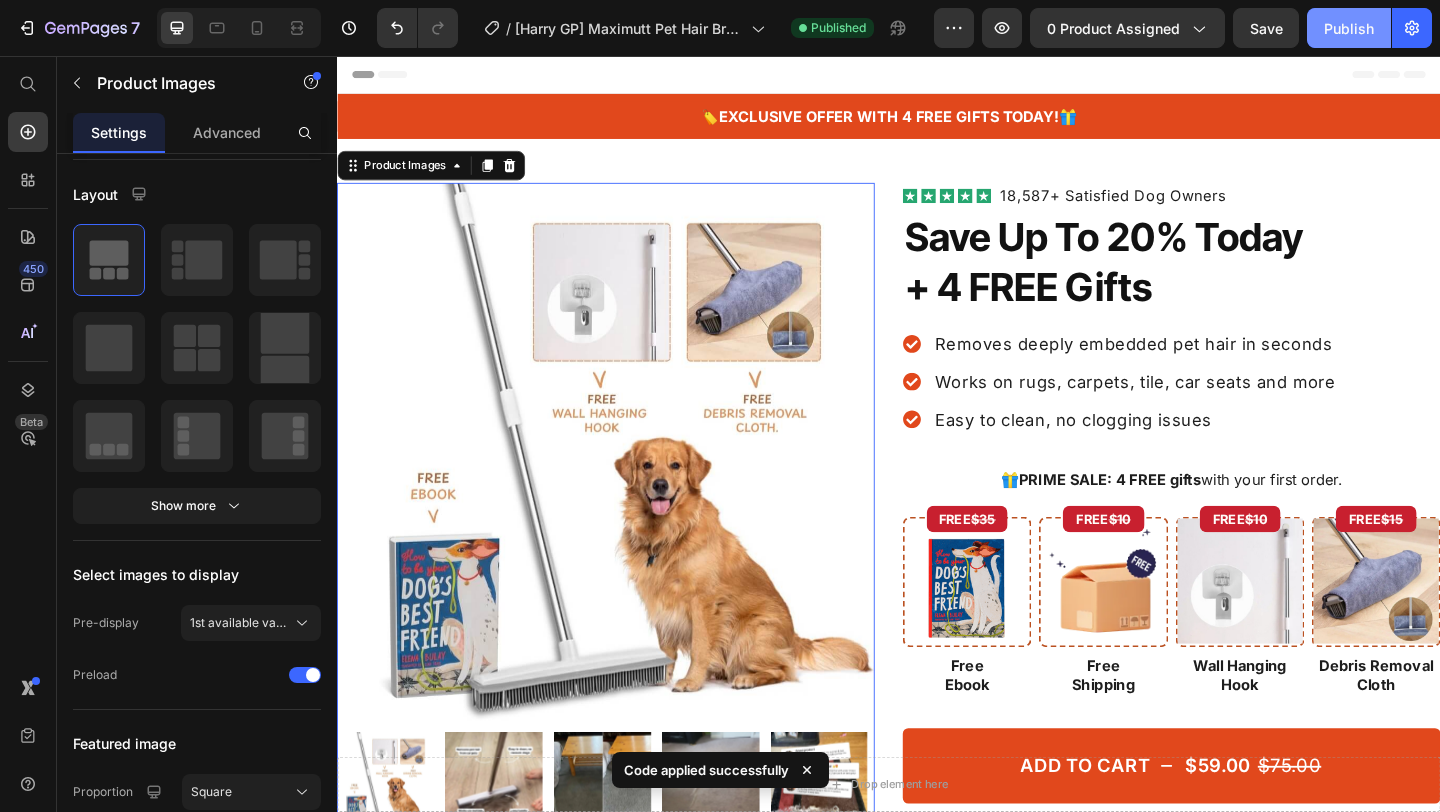 click on "Publish" at bounding box center [1349, 28] 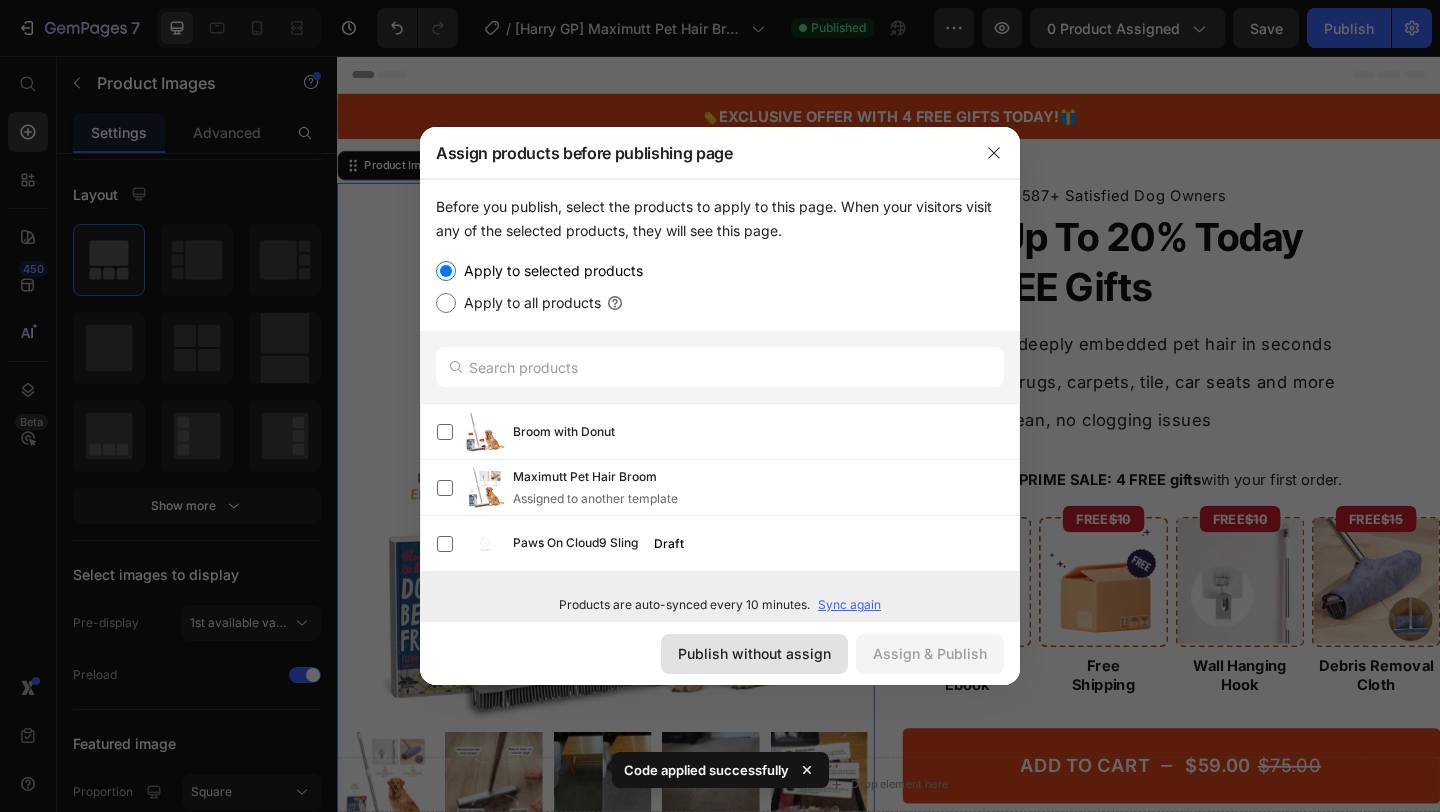 click on "Publish without assign" at bounding box center [754, 653] 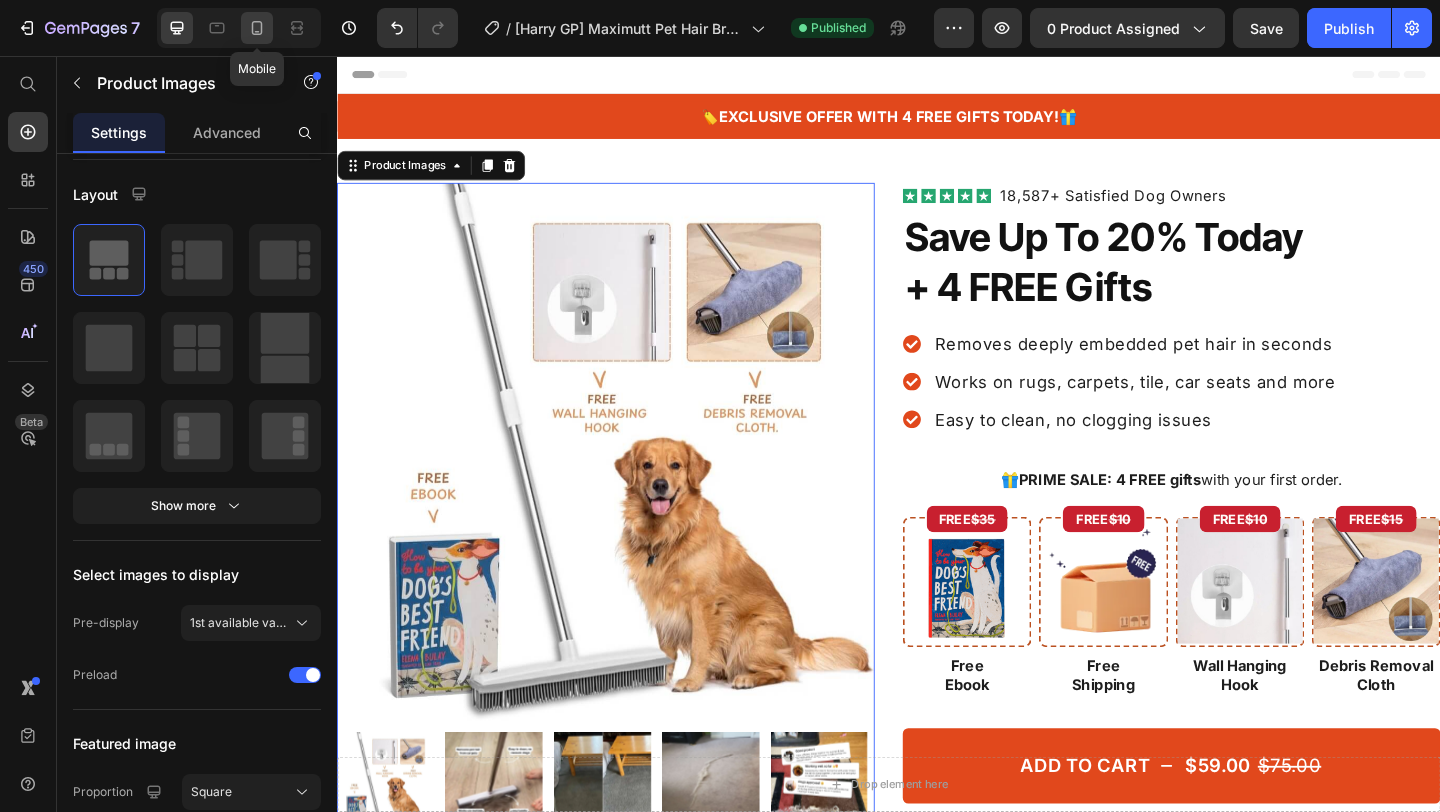 click 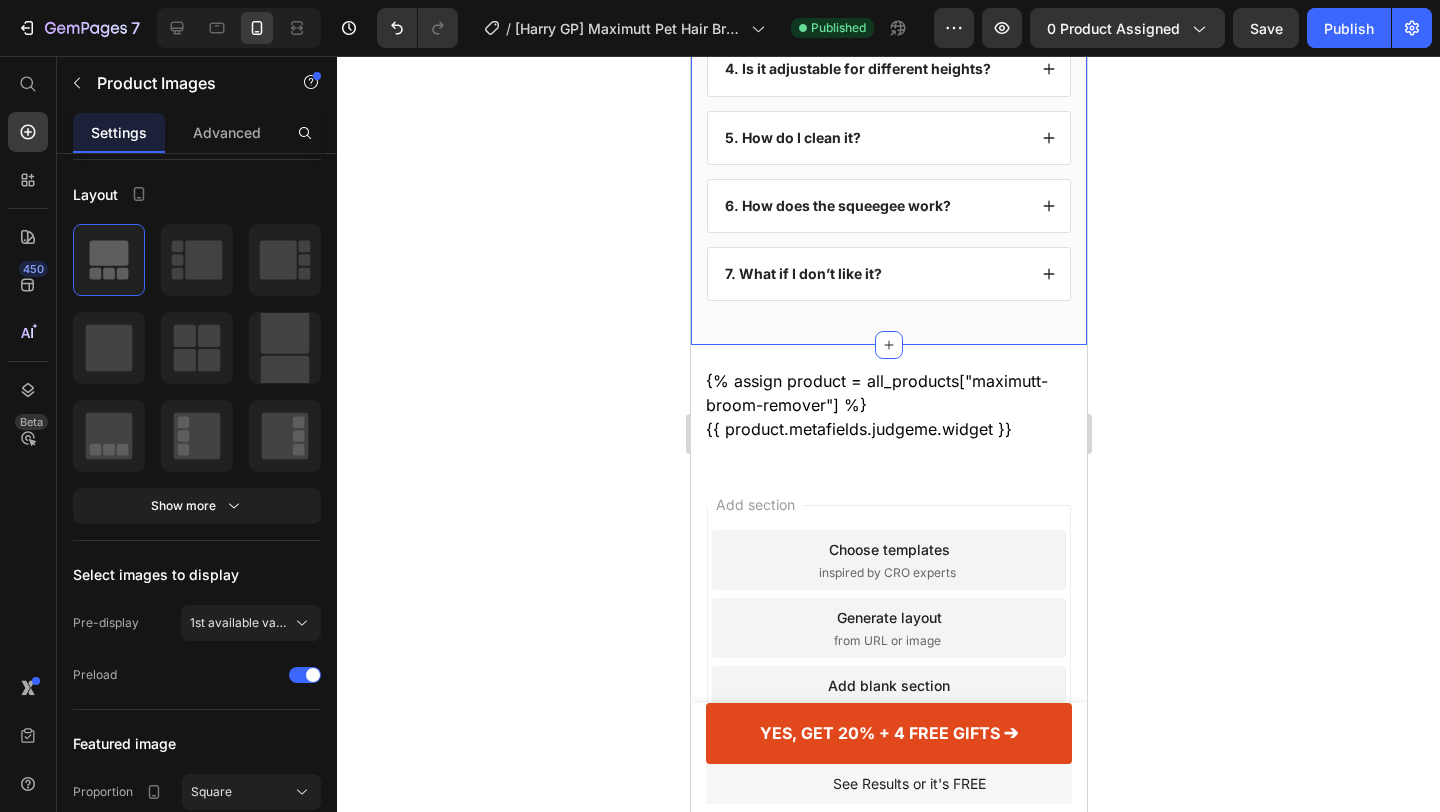scroll, scrollTop: 5463, scrollLeft: 0, axis: vertical 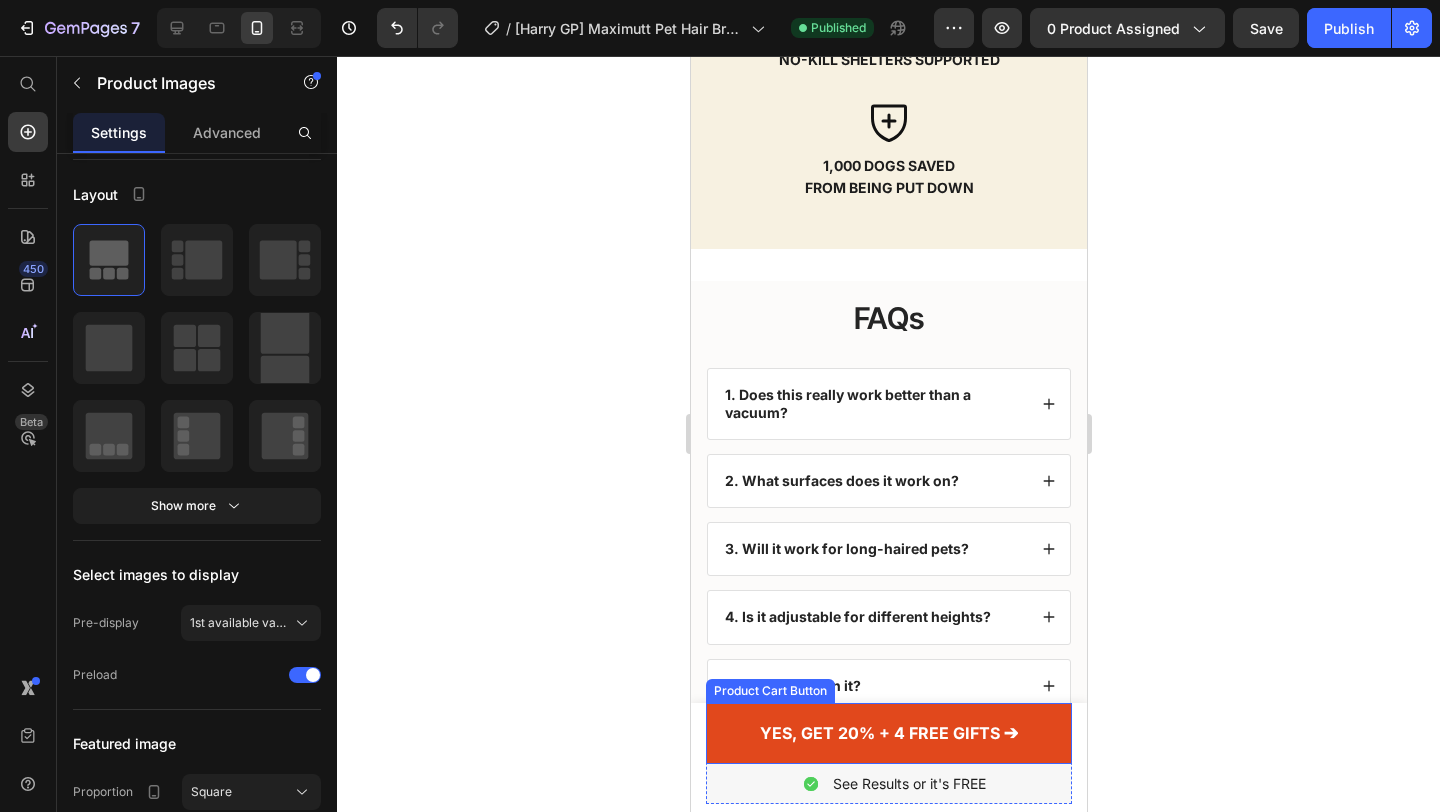 click on "YES, GET 20% + 4 FREE GIFTS   ➔" at bounding box center (888, 733) 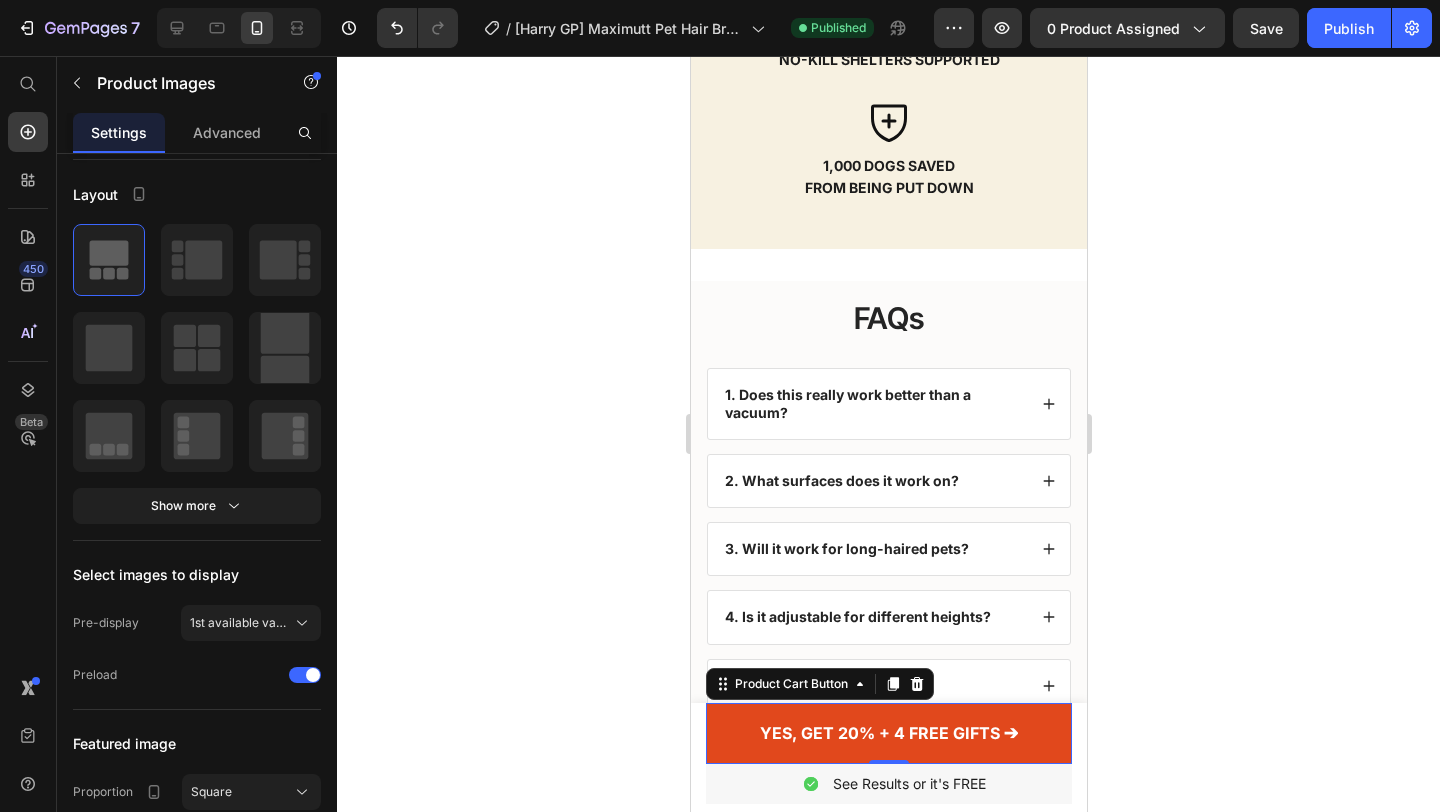 scroll, scrollTop: 4551, scrollLeft: 0, axis: vertical 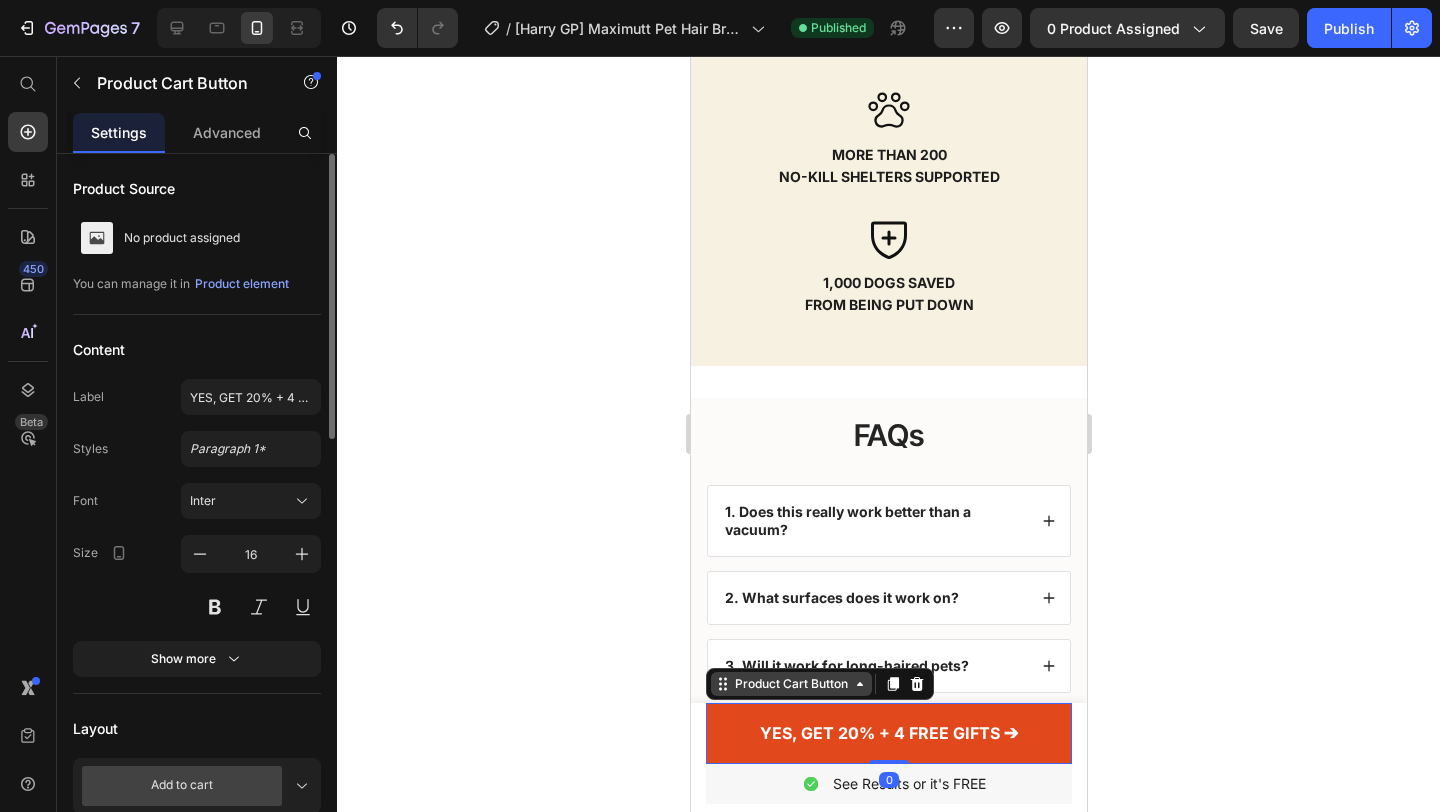 click on "Product Cart Button" at bounding box center (790, 684) 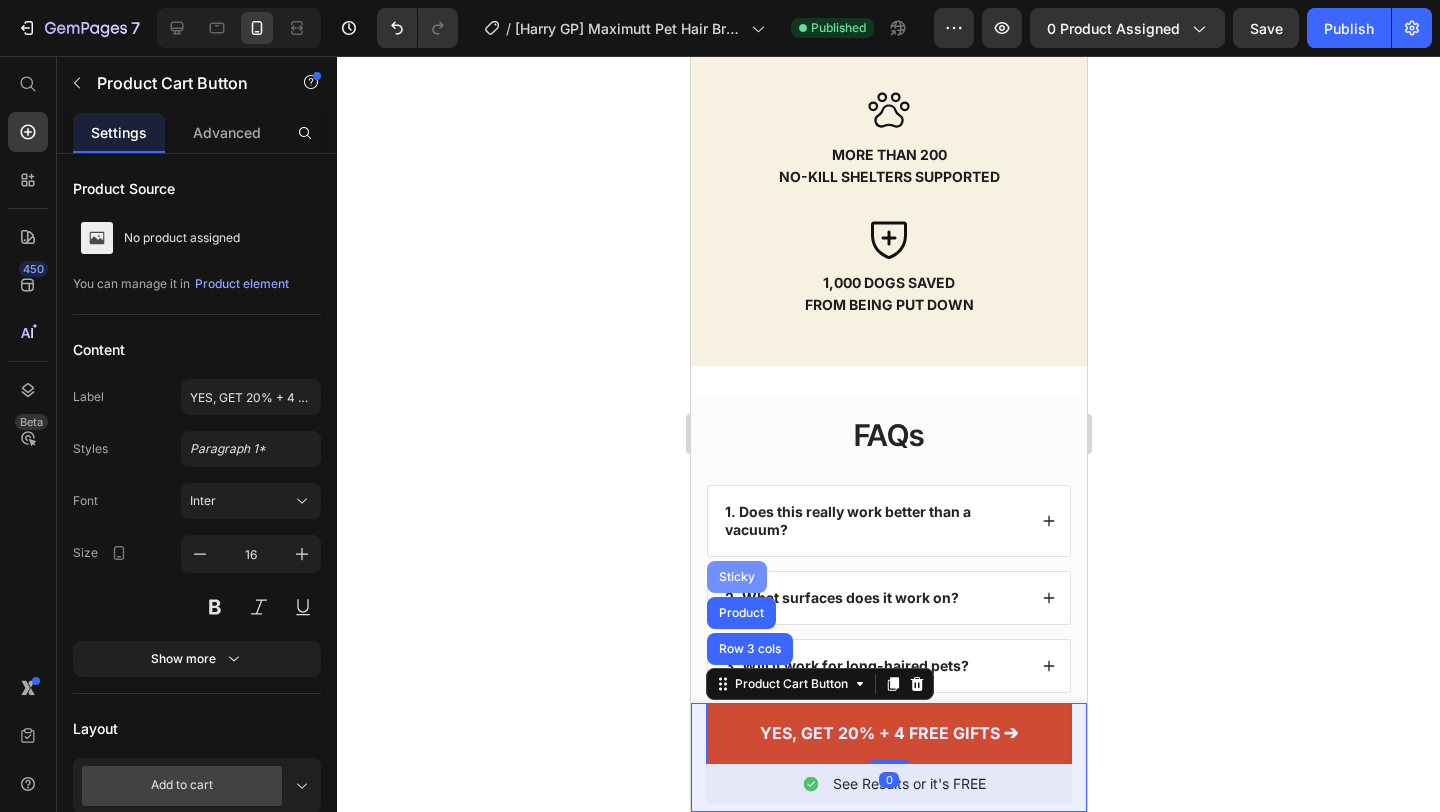 click on "Sticky" at bounding box center (736, 577) 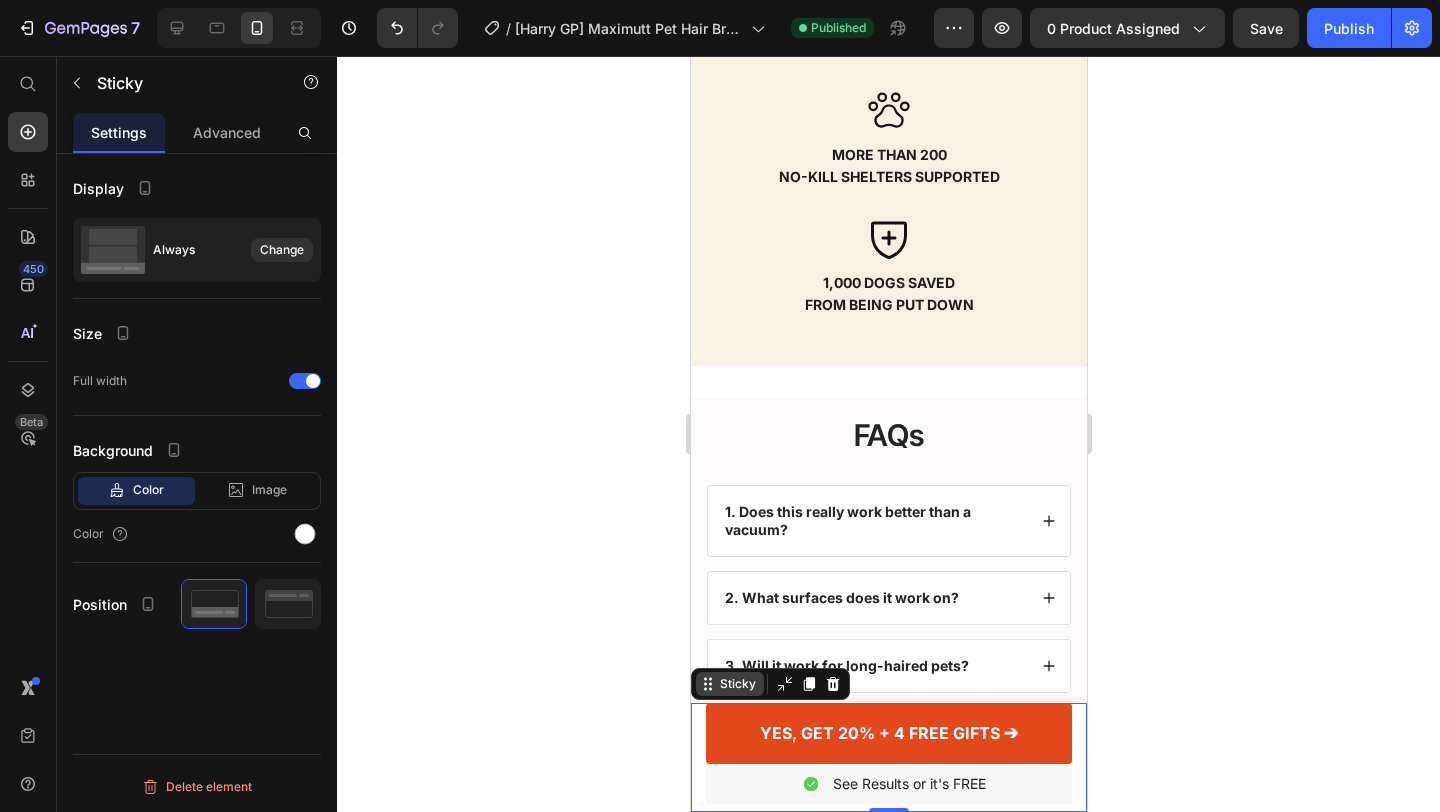 drag, startPoint x: 730, startPoint y: 691, endPoint x: 1457, endPoint y: 601, distance: 732.5497 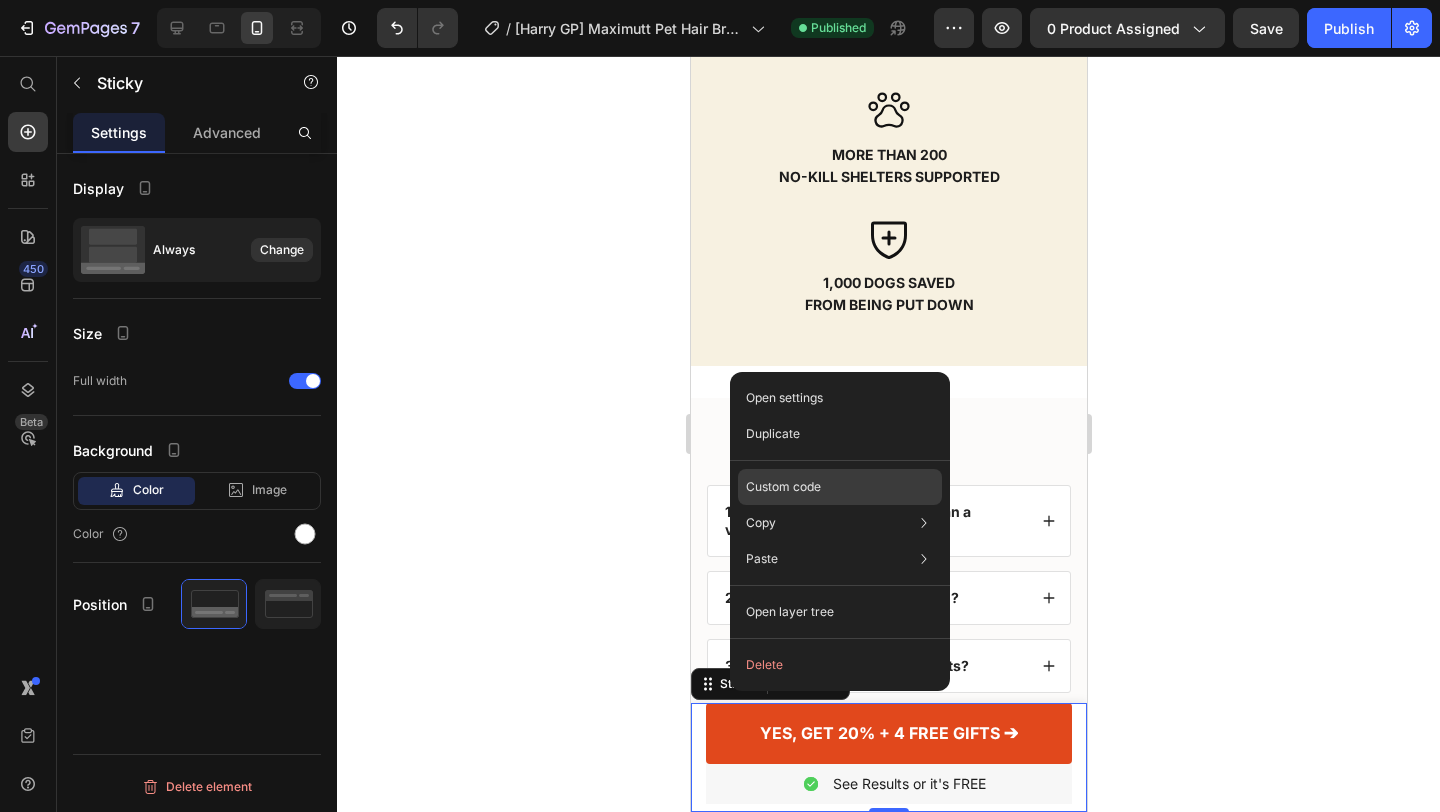click on "Custom code" 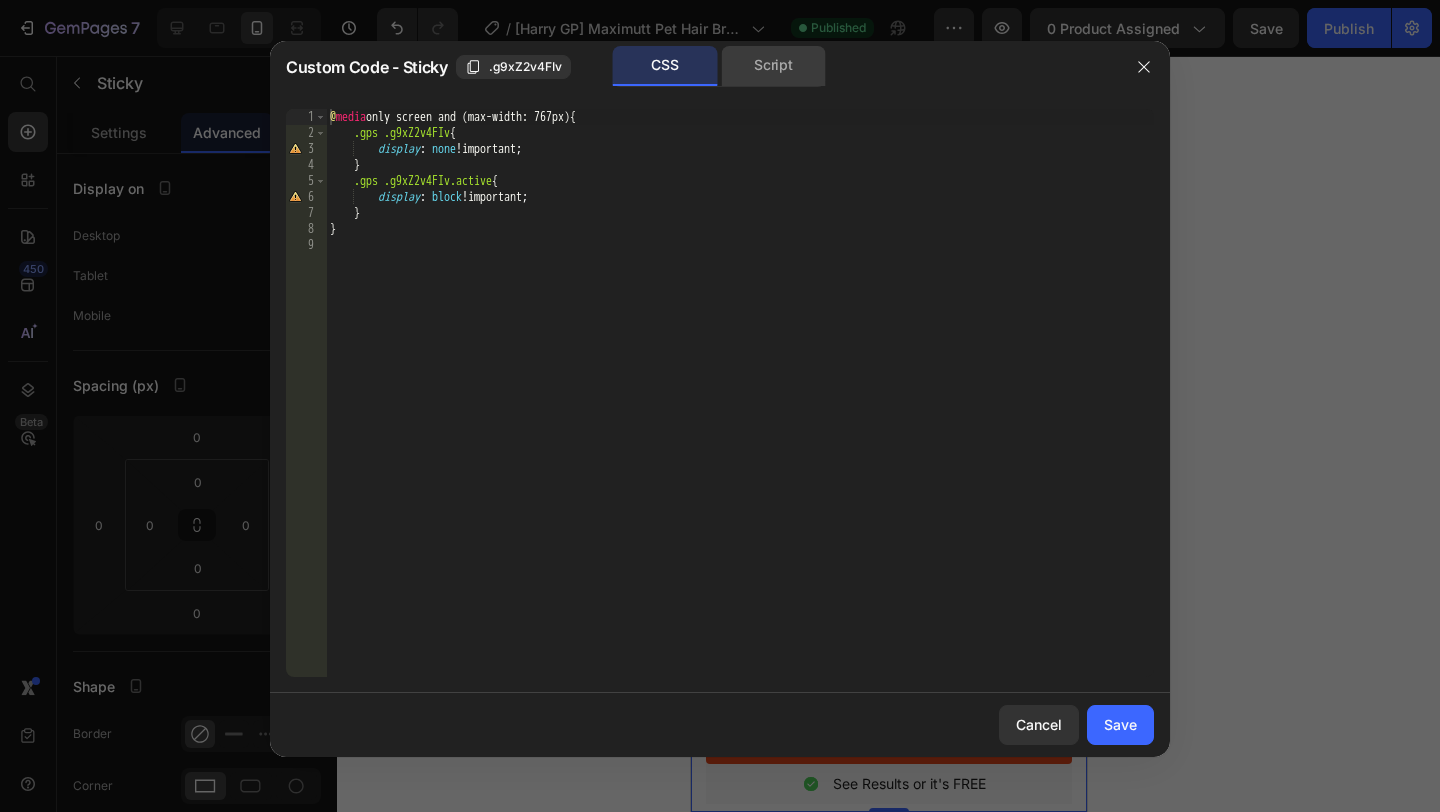 click on "Script" 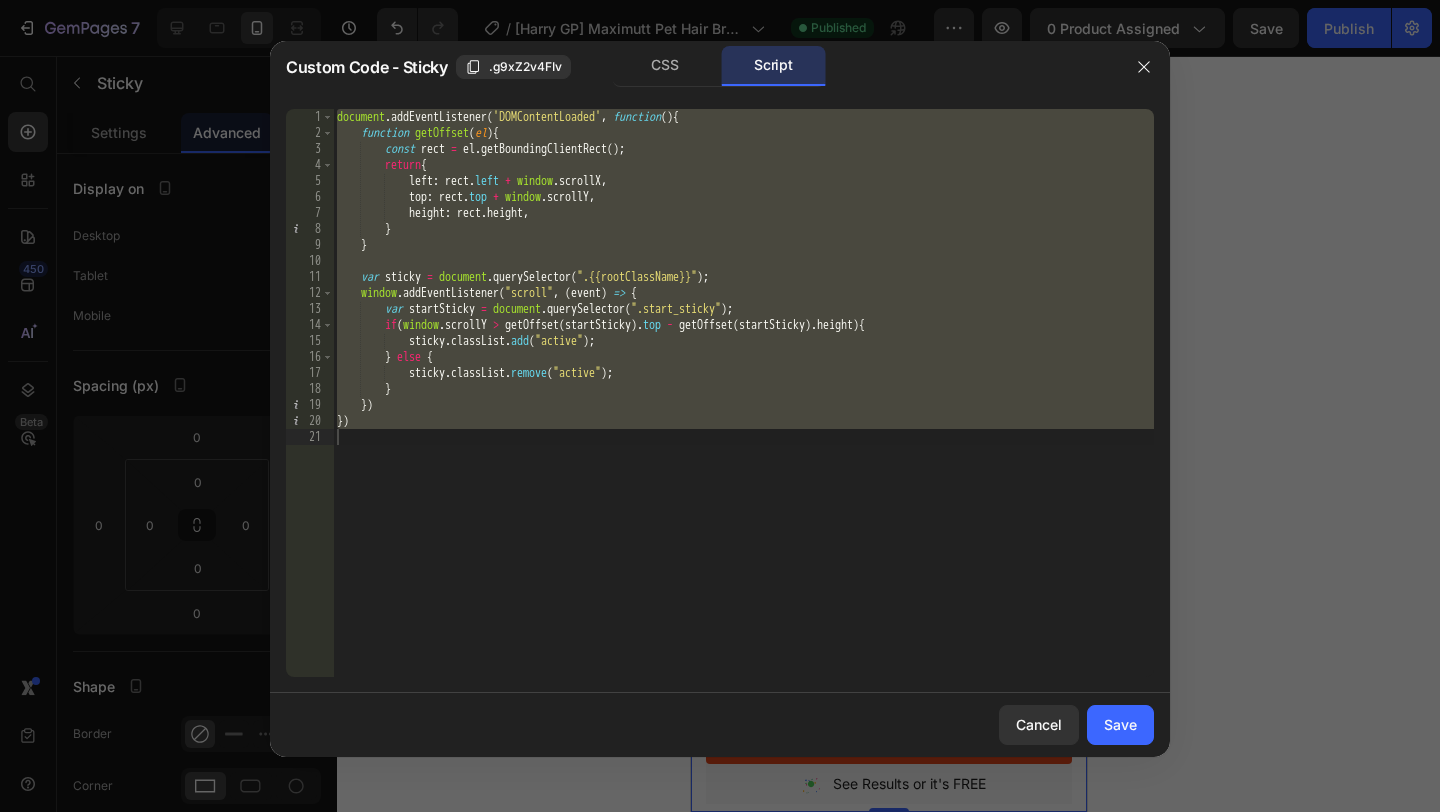 type on "})" 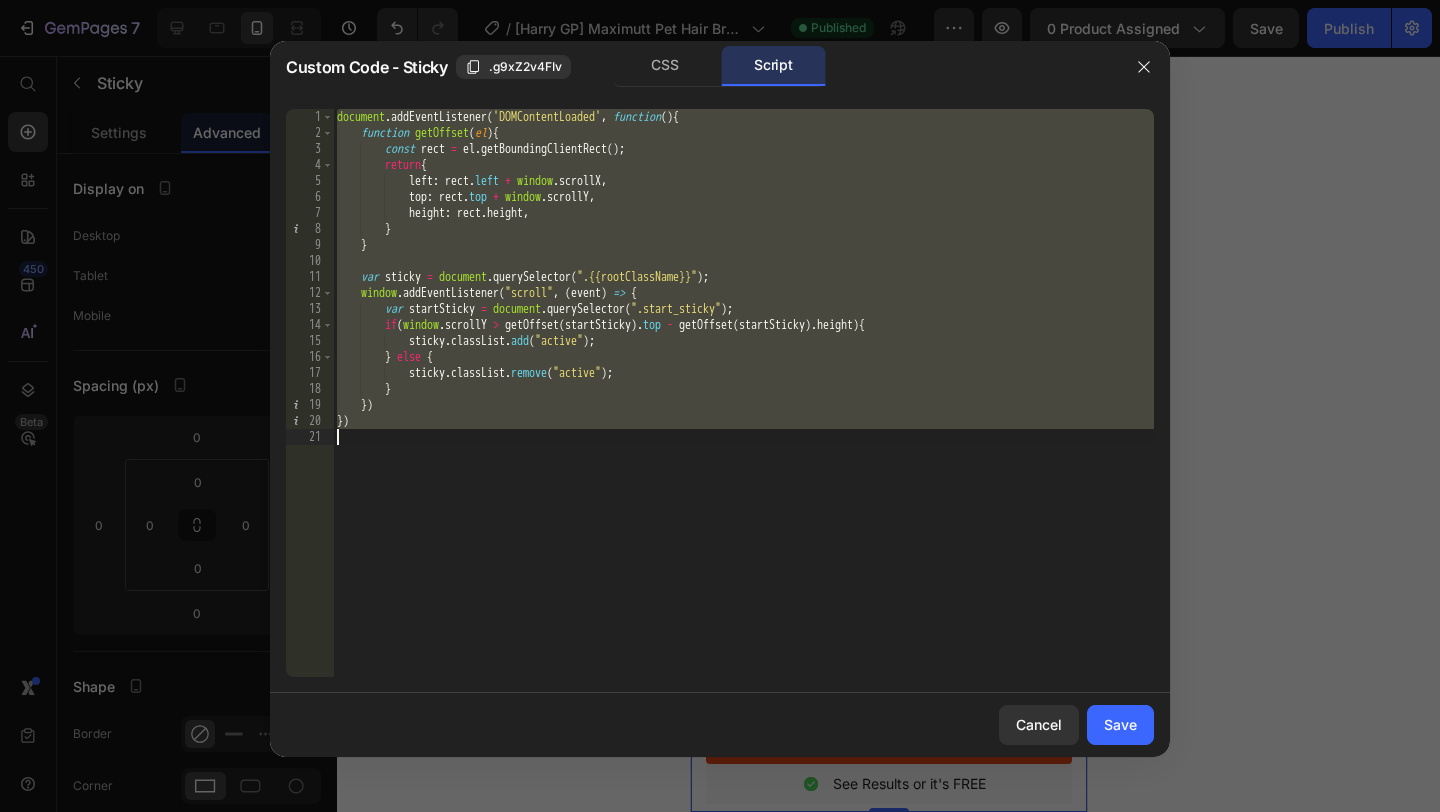 click on "document . addEventListener ( 'DOMContentLoaded' ,   function ( ) {      function   getOffset ( el ) {           const   rect   =   el . getBoundingClientRect ( ) ;           return {                left :   rect . left   +   window . scrollX ,                top :   rect . top   +   window . scrollY ,                height :   rect . height ,           }      }           var   sticky   =   document . querySelector ( ".{{rootClassName}}" ) ;      window . addEventListener ( "scroll" ,   ( event )   =>   {           var   startSticky   =   document . querySelector ( ".start_sticky" ) ;           if ( window . scrollY   >   getOffset ( startSticky ) . top   -   getOffset ( startSticky ) . height ) {                sticky . classList . add ( "active" ) ;           }   else   {                sticky . classList . remove ( "active" ) ;           }      }) })" at bounding box center [743, 409] 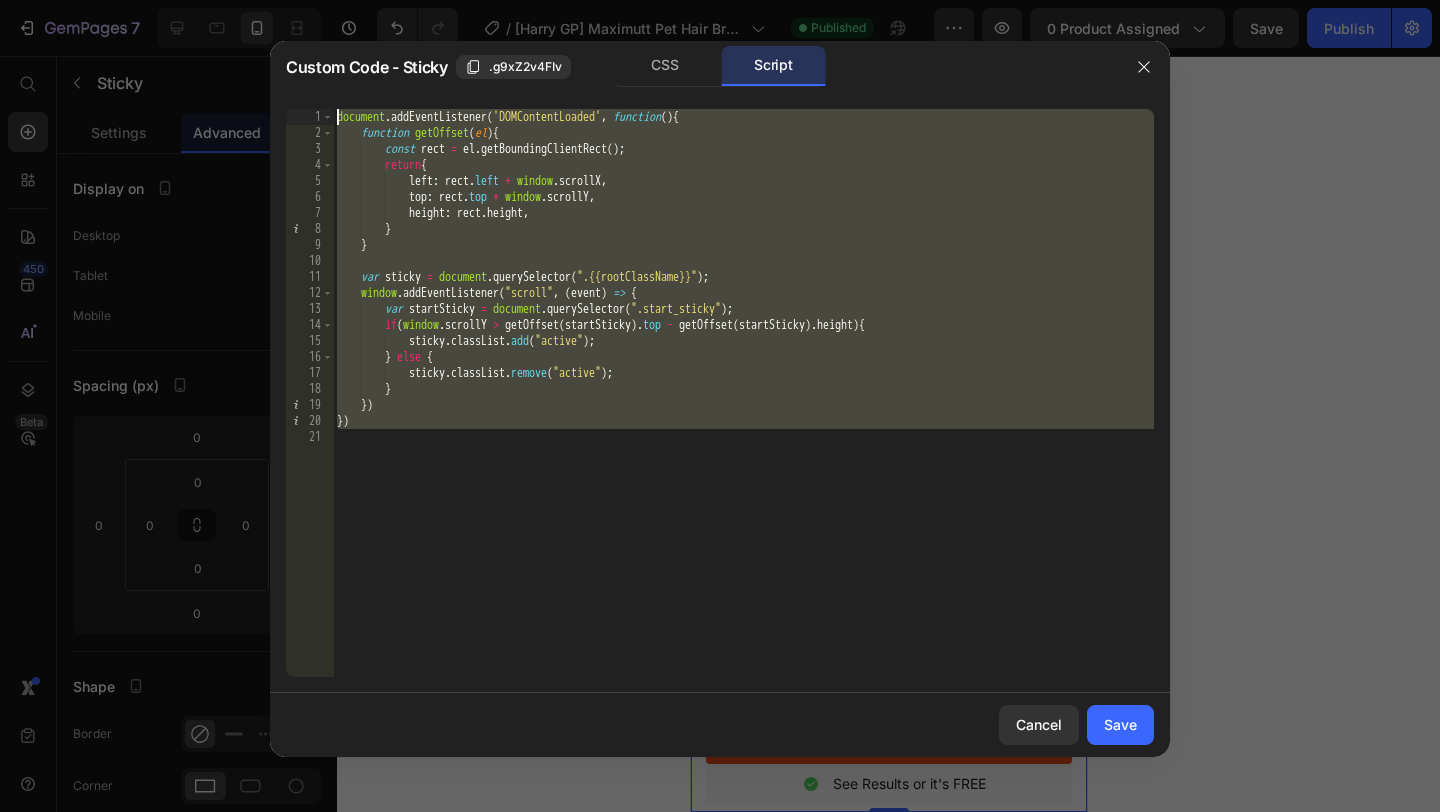 drag, startPoint x: 357, startPoint y: 436, endPoint x: 310, endPoint y: 116, distance: 323.43314 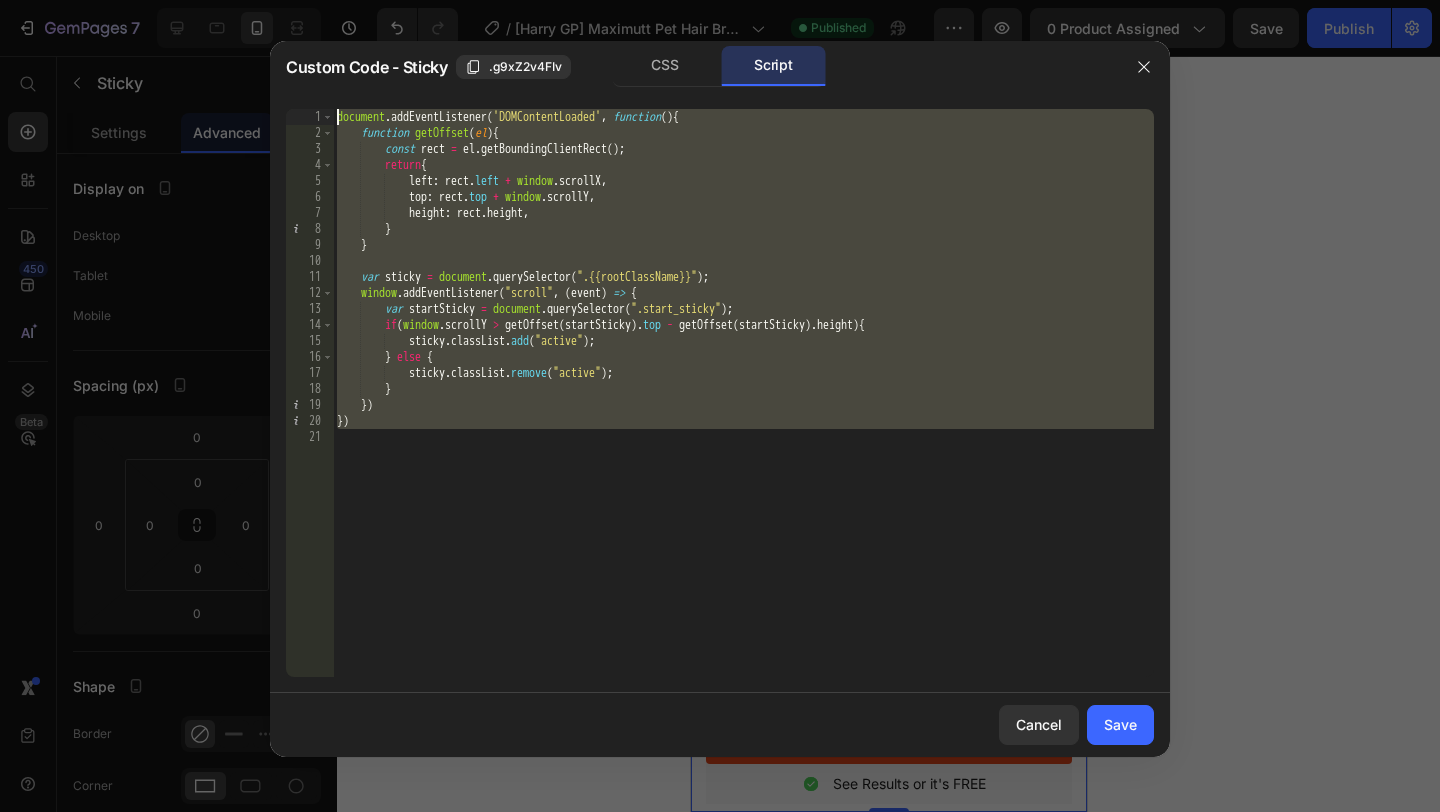 click on "document . addEventListener ( 'DOMContentLoaded' ,   function ( ) {      function   getOffset ( el ) {           const   rect   =   el . getBoundingClientRect ( ) ;           return {                left :   rect . left   +   window . scrollX ,                top :   rect . top   +   window . scrollY ,                height :   rect . height ,           }      }           var   sticky   =   document . querySelector ( ".{{rootClassName}}" ) ;      window . addEventListener ( "scroll" ,   ( event )   =>   {           var   startSticky   =   document . querySelector ( ".start_sticky" ) ;           if ( window . scrollY   >   getOffset ( startSticky ) . top   -   getOffset ( startSticky ) . height ) {                sticky . classList . add ( "active" ) ;           }   else   {                sticky . classList . remove ( "active" ) ;           }      }) })" at bounding box center [720, 393] 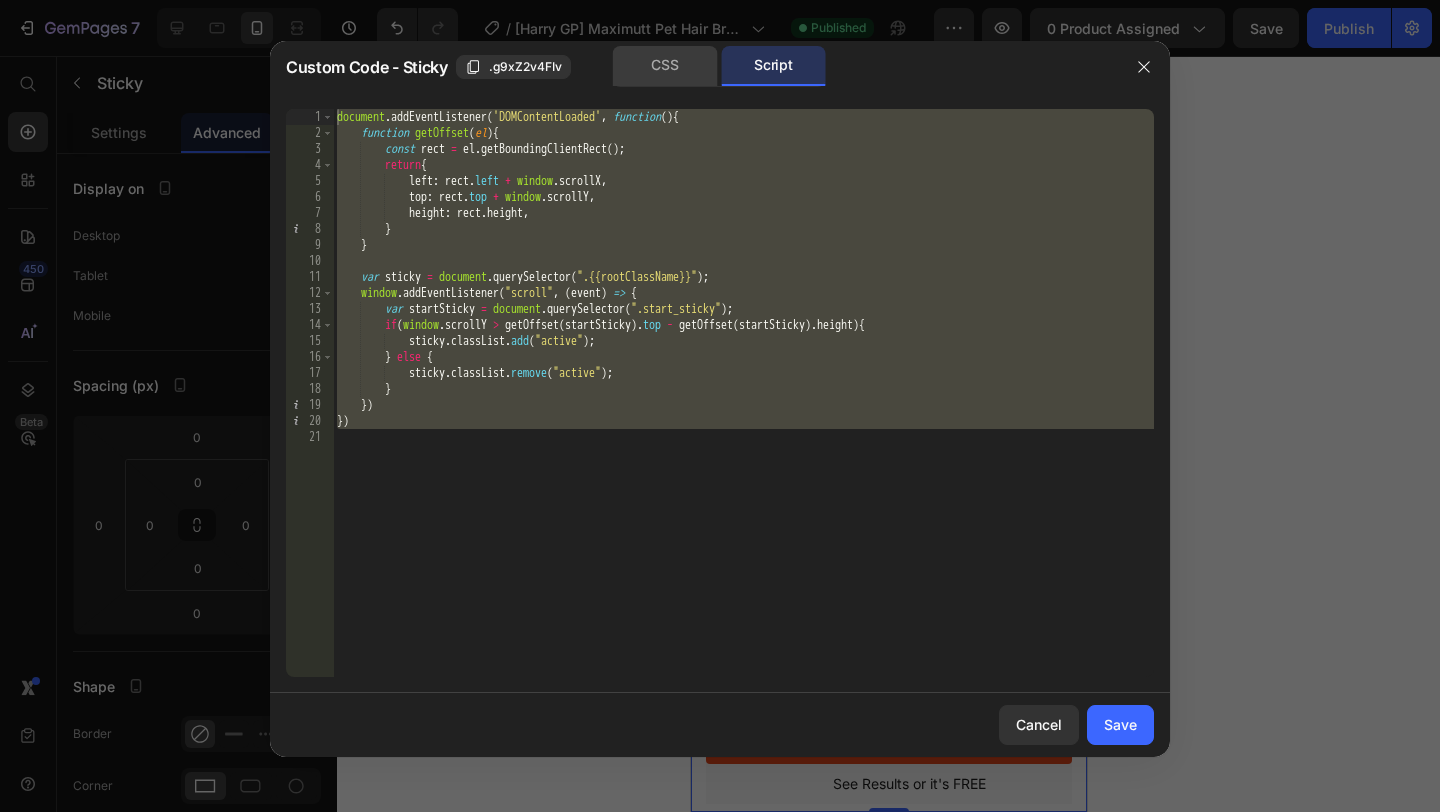 click on "CSS" 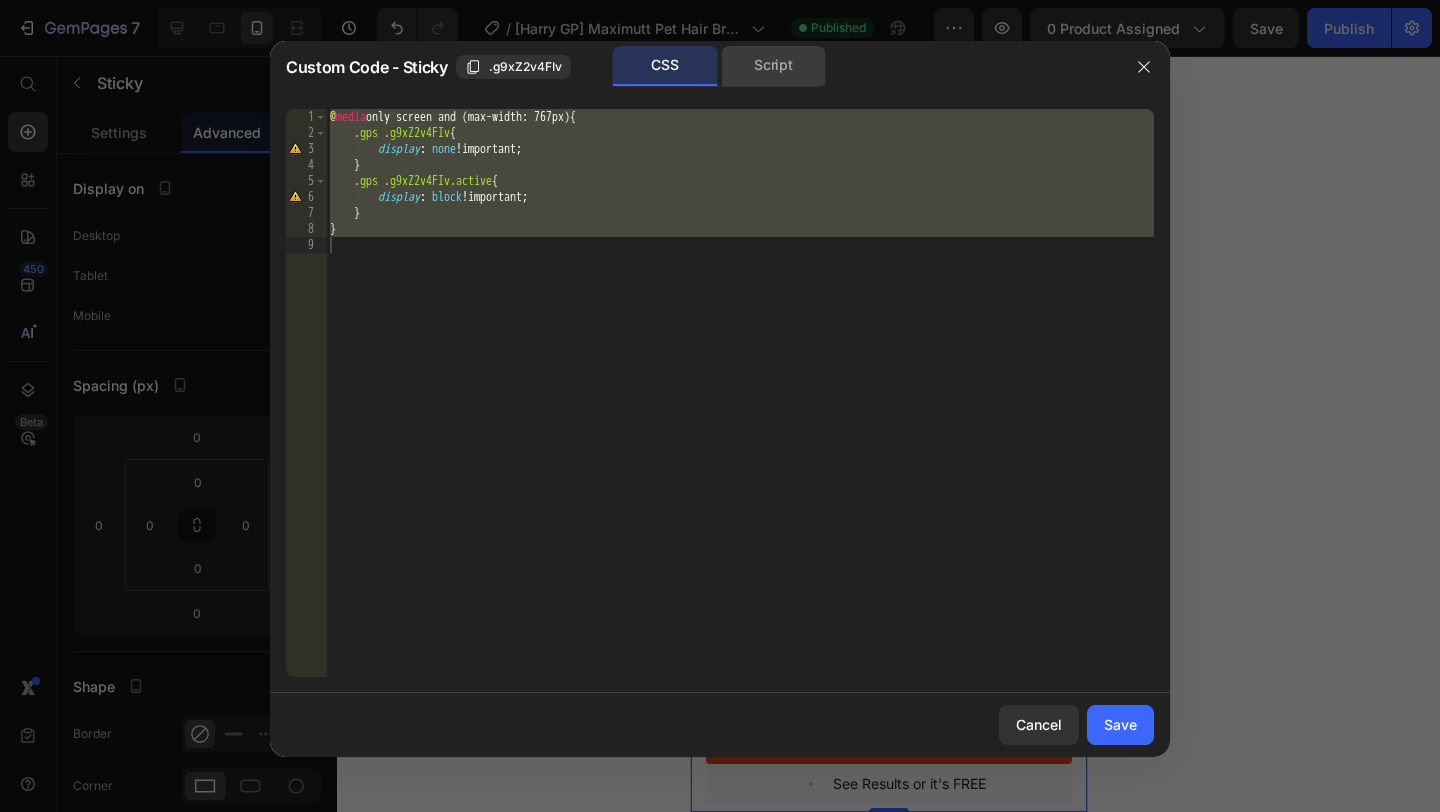 click on "Script" 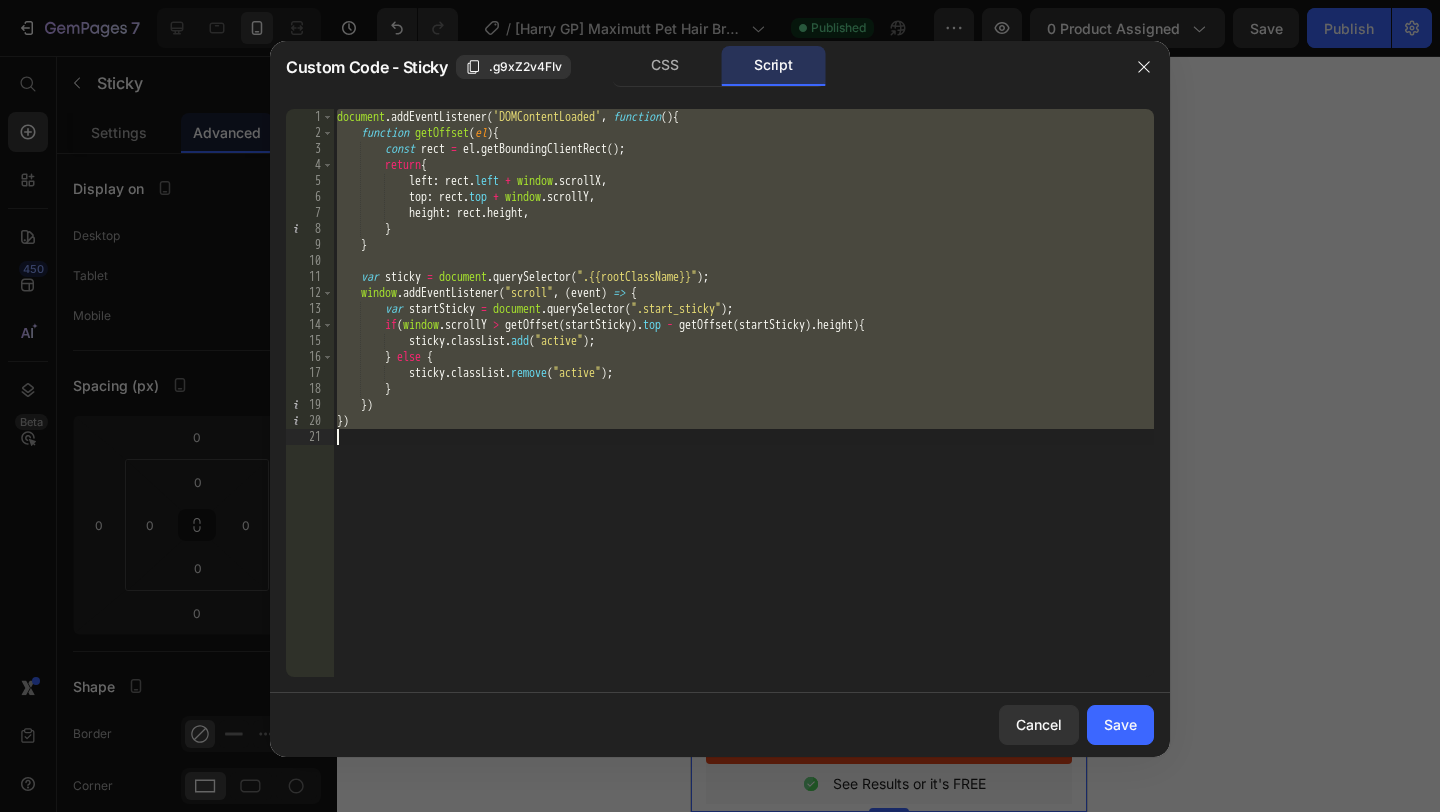 click on "document . addEventListener ( 'DOMContentLoaded' ,   function ( ) {      function   getOffset ( el ) {           const   rect   =   el . getBoundingClientRect ( ) ;           return {                left :   rect . left   +   window . scrollX ,                top :   rect . top   +   window . scrollY ,                height :   rect . height ,           }      }           var   sticky   =   document . querySelector ( ".{{rootClassName}}" ) ;      window . addEventListener ( "scroll" ,   ( event )   =>   {           var   startSticky   =   document . querySelector ( ".start_sticky" ) ;           if ( window . scrollY   >   getOffset ( startSticky ) . top   -   getOffset ( startSticky ) . height ) {                sticky . classList . add ( "active" ) ;           }   else   {                sticky . classList . remove ( "active" ) ;           }      }) })" at bounding box center [743, 409] 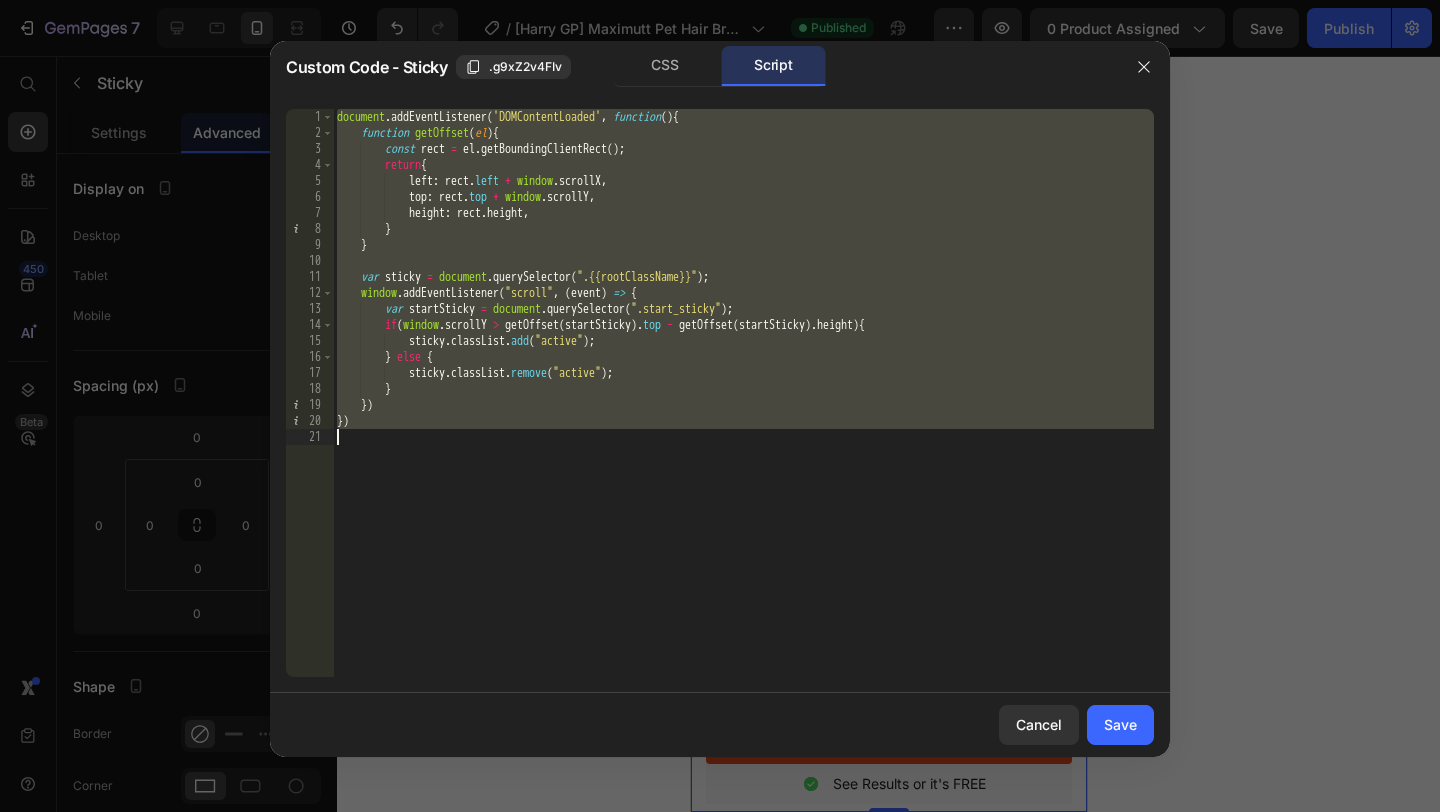 paste 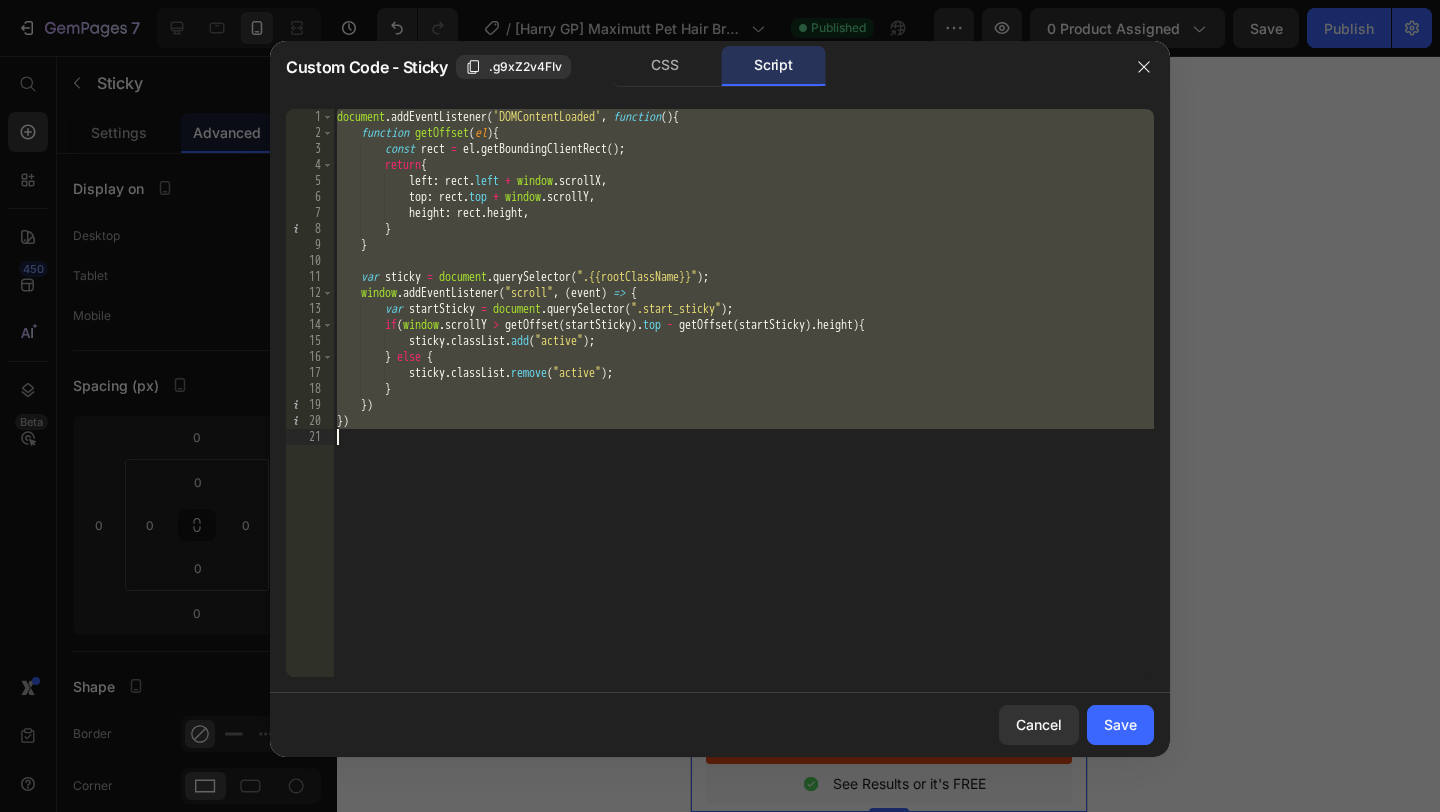 type on "})" 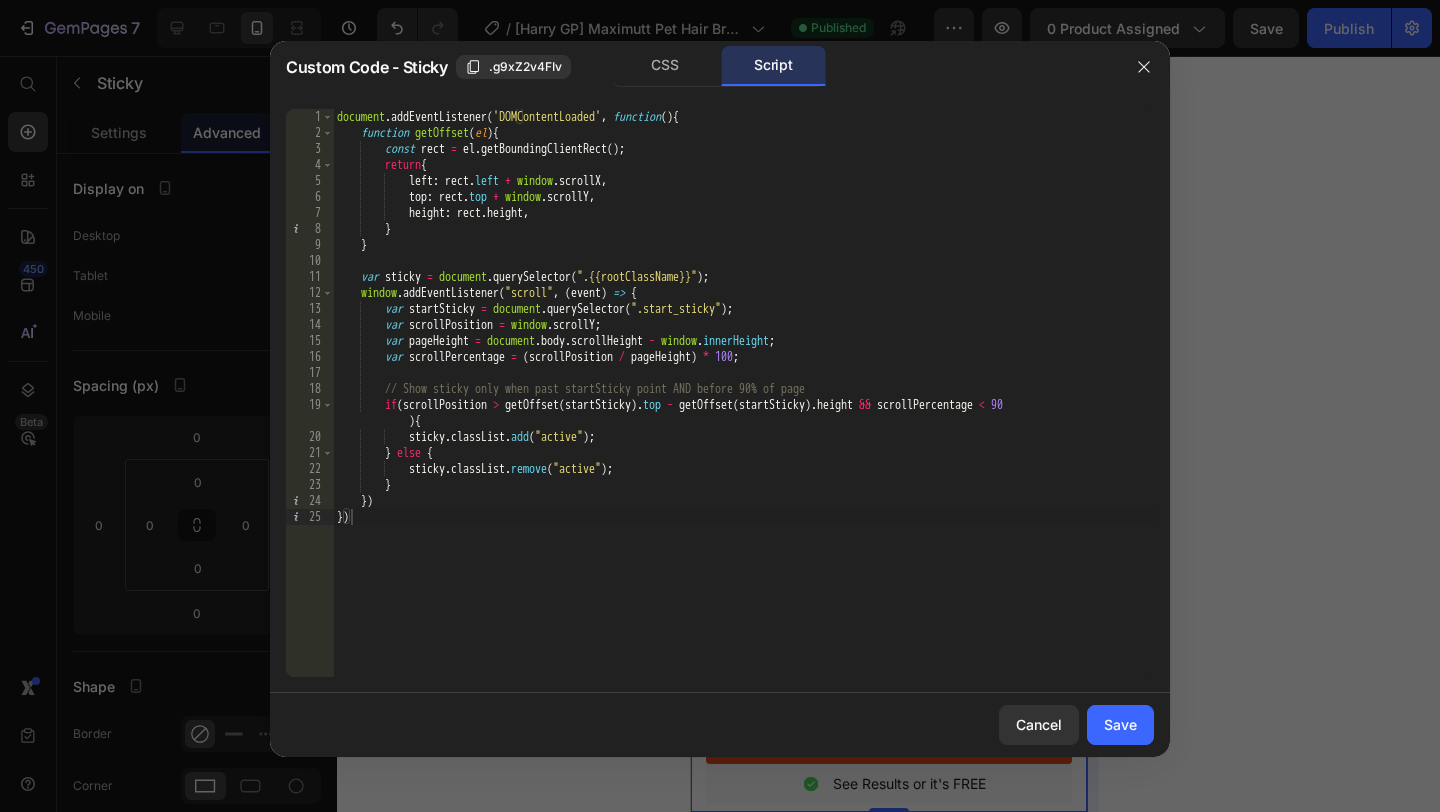 click on "Save" 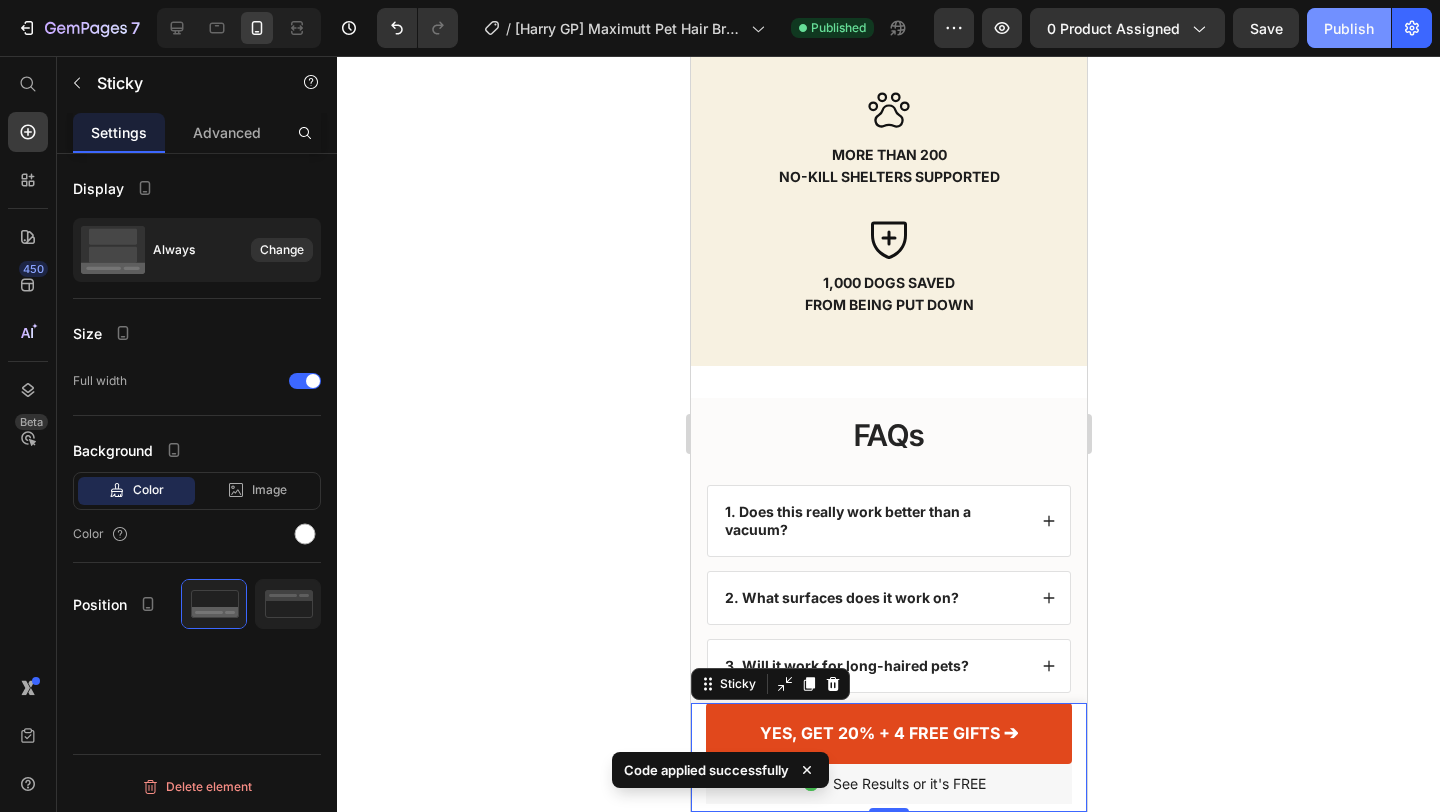 click on "Publish" at bounding box center (1349, 28) 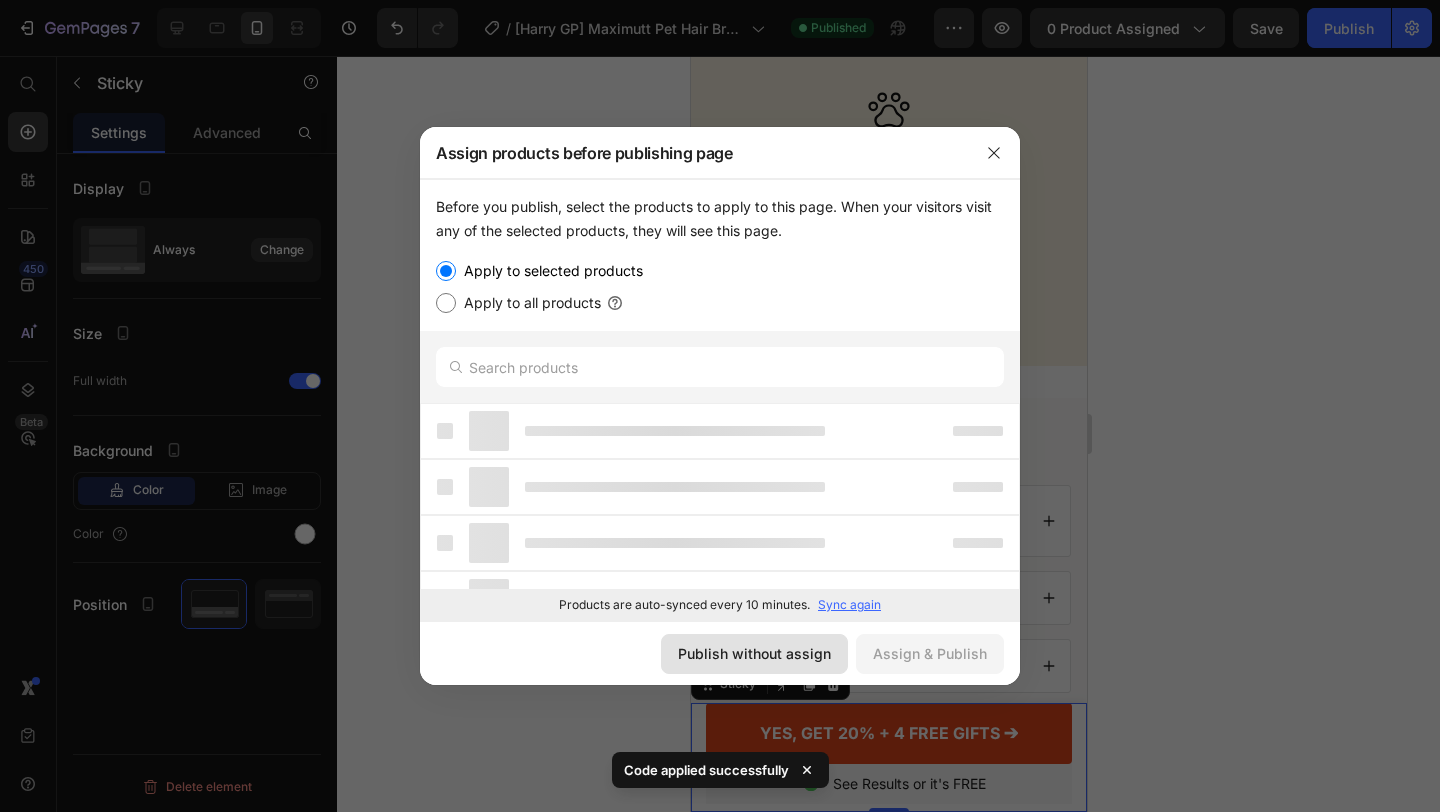 click on "Publish without assign" at bounding box center [754, 653] 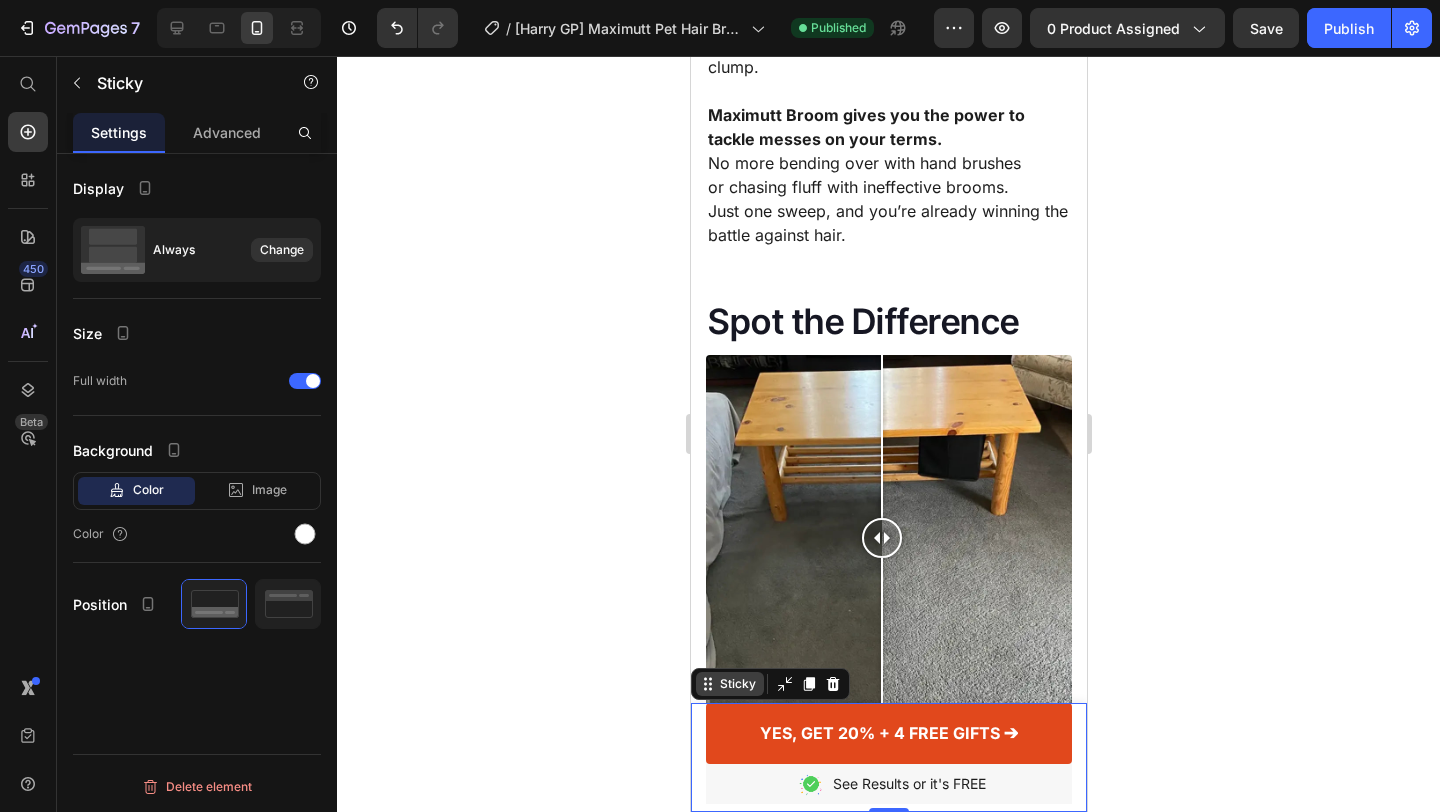 scroll, scrollTop: 2295, scrollLeft: 0, axis: vertical 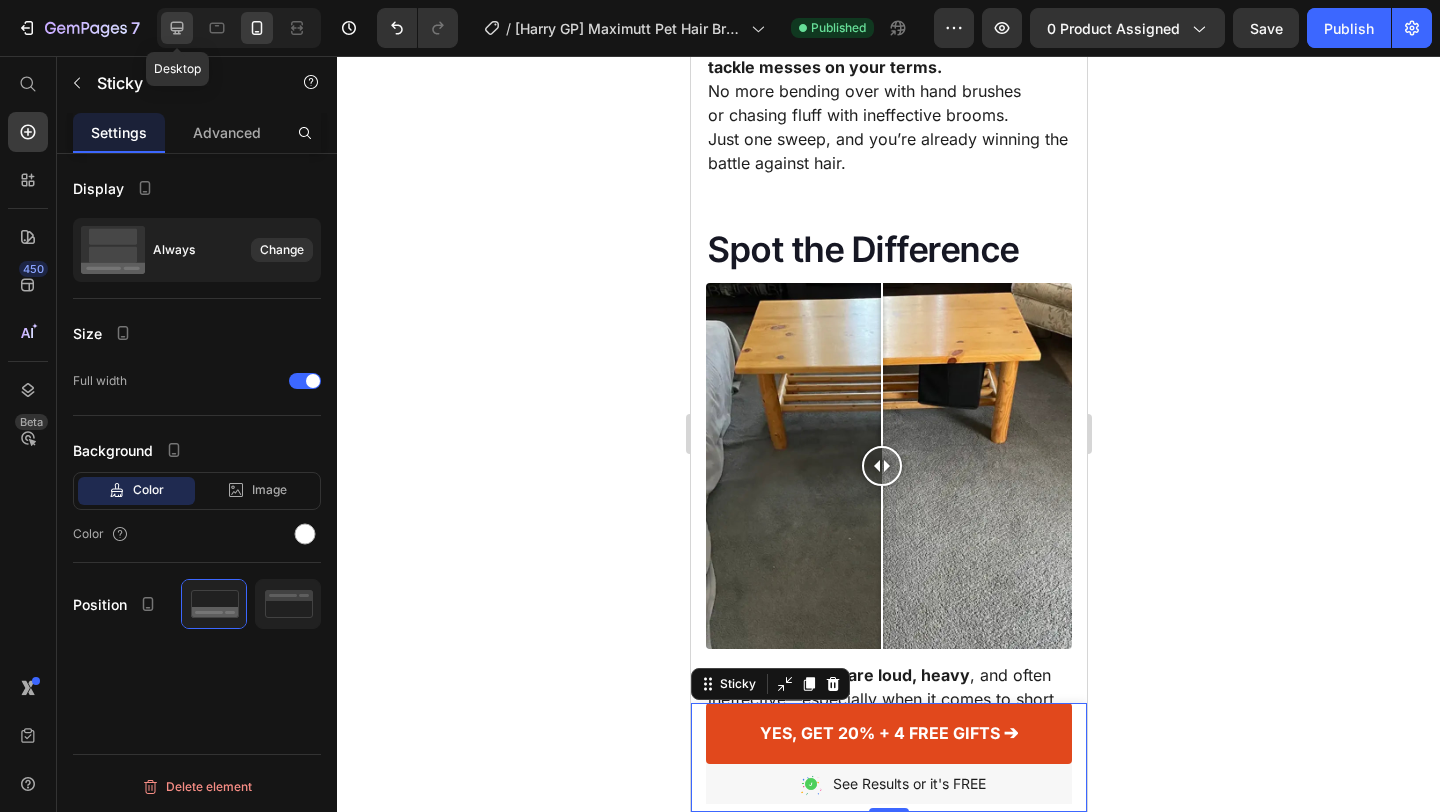 click 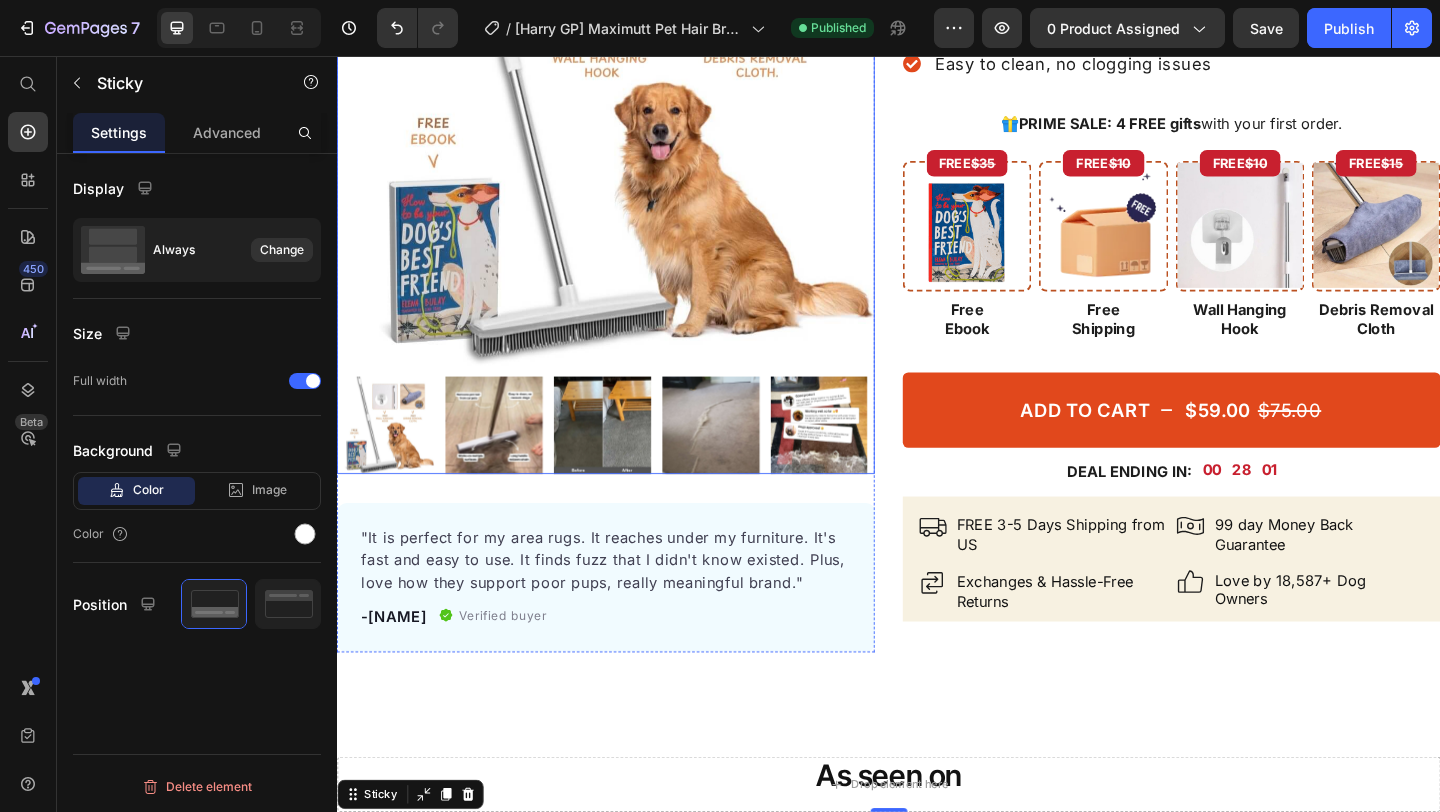 scroll, scrollTop: 0, scrollLeft: 0, axis: both 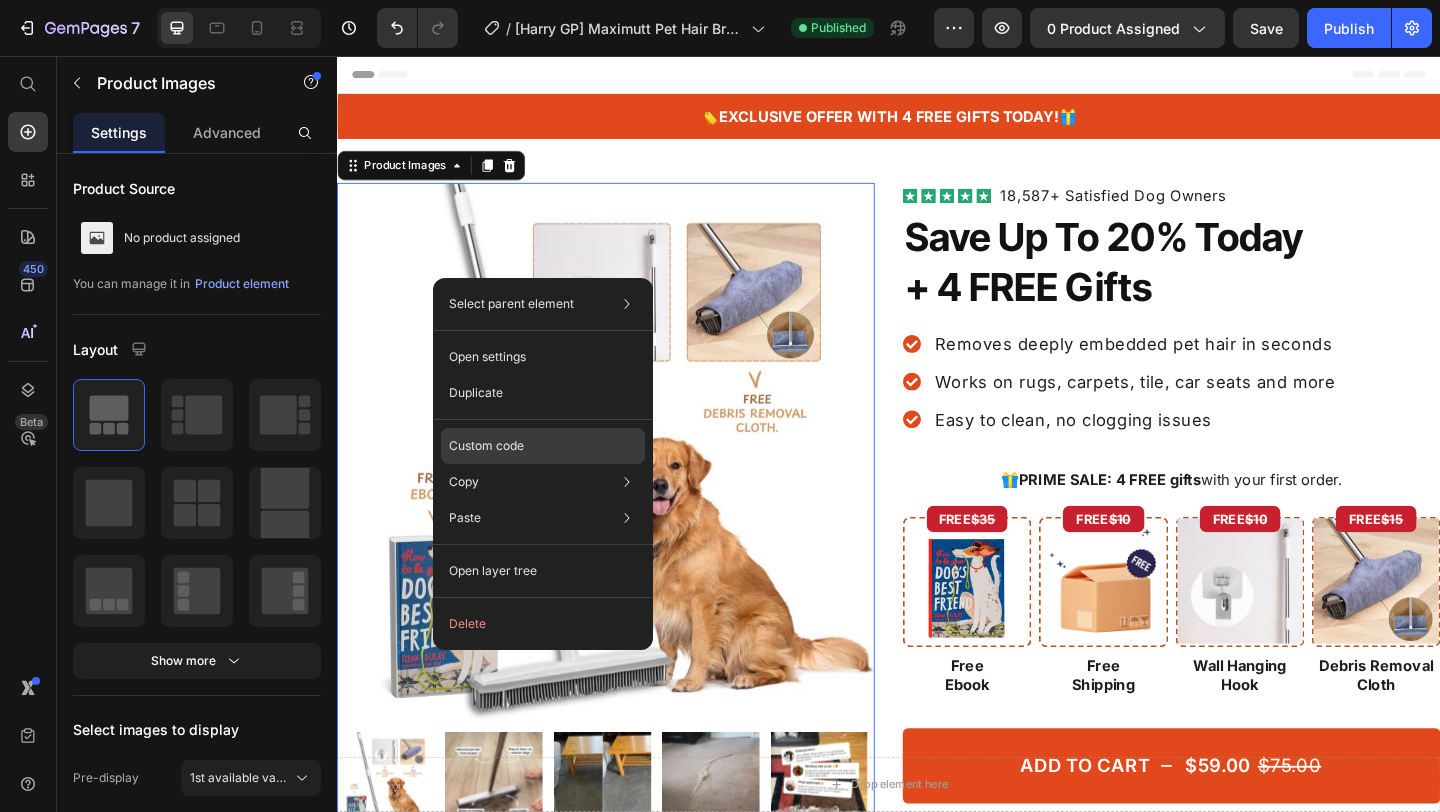 click on "Custom code" at bounding box center (486, 446) 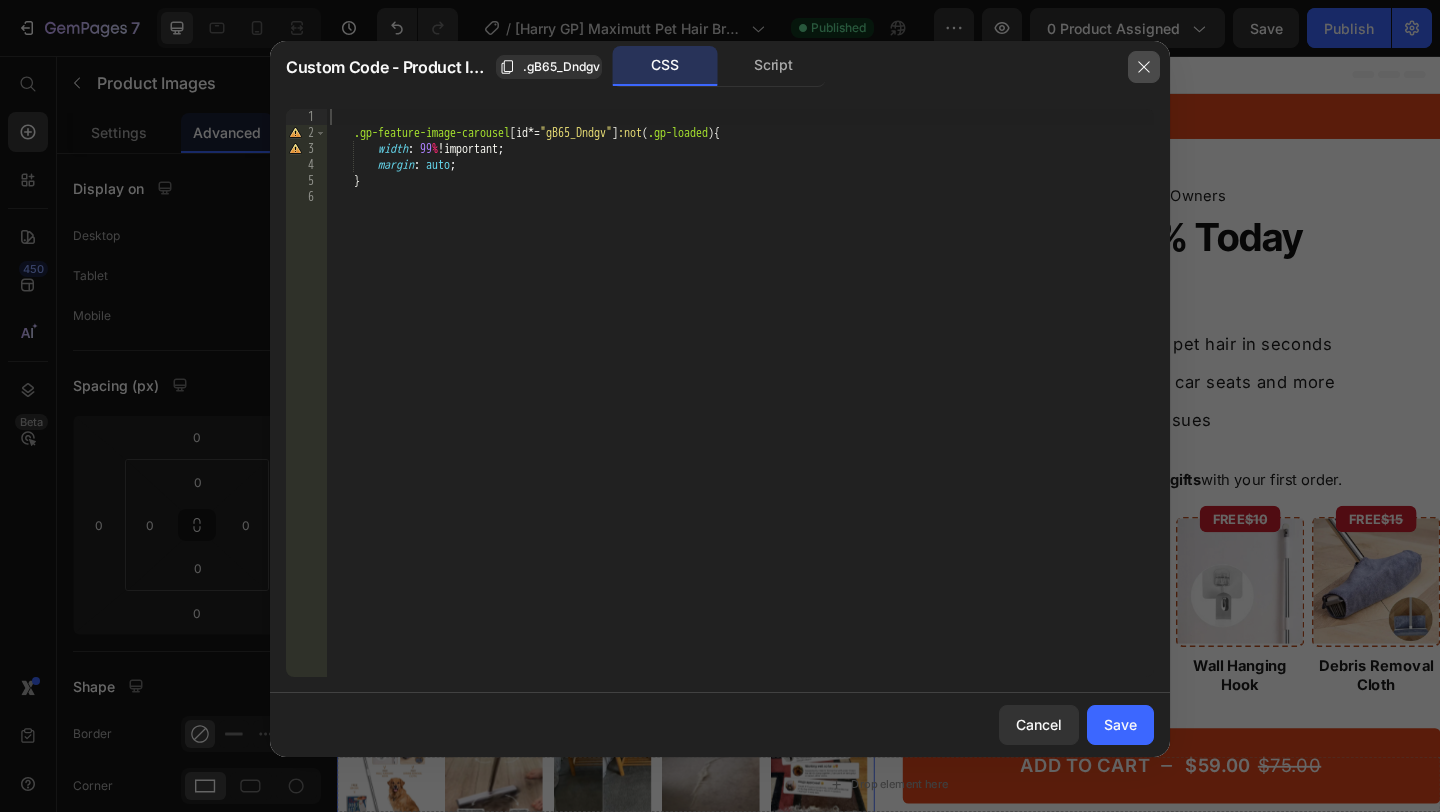 click at bounding box center [1144, 67] 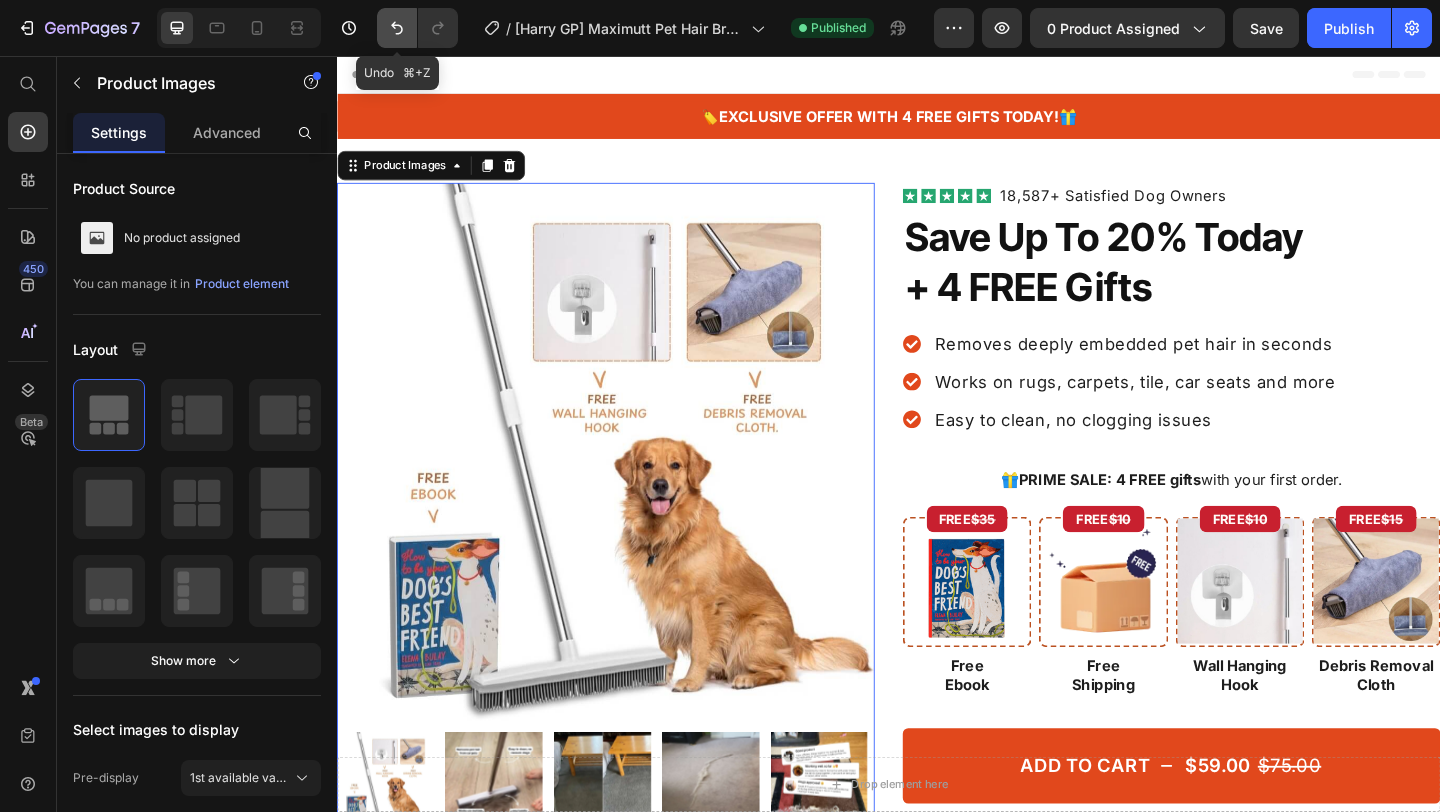 click 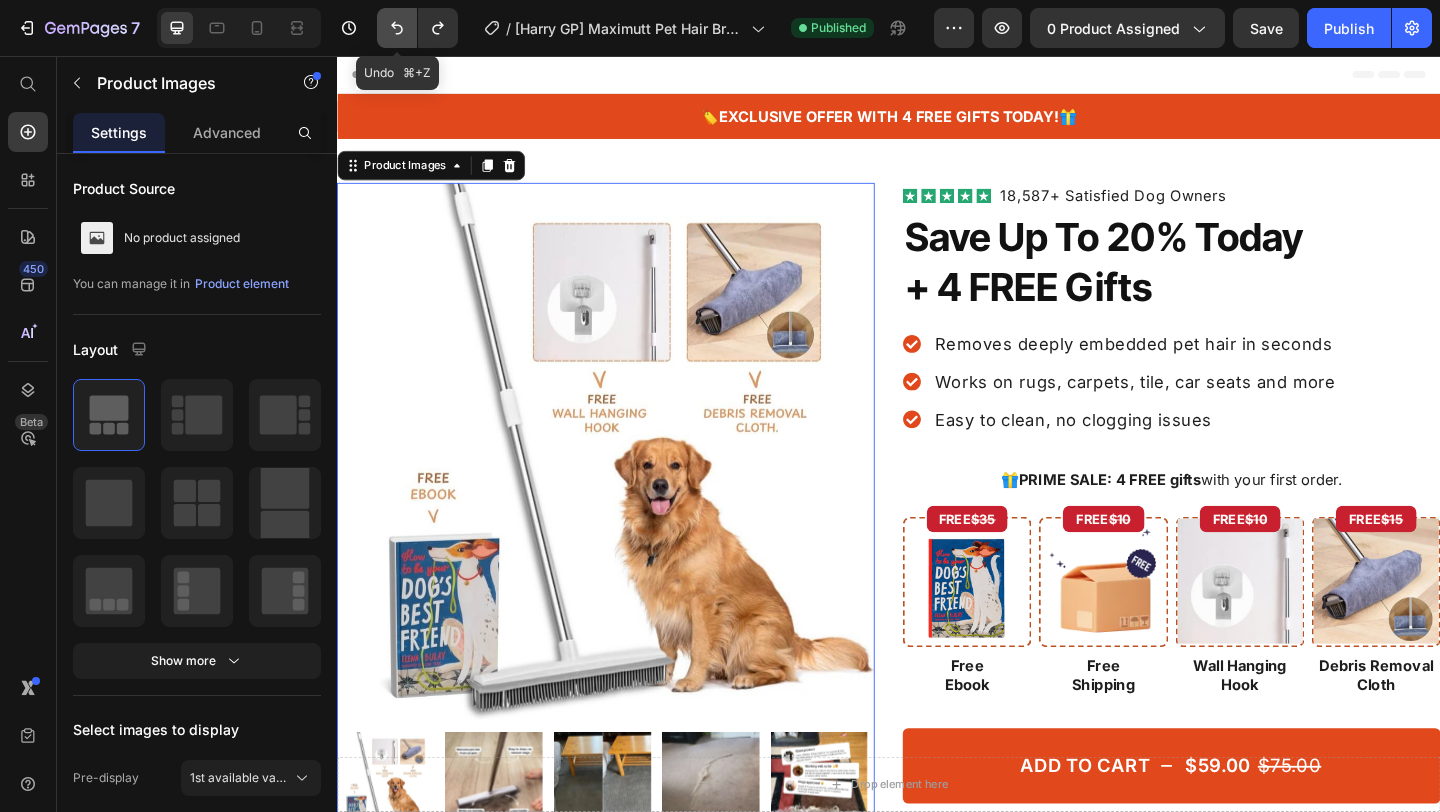 click 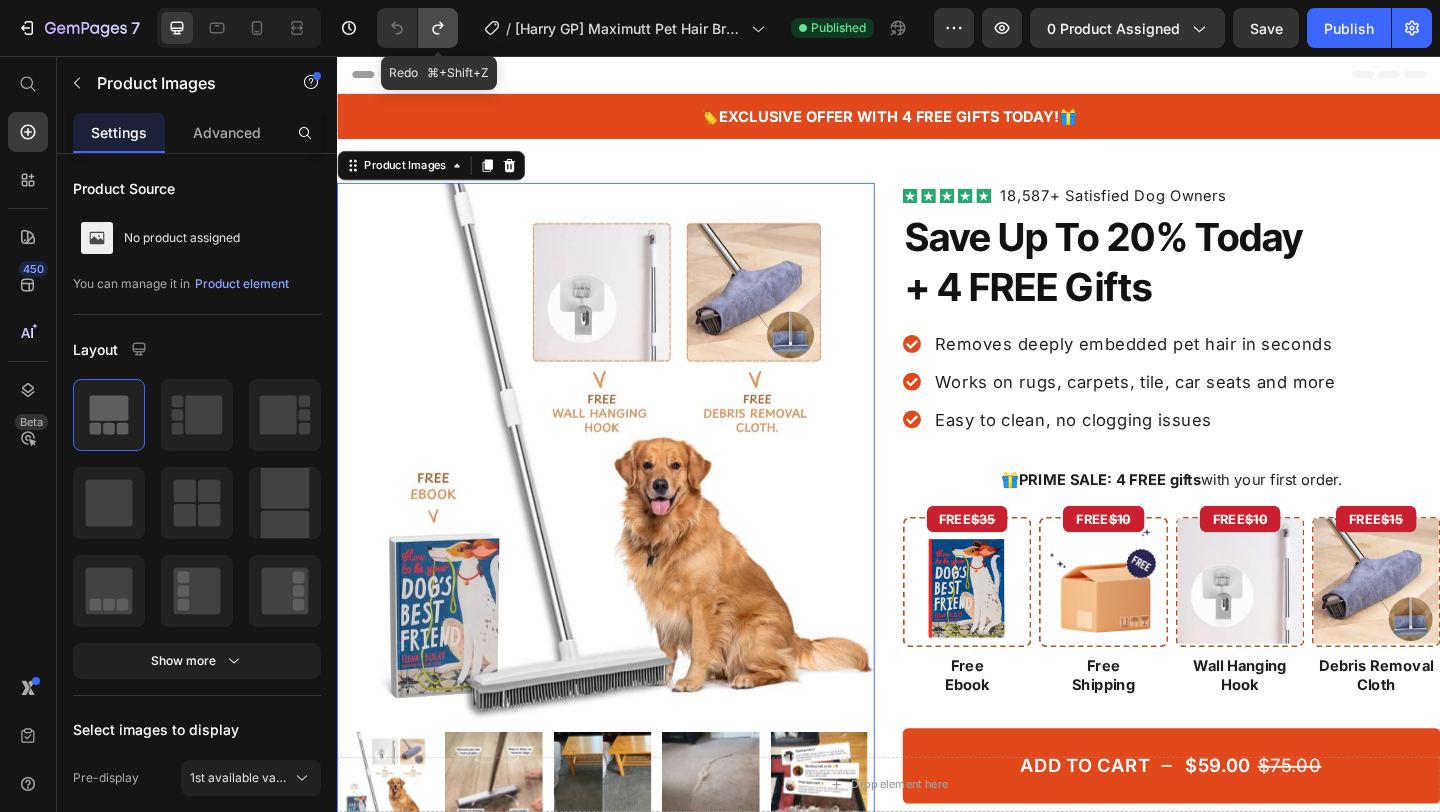 click 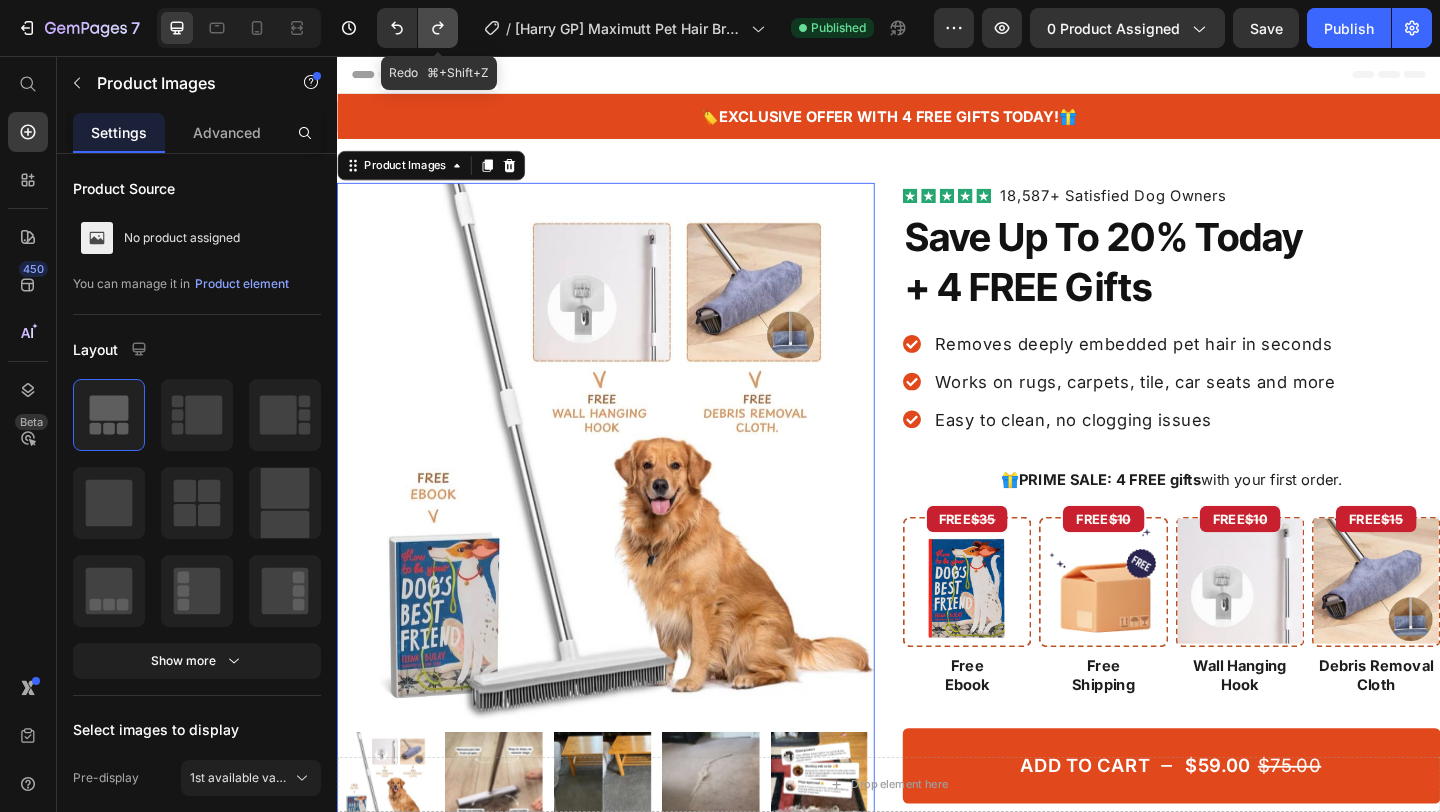click 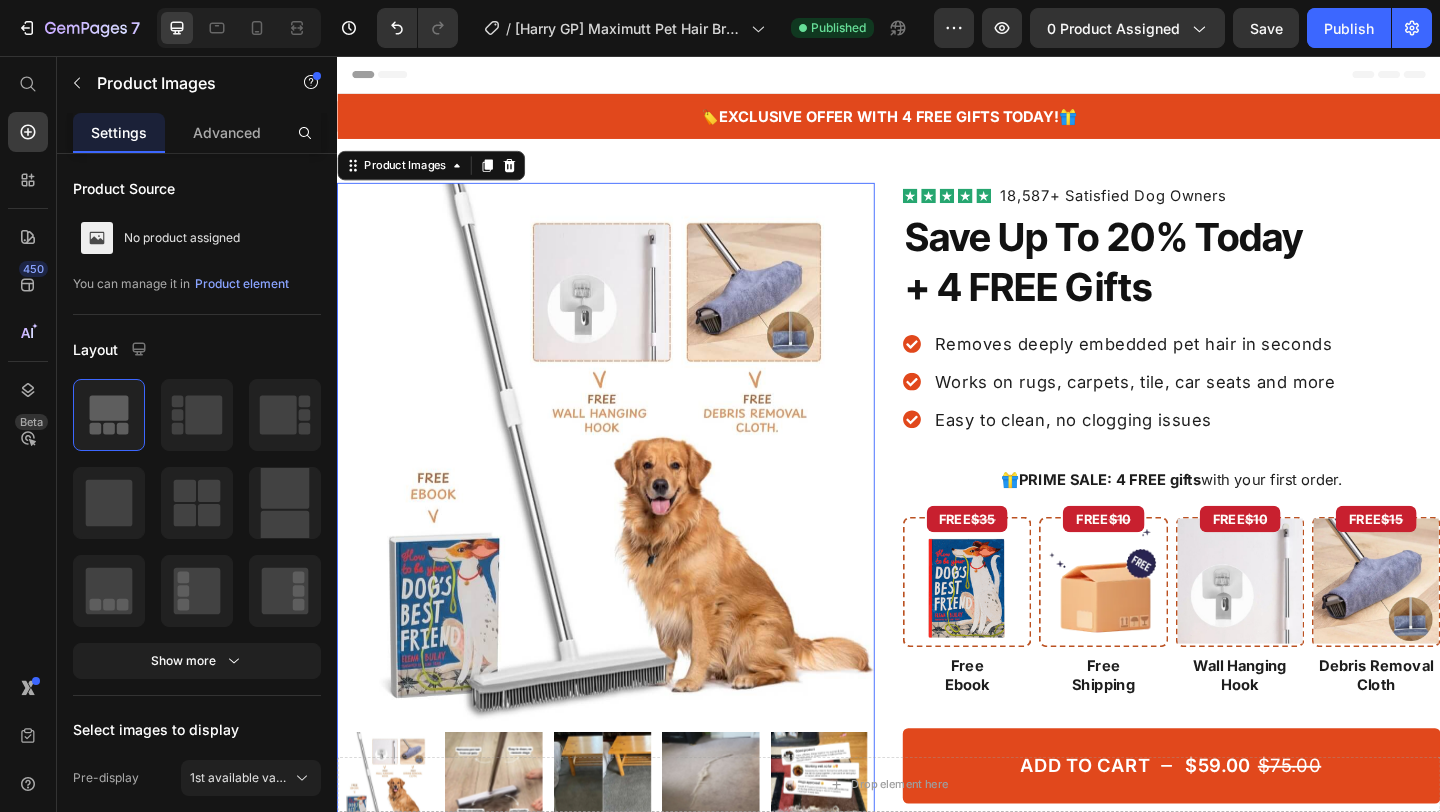 drag, startPoint x: 469, startPoint y: 259, endPoint x: 867, endPoint y: 507, distance: 468.94348 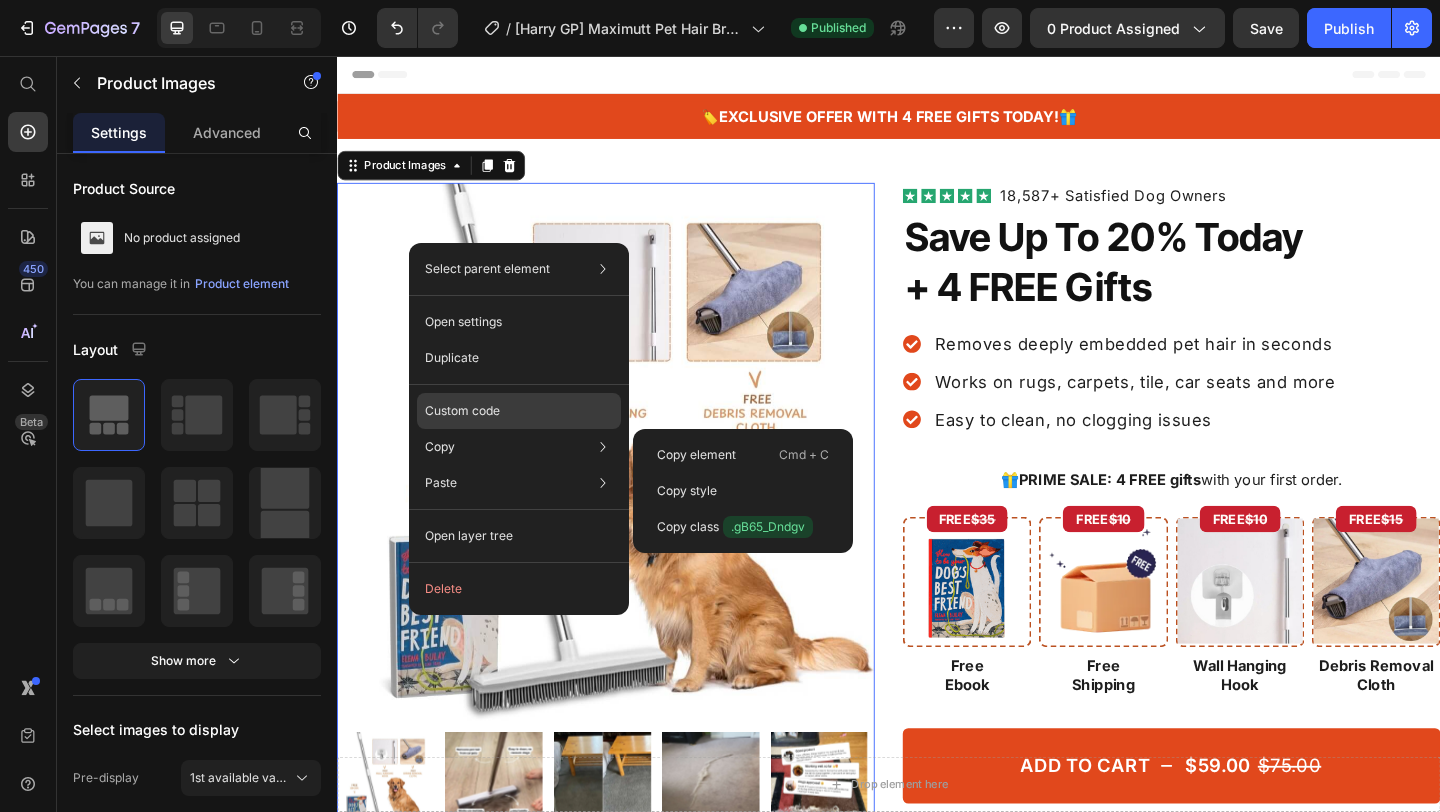 click on "Custom code" 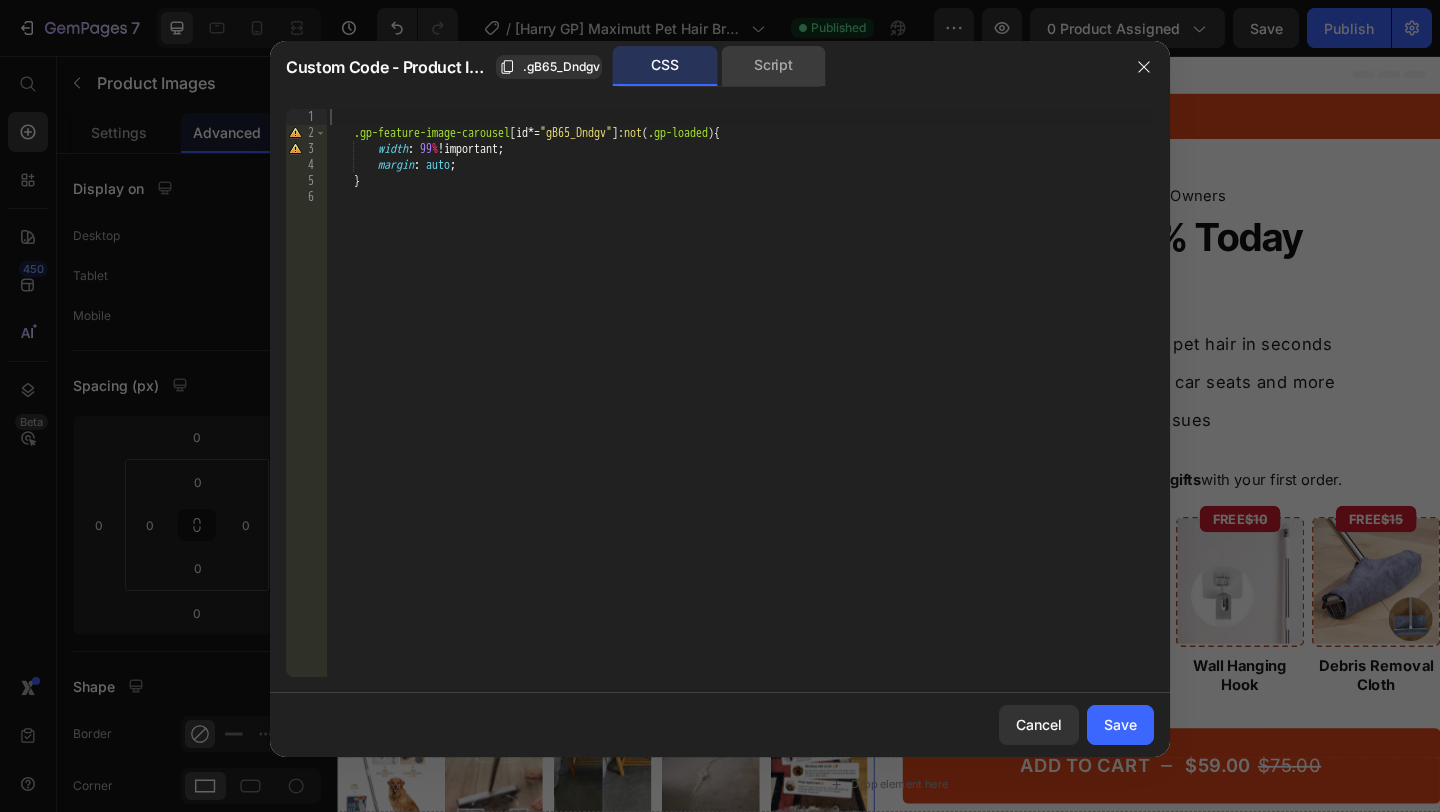 click on "Script" 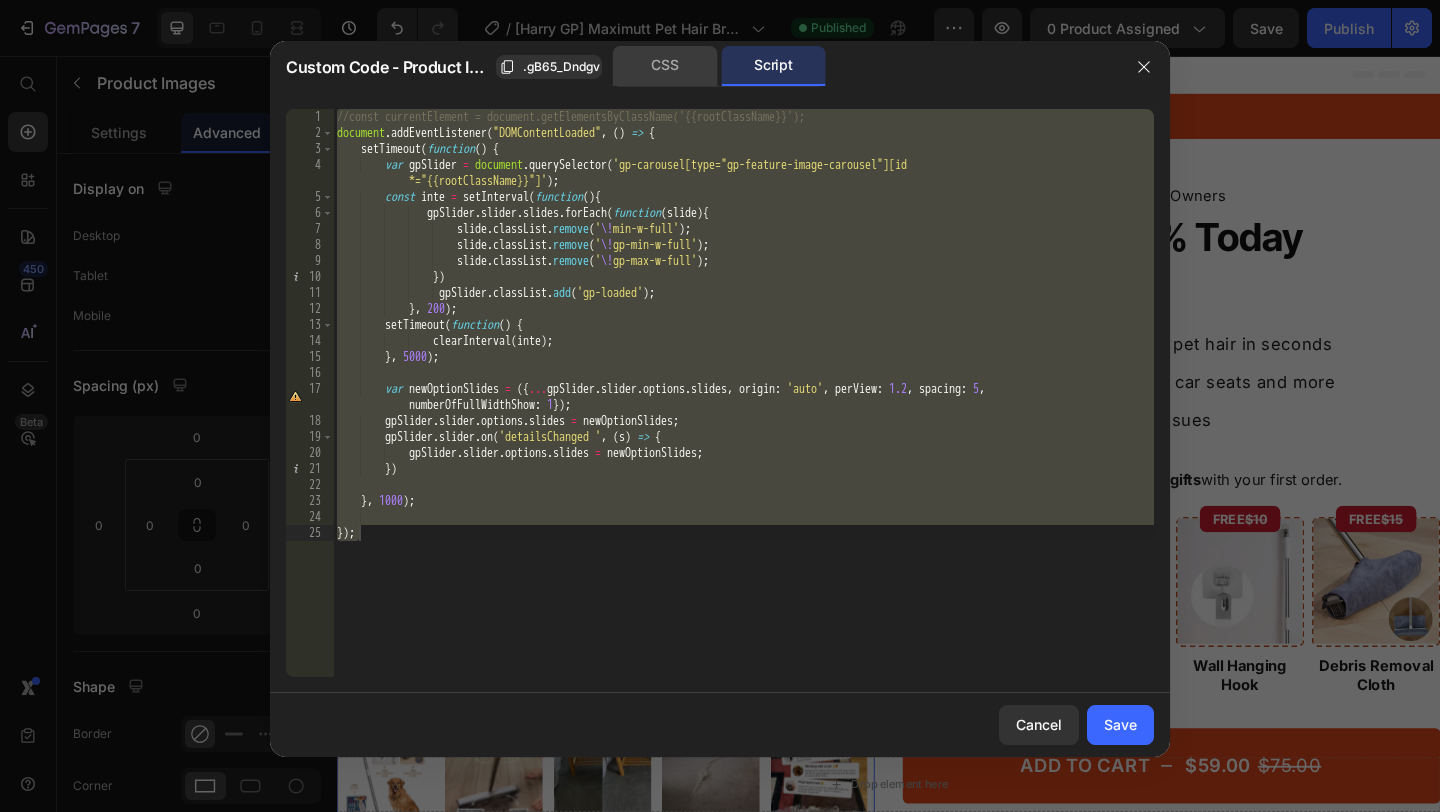 click on "CSS" 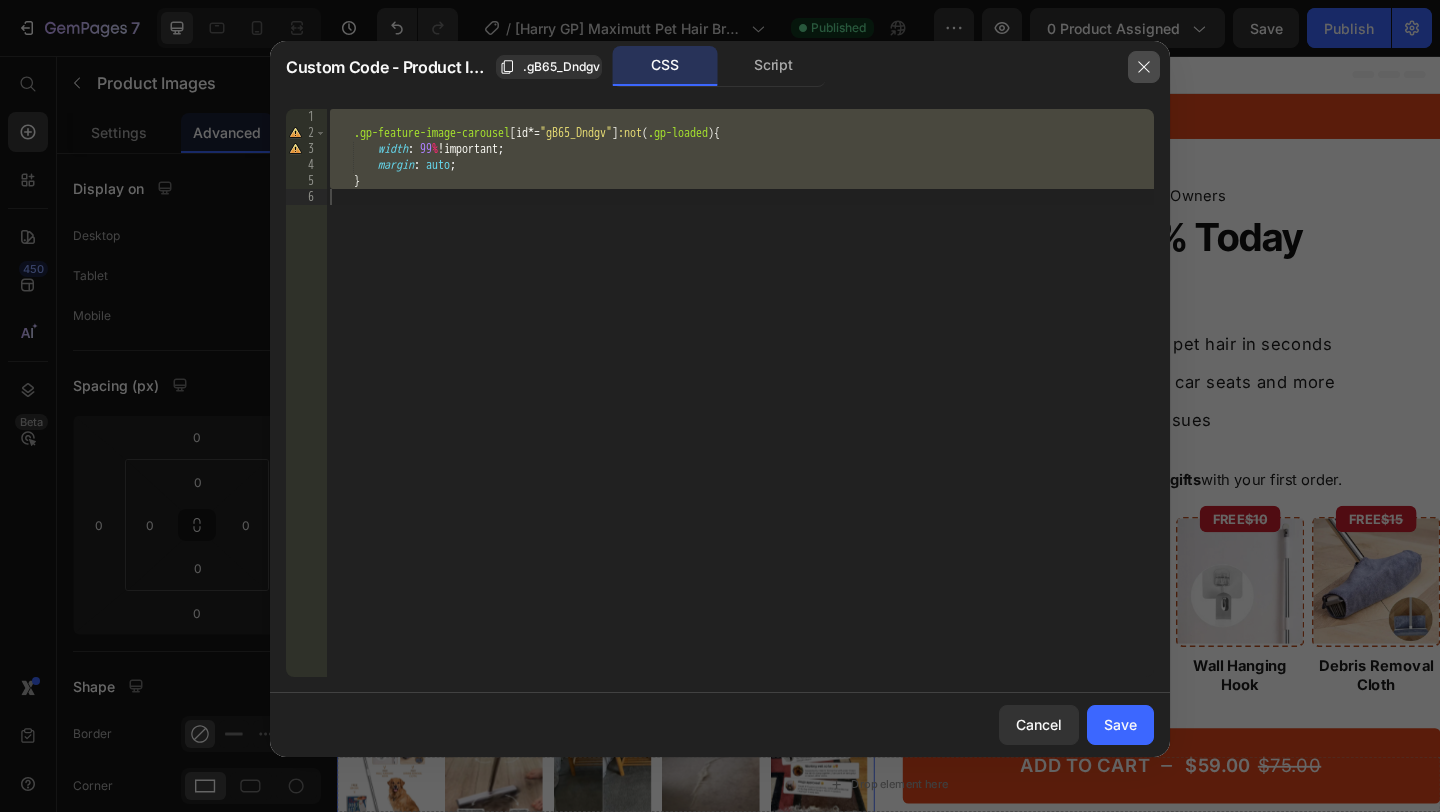 click 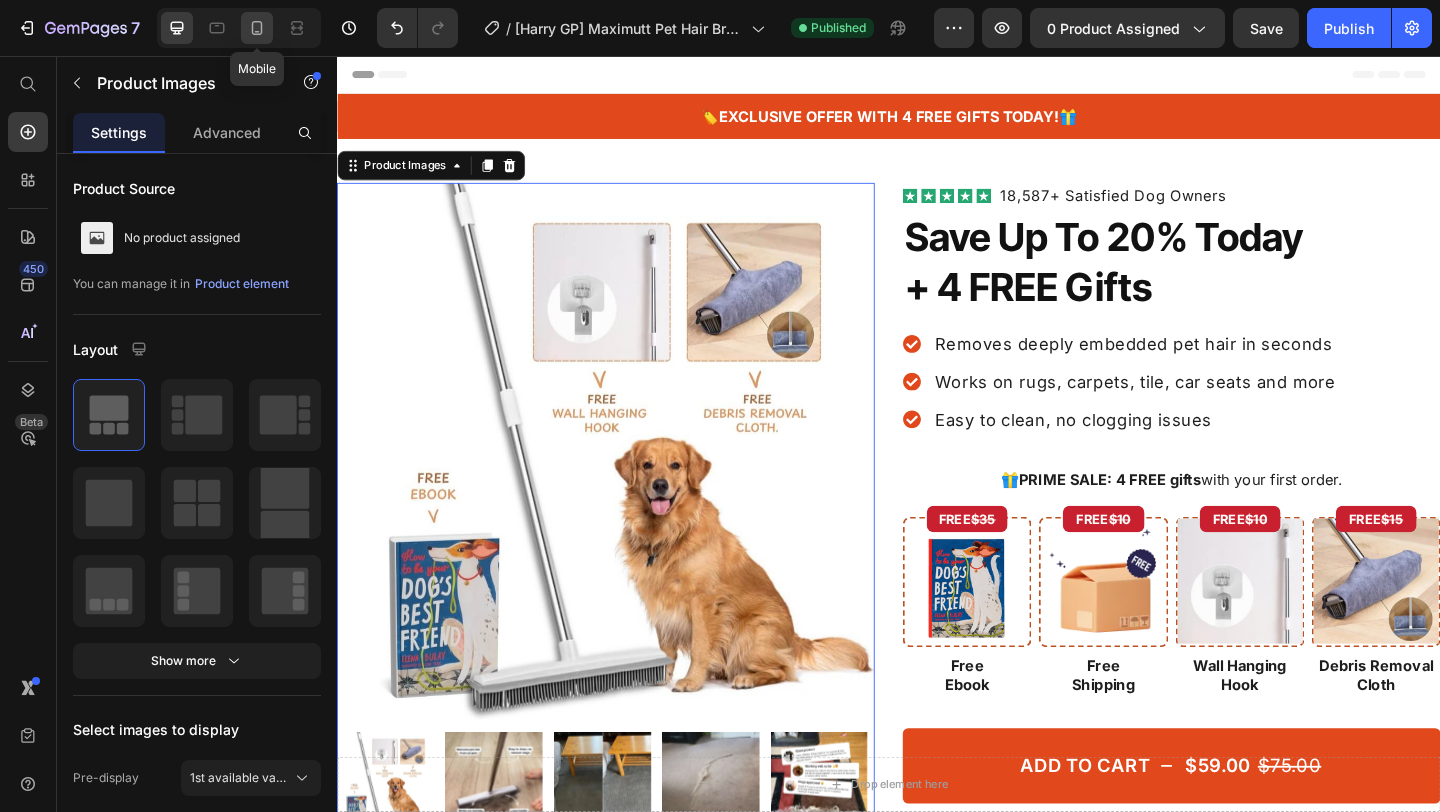 click 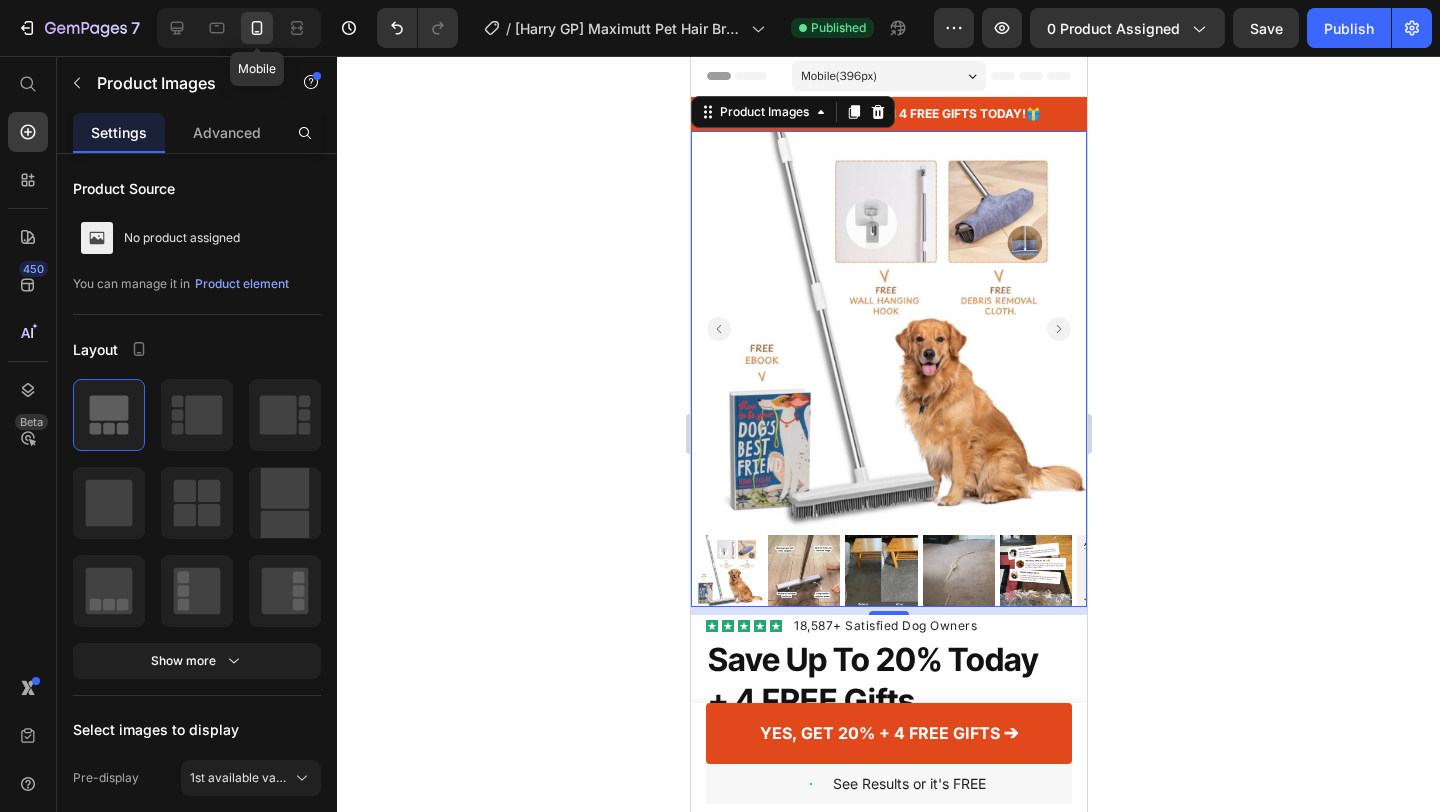 scroll, scrollTop: 4, scrollLeft: 0, axis: vertical 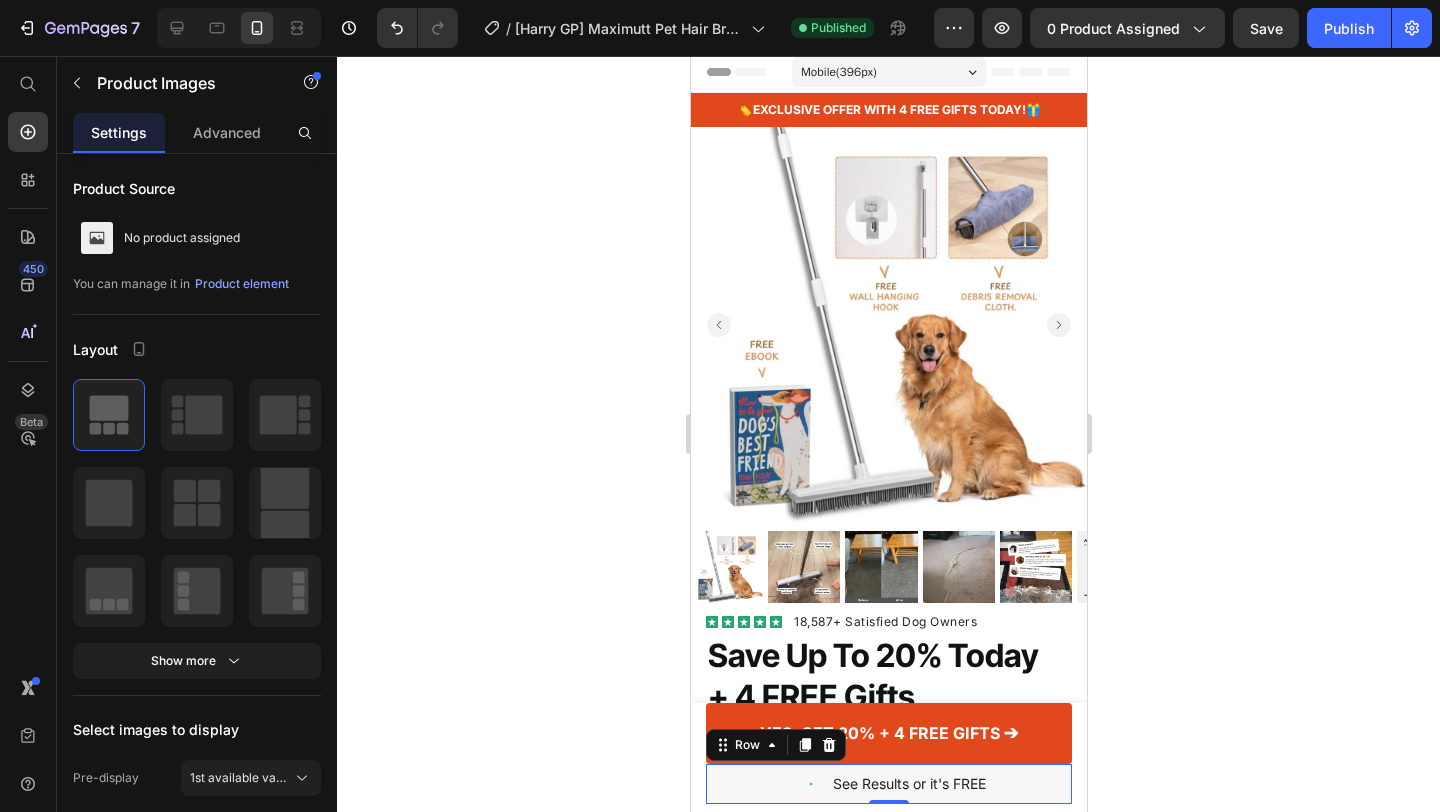 click on "Image See Results or it's FREE Text Block Row 0" at bounding box center (888, 784) 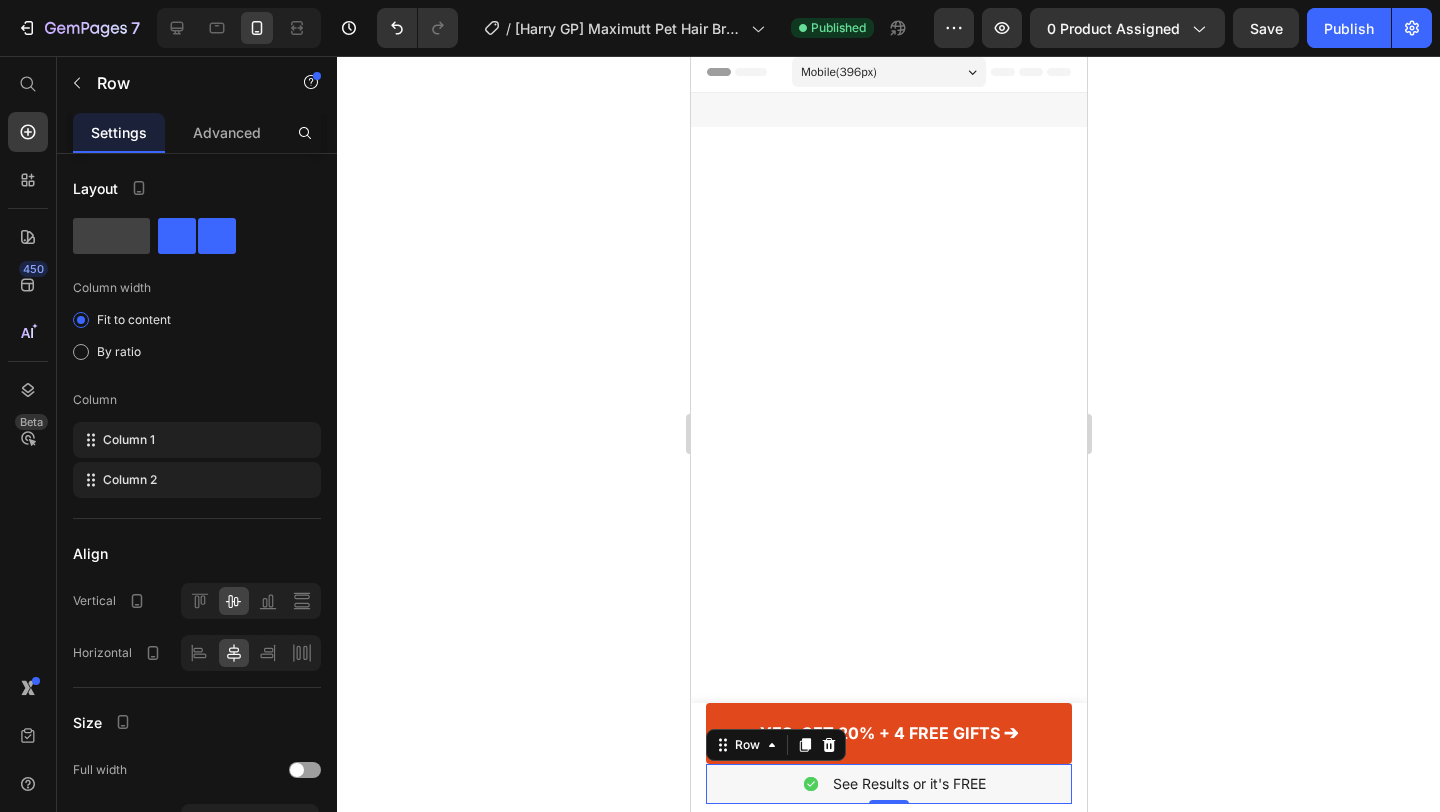 scroll, scrollTop: 4823, scrollLeft: 0, axis: vertical 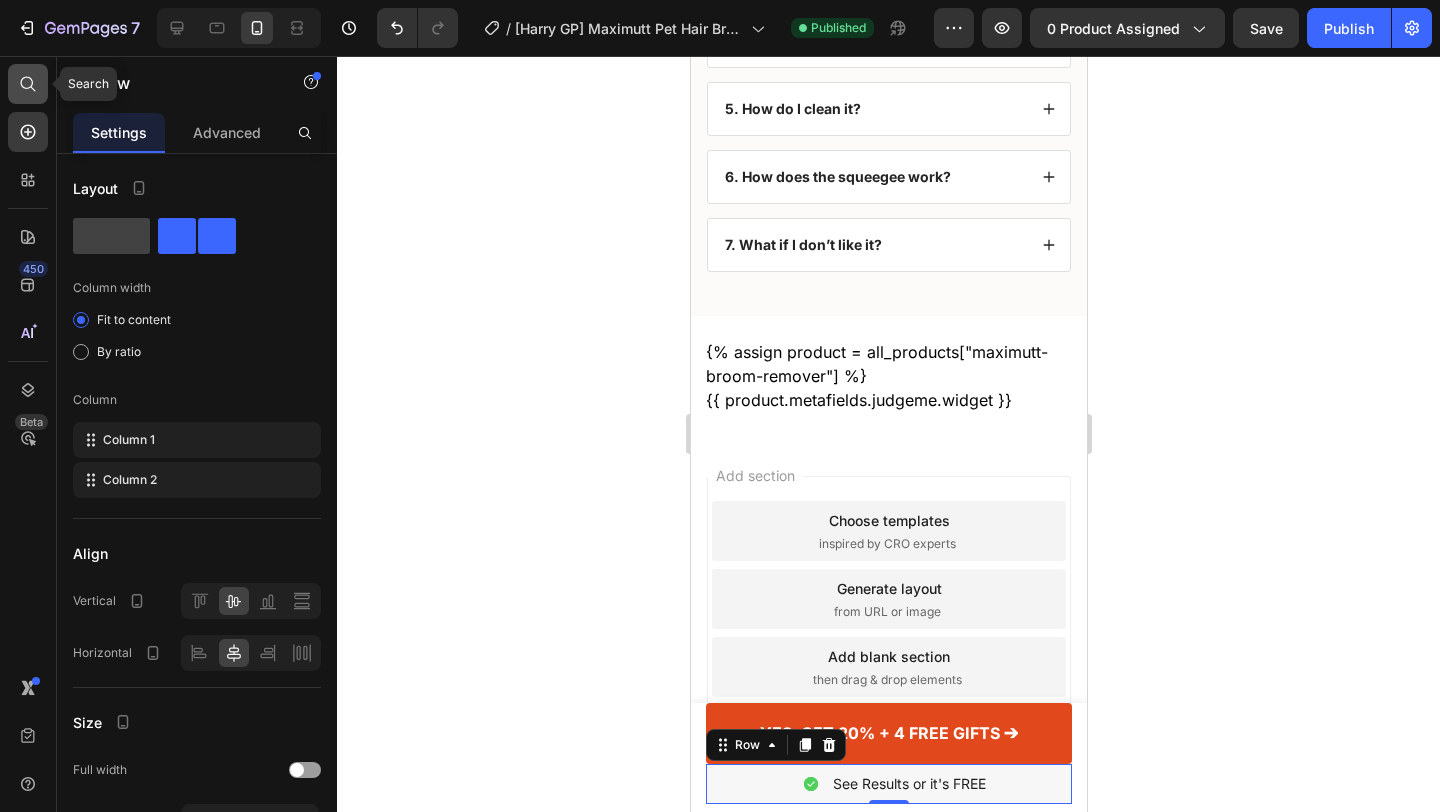 click 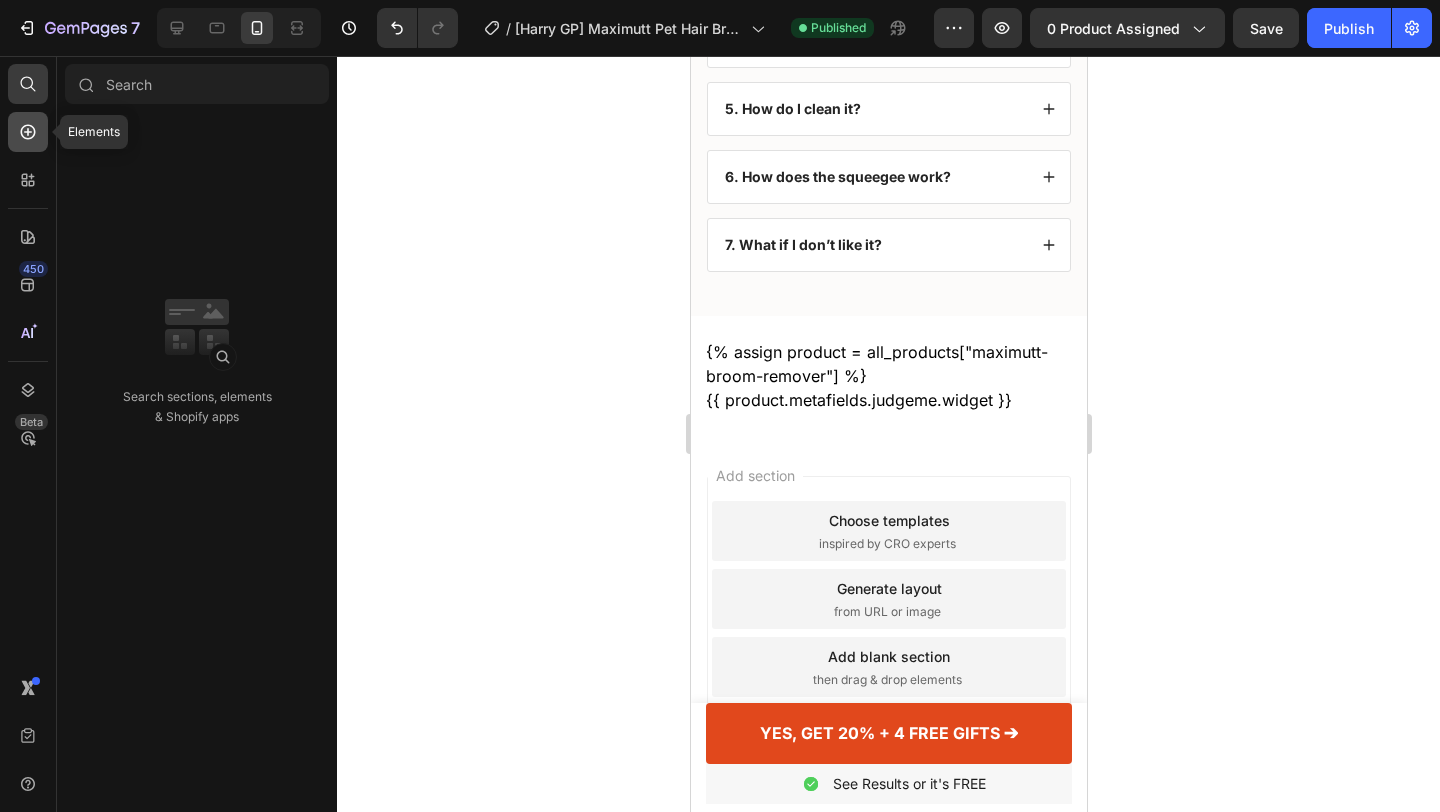 click 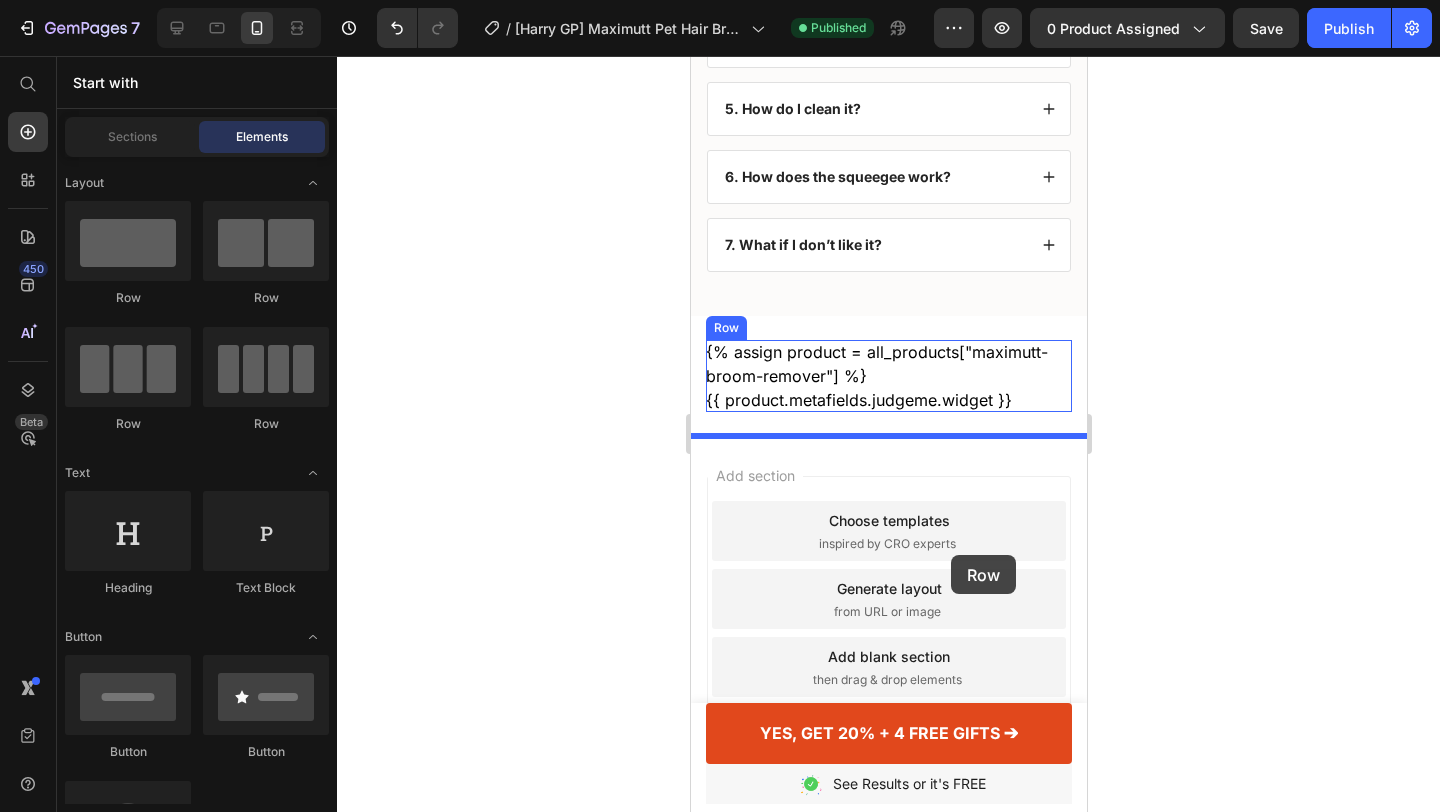 drag, startPoint x: 816, startPoint y: 305, endPoint x: 950, endPoint y: 555, distance: 283.64767 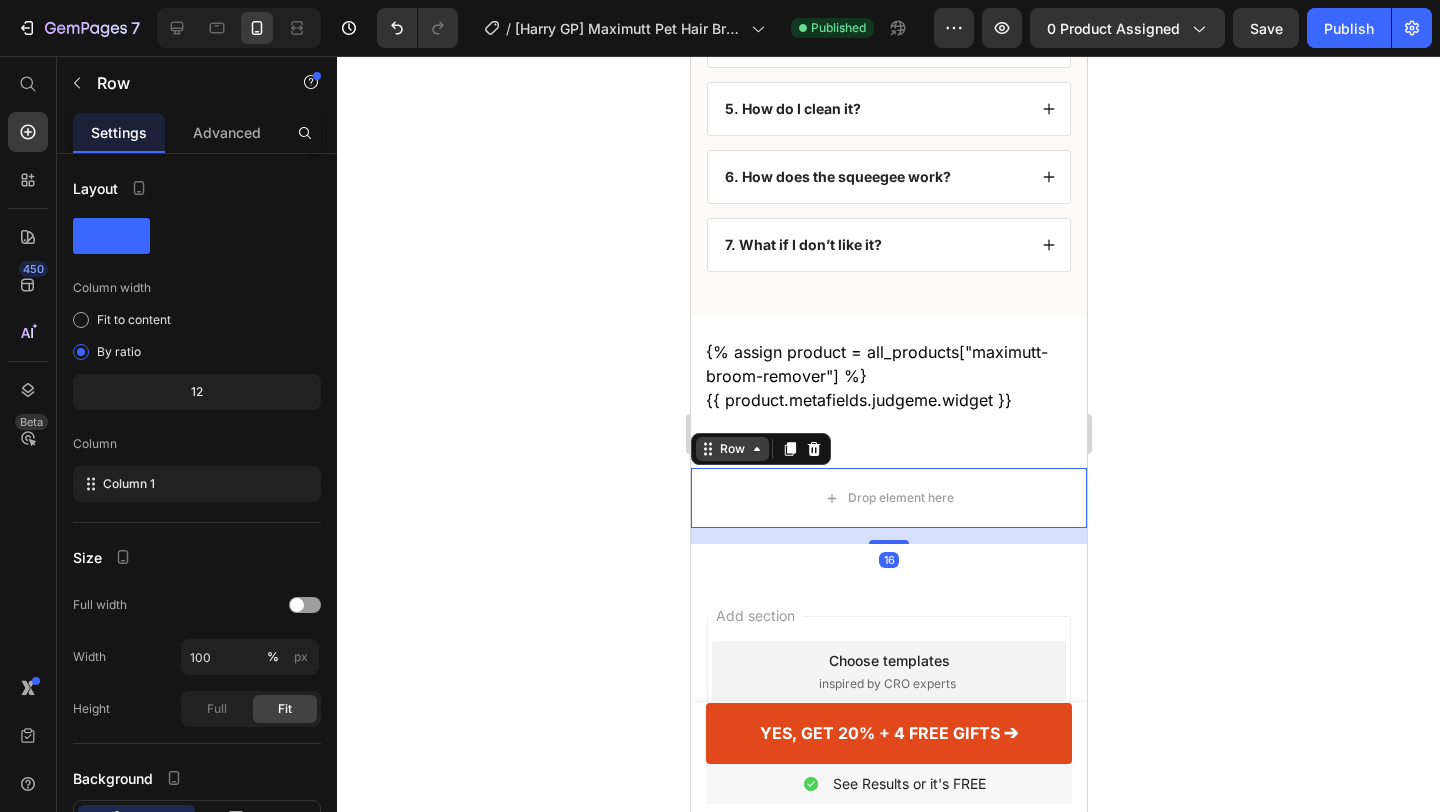 click on "Row" at bounding box center [731, 449] 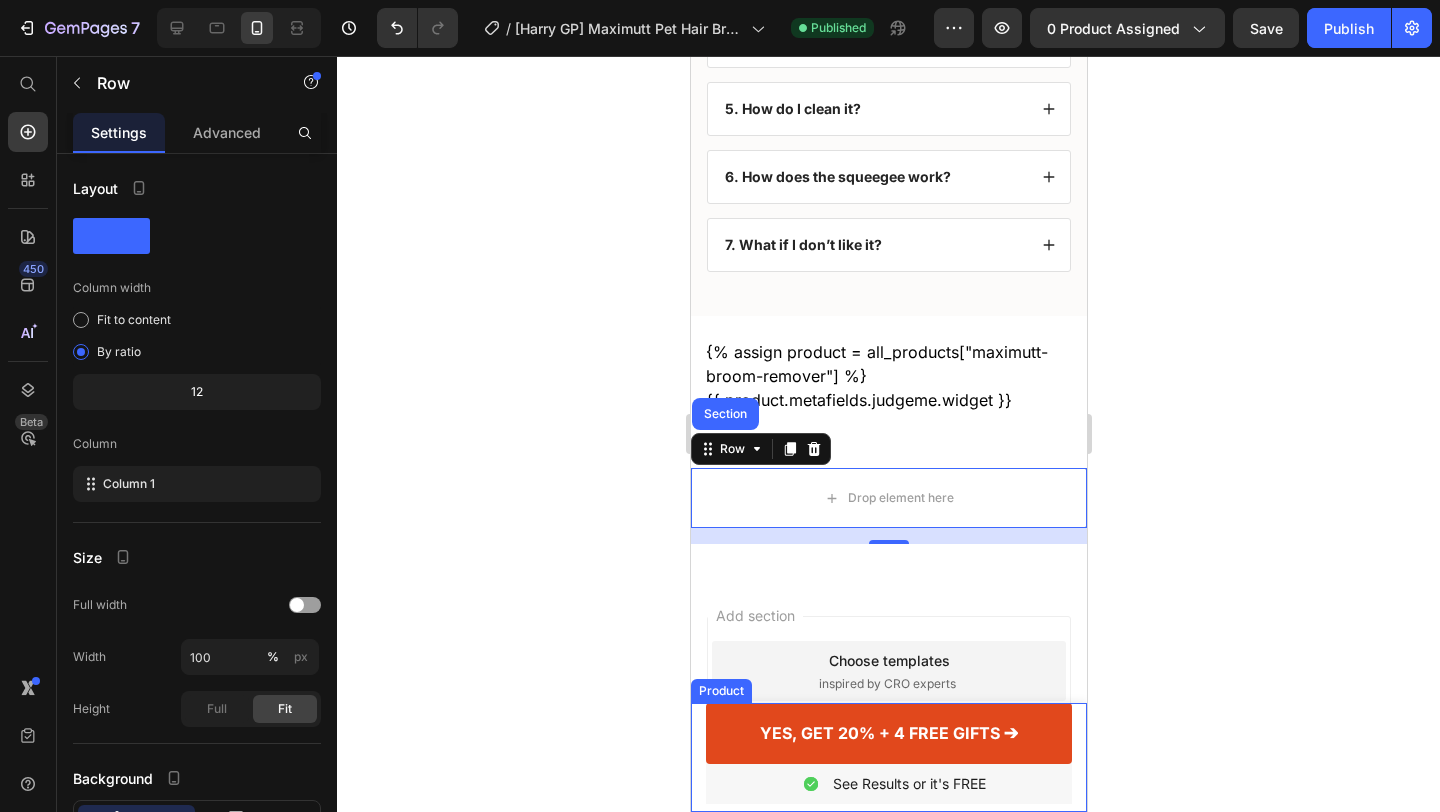 click on "YES, GET 20% + 4 FREE GIFTS   ➔" at bounding box center (888, 733) 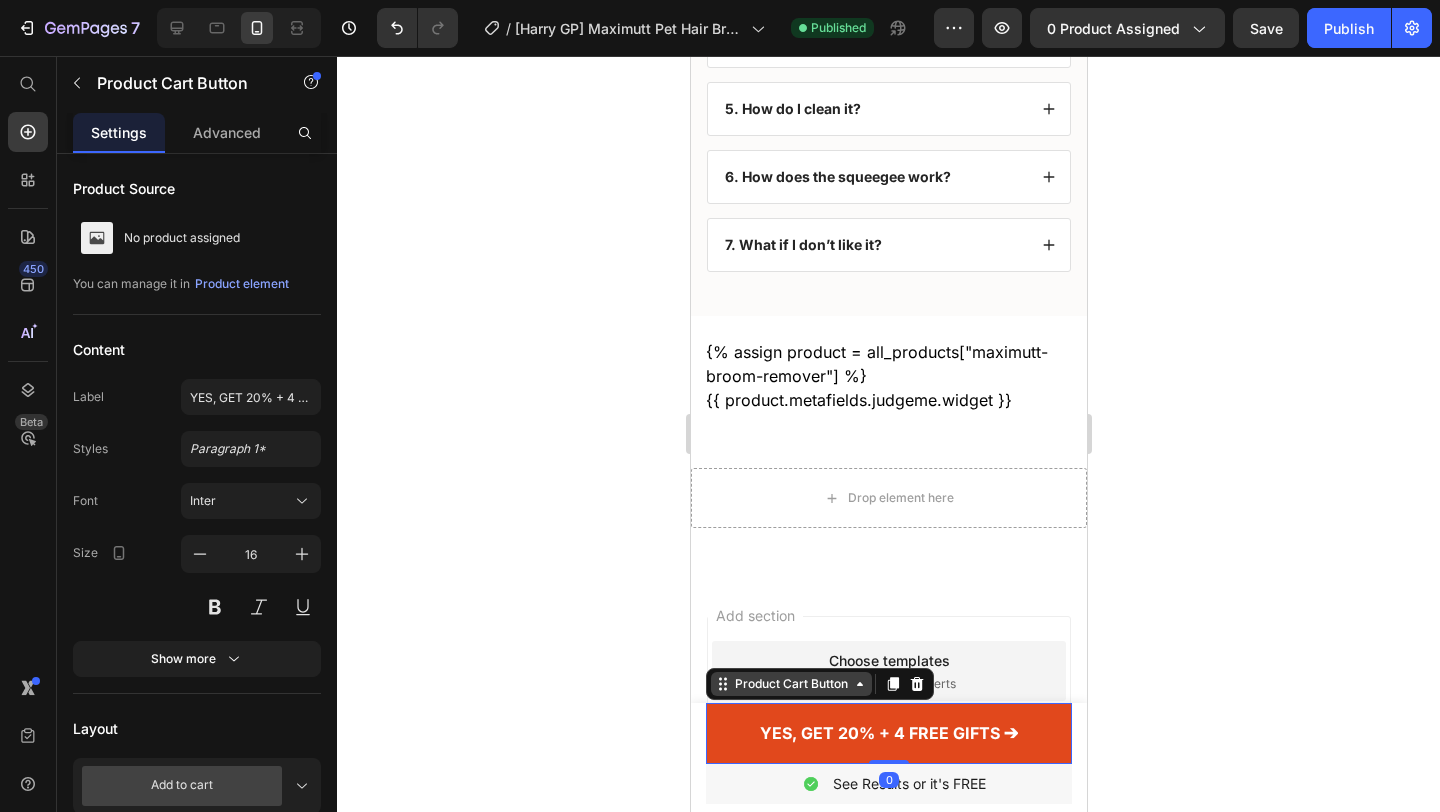 click on "Product Cart Button" at bounding box center (790, 684) 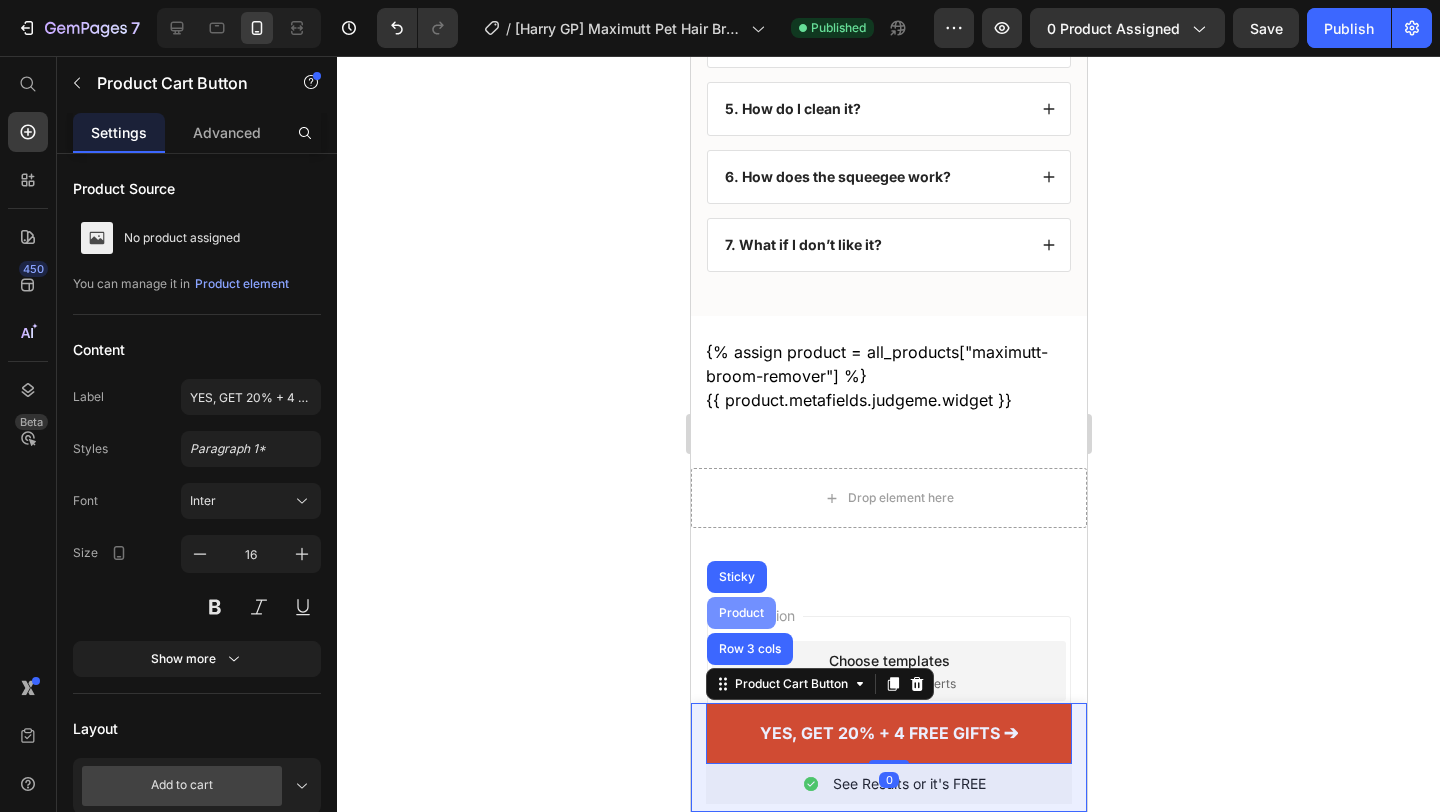 click on "Product" at bounding box center [740, 613] 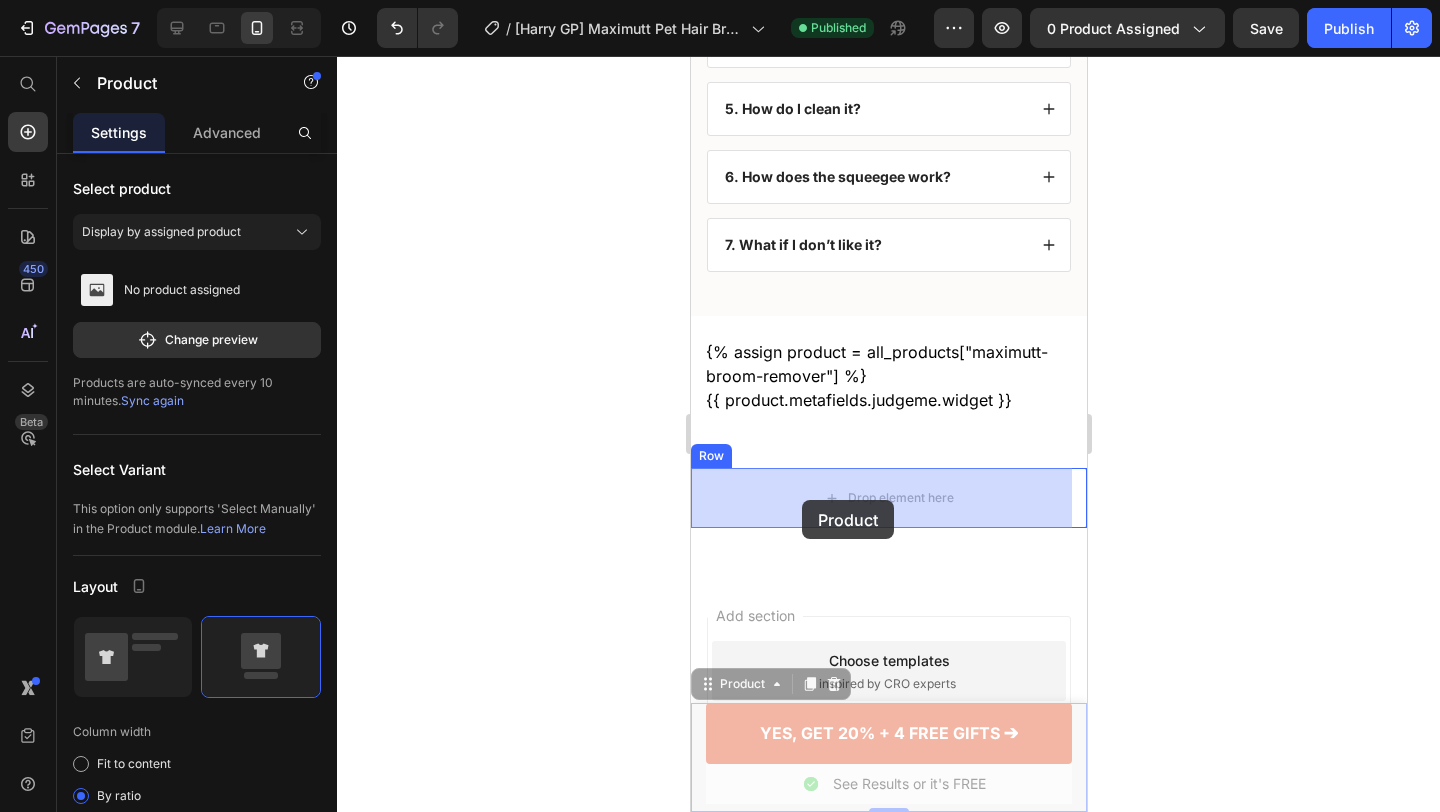 drag, startPoint x: 731, startPoint y: 689, endPoint x: 801, endPoint y: 500, distance: 201.54652 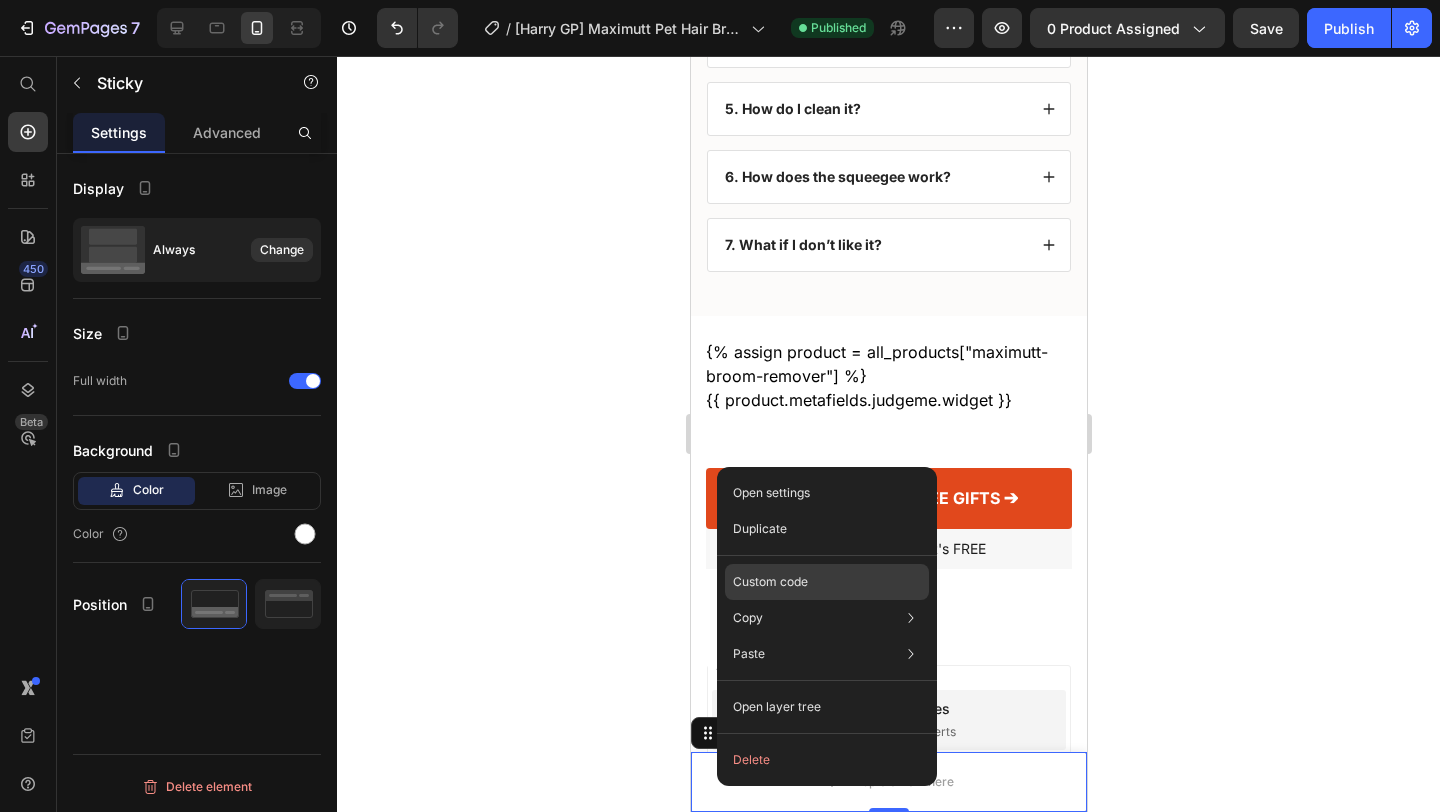 click on "Custom code" at bounding box center (770, 582) 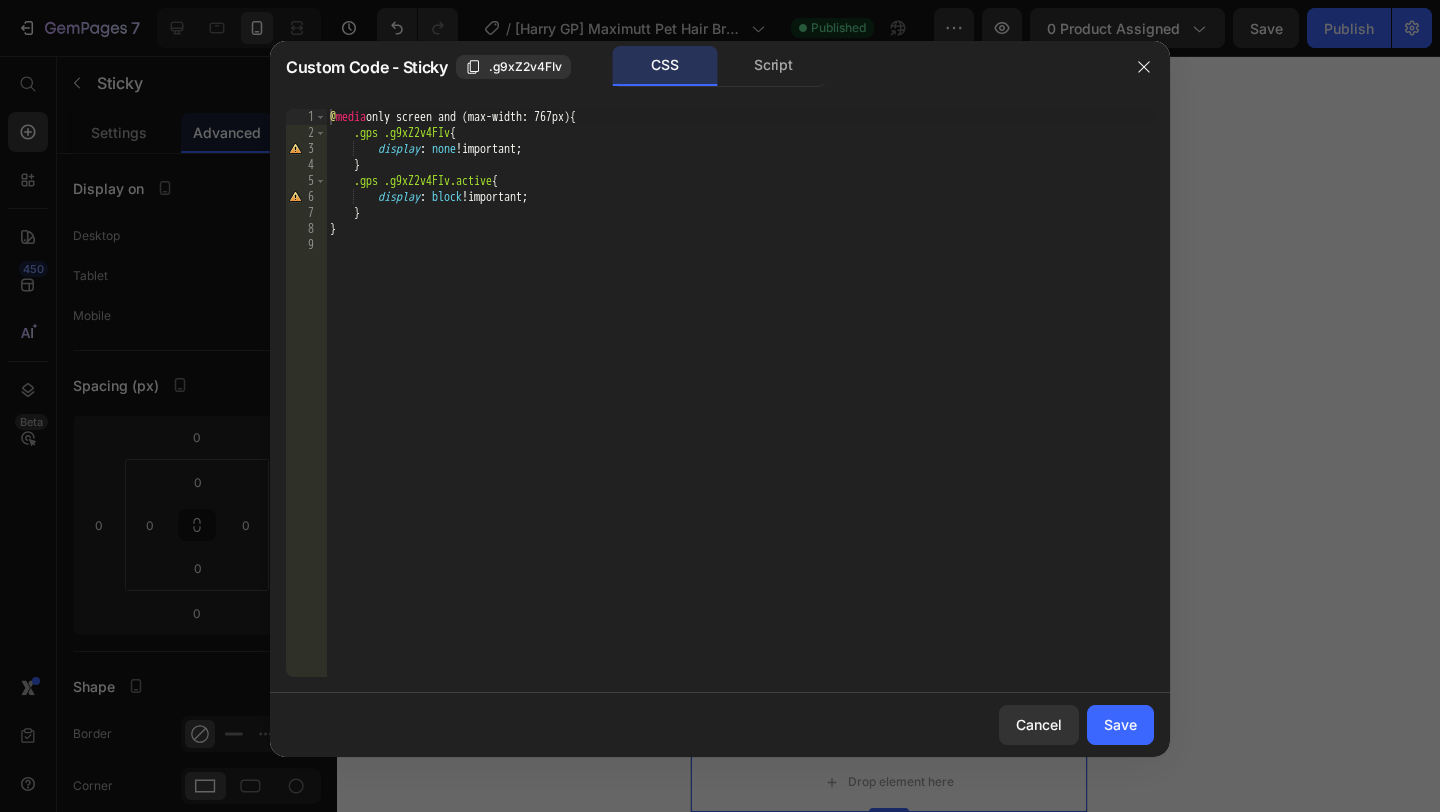 click on "@ media  only screen and (max-width: 767px)  {      .gps   .g9xZ2v4FIv {           display :   none  !important ;      }      .gps   .g9xZ2v4FIv.active {           display :   block  !important ;      } }" at bounding box center (740, 409) 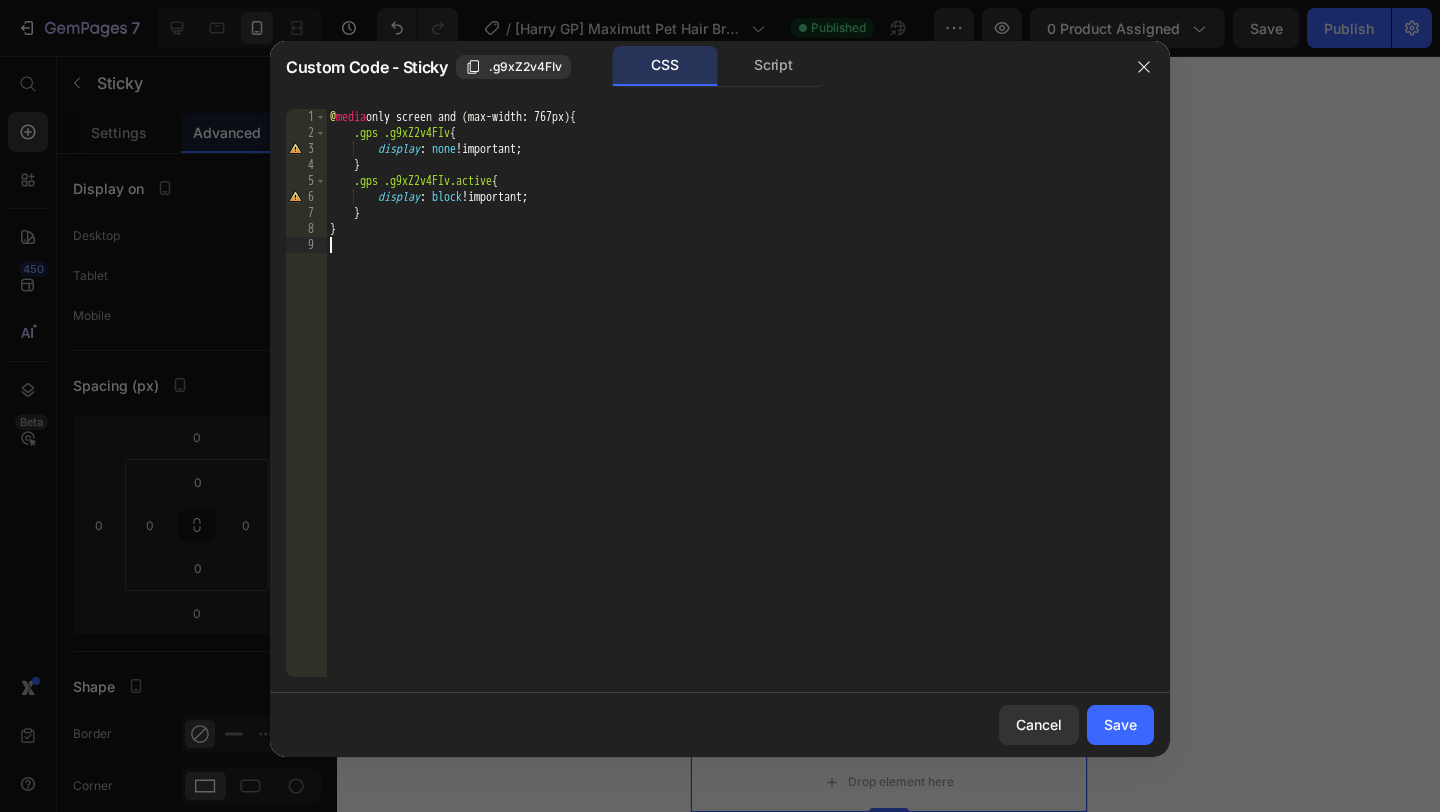 type on "}" 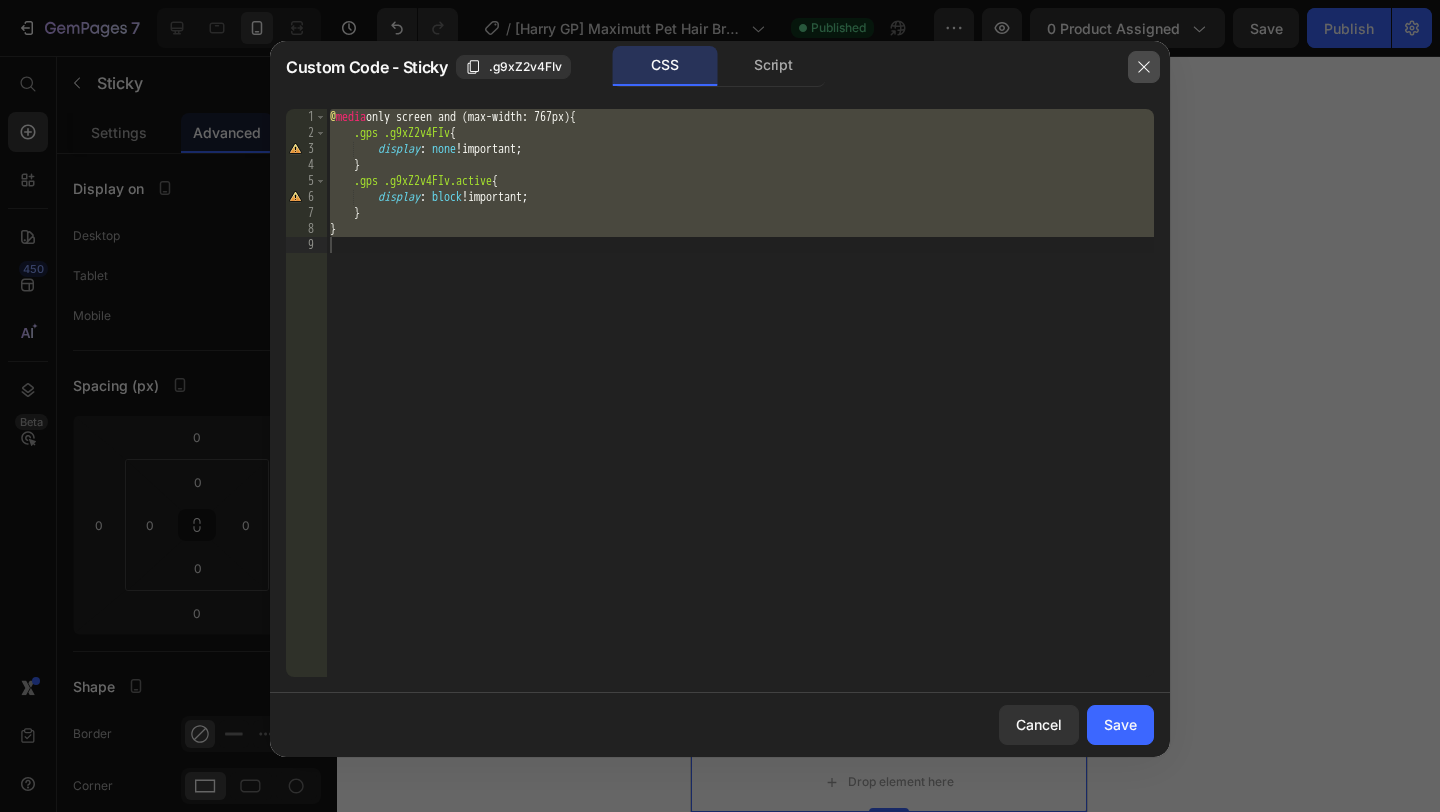 drag, startPoint x: 1141, startPoint y: 70, endPoint x: 288, endPoint y: 221, distance: 866.2621 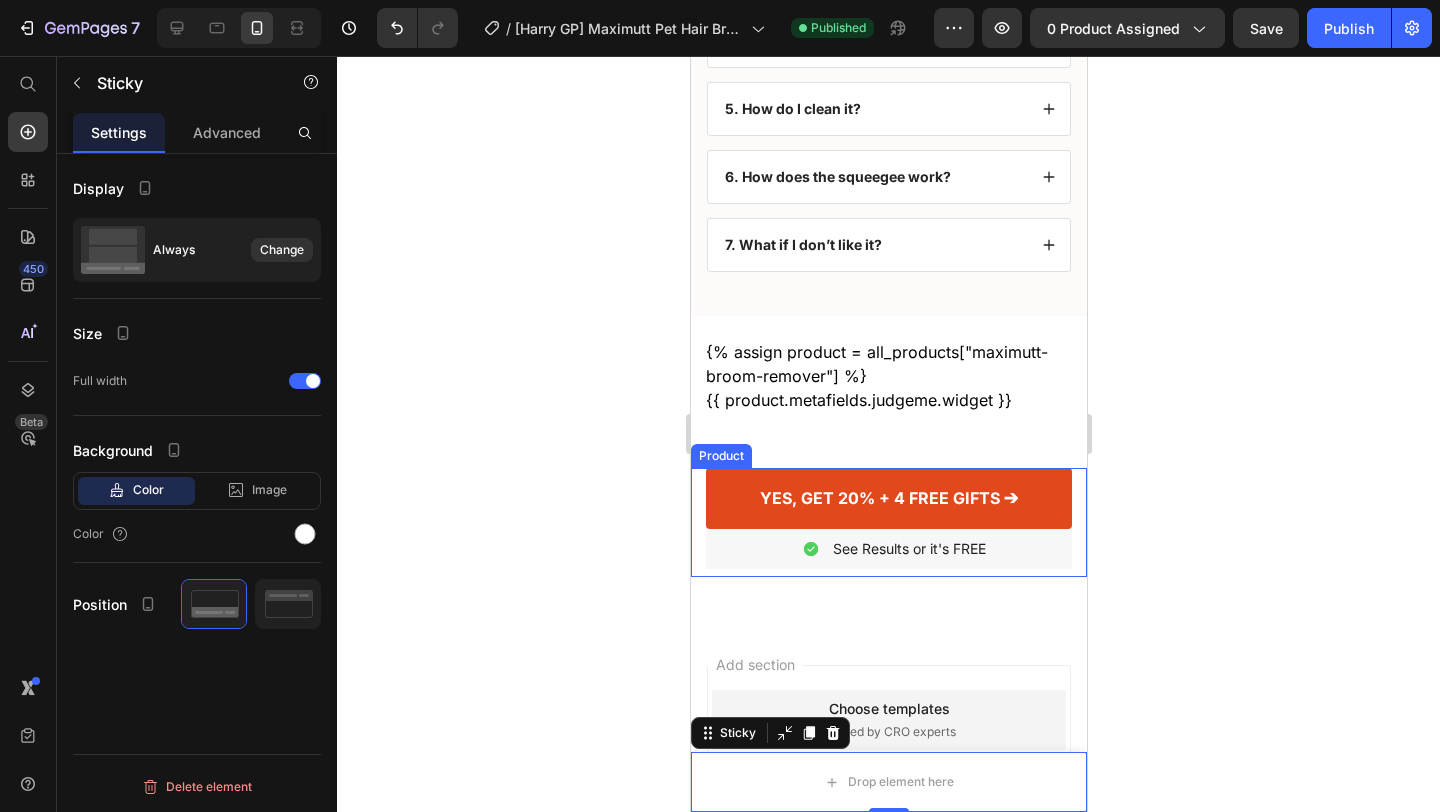 click on "Product Images Maximutt Pet Hair Broom Product Title $59.00 Product Price Row This product has only default variant Product Variants & Swatches 1 Product Quantity YES, GET 20% + 4 FREE GIFTS   ➔   Product Cart Button Image See Results or it's FREE Text Block Row Row Product" at bounding box center [888, 522] 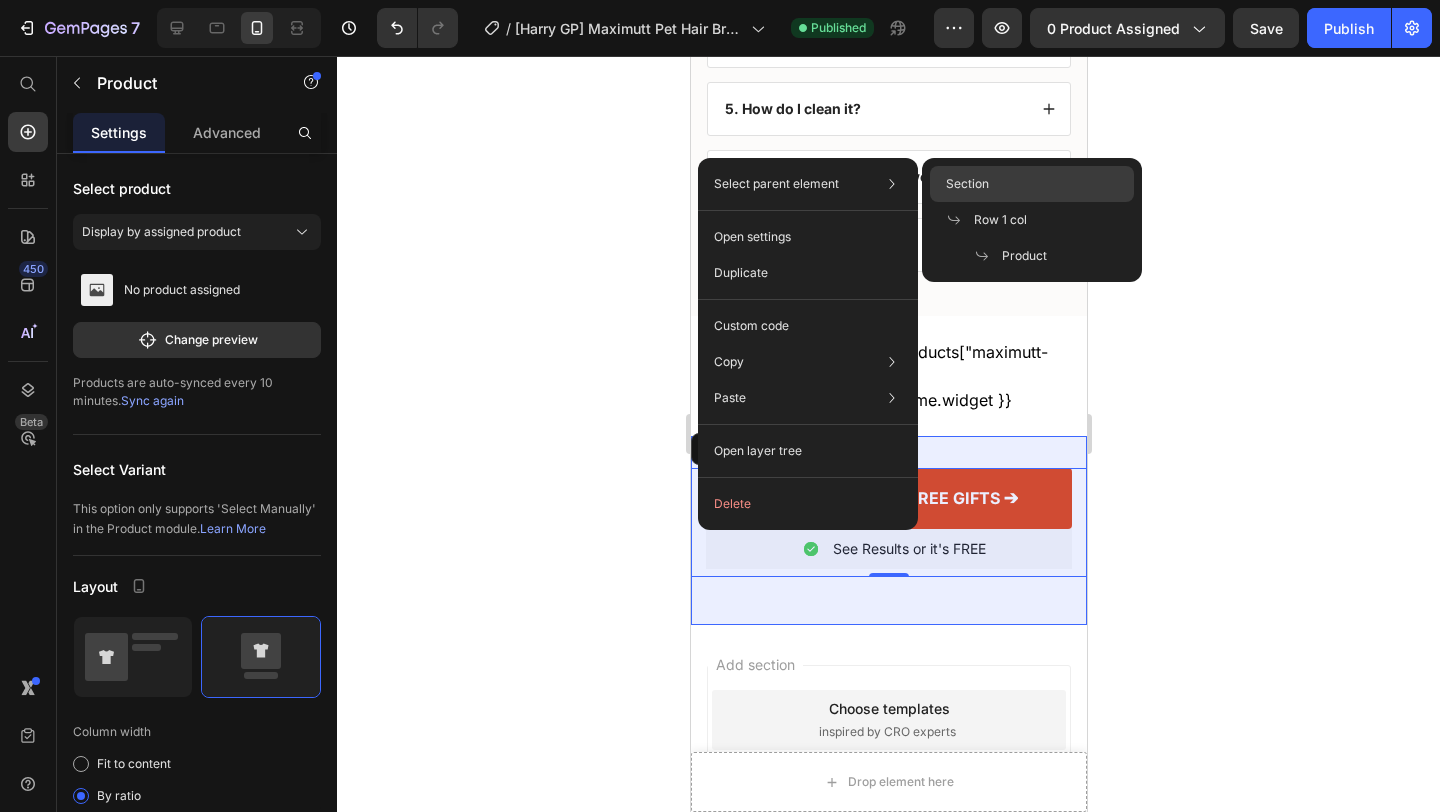 click on "Section" 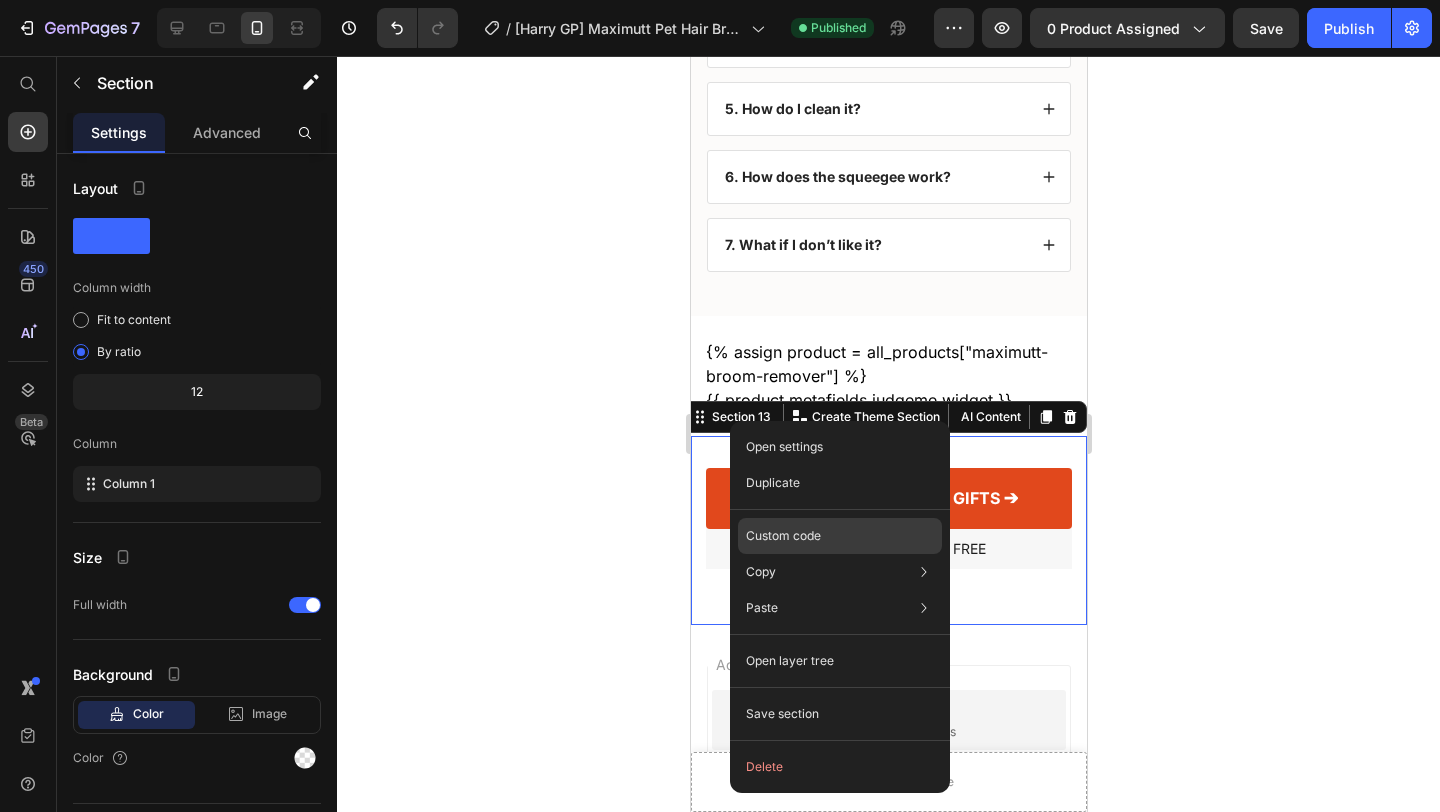 click on "Custom code" at bounding box center [783, 536] 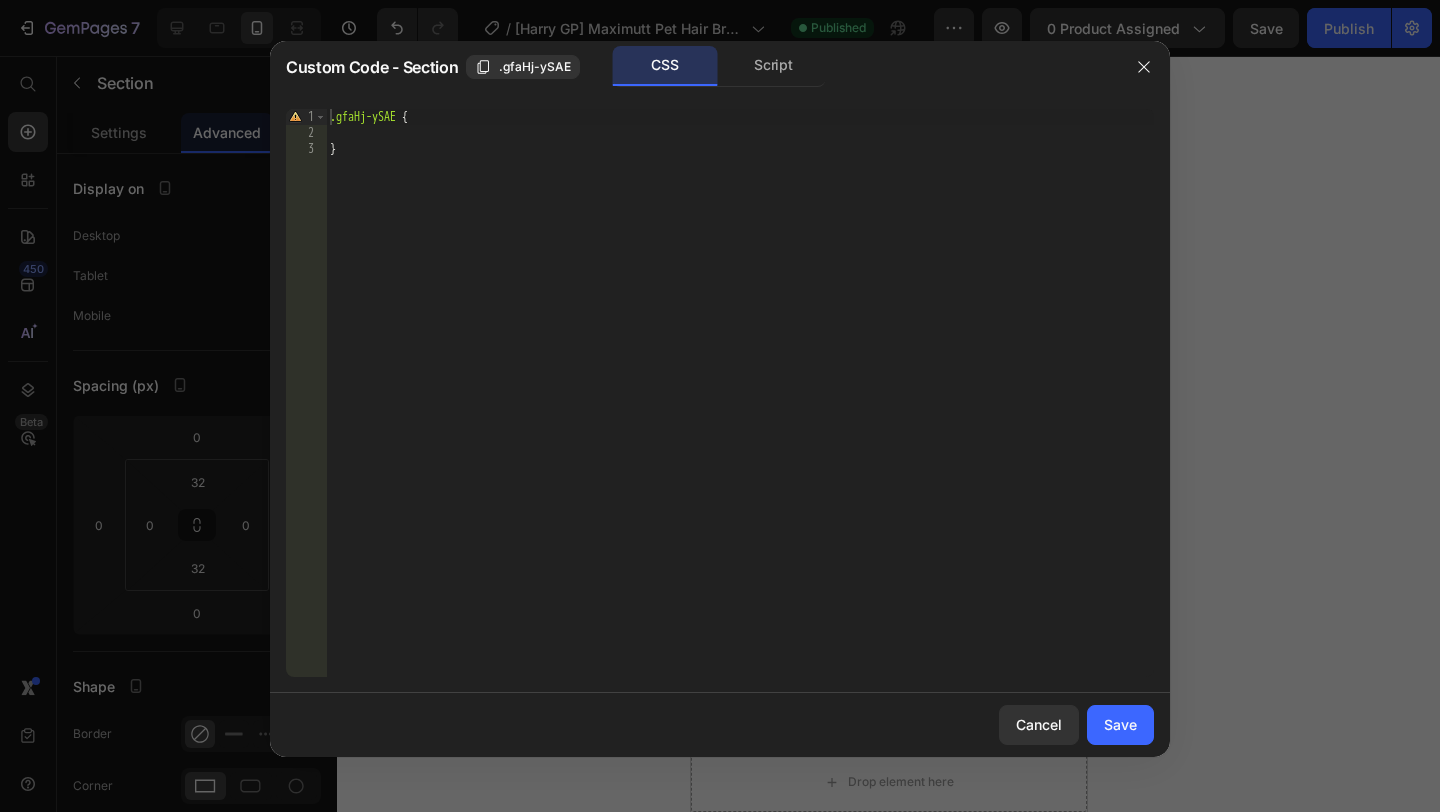 click on ".gfaHj-ySAE   { }" at bounding box center [740, 409] 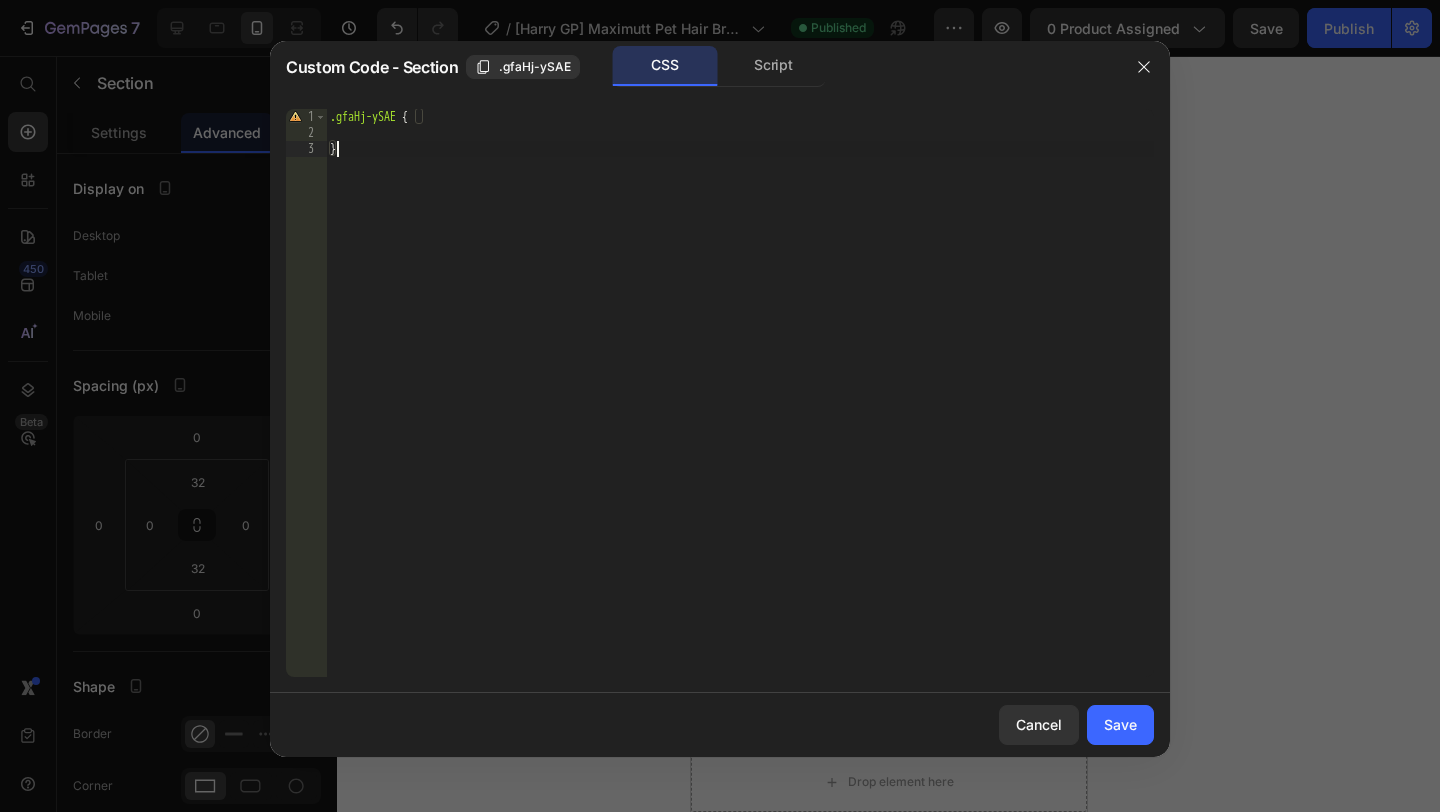 type on "}" 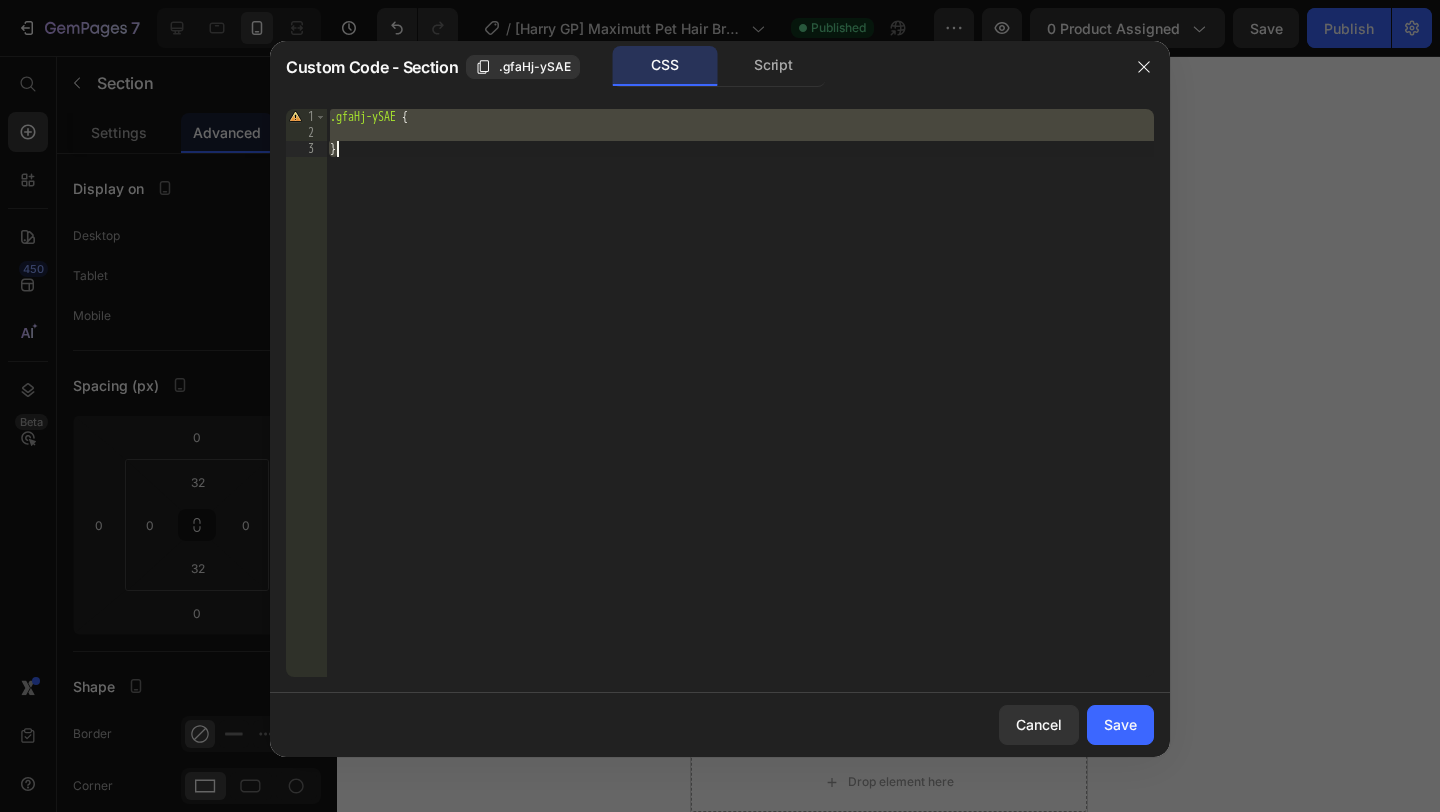 paste 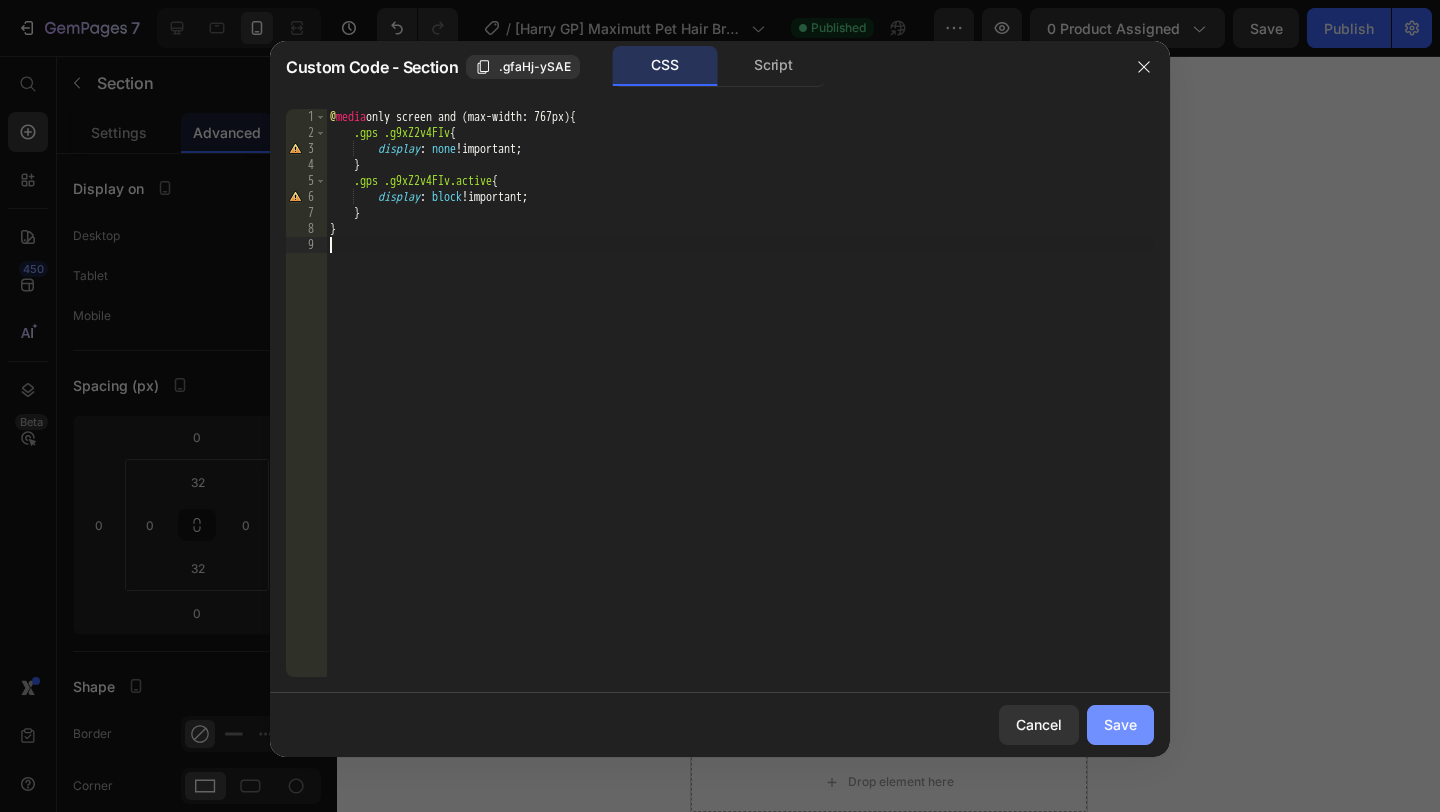 click on "Save" at bounding box center (1120, 724) 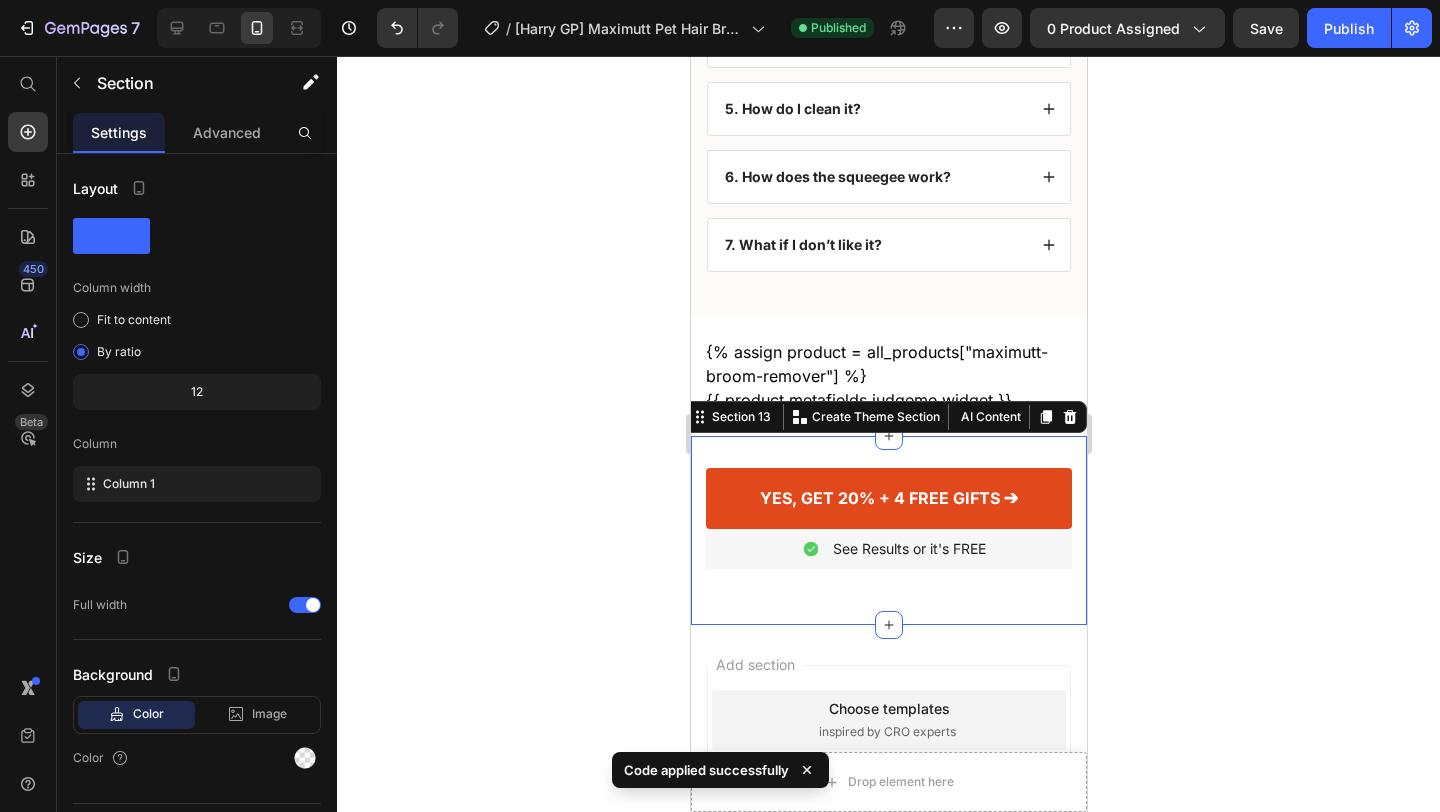 click on "Code applied successfully" 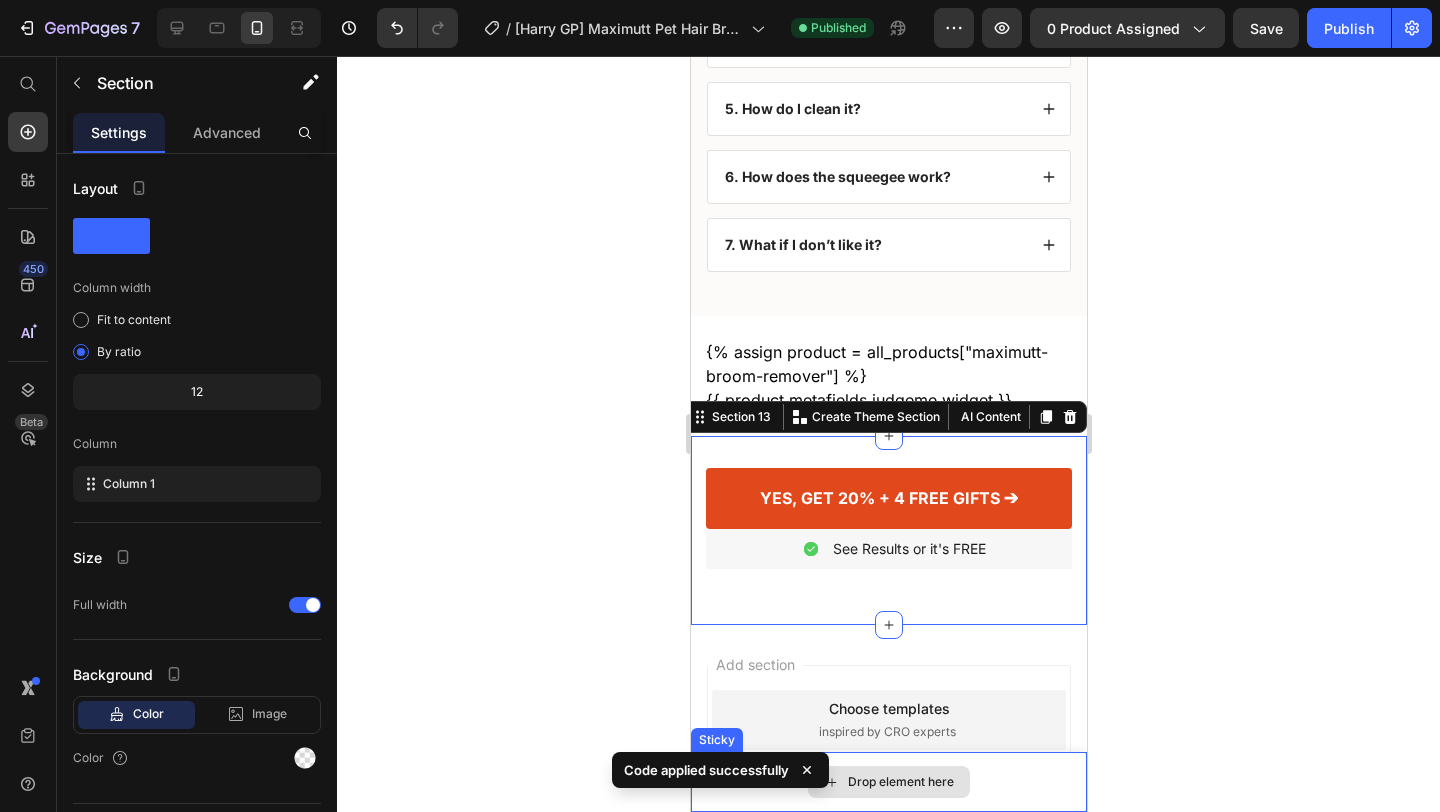click on "Drop element here" at bounding box center (888, 782) 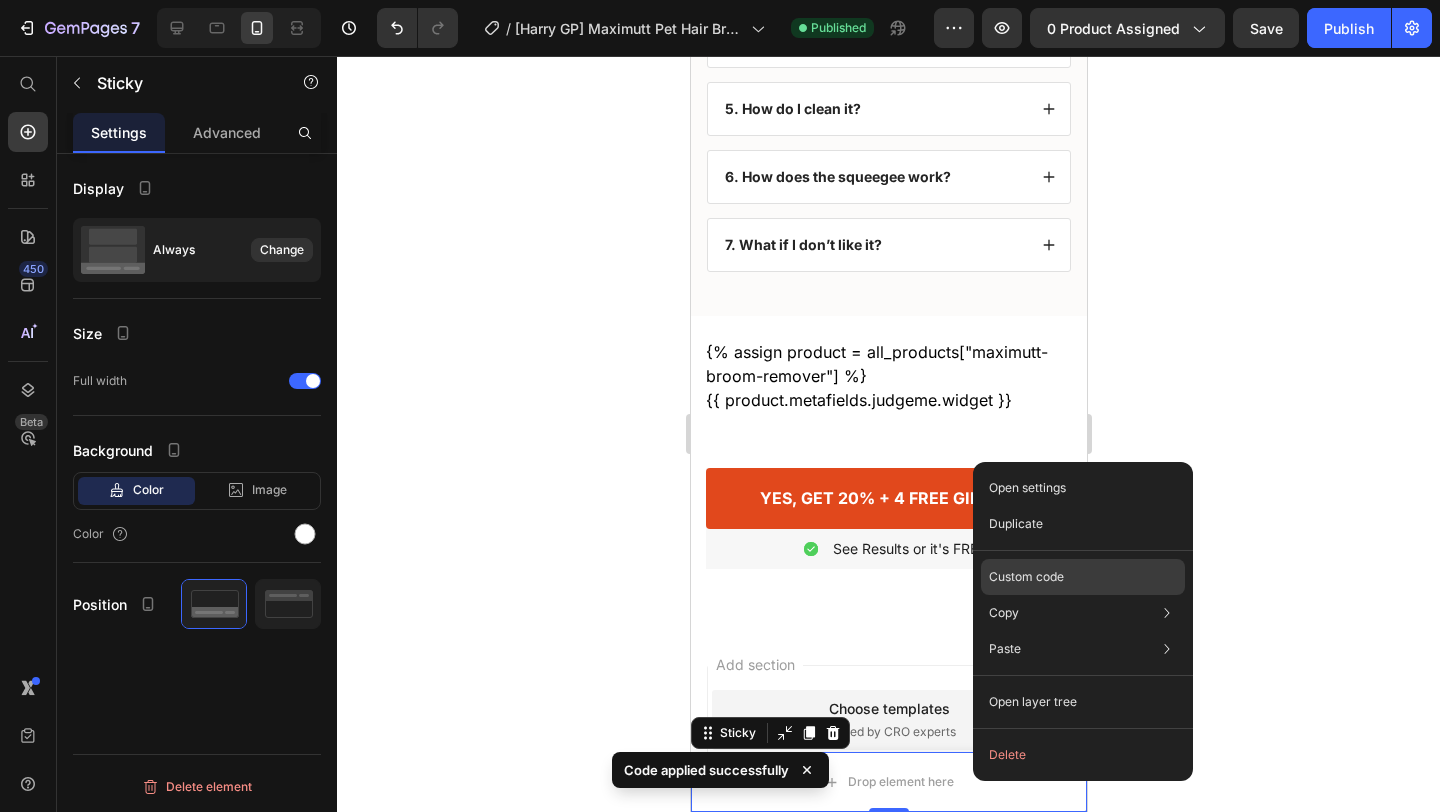 click on "Custom code" 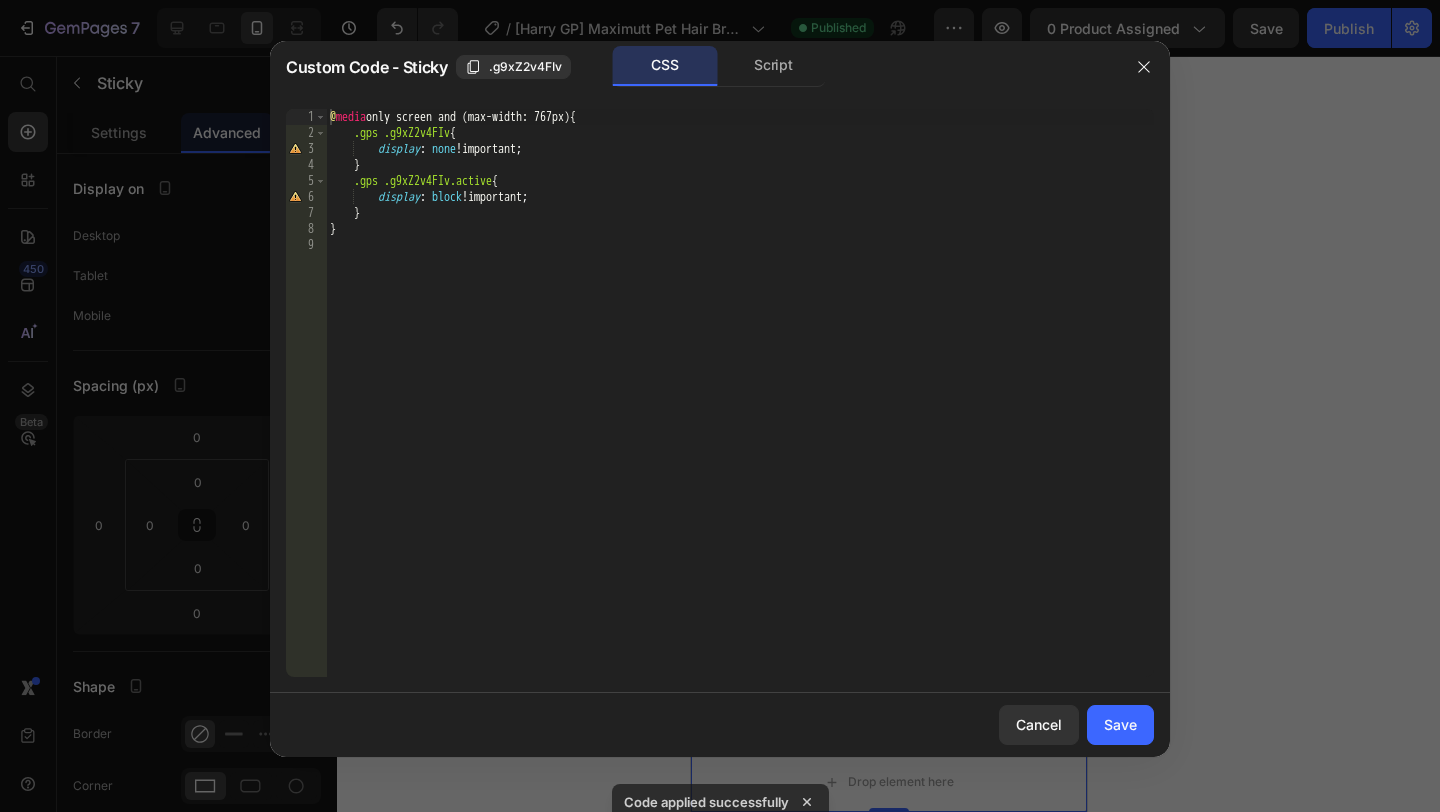 click on "Custom Code - Sticky .g9xZ2v4FIv CSS Script" at bounding box center (694, 67) 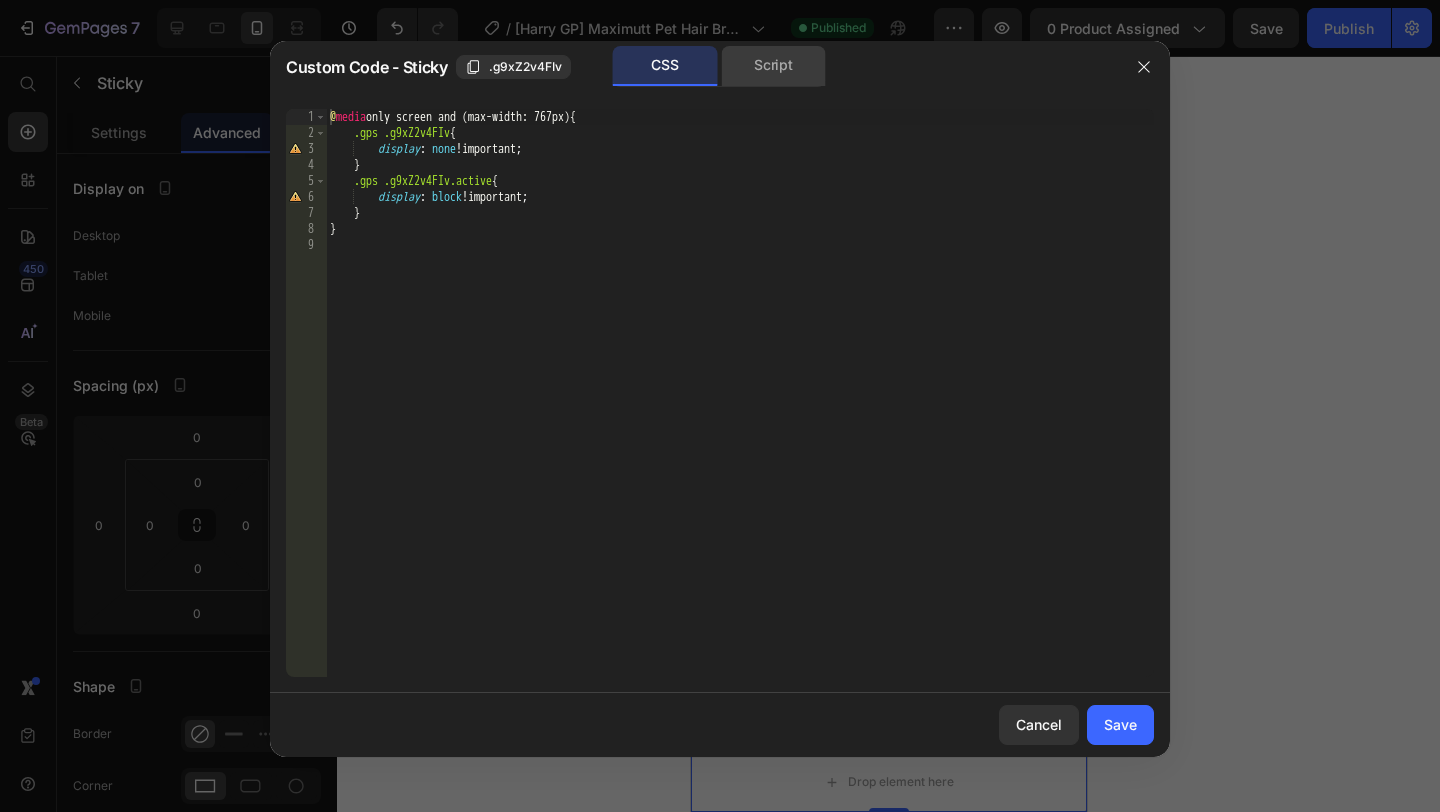 click on "Script" 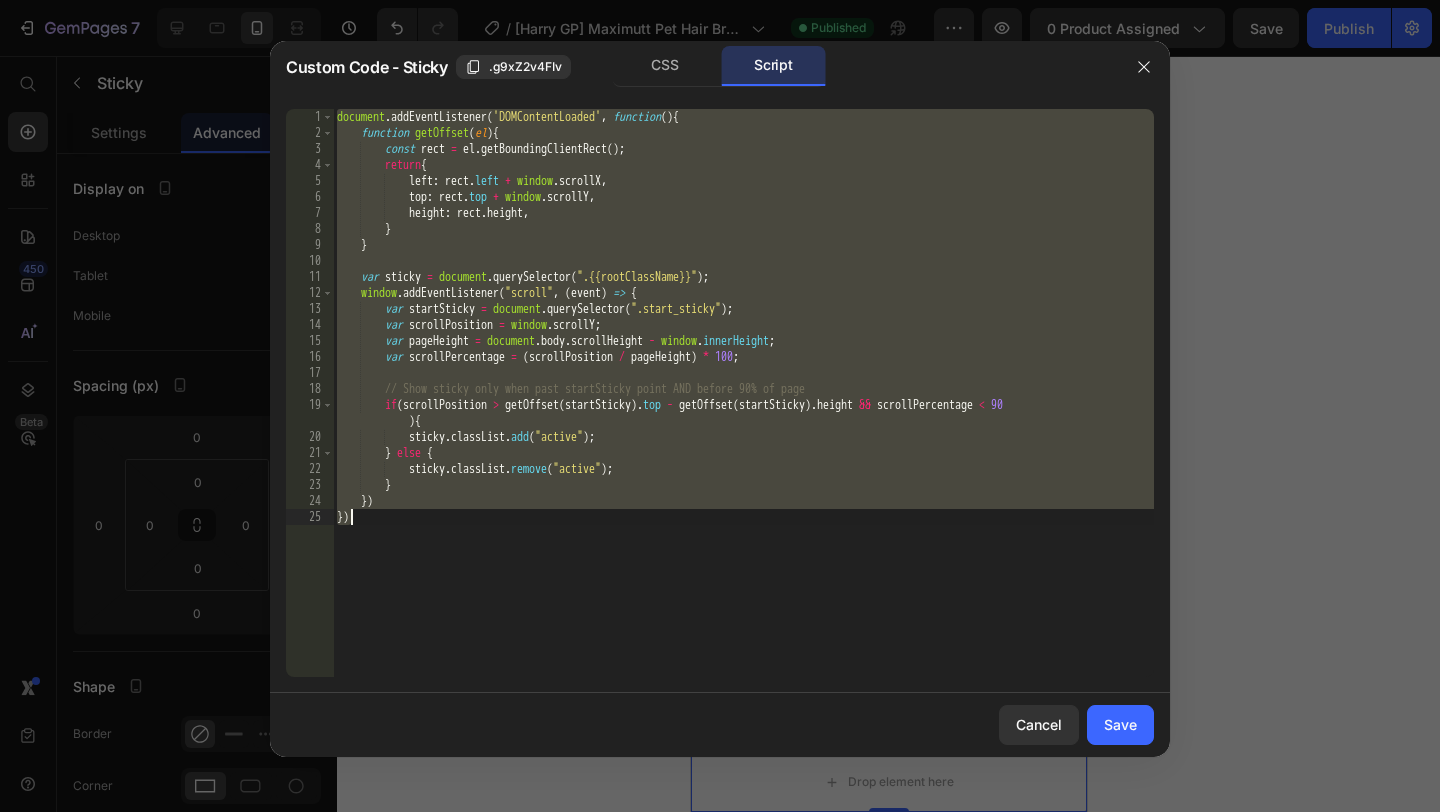 click on "document . addEventListener ( 'DOMContentLoaded' ,   function ( ) {      function   getOffset ( el ) {           const   rect   =   el . getBoundingClientRect ( ) ;           return {                left :   rect . left   +   window . scrollX ,                top :   rect . top   +   window . scrollY ,                height :   rect . height ,           }      }           var   sticky   =   document . querySelector ( ".{{rootClassName}}" ) ;      window . addEventListener ( "scroll" ,   ( event )   =>   {           var   startSticky   =   document . querySelector ( ".start_sticky" ) ;           var   scrollPosition   =   window . scrollY ;           var   pageHeight   =   document . body . scrollHeight   -   window . innerHeight ;           var   scrollPercentage   =   ( scrollPosition   /   pageHeight )   *   100 ;                     // Show sticky only when past startSticky point AND before 90% of page           if ( scrollPosition   >   getOffset ( startSticky ) . top   -   getOffset ( startSticky ) ." at bounding box center [743, 409] 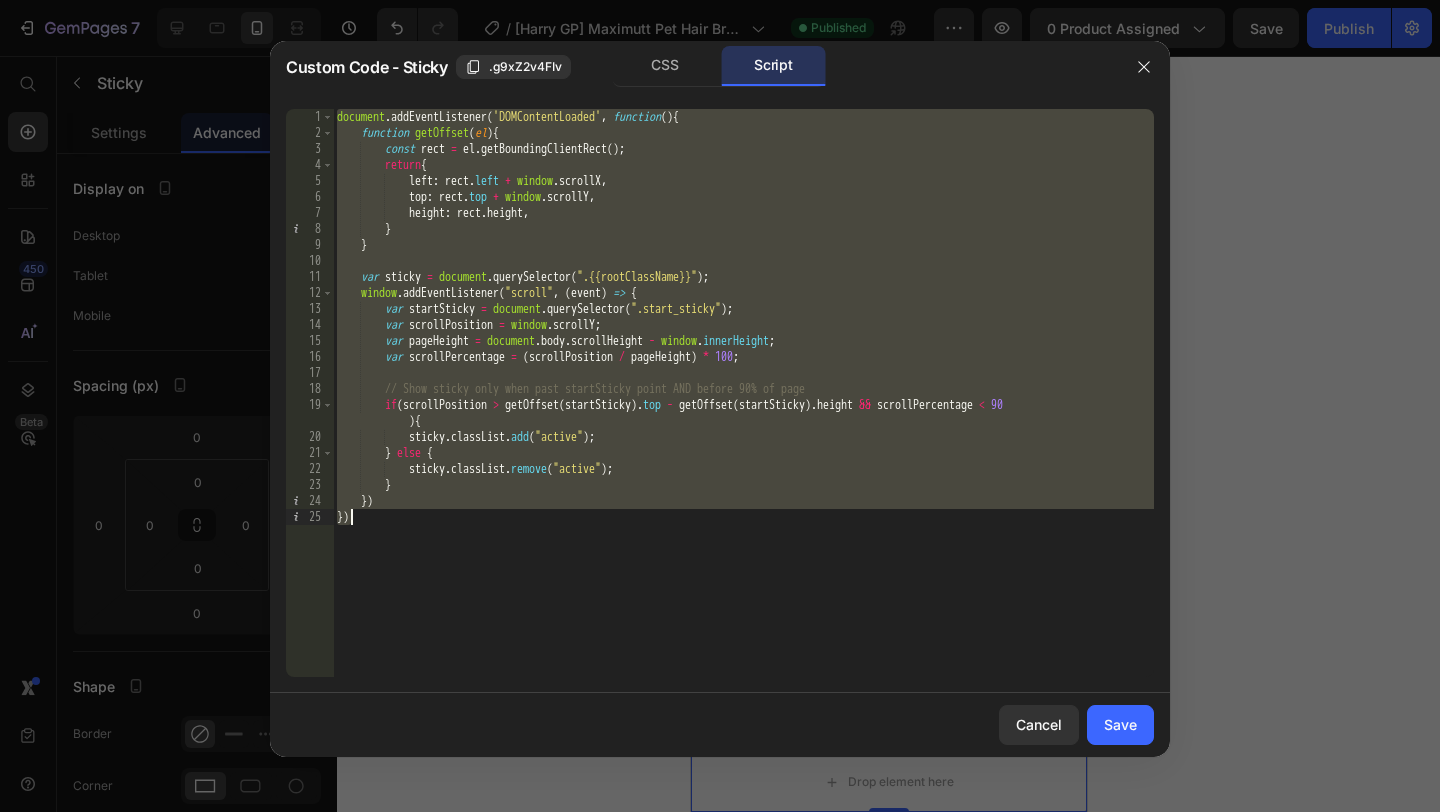 click at bounding box center [720, 406] 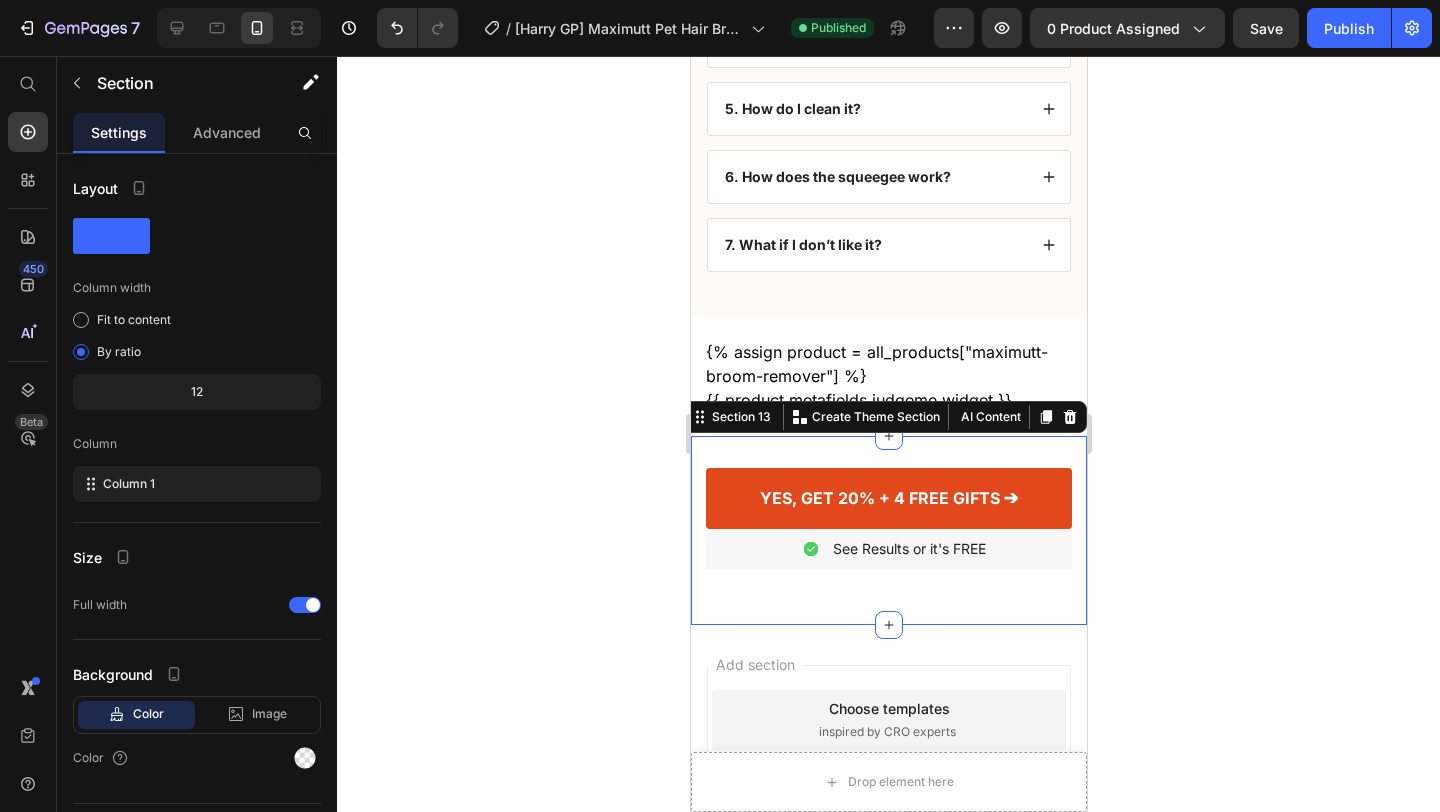 click on "Product Images Maximutt Pet Hair Broom Product Title $59.00 Product Price Row This product has only default variant Product Variants & Swatches 1 Product Quantity YES, GET 20% + 4 FREE GIFTS   ➔   Product Cart Button Image See Results or it's FREE Text Block Row Row Product Row Section 13   You can create reusable sections Create Theme Section AI Content Write with GemAI What would you like to describe here? Tone and Voice Persuasive Product Maximutt Pet Hair Broom Show more Generate" at bounding box center [888, 530] 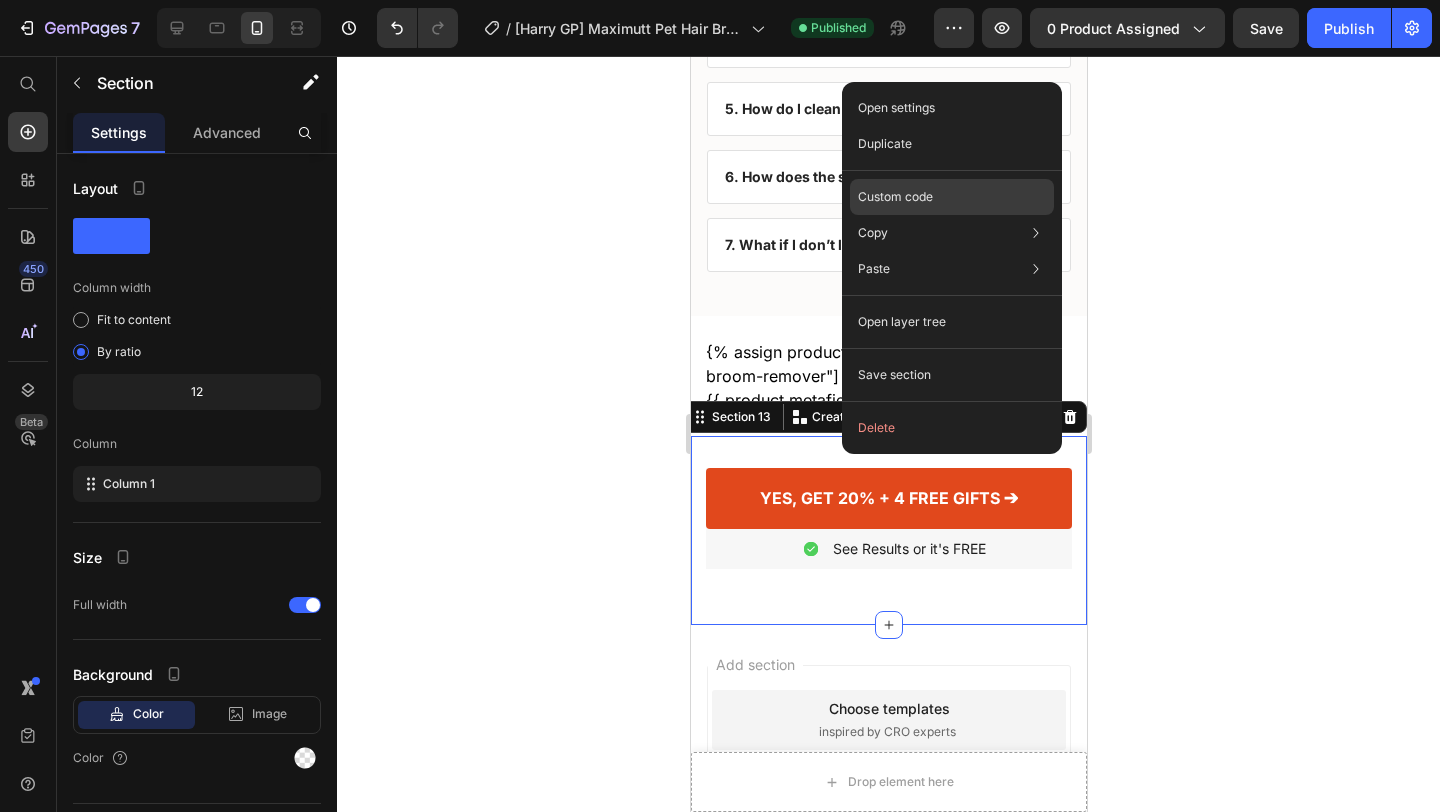 click on "Custom code" 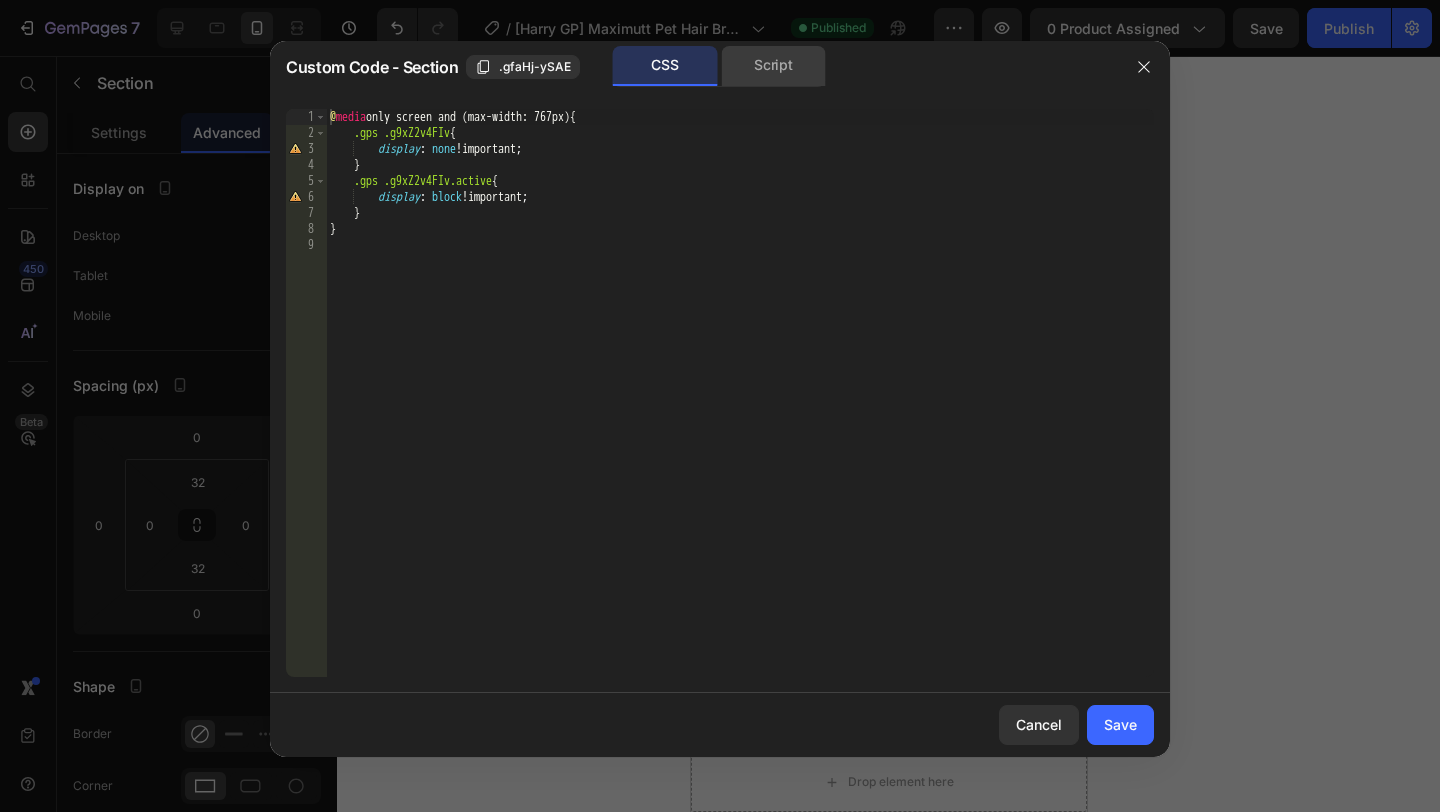 click on "Script" 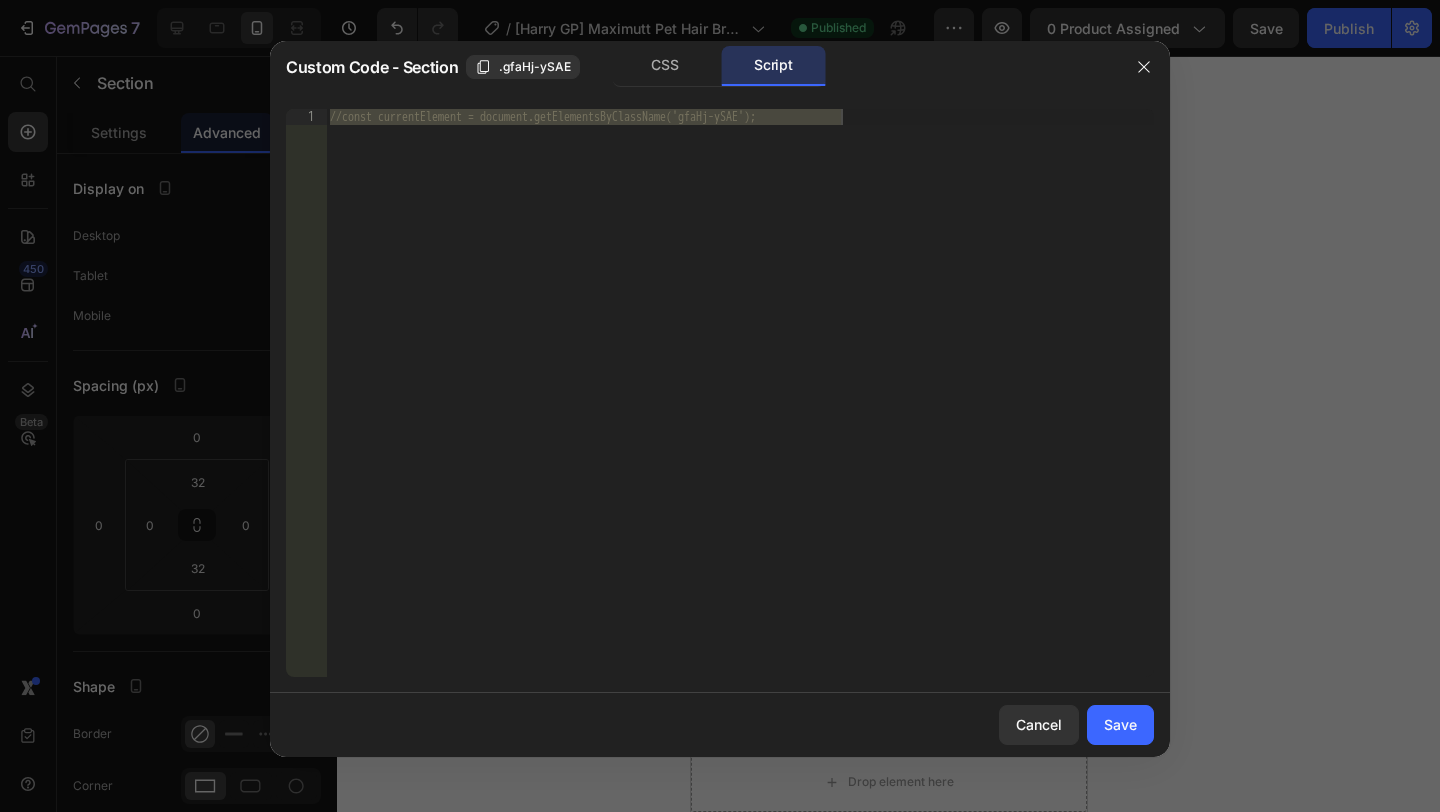 click on "//const currentElement = document.getElementsByClassName('gfaHj-ySAE');" at bounding box center (740, 409) 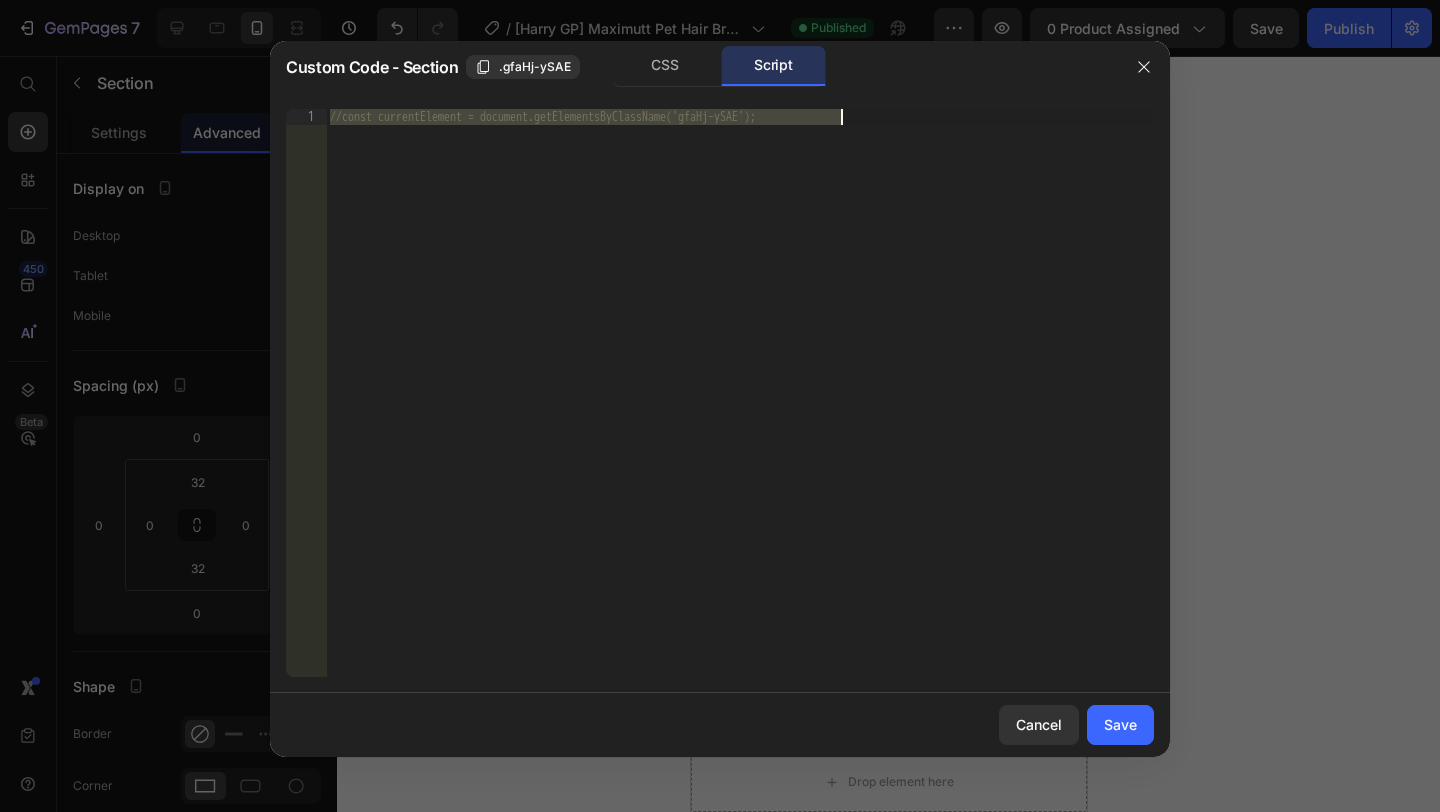 paste on "})" 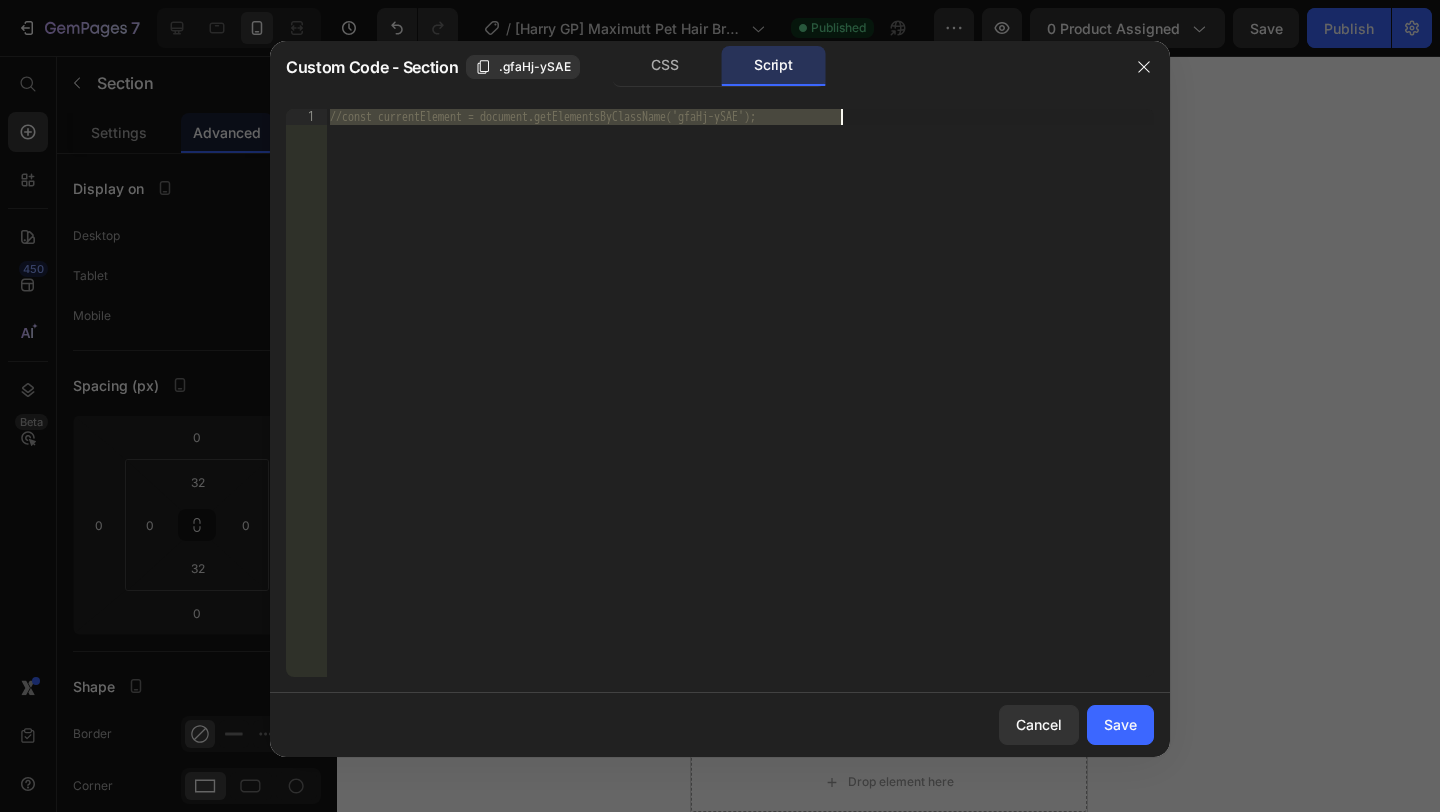 type on "})" 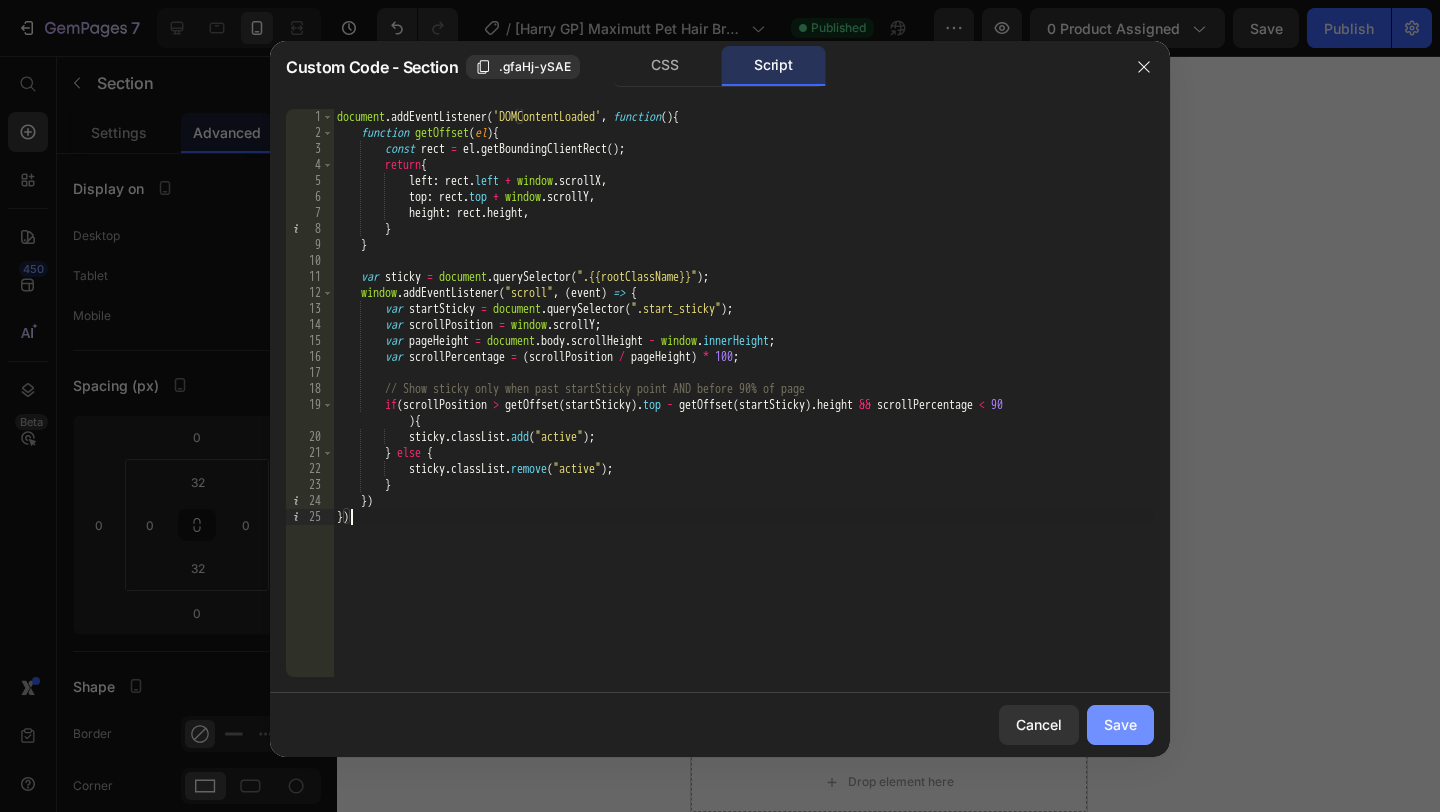 click on "Save" at bounding box center (1120, 724) 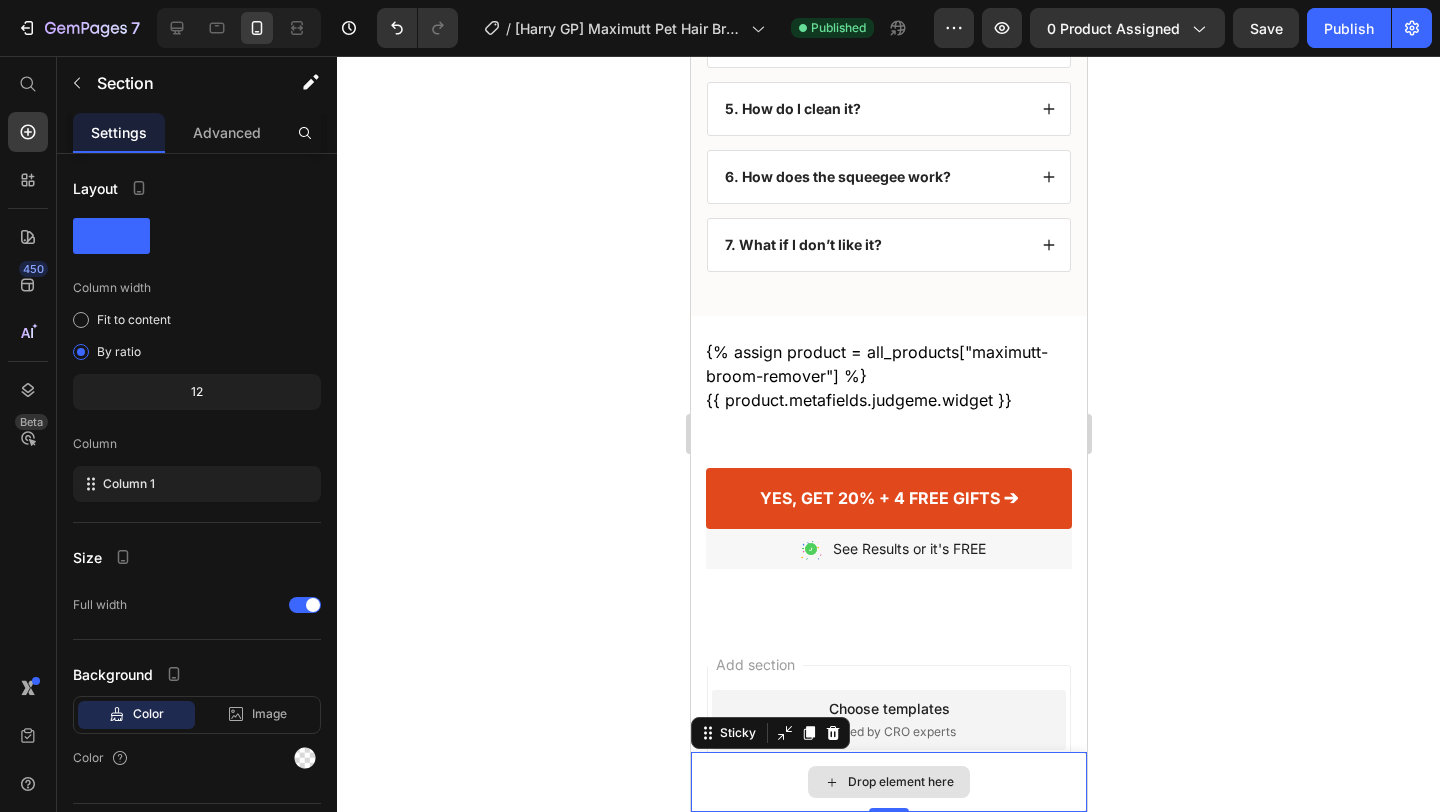 click on "Drop element here" at bounding box center [888, 782] 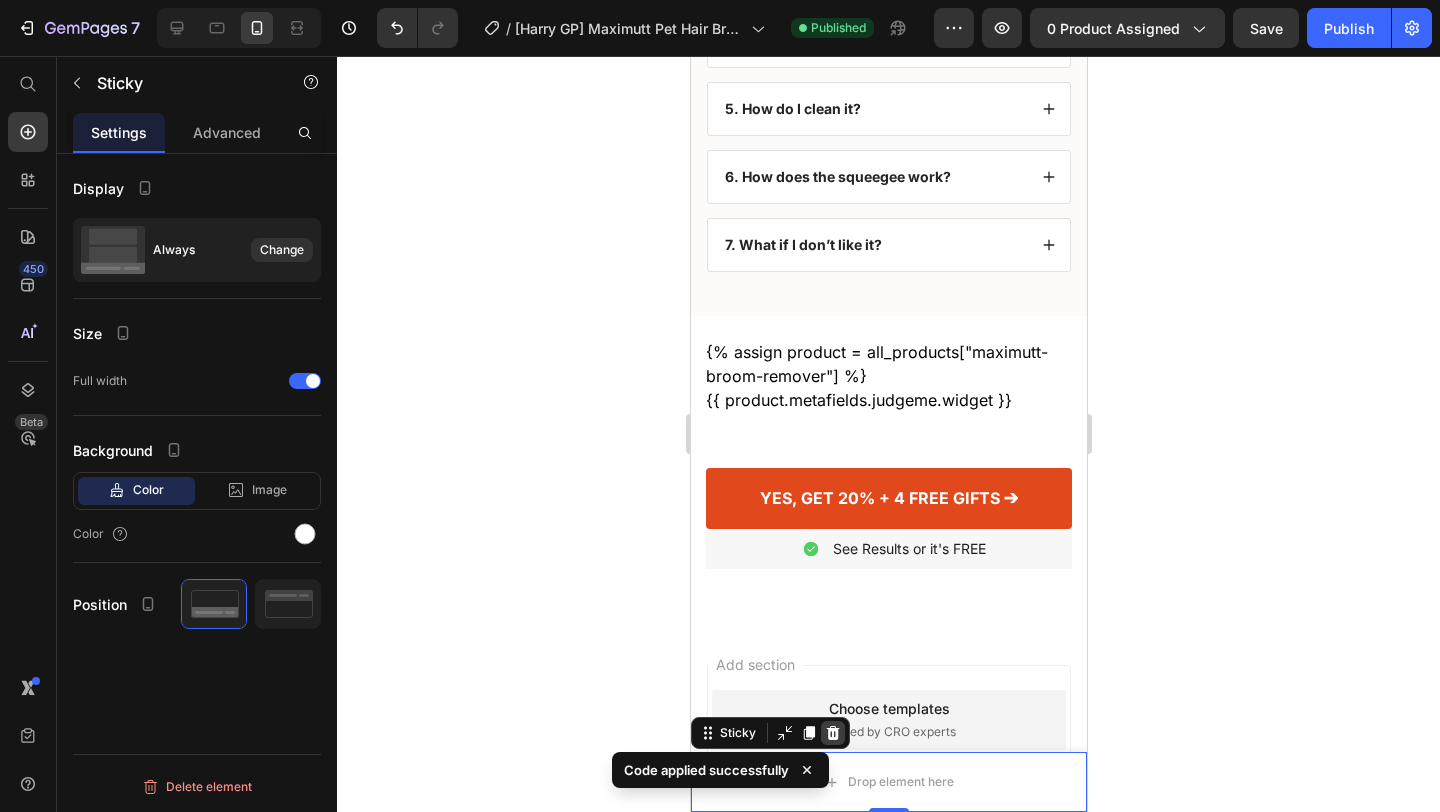 click 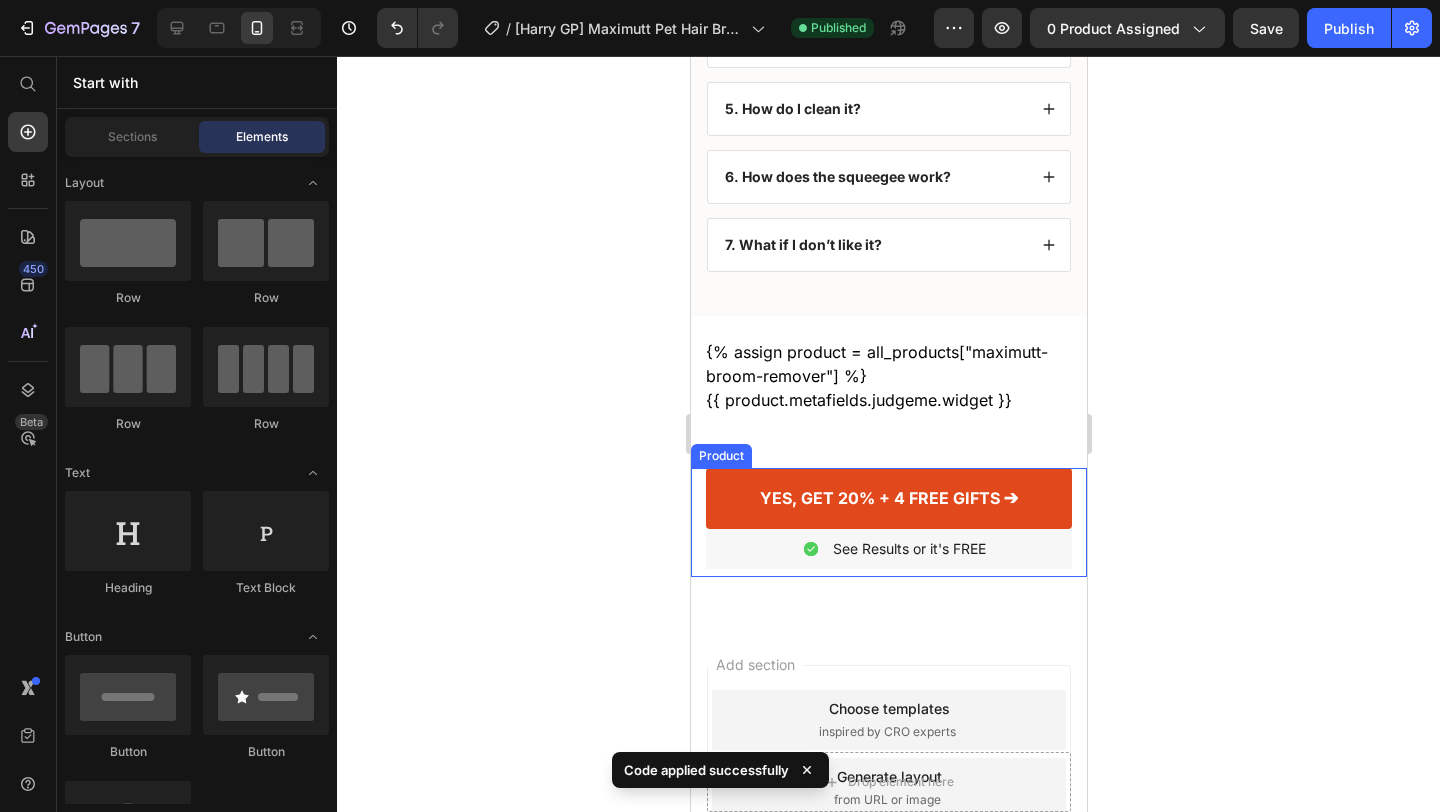 click on "Product Images Maximutt Pet Hair Broom Product Title $59.00 Product Price Row This product has only default variant Product Variants & Swatches 1 Product Quantity YES, GET 20% + 4 FREE GIFTS   ➔   Product Cart Button Image See Results or it's FREE Text Block Row Row Product" at bounding box center (888, 522) 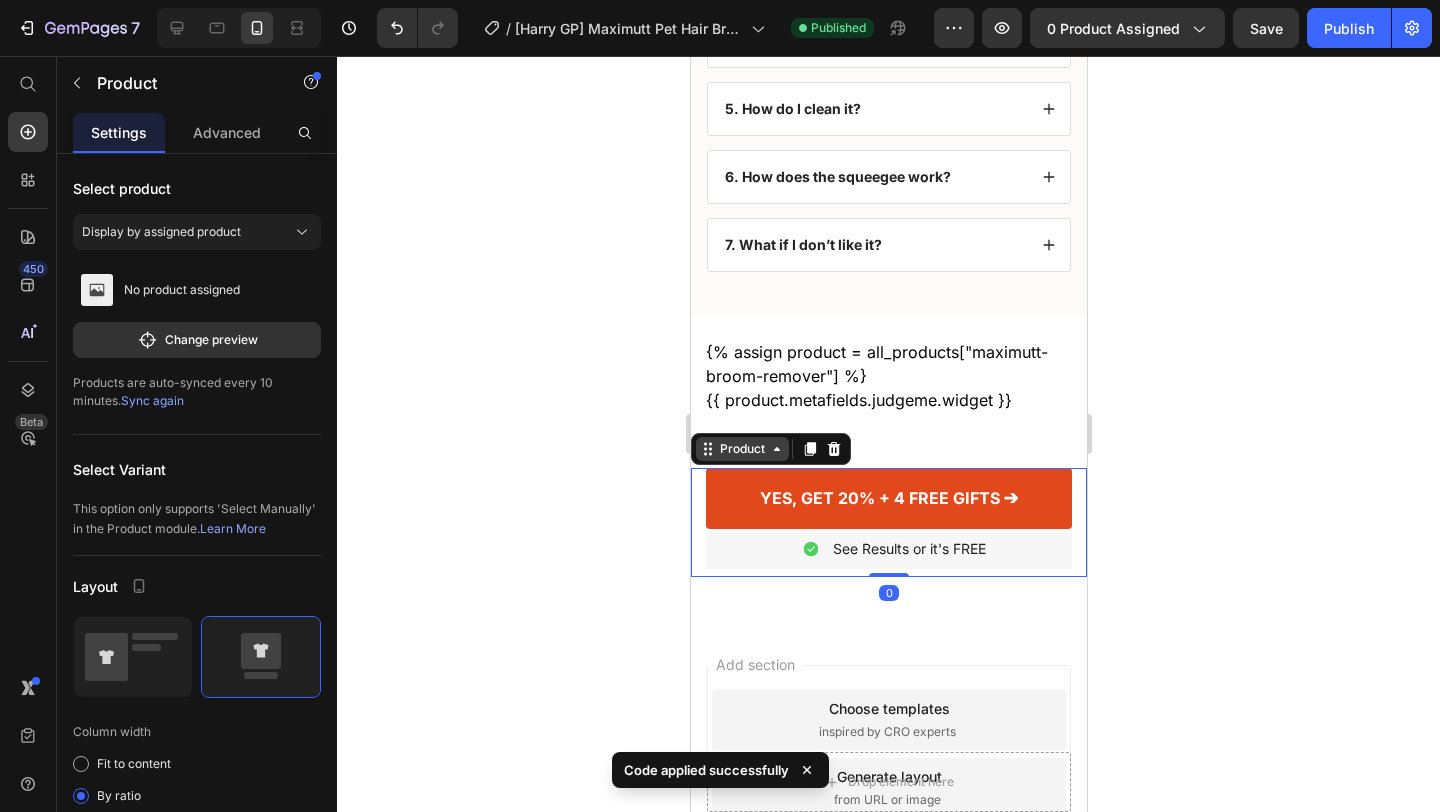 click on "Product" at bounding box center [741, 449] 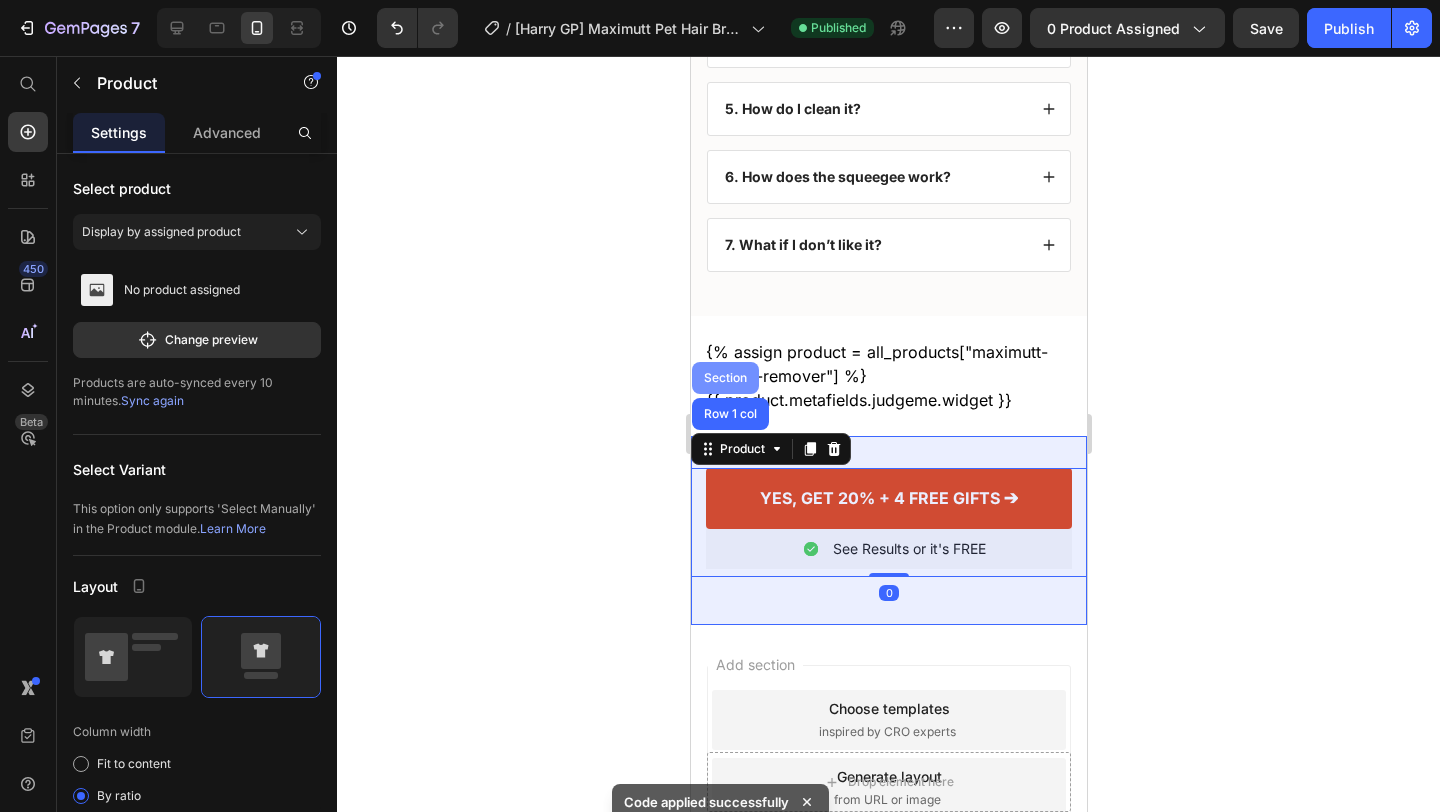 click on "Section" at bounding box center [724, 378] 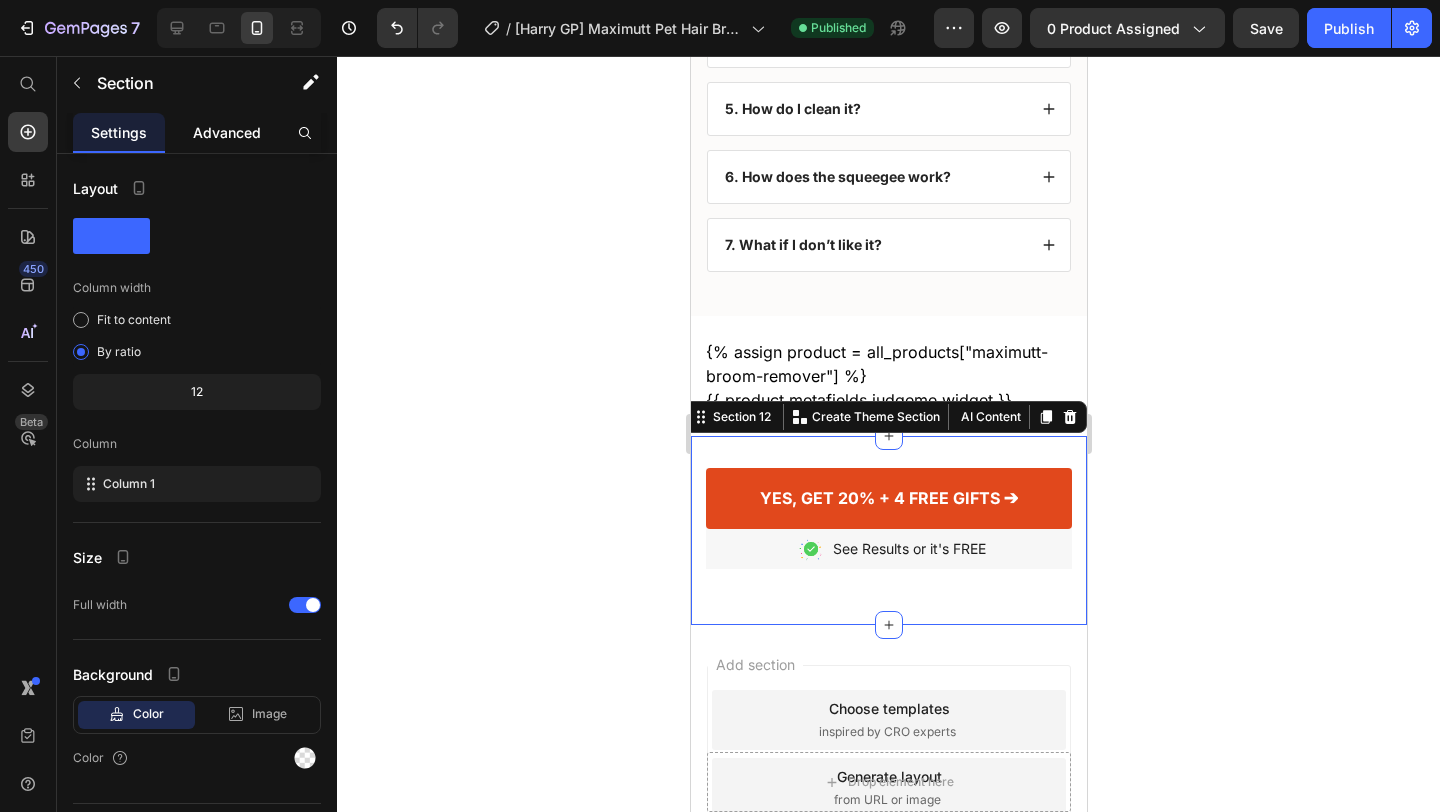 click on "Advanced" at bounding box center (227, 132) 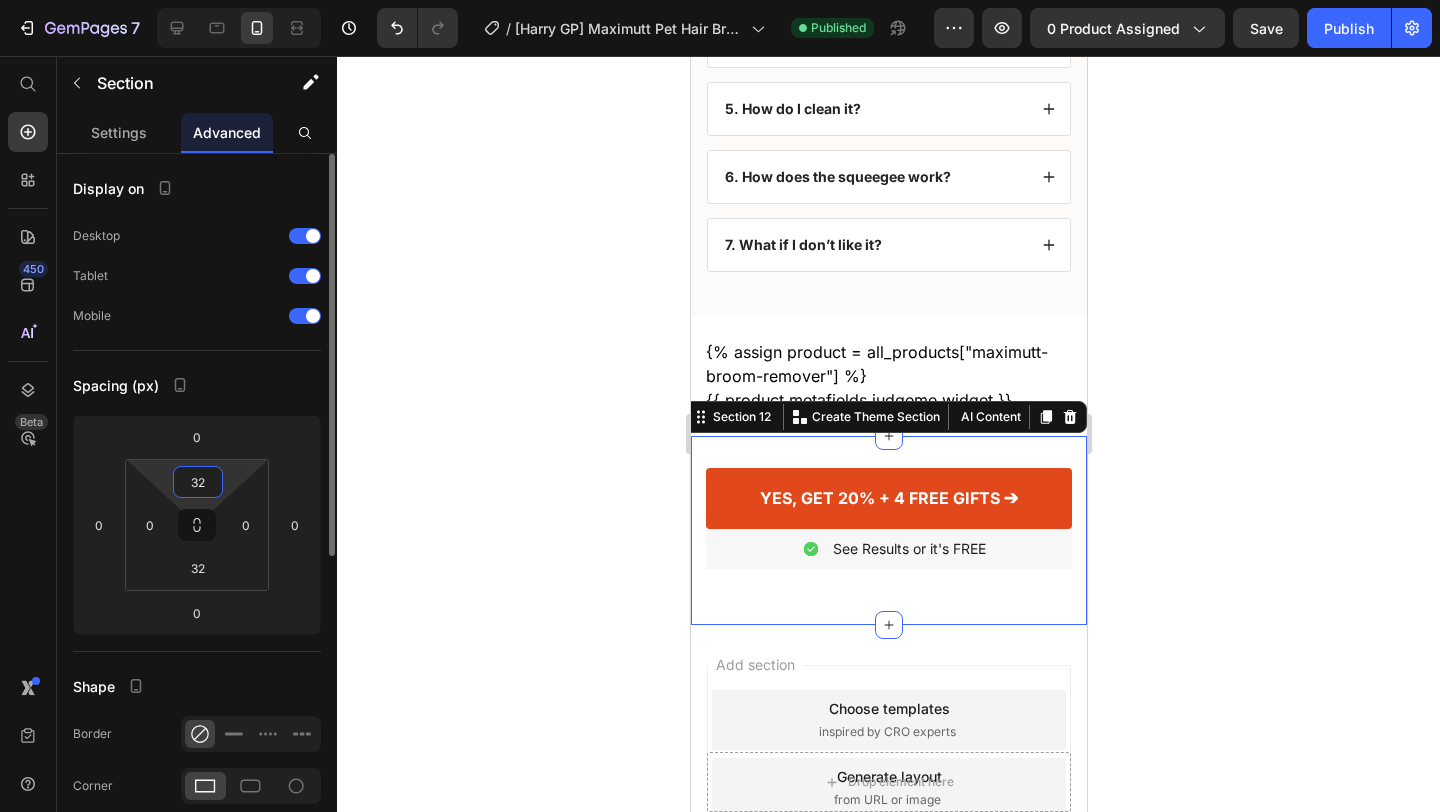 click on "32" at bounding box center (198, 482) 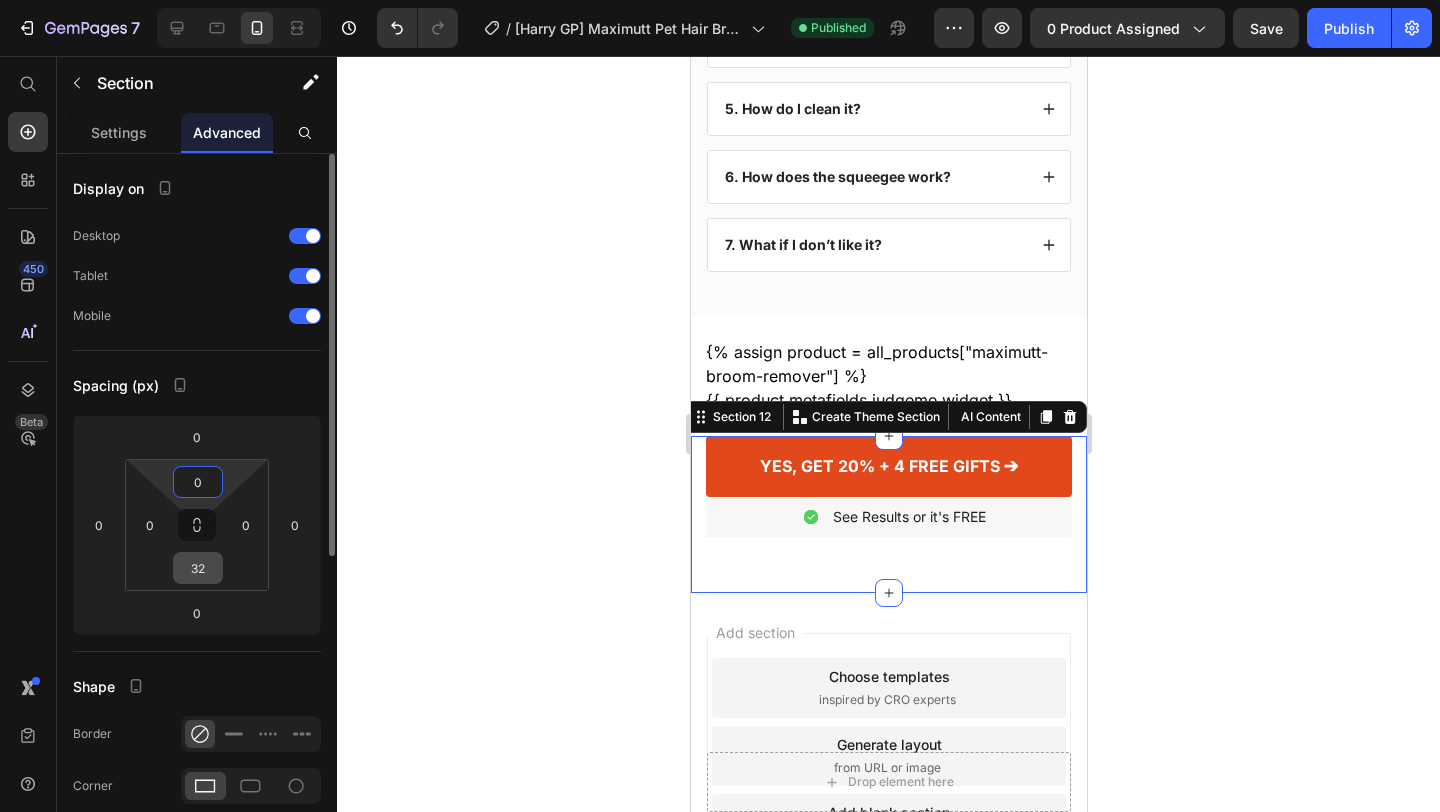 type on "0" 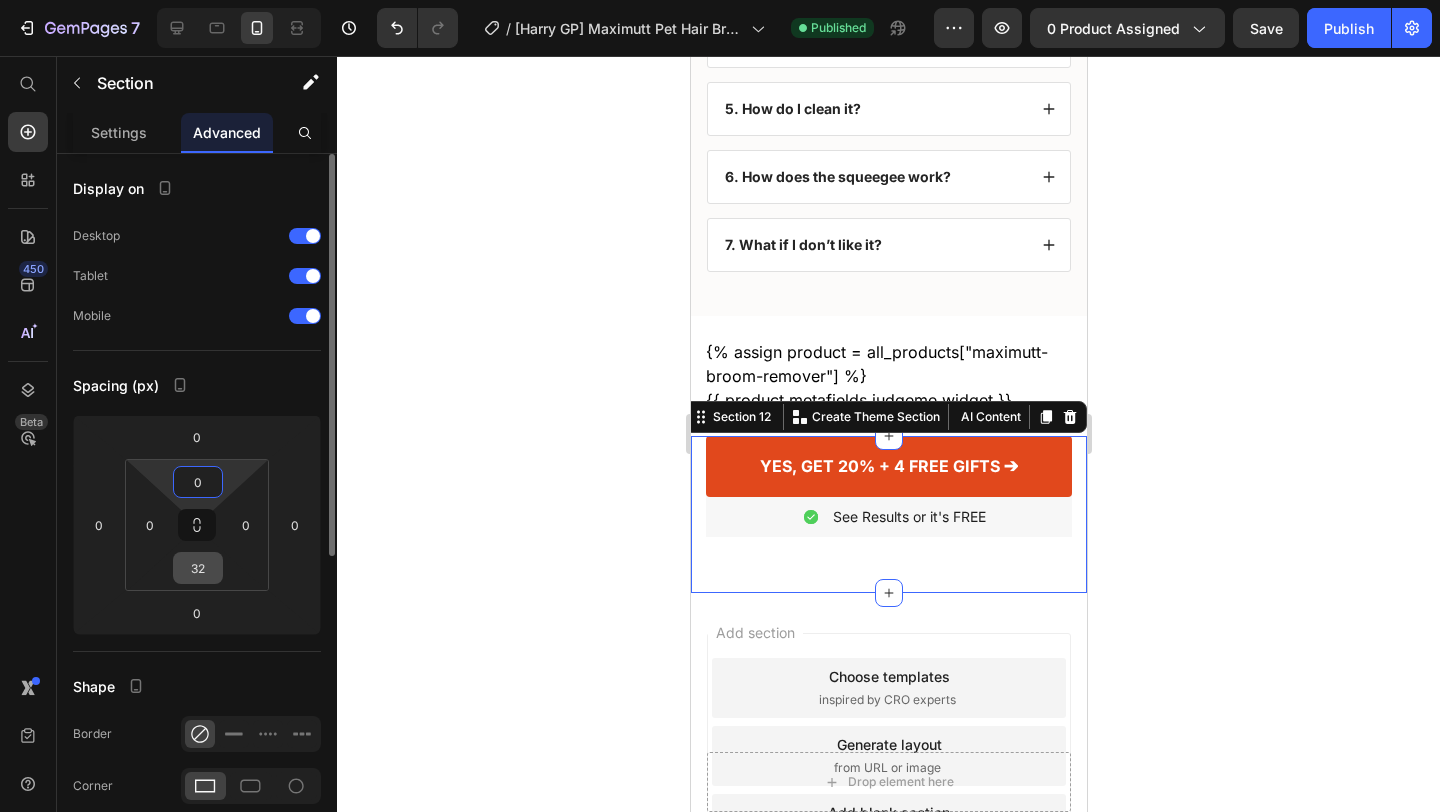 click on "32" at bounding box center (198, 568) 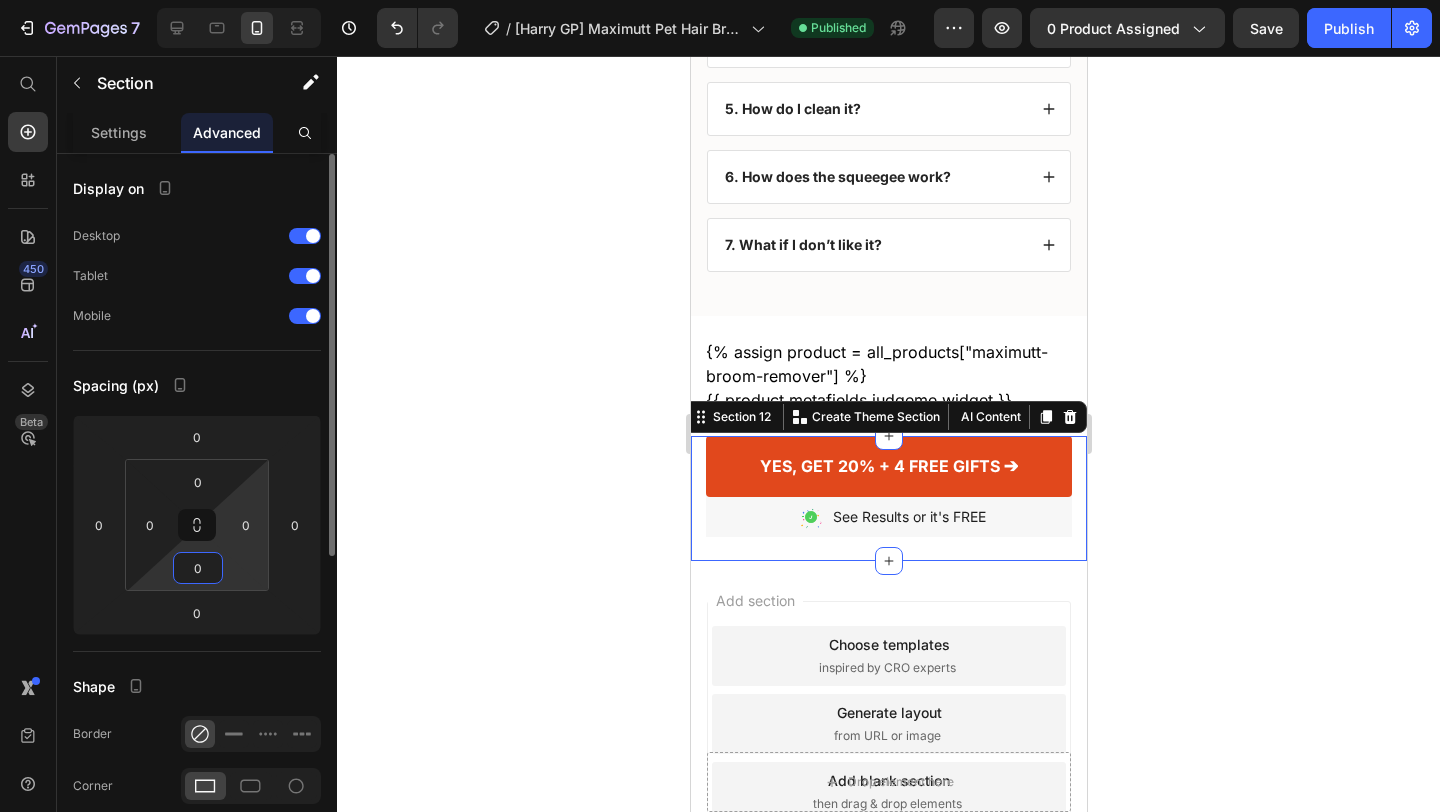 scroll, scrollTop: 359, scrollLeft: 0, axis: vertical 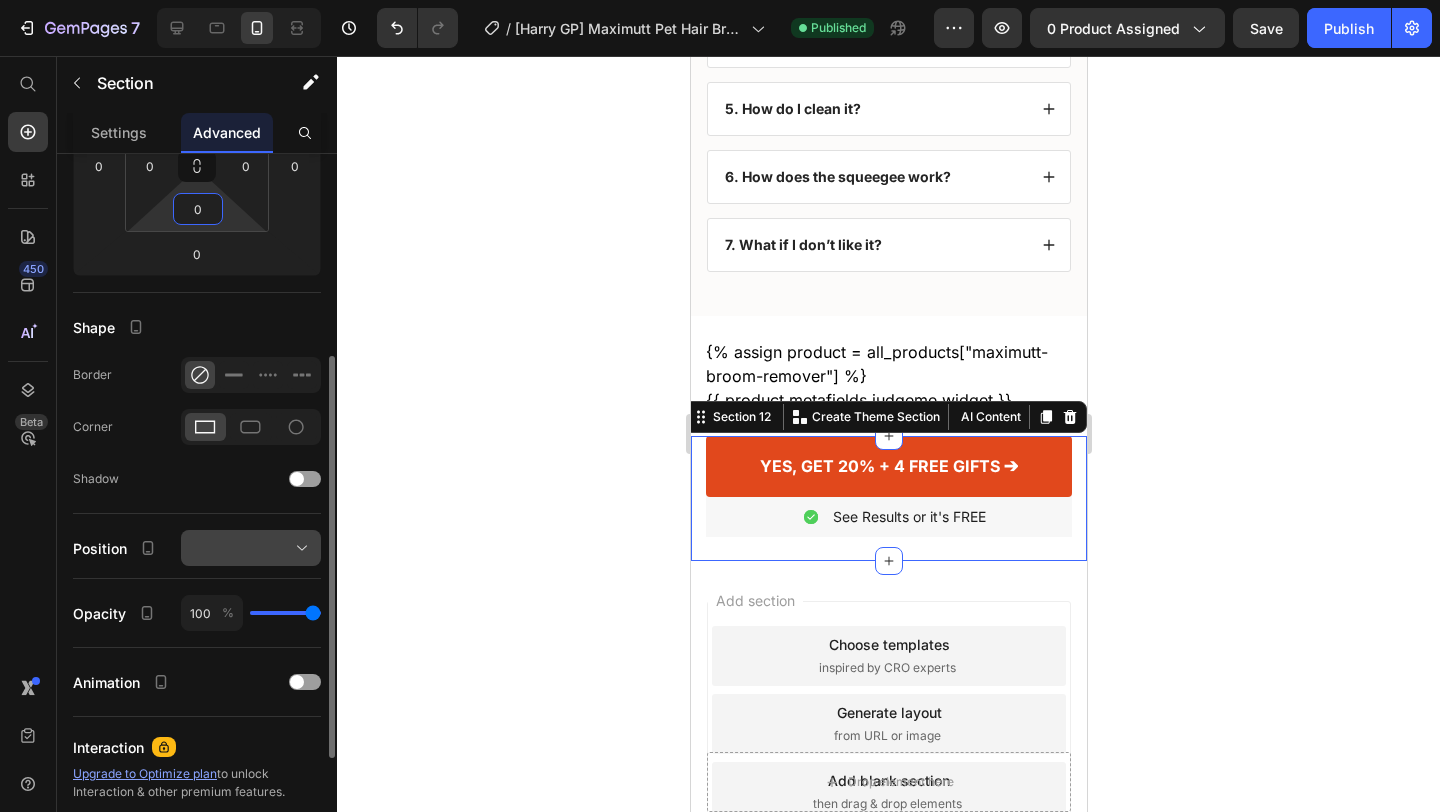 type on "0" 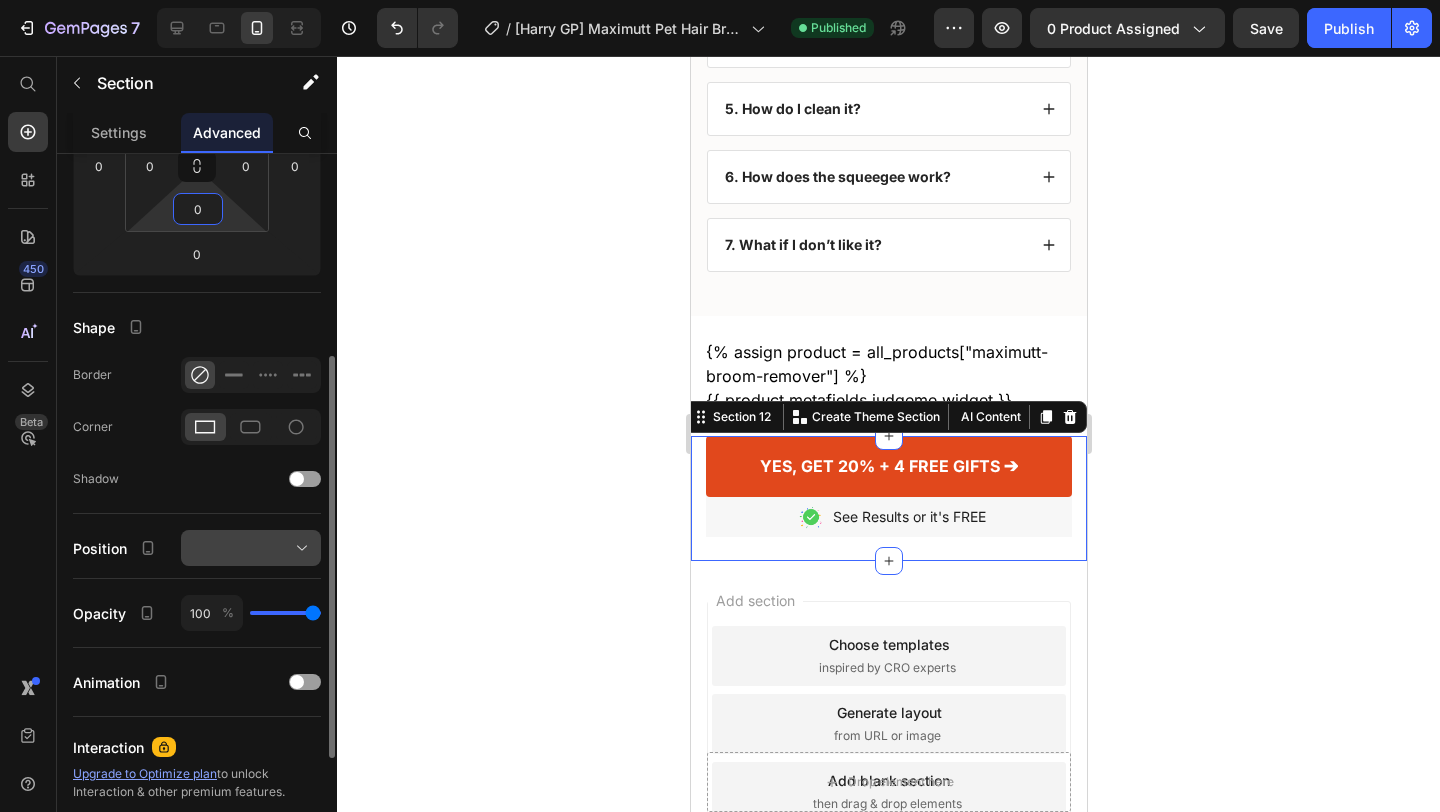 click at bounding box center (251, 548) 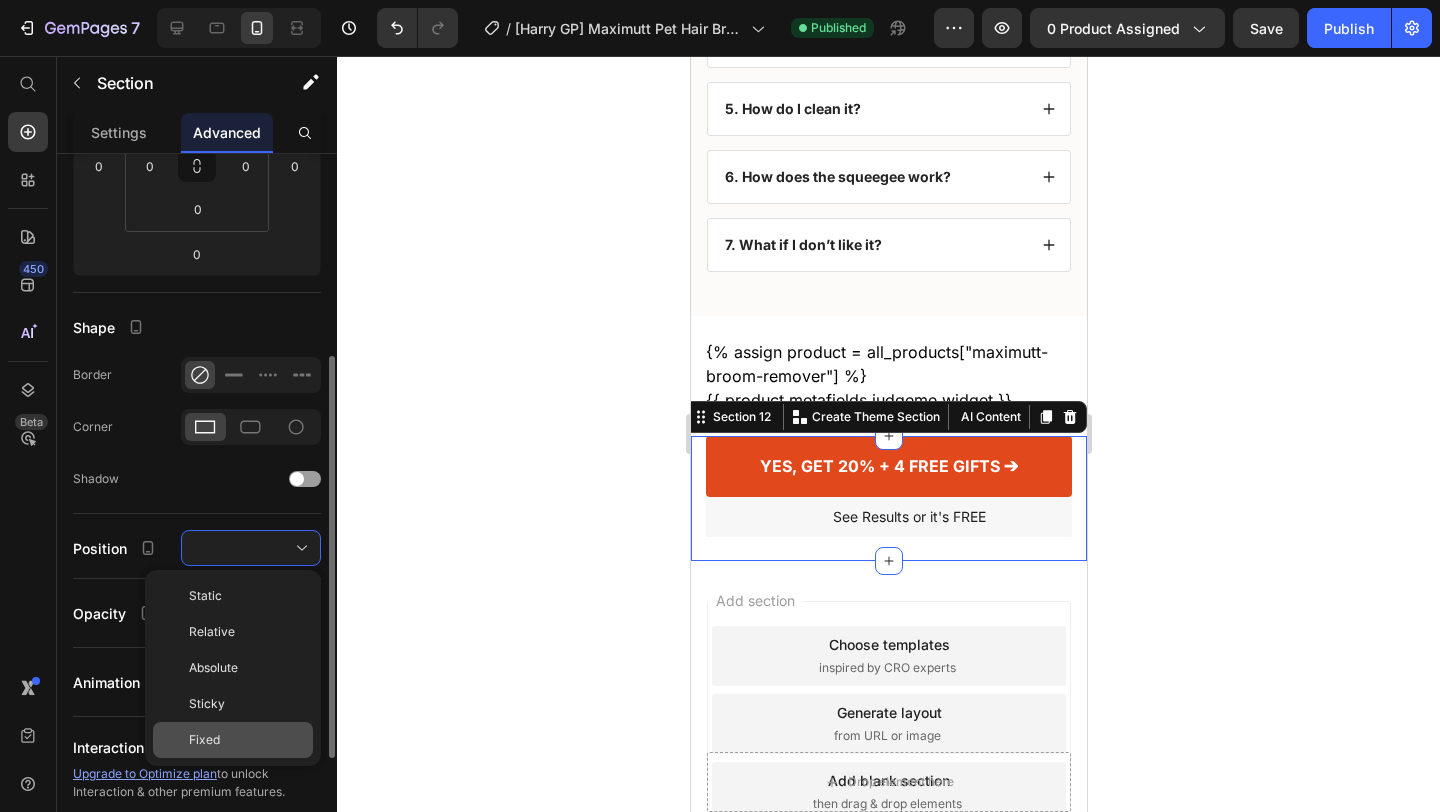 click on "Fixed" at bounding box center (247, 740) 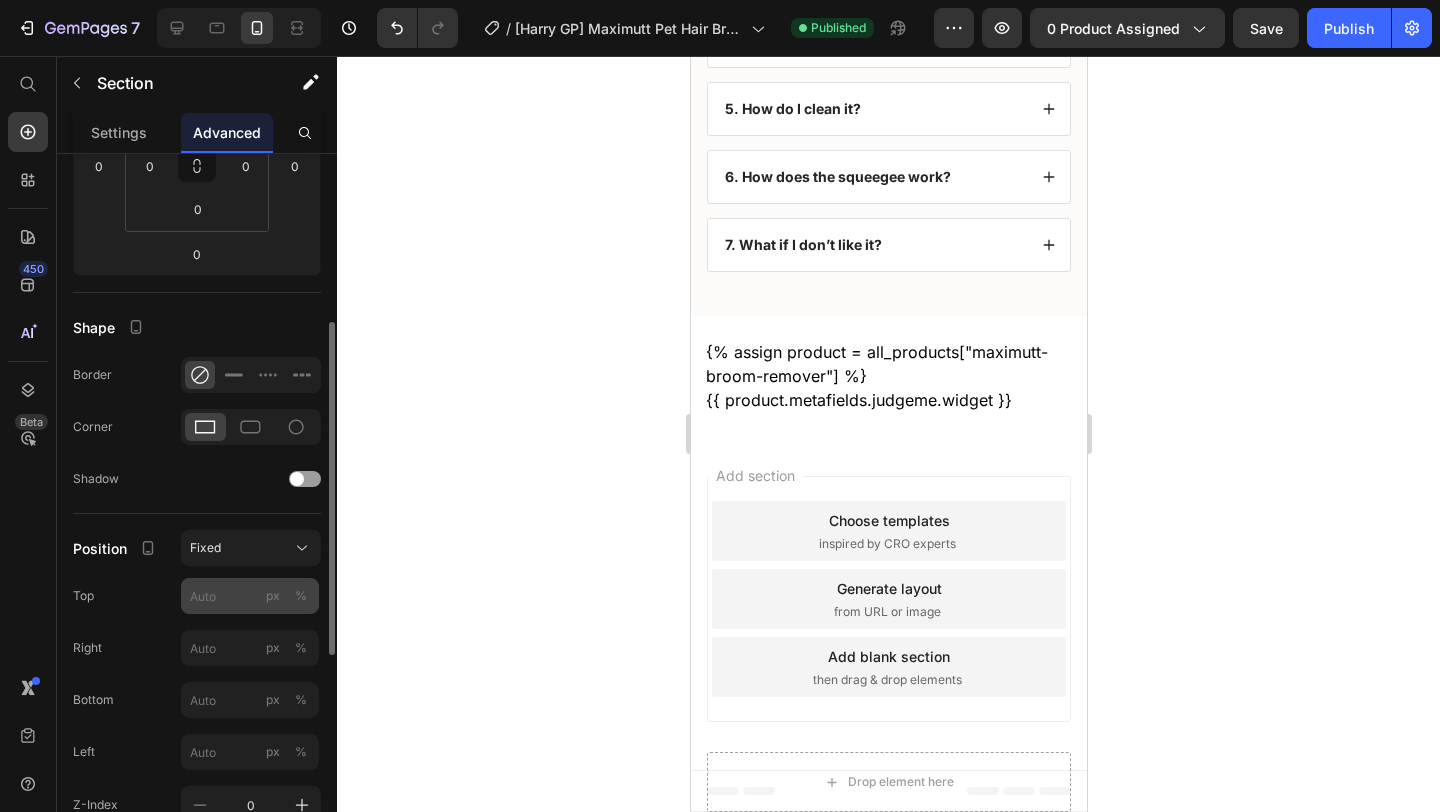 scroll, scrollTop: 514, scrollLeft: 0, axis: vertical 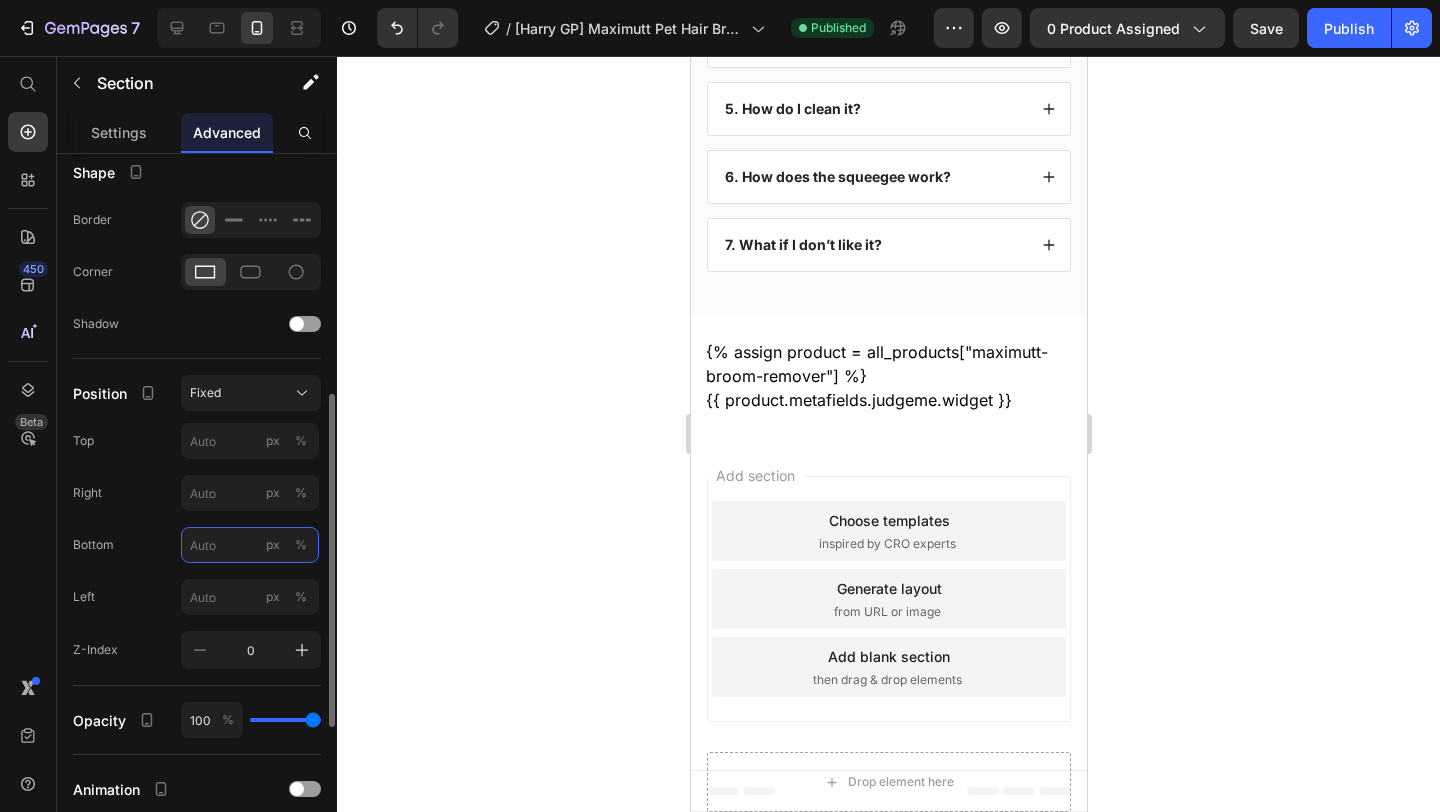 click on "px %" at bounding box center [250, 545] 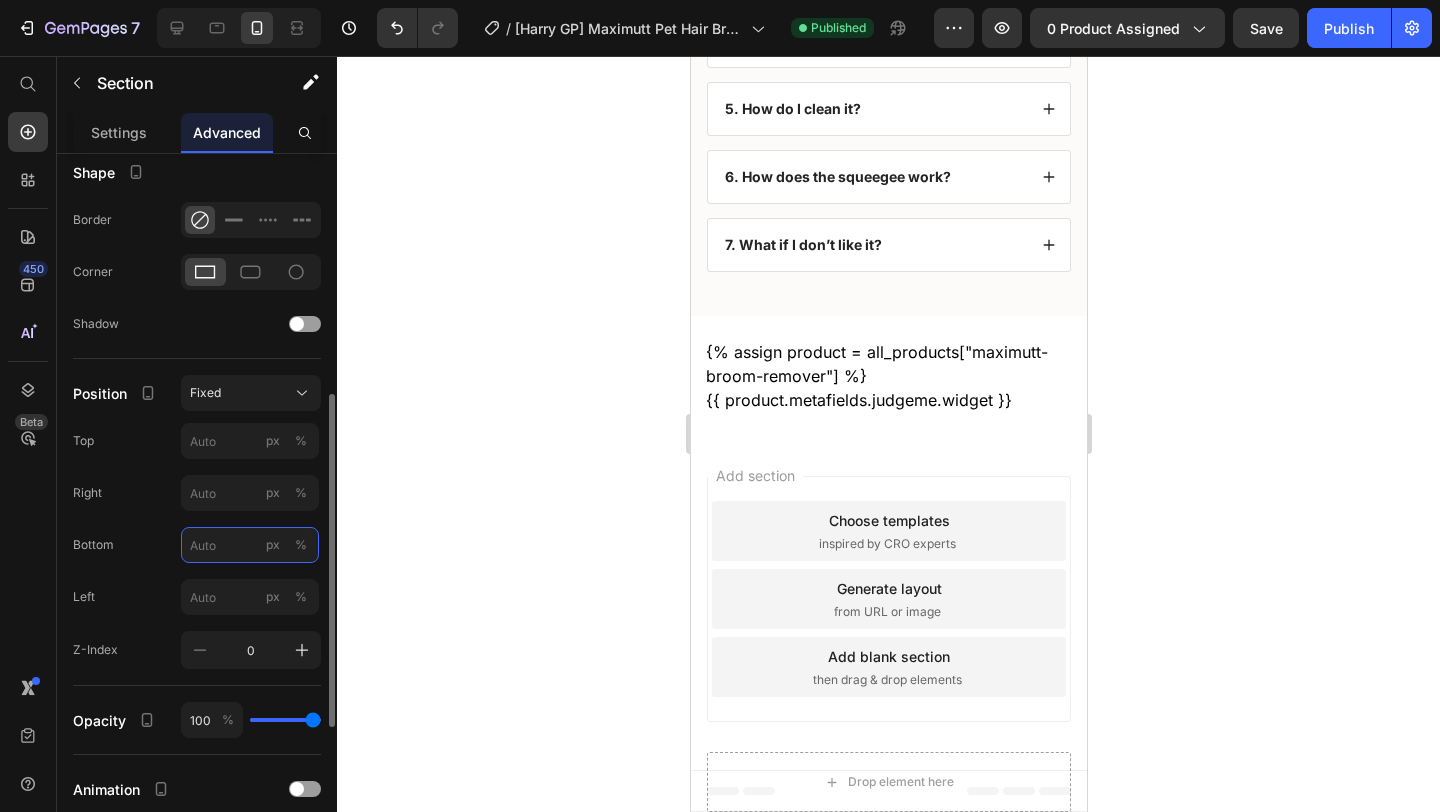 type on "0" 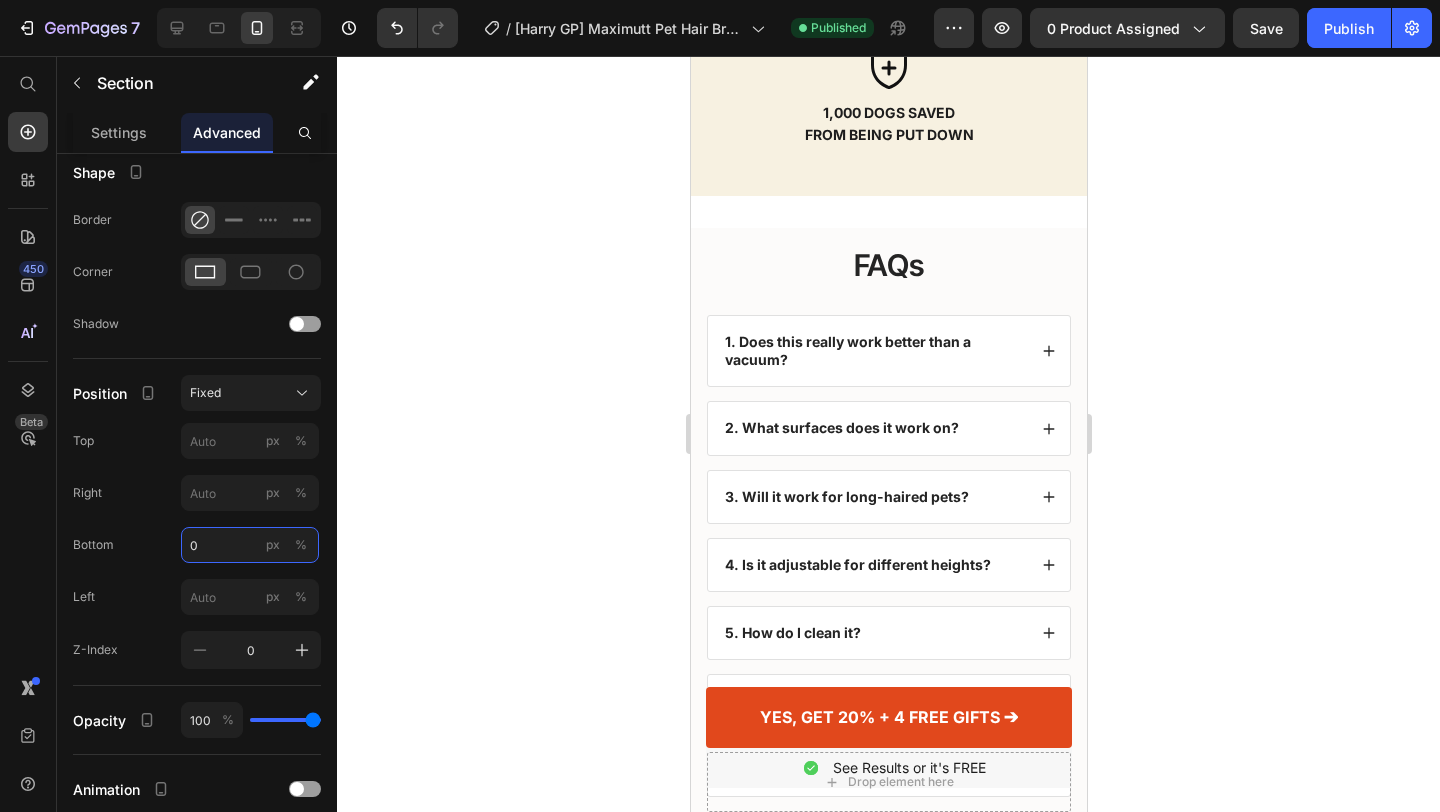 scroll, scrollTop: 5638, scrollLeft: 0, axis: vertical 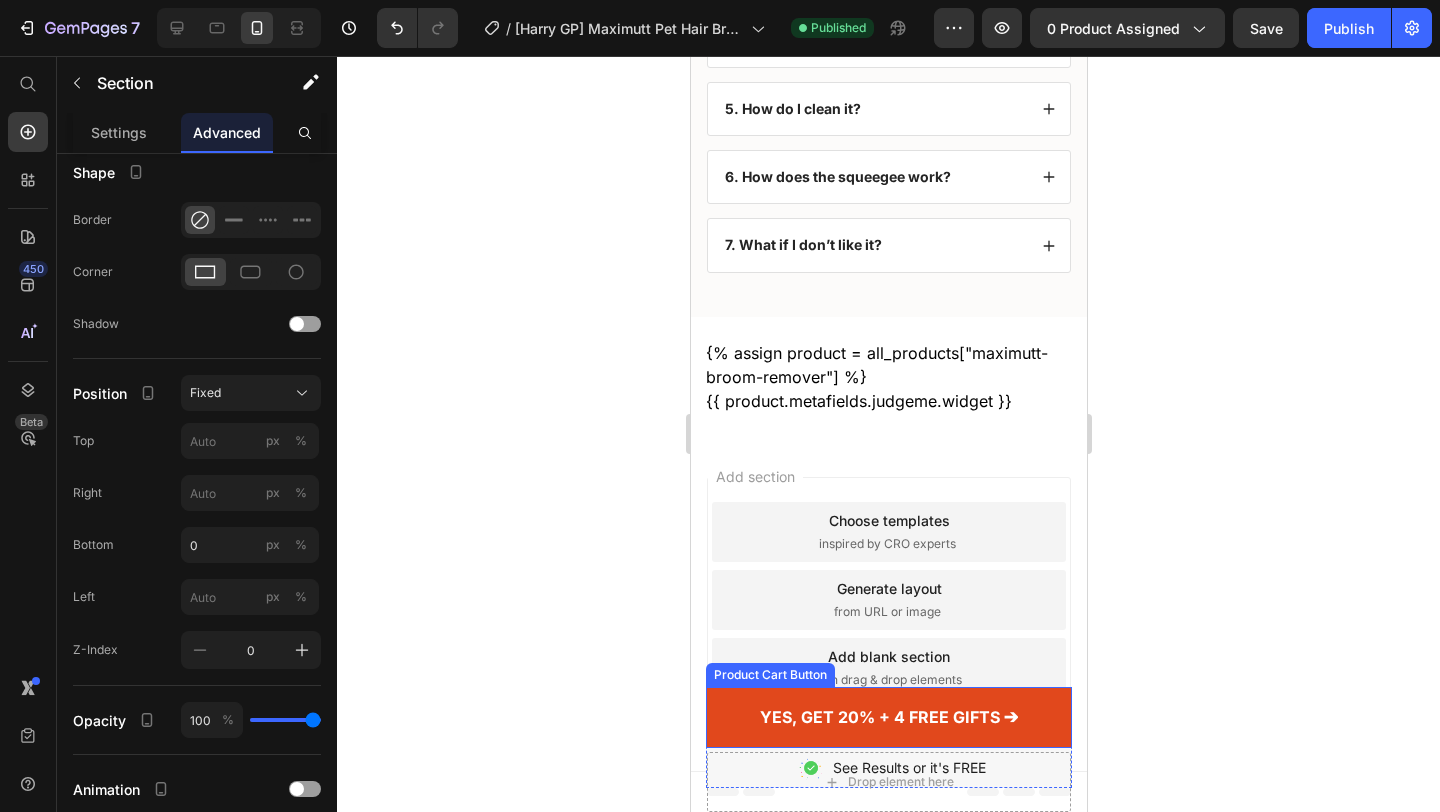 click on "YES, GET 20% + 4 FREE GIFTS   ➔" at bounding box center (888, 717) 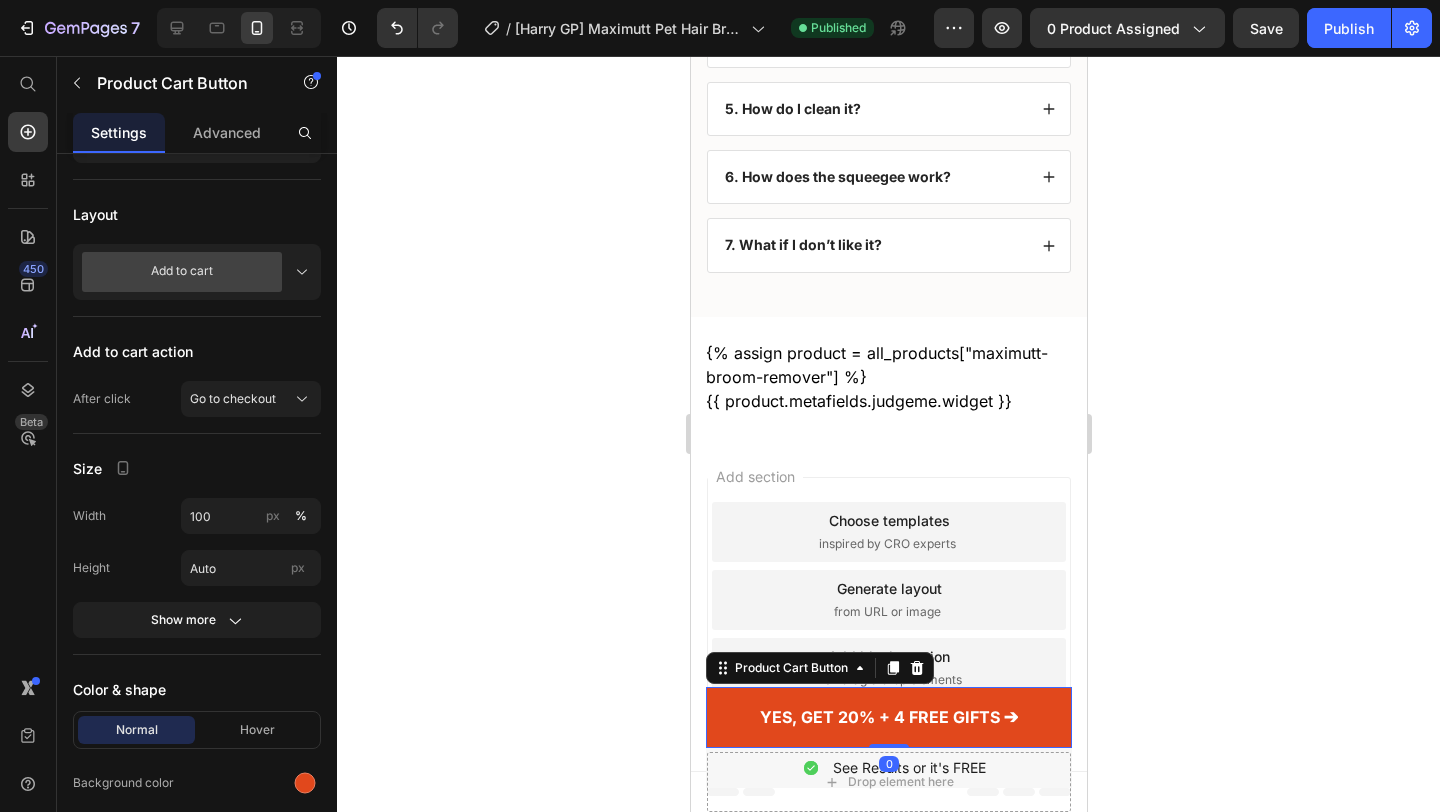 scroll, scrollTop: 0, scrollLeft: 0, axis: both 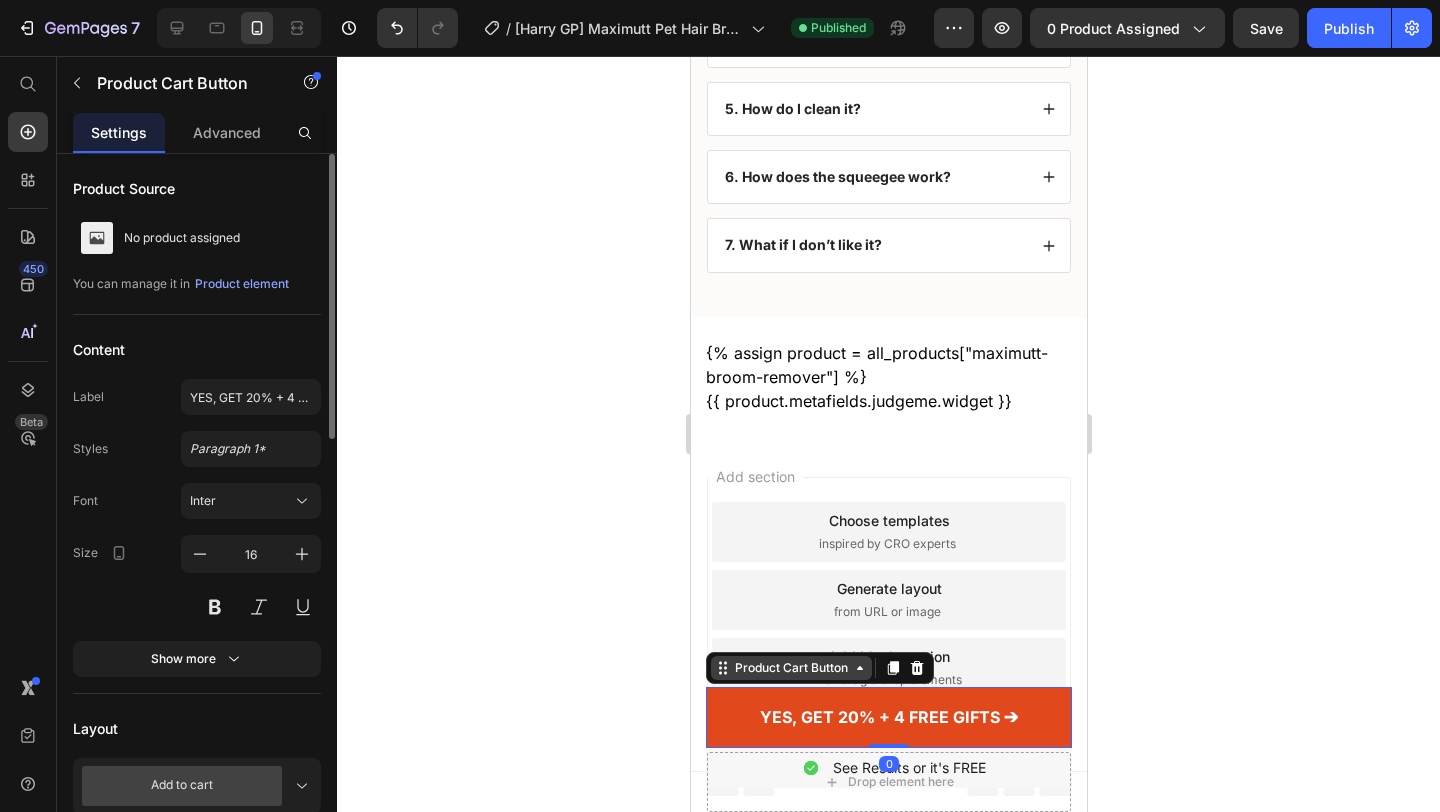 click on "Product Cart Button" at bounding box center (790, 668) 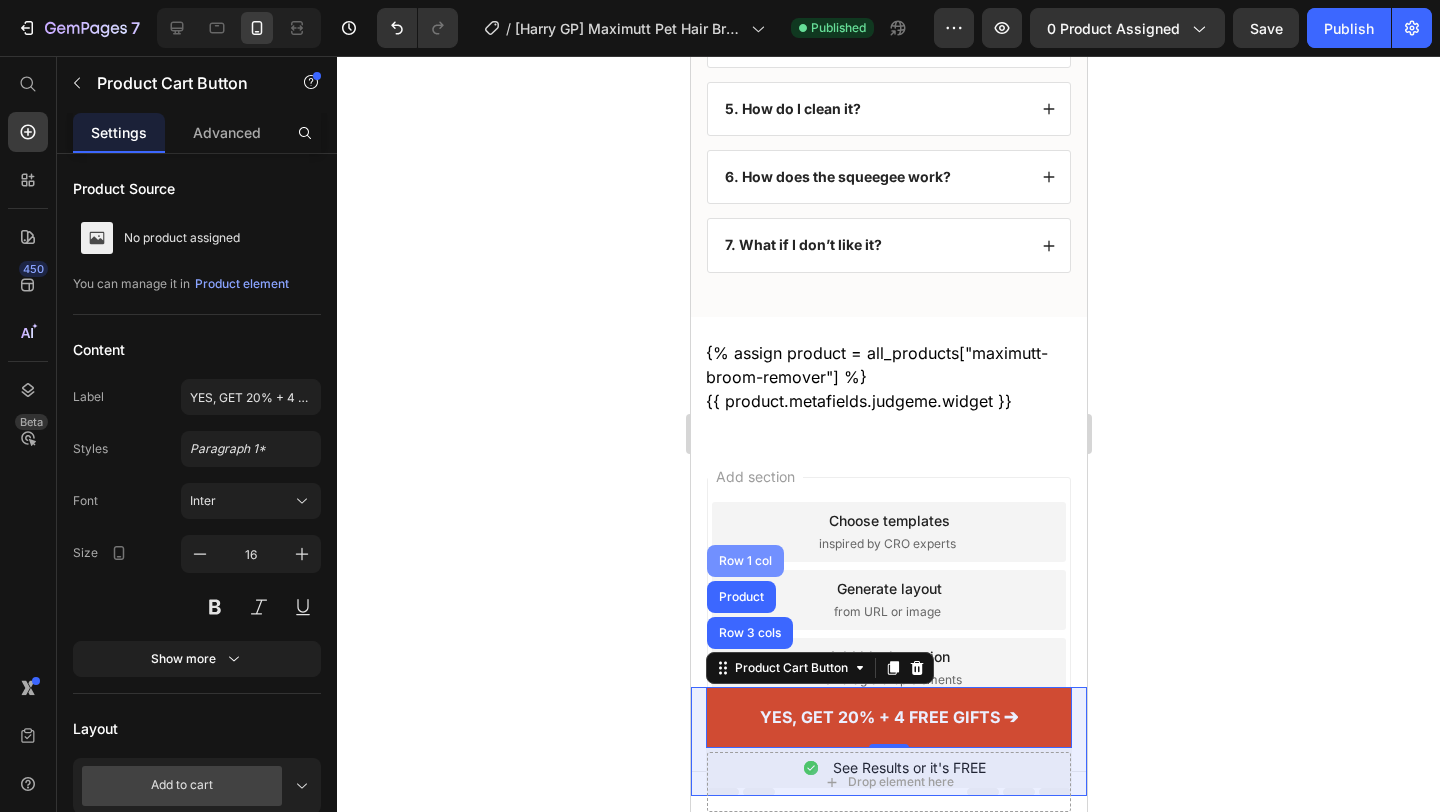 click on "Row 1 col" at bounding box center (744, 561) 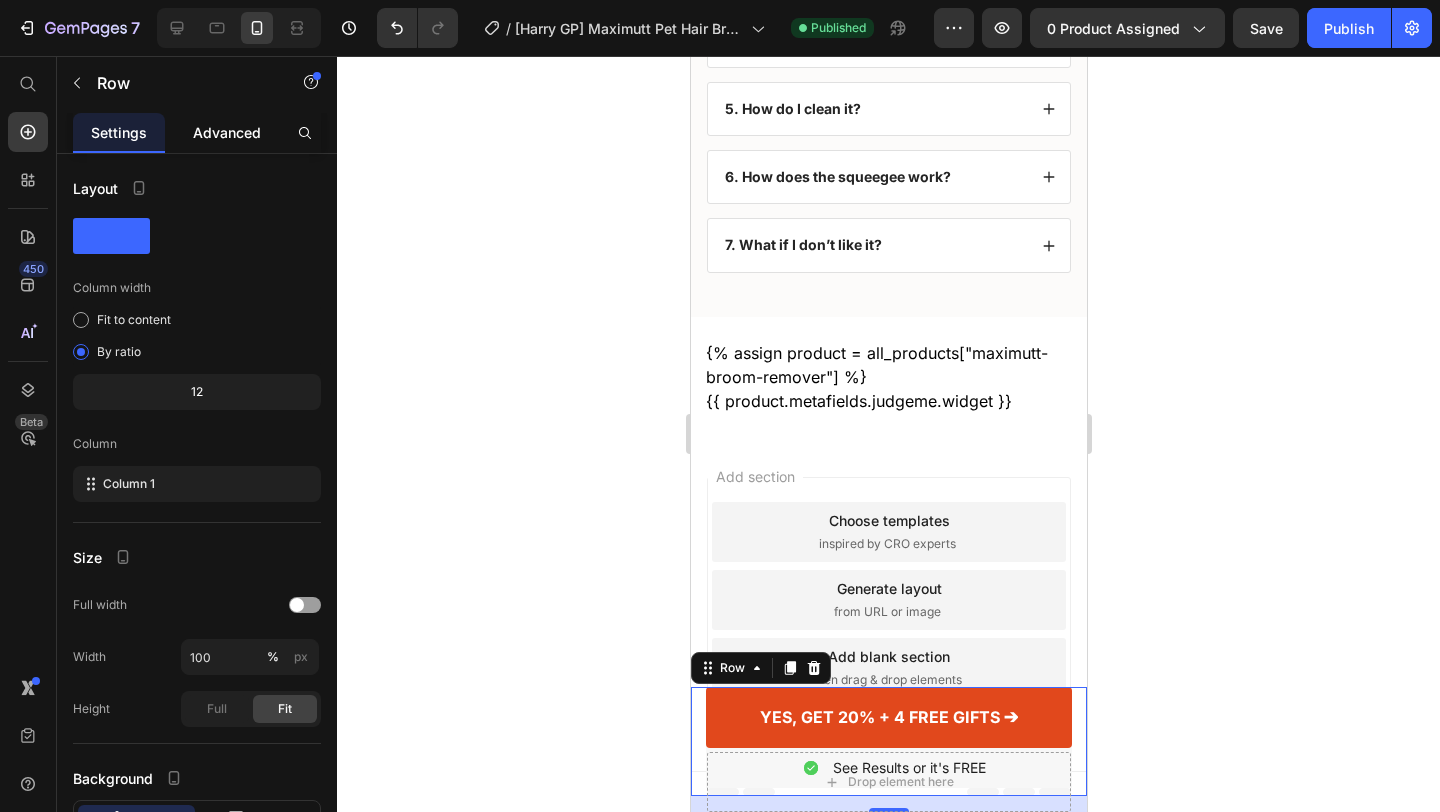 click on "Advanced" at bounding box center [227, 132] 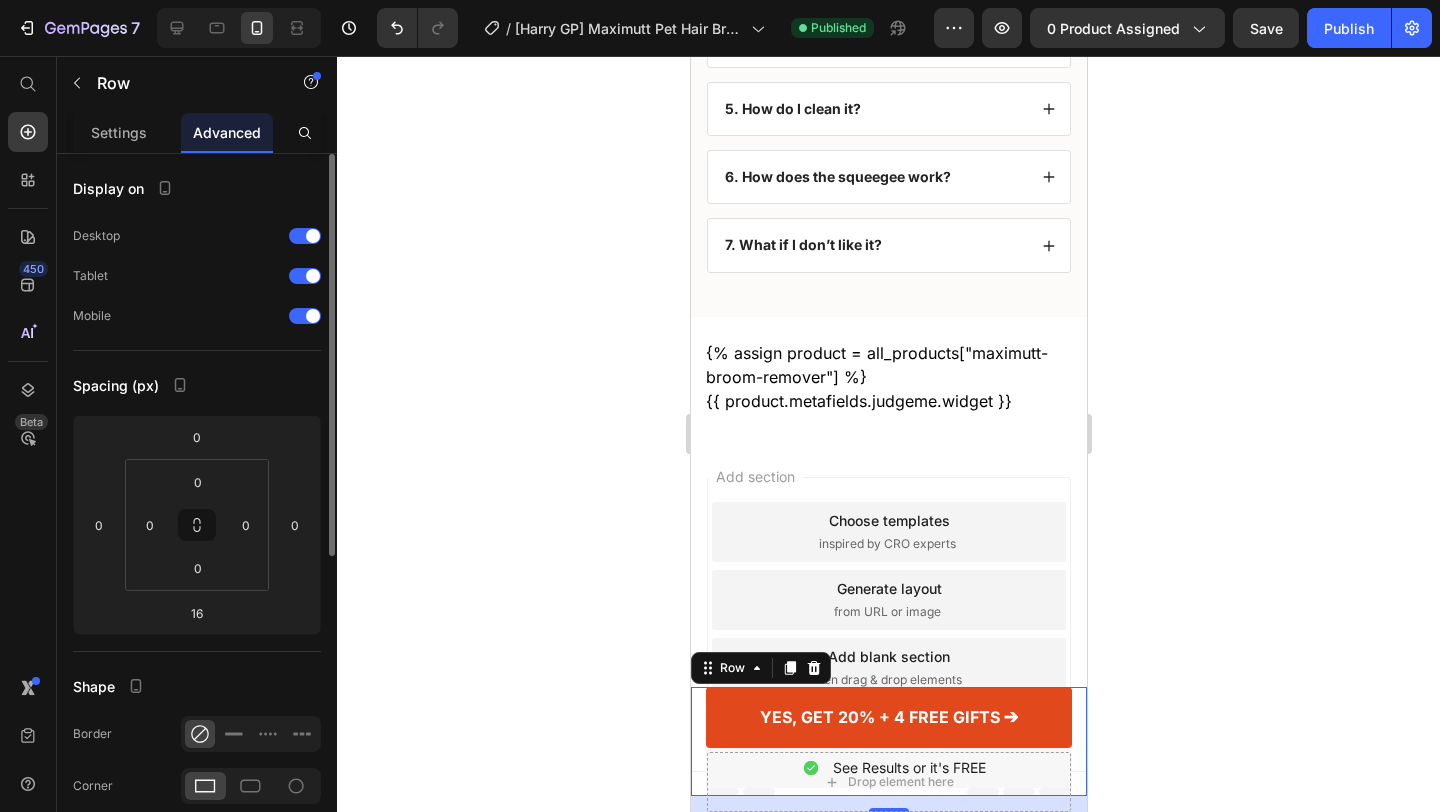 scroll, scrollTop: 554, scrollLeft: 0, axis: vertical 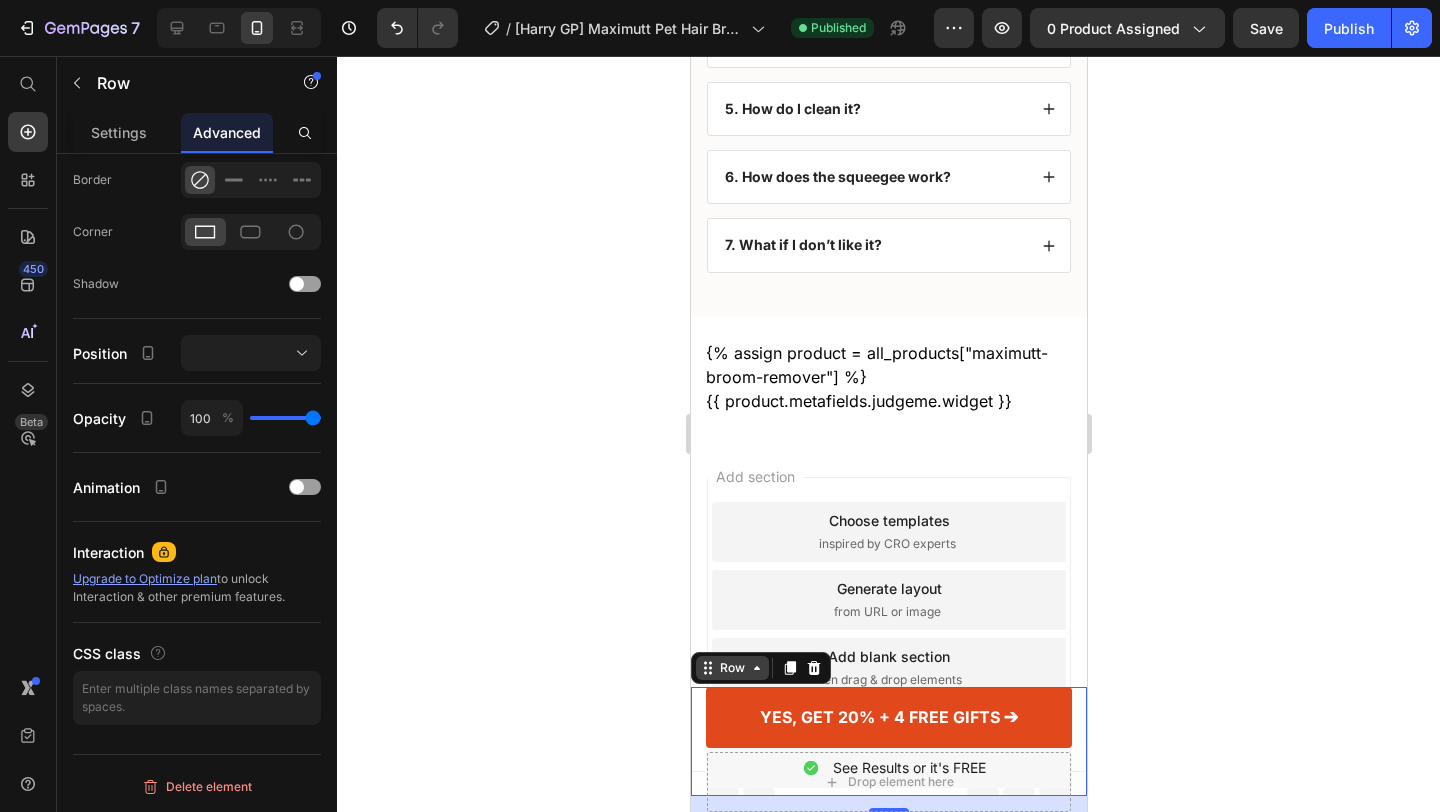 click on "Row" at bounding box center (731, 668) 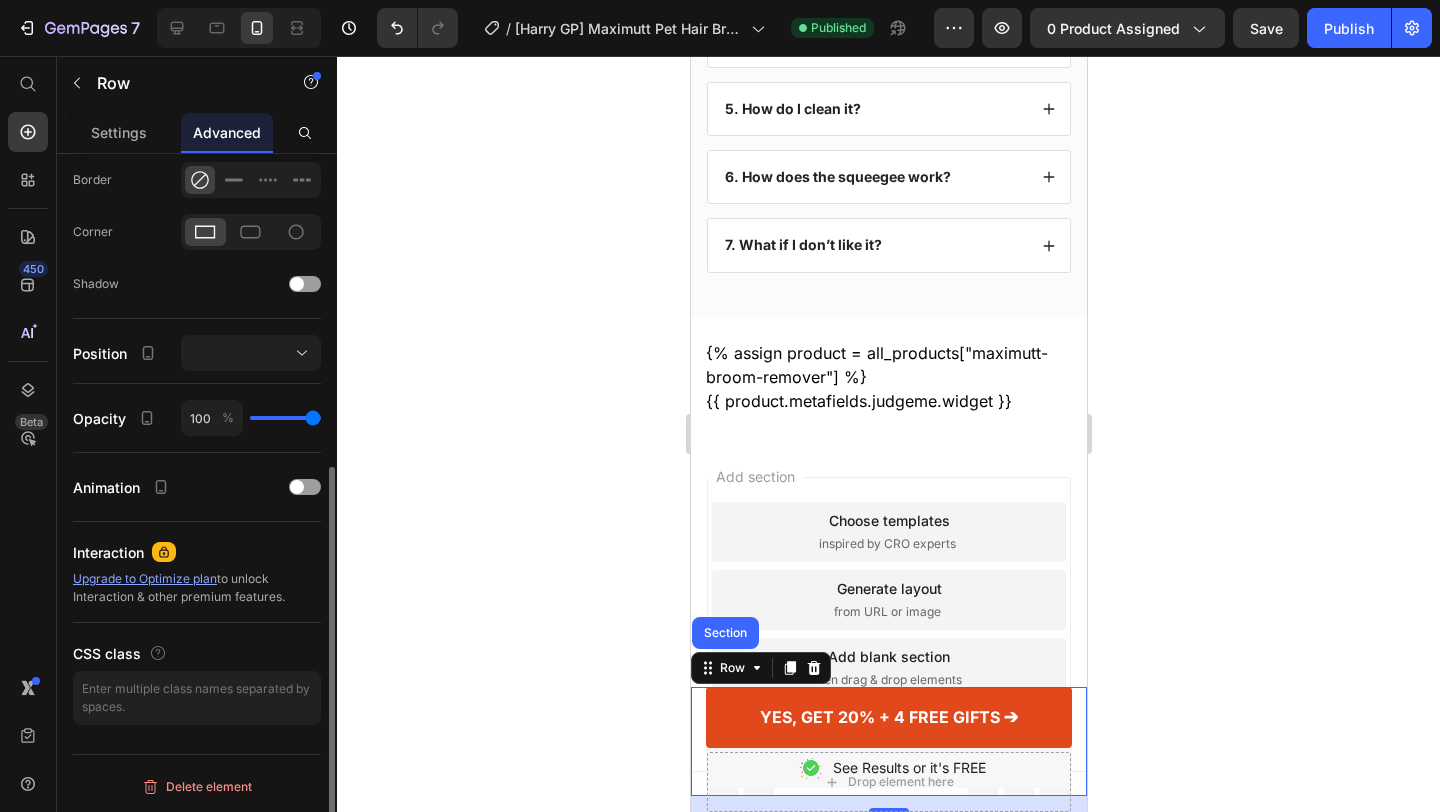scroll, scrollTop: 0, scrollLeft: 0, axis: both 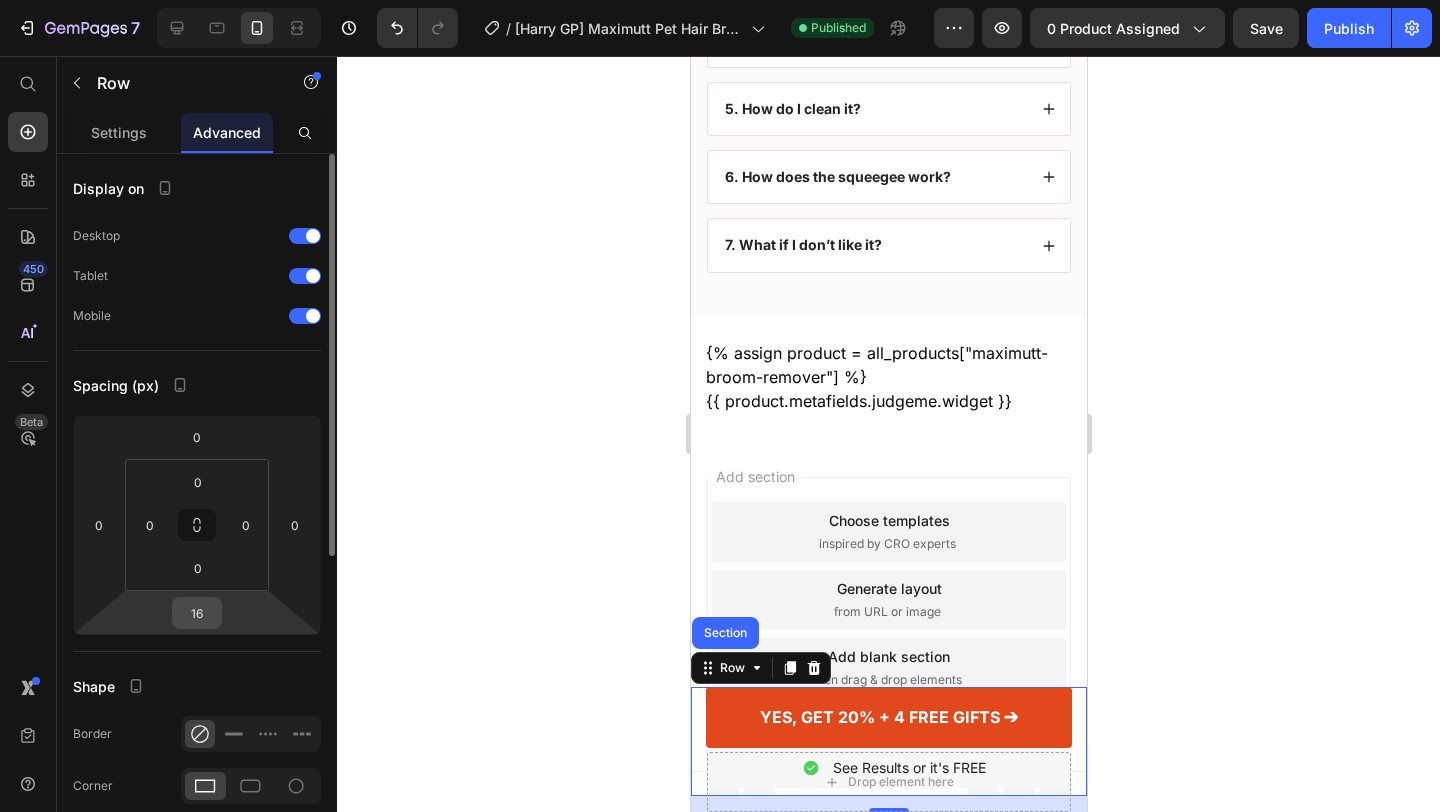 click on "16" at bounding box center [197, 613] 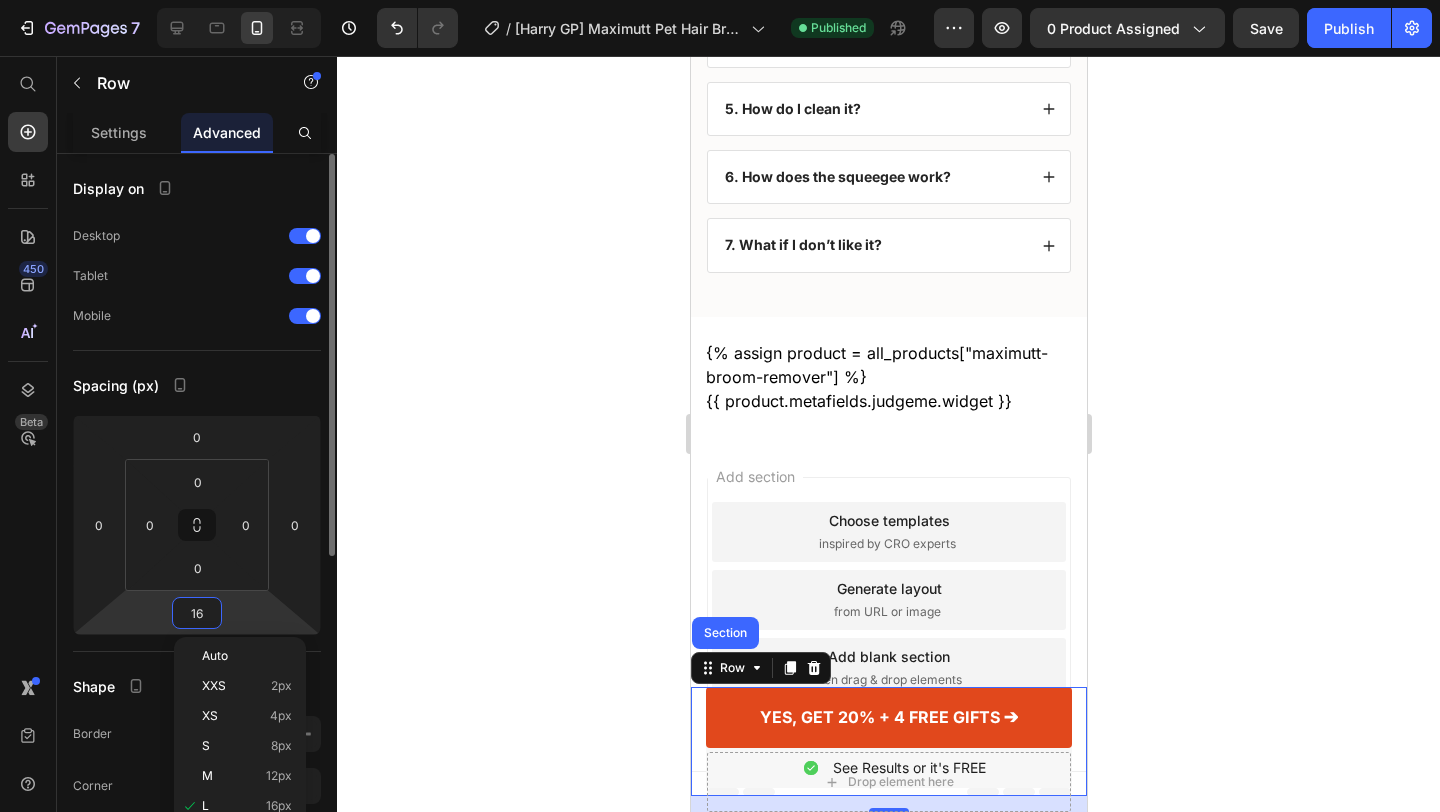 type on "0" 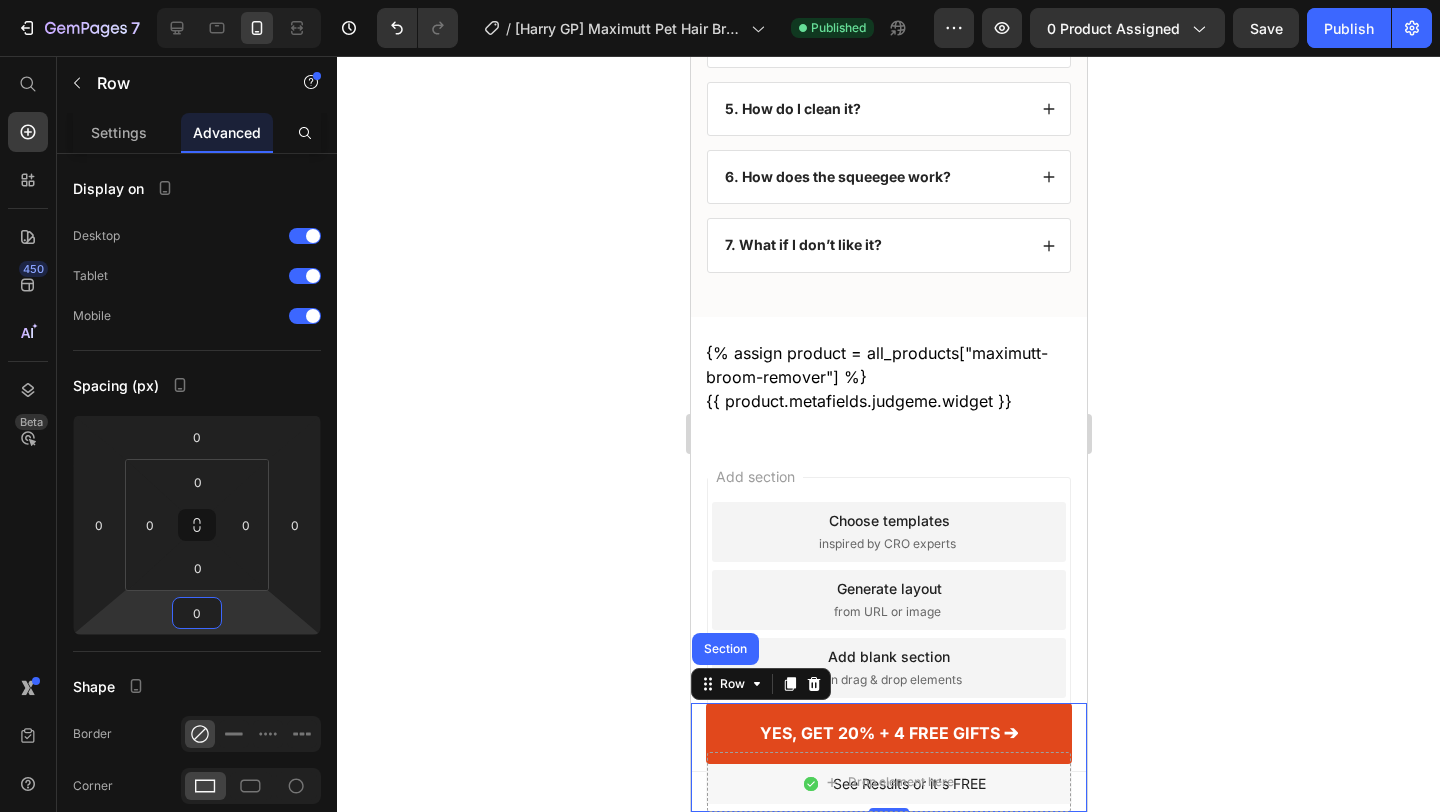 scroll, scrollTop: 4998, scrollLeft: 0, axis: vertical 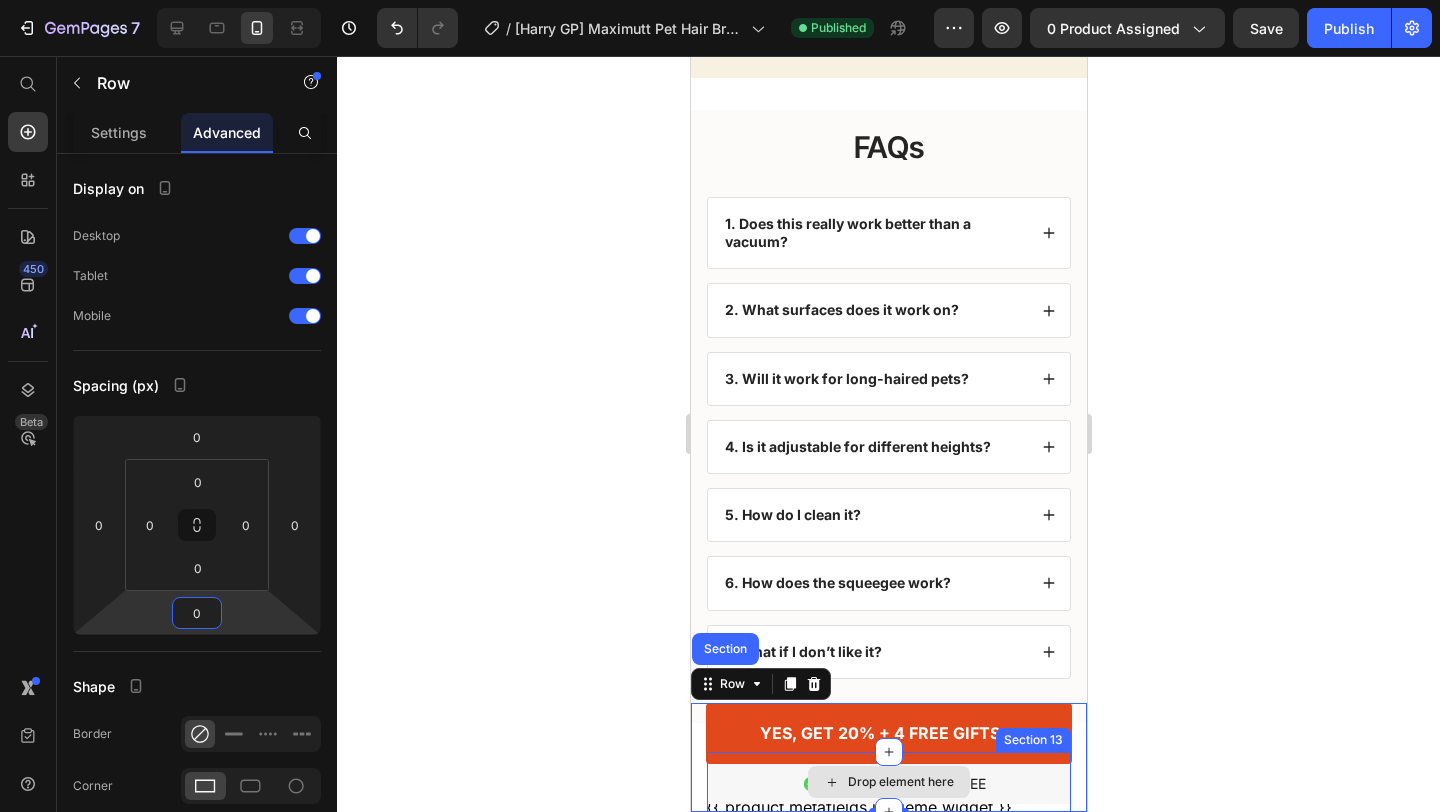 click on "Drop element here" at bounding box center (888, 782) 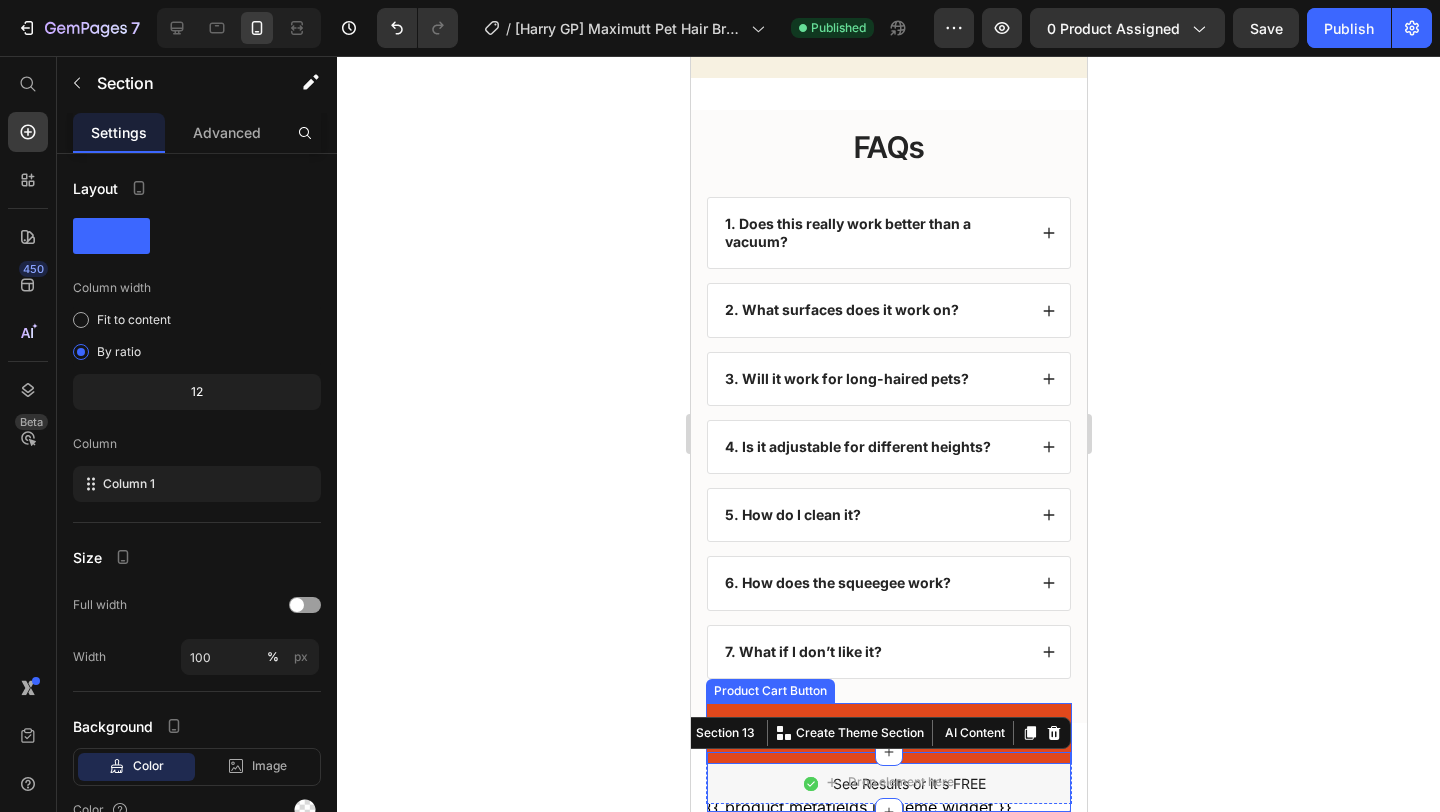 click on "YES, GET 20% + 4 FREE GIFTS   ➔" at bounding box center (888, 733) 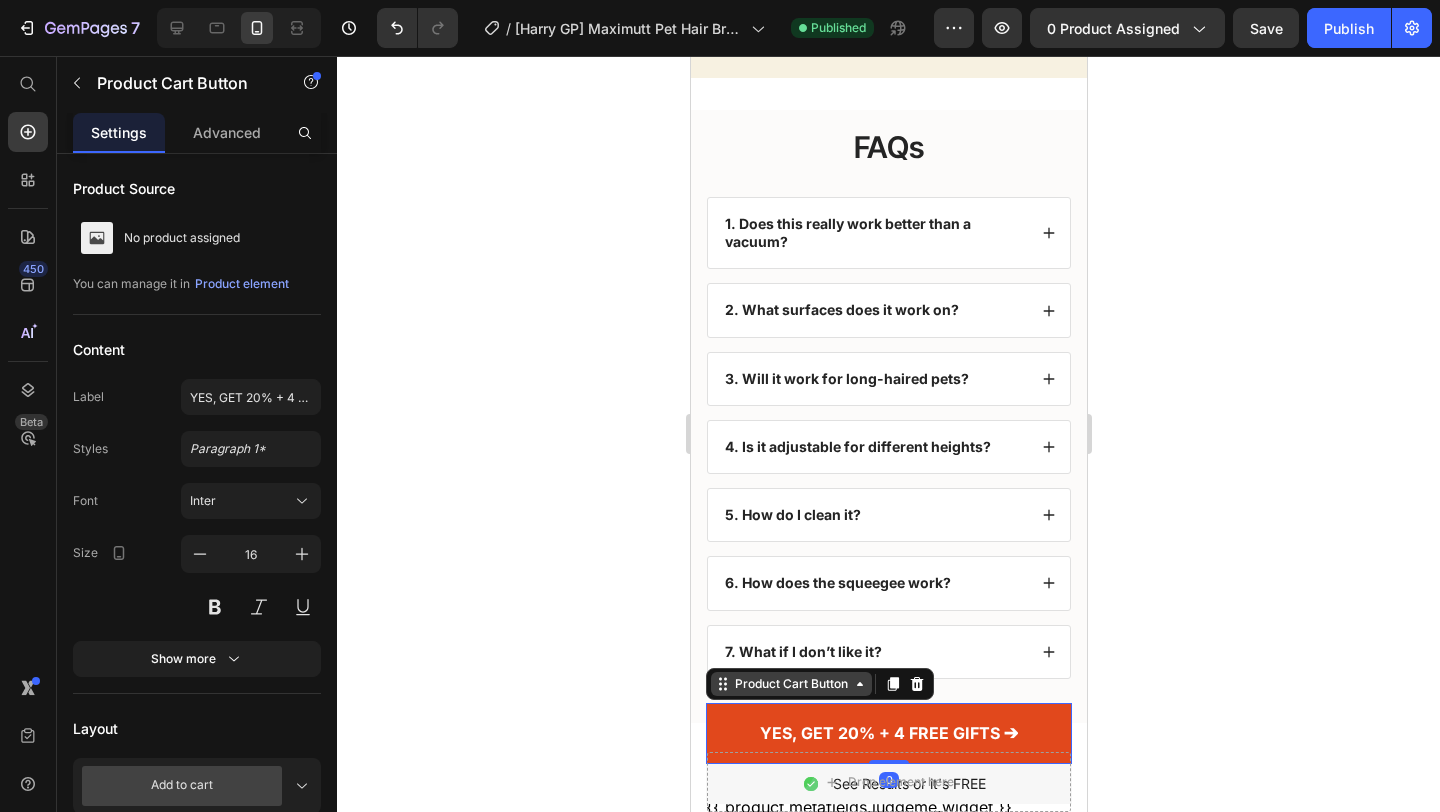 click on "Product Cart Button" at bounding box center [790, 684] 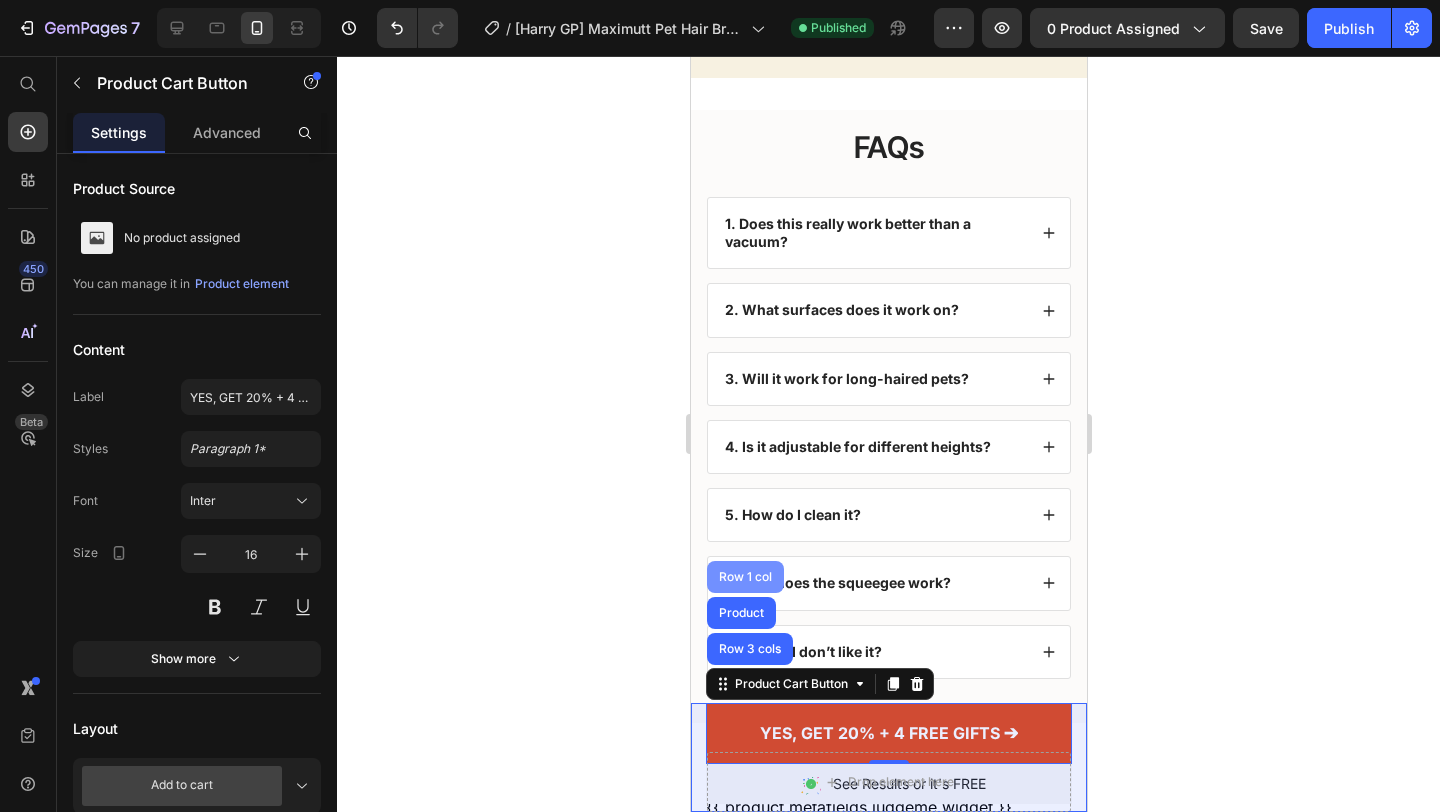 click on "Row 1 col" at bounding box center [744, 577] 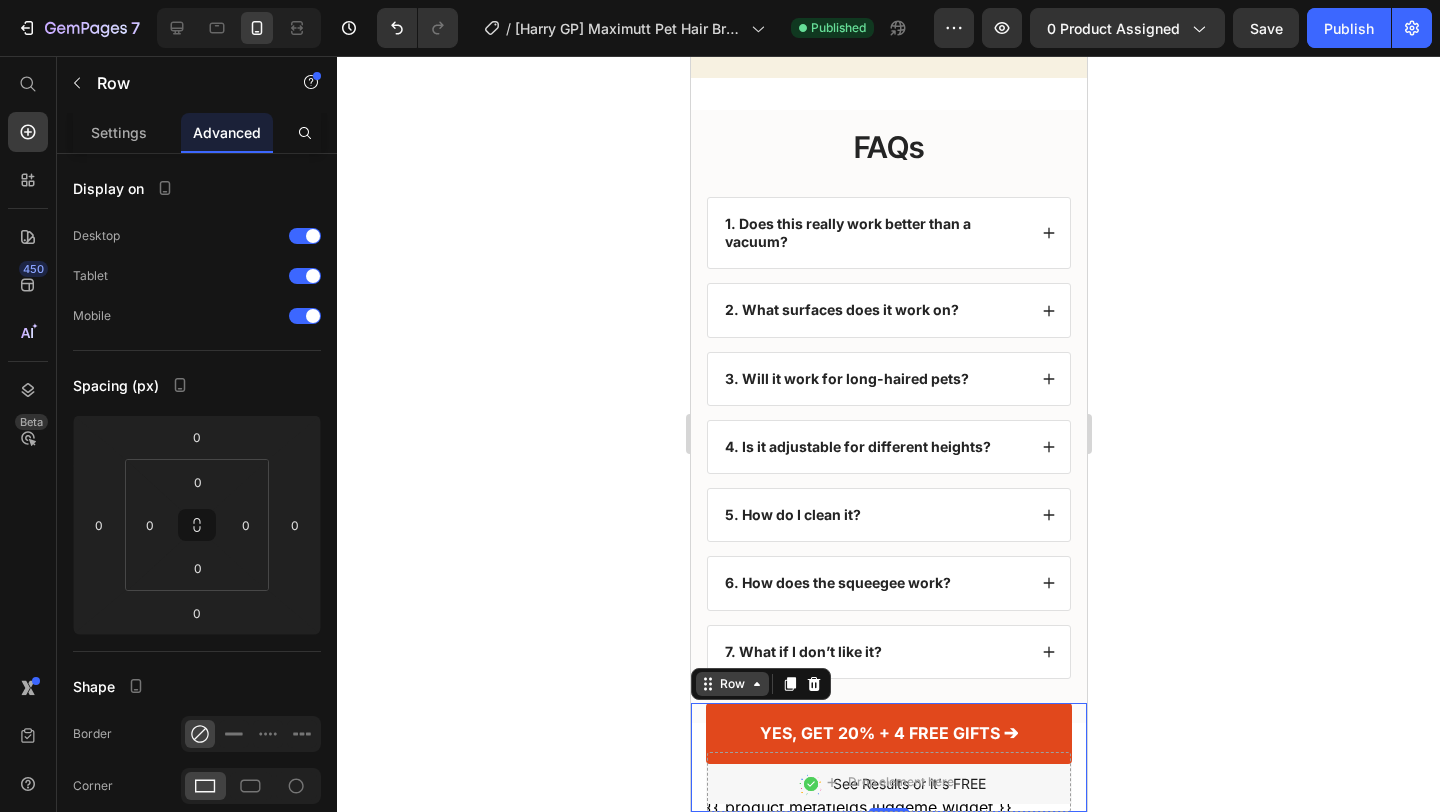 click on "Row" at bounding box center (731, 684) 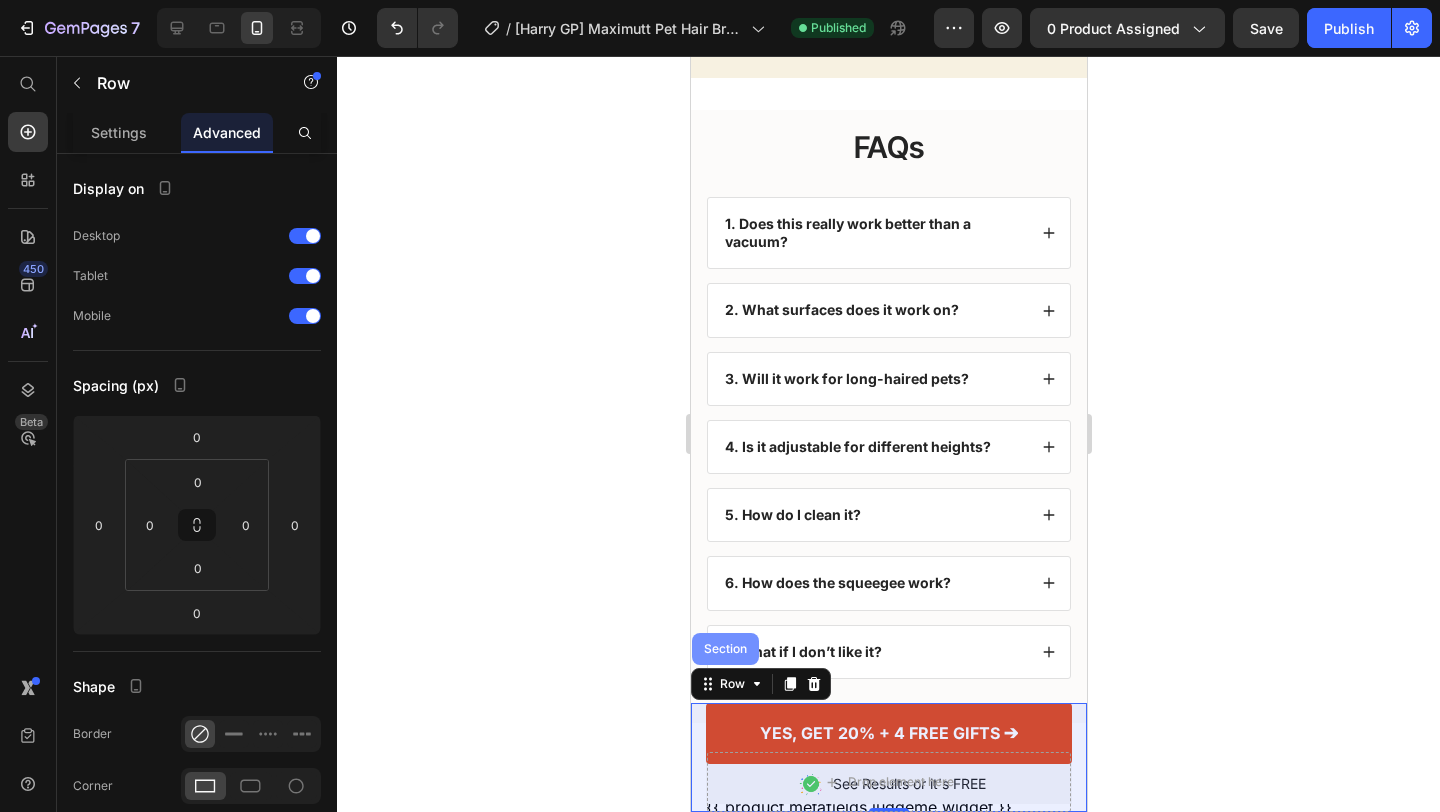 click on "Section" at bounding box center (724, 649) 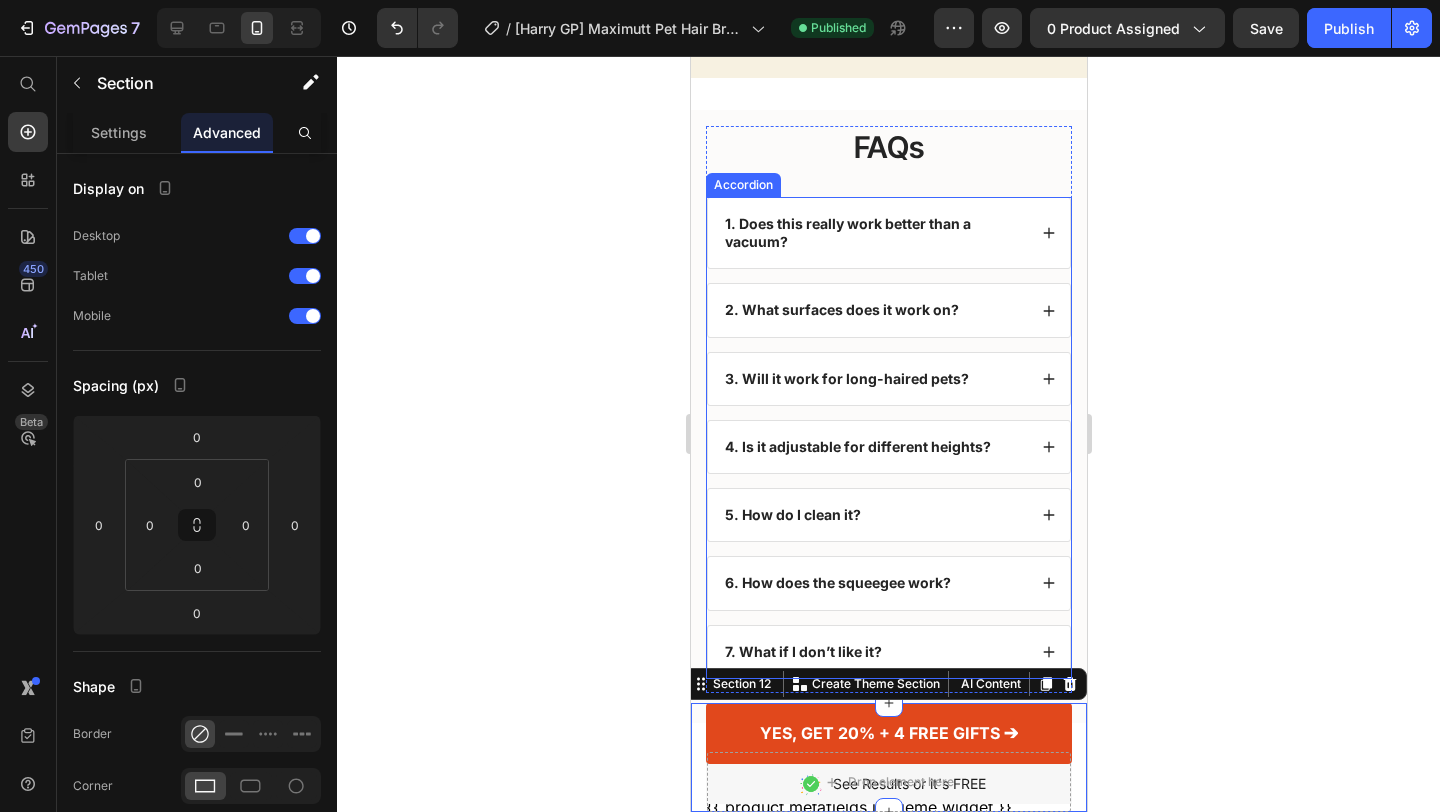scroll, scrollTop: 5638, scrollLeft: 0, axis: vertical 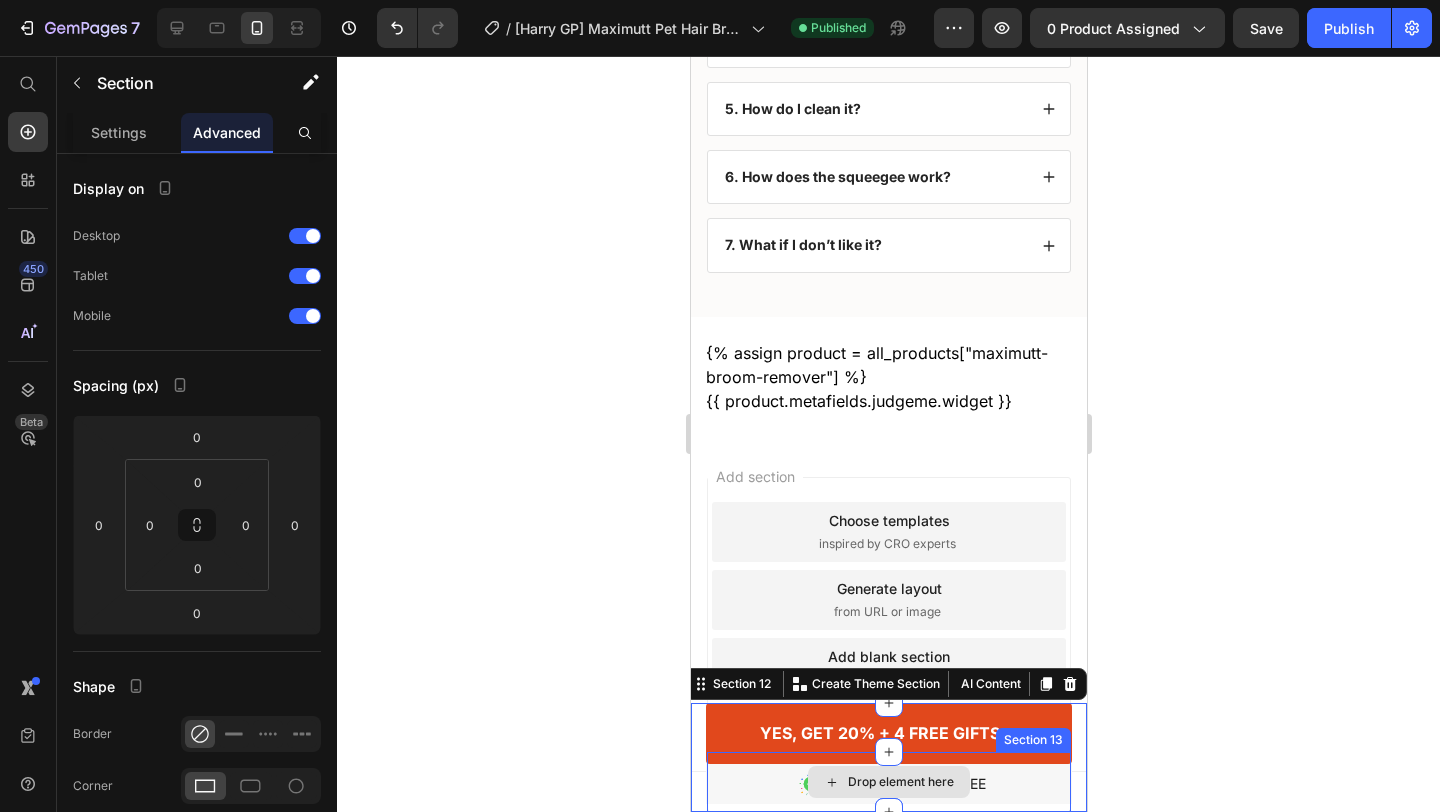 click on "Drop element here" at bounding box center [888, 782] 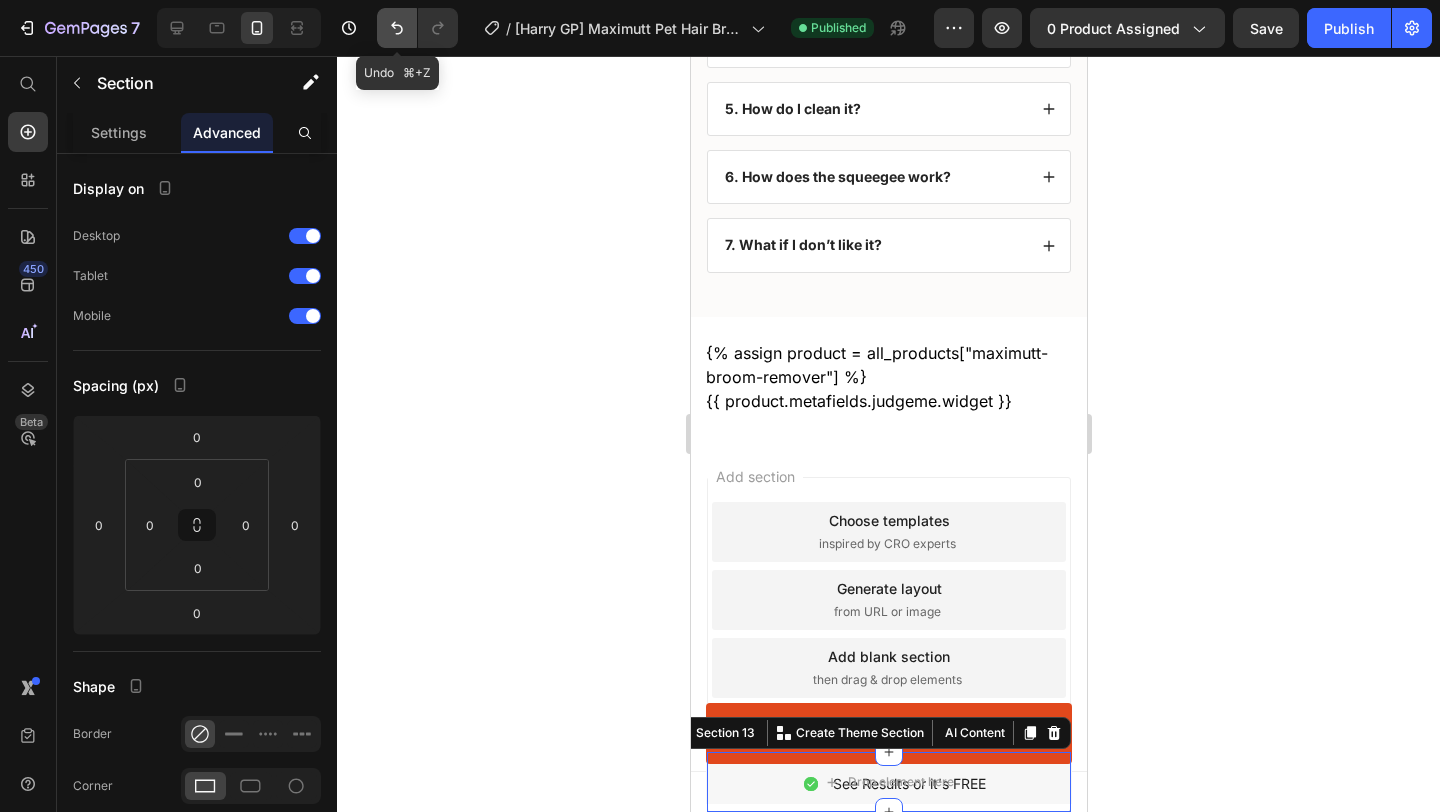 click 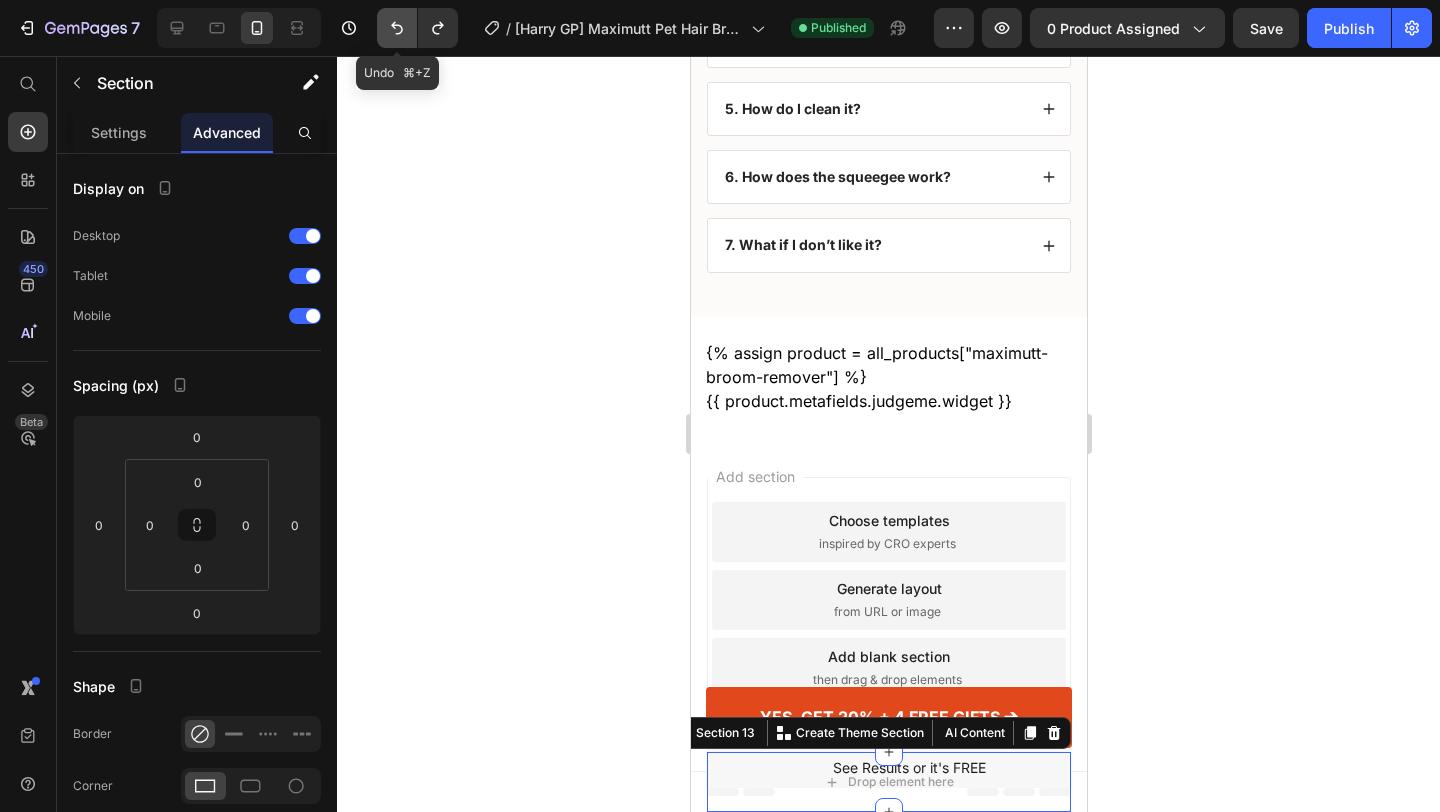 click 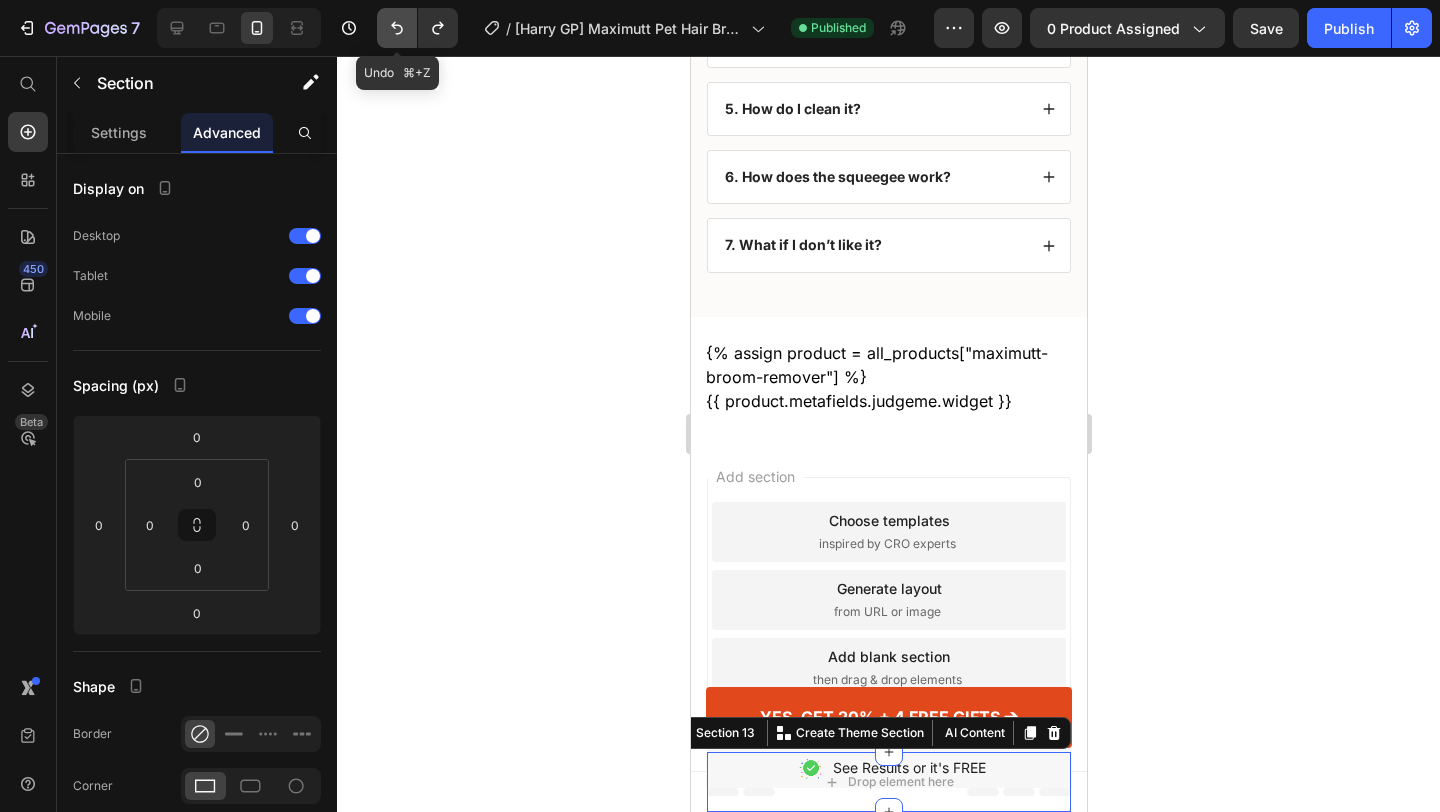 click 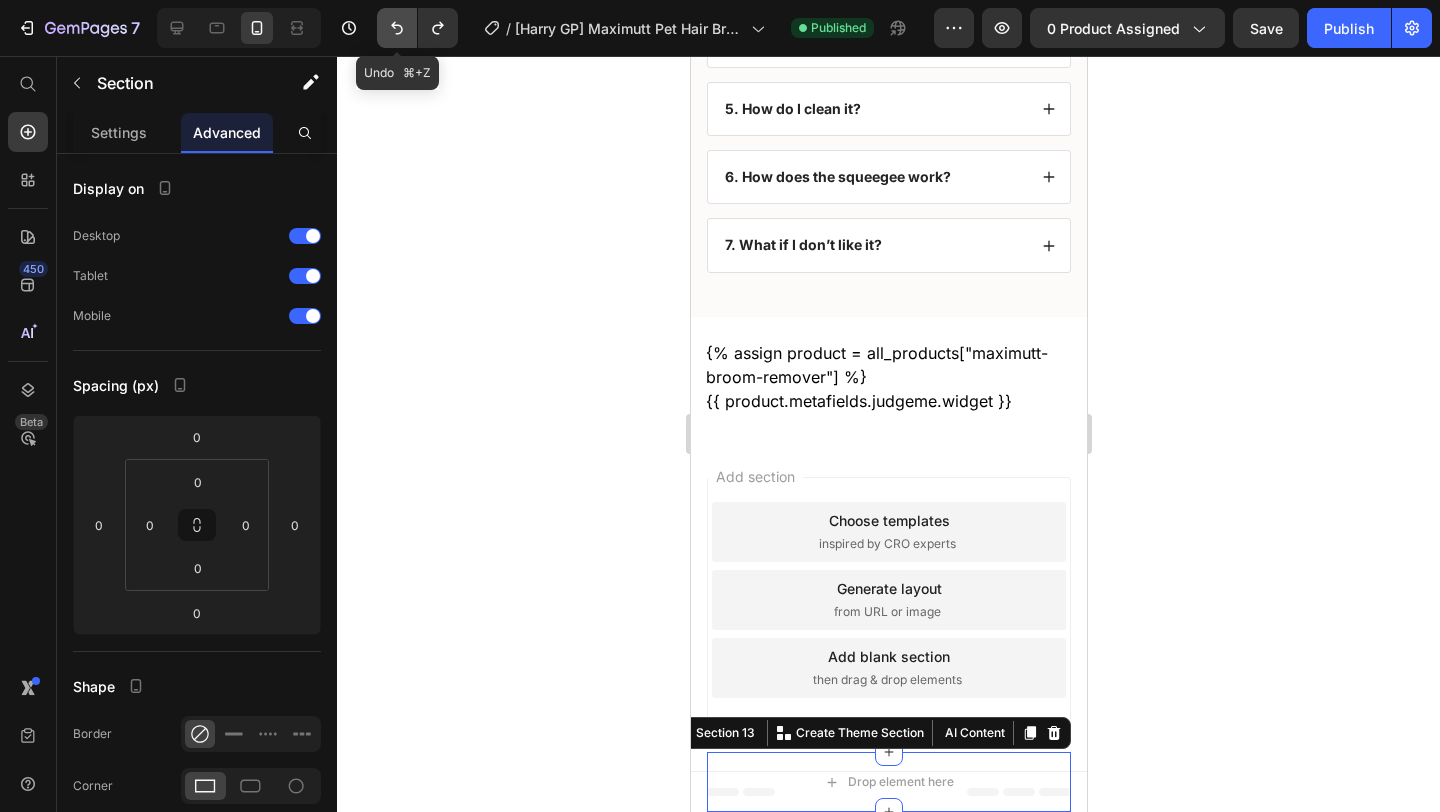 click 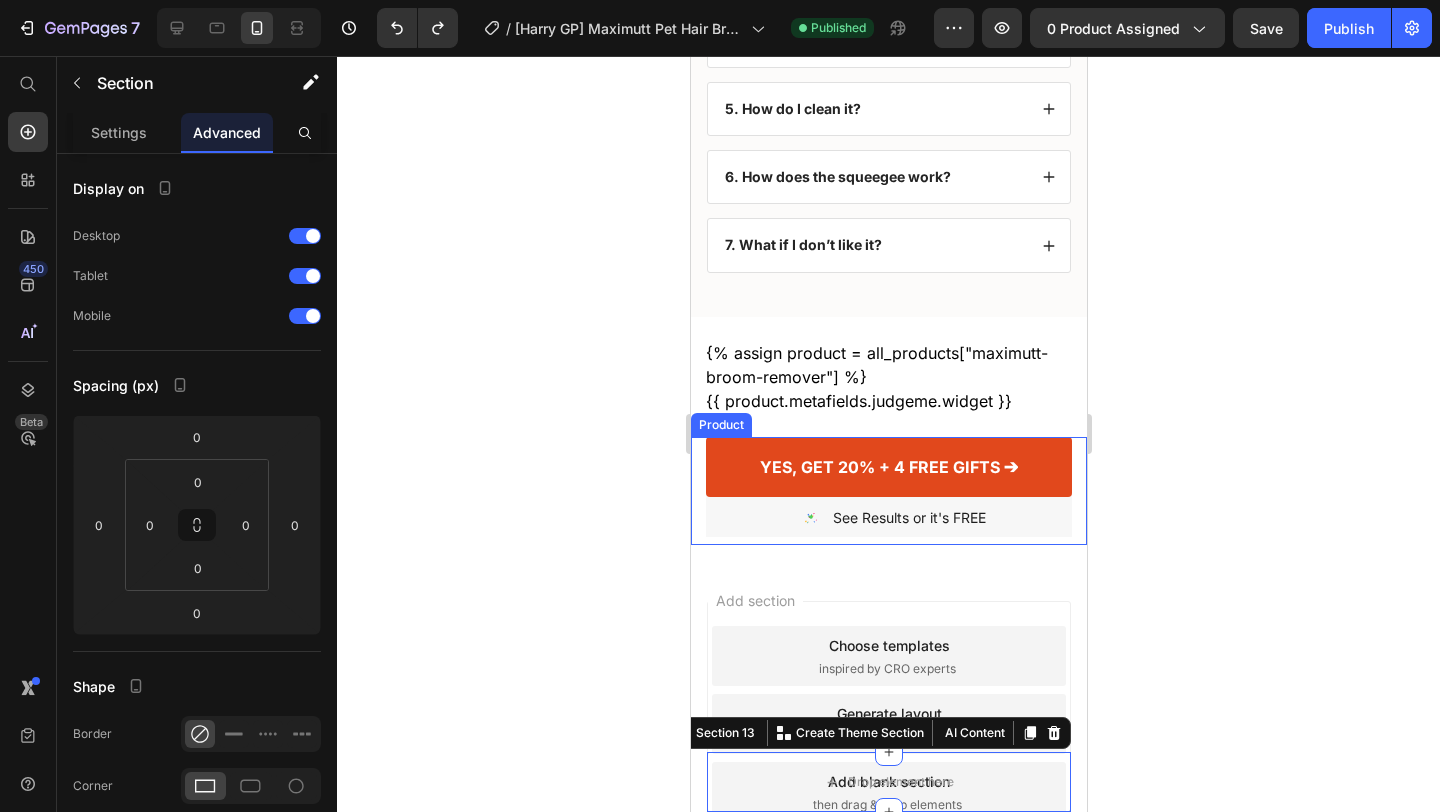 click on "Product Images Maximutt Pet Hair Broom Product Title $59.00 Product Price Row This product has only default variant Product Variants & Swatches 1 Product Quantity YES, GET 20% + 4 FREE GIFTS   ➔   Product Cart Button Image See Results or it's FREE Text Block Row Row Product" at bounding box center [888, 491] 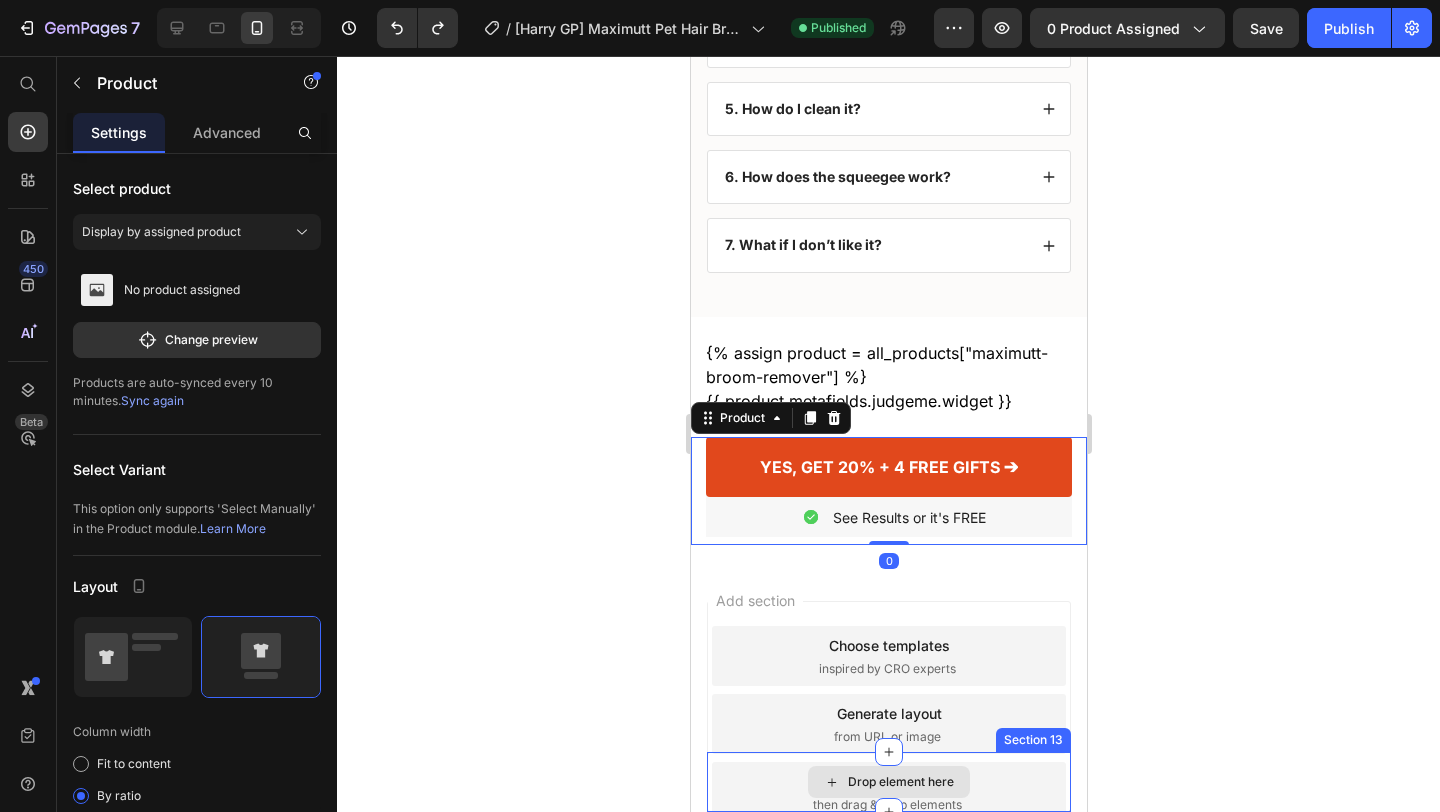 click on "Drop element here" at bounding box center (888, 782) 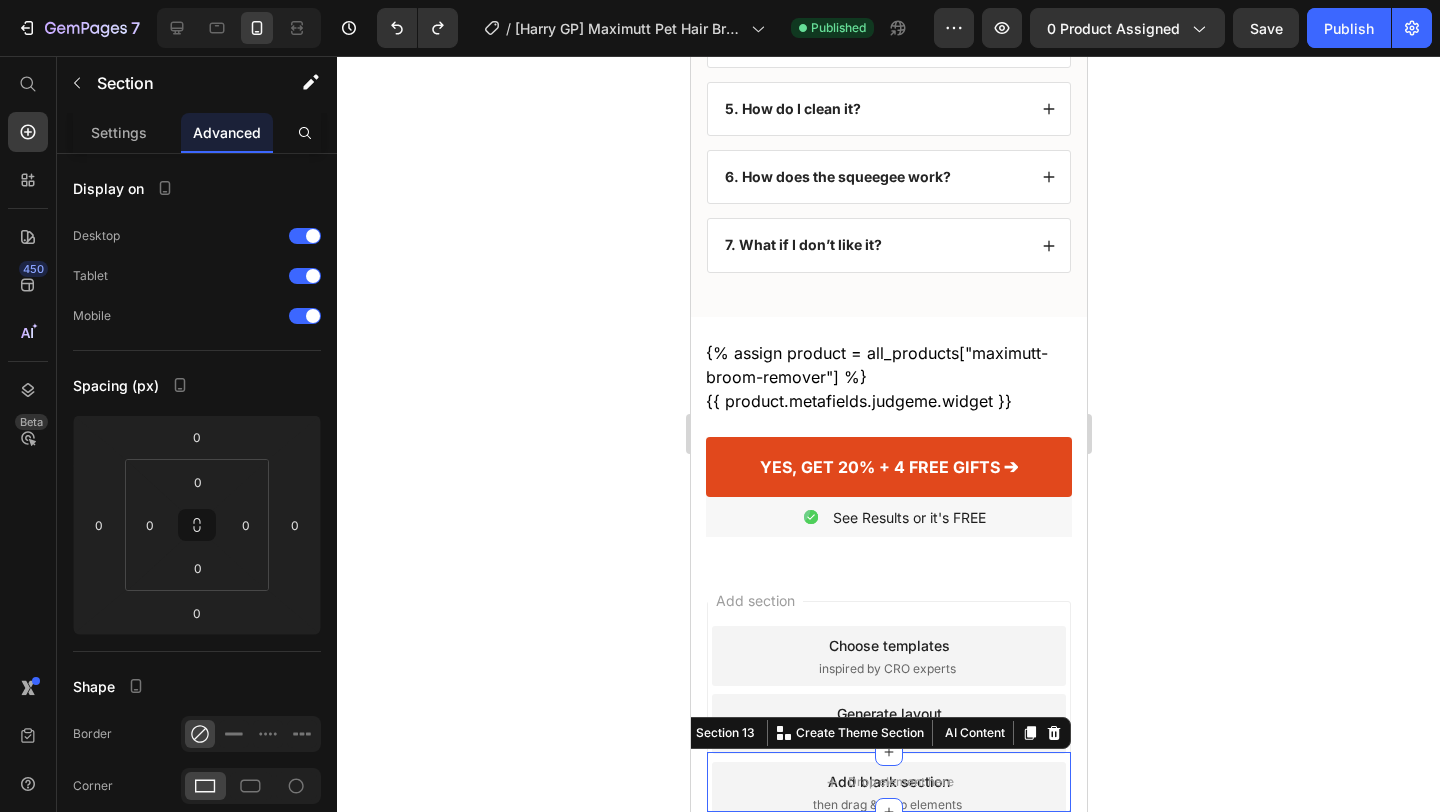 click at bounding box center [239, 28] 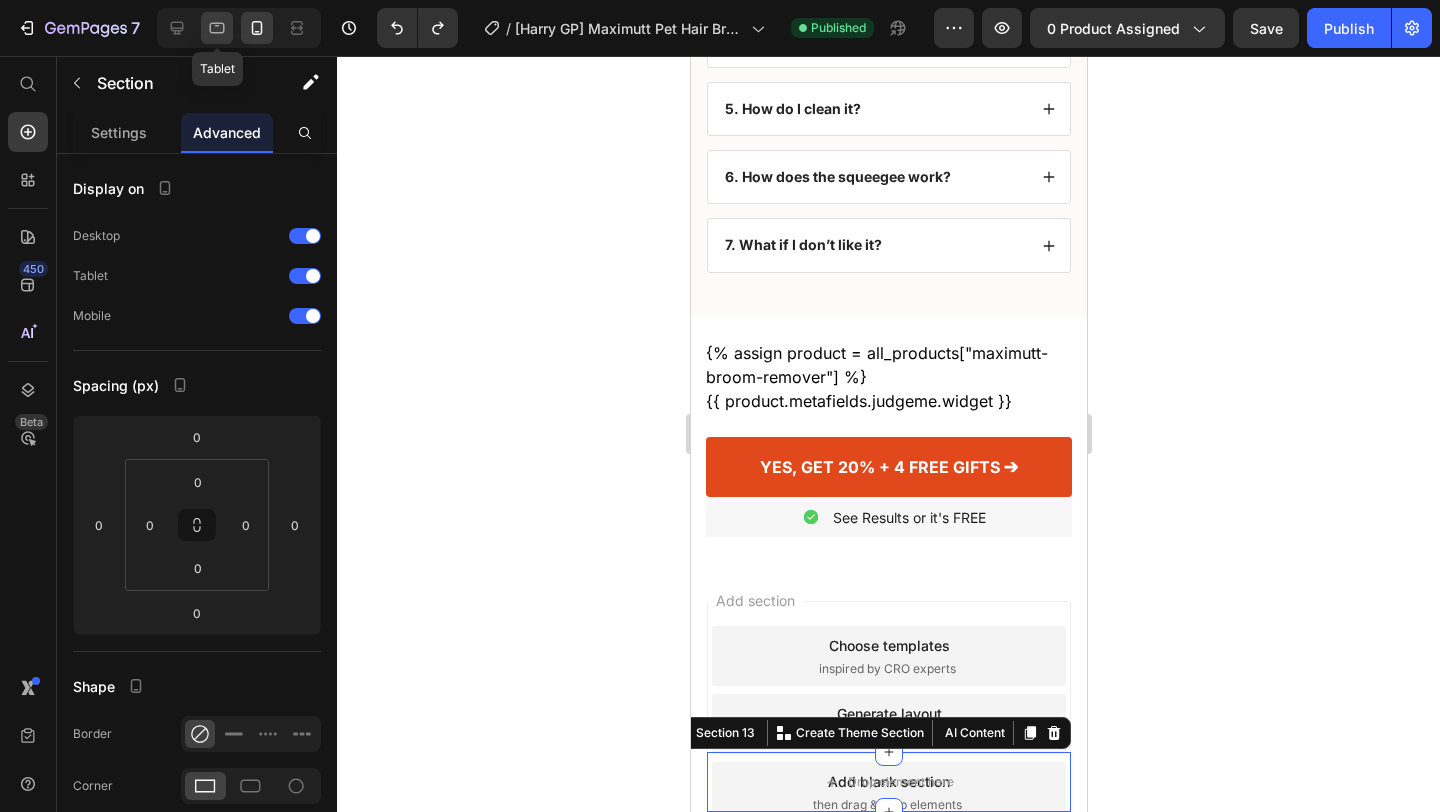 click 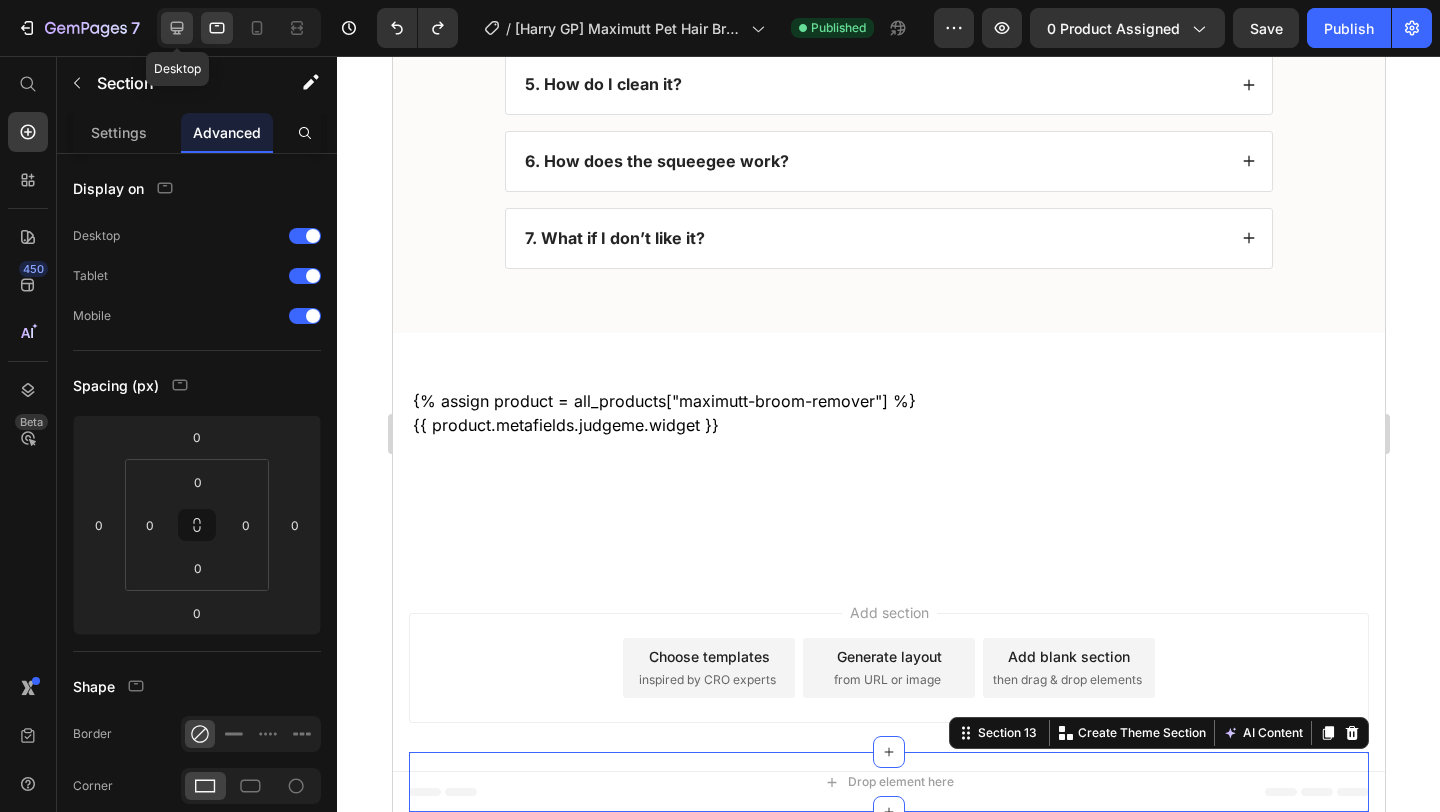 click 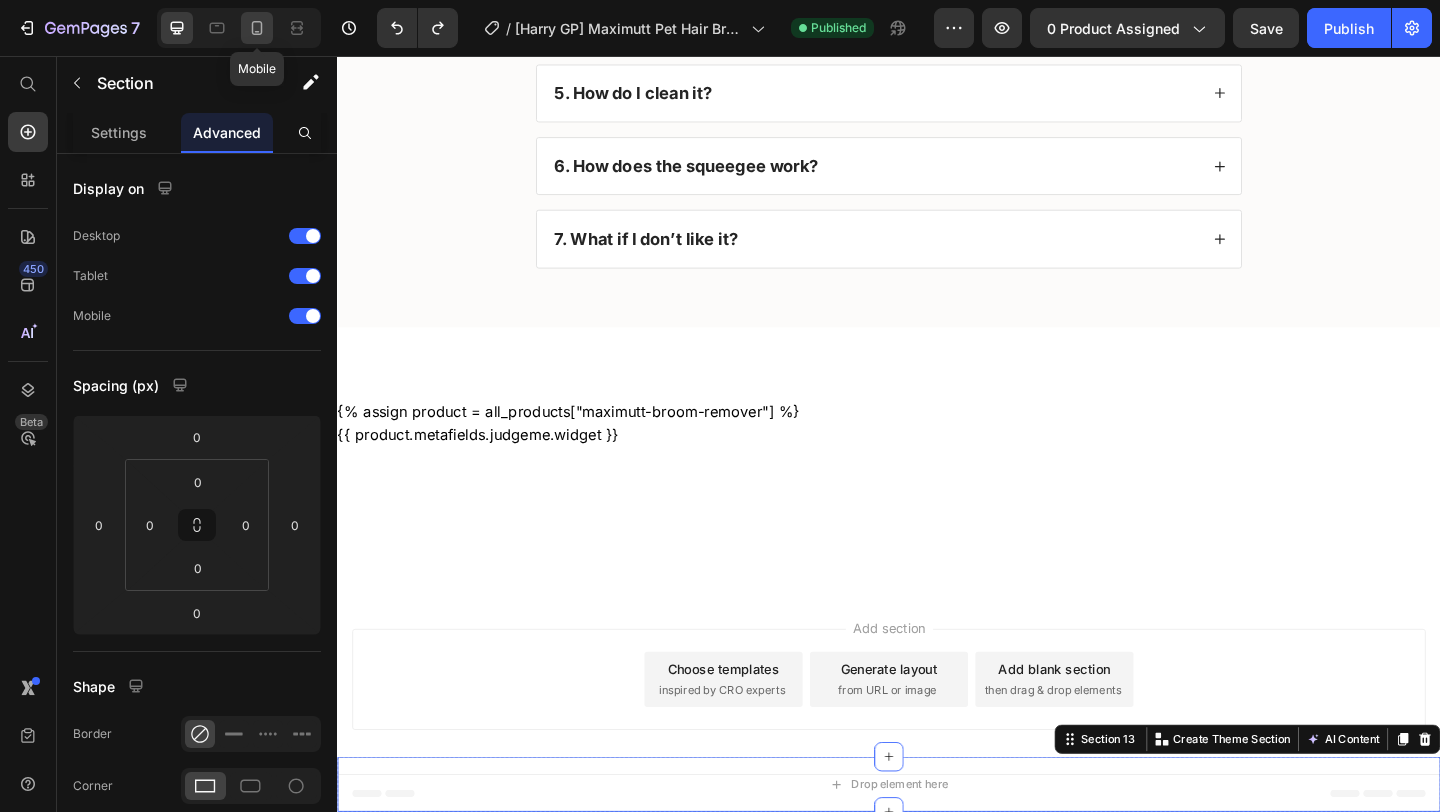 click 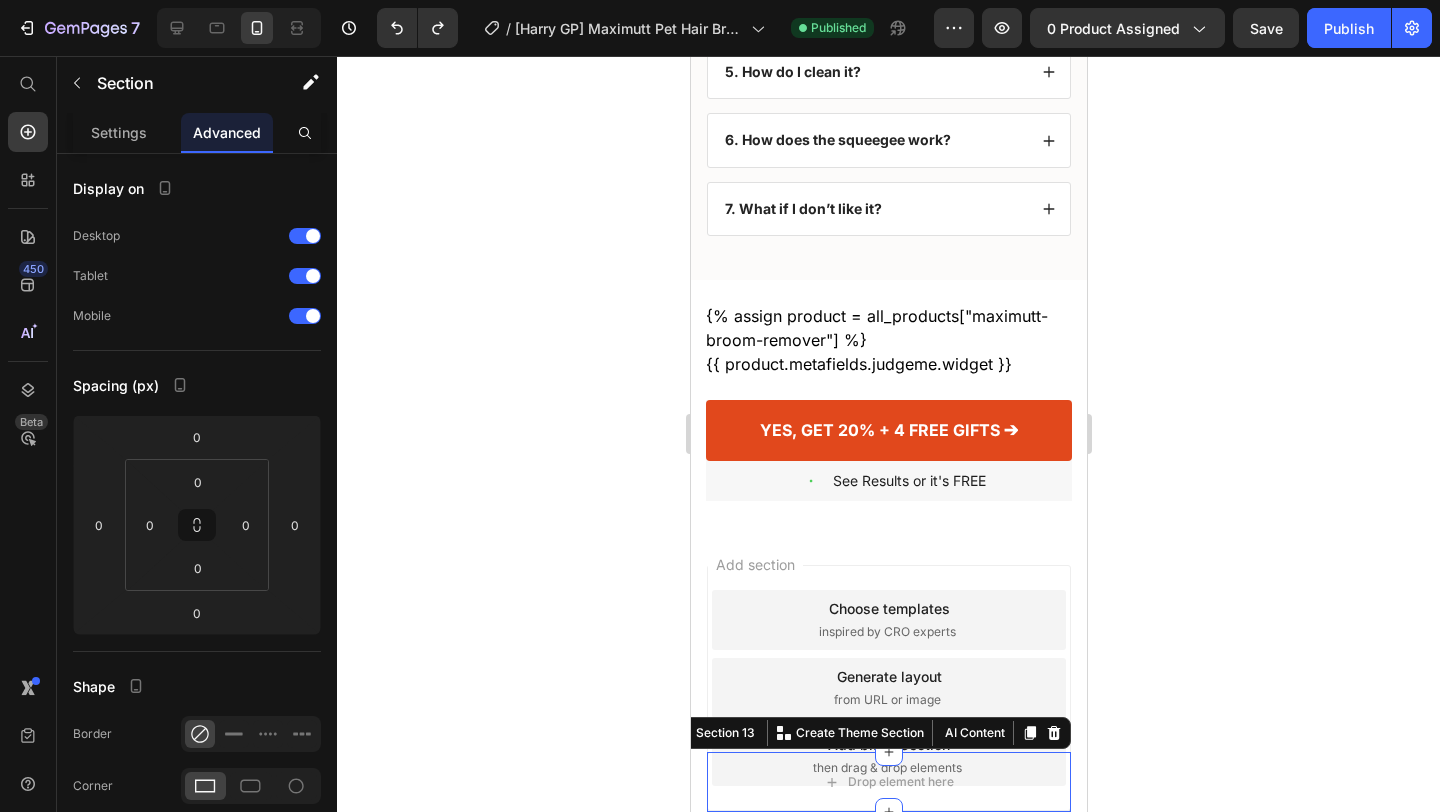 scroll, scrollTop: 5560, scrollLeft: 0, axis: vertical 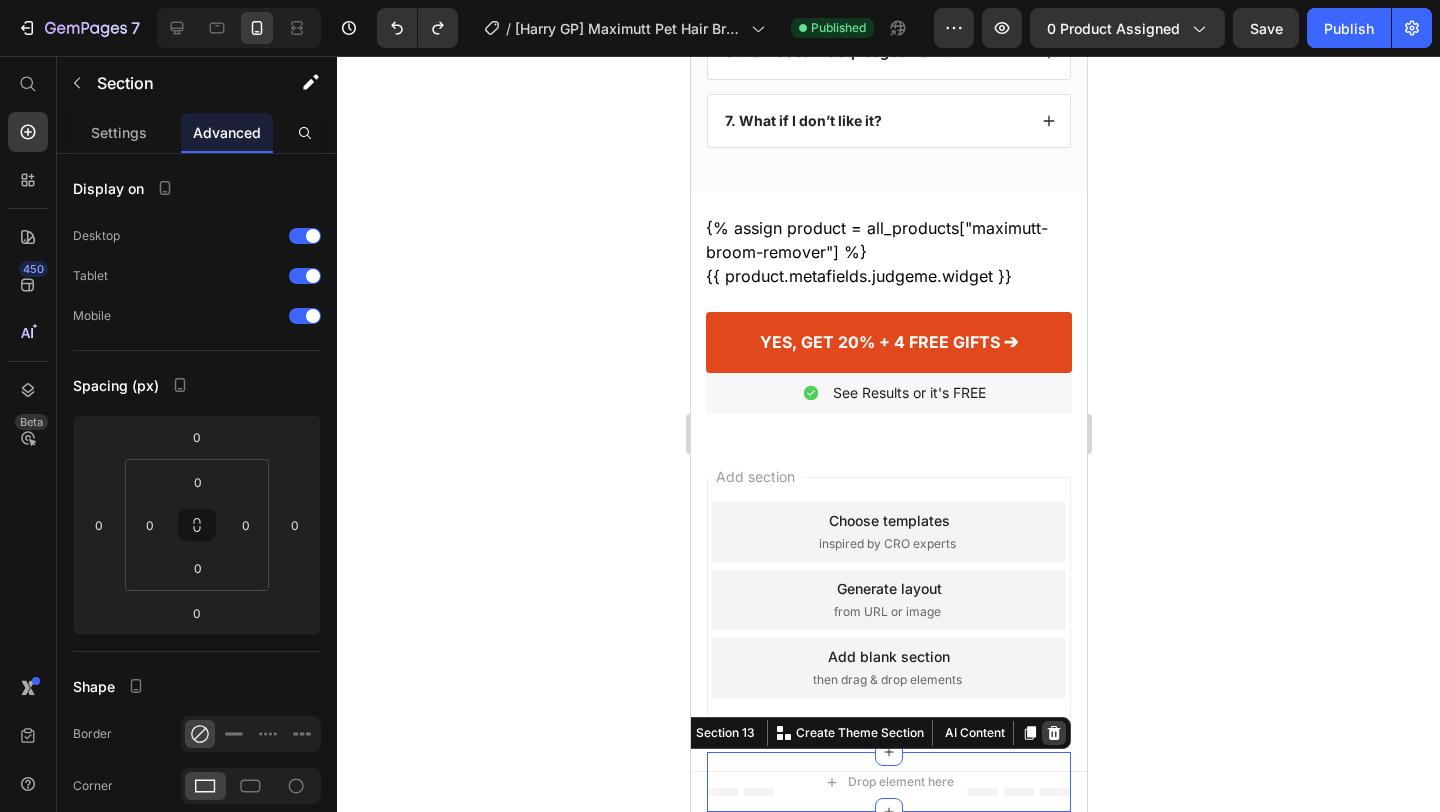 click 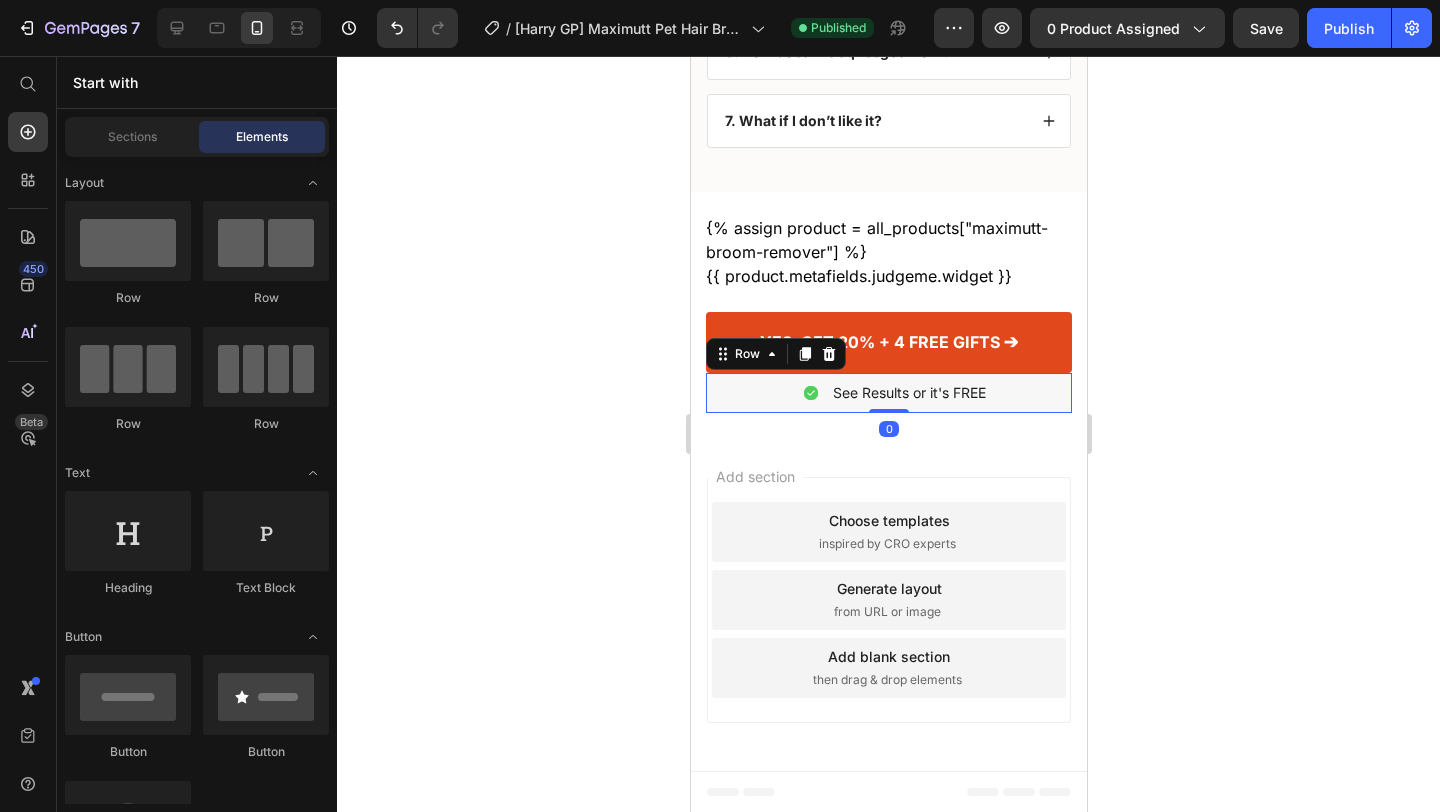 click on "Image See Results or it's FREE Text Block Row 0" at bounding box center [888, 393] 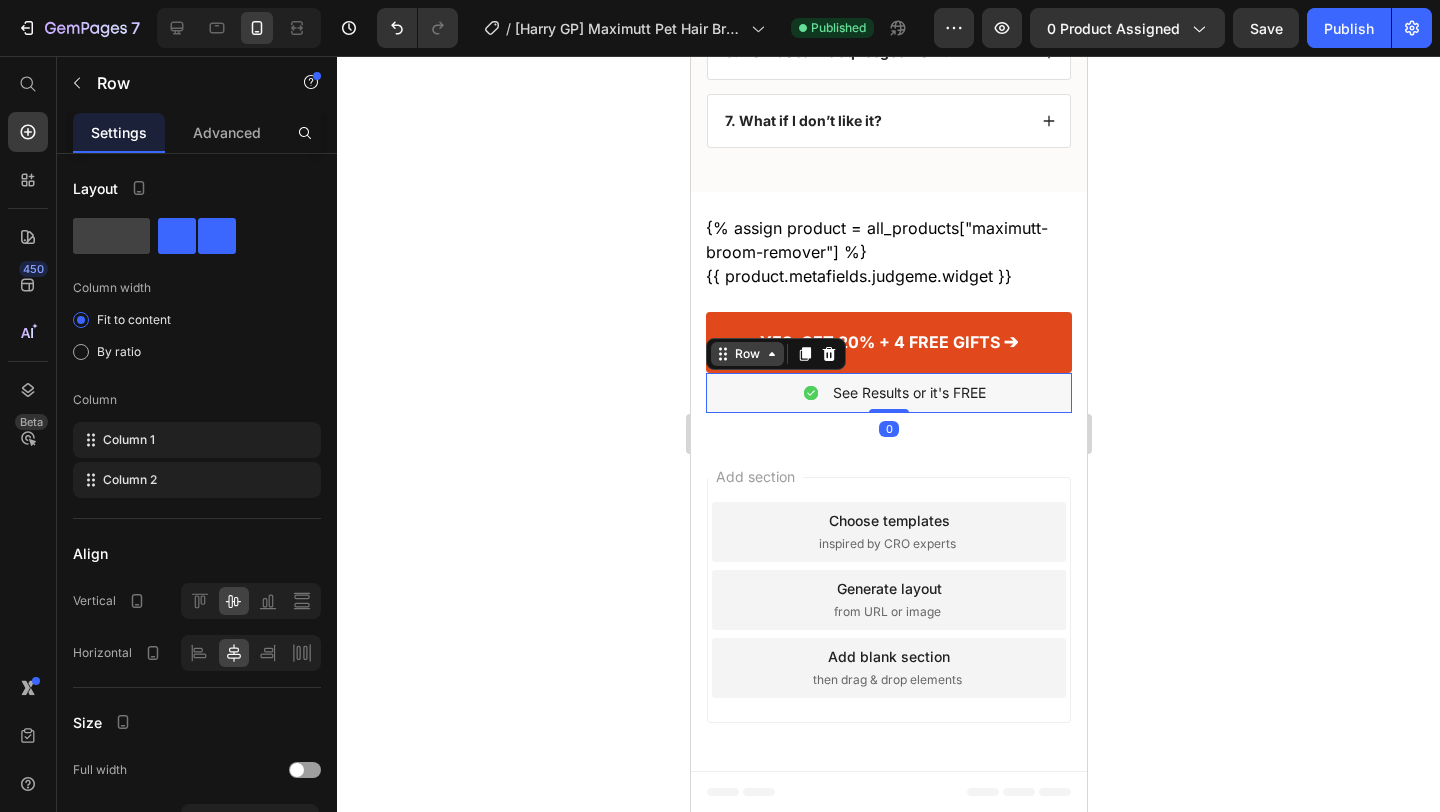 click on "Row" at bounding box center [746, 354] 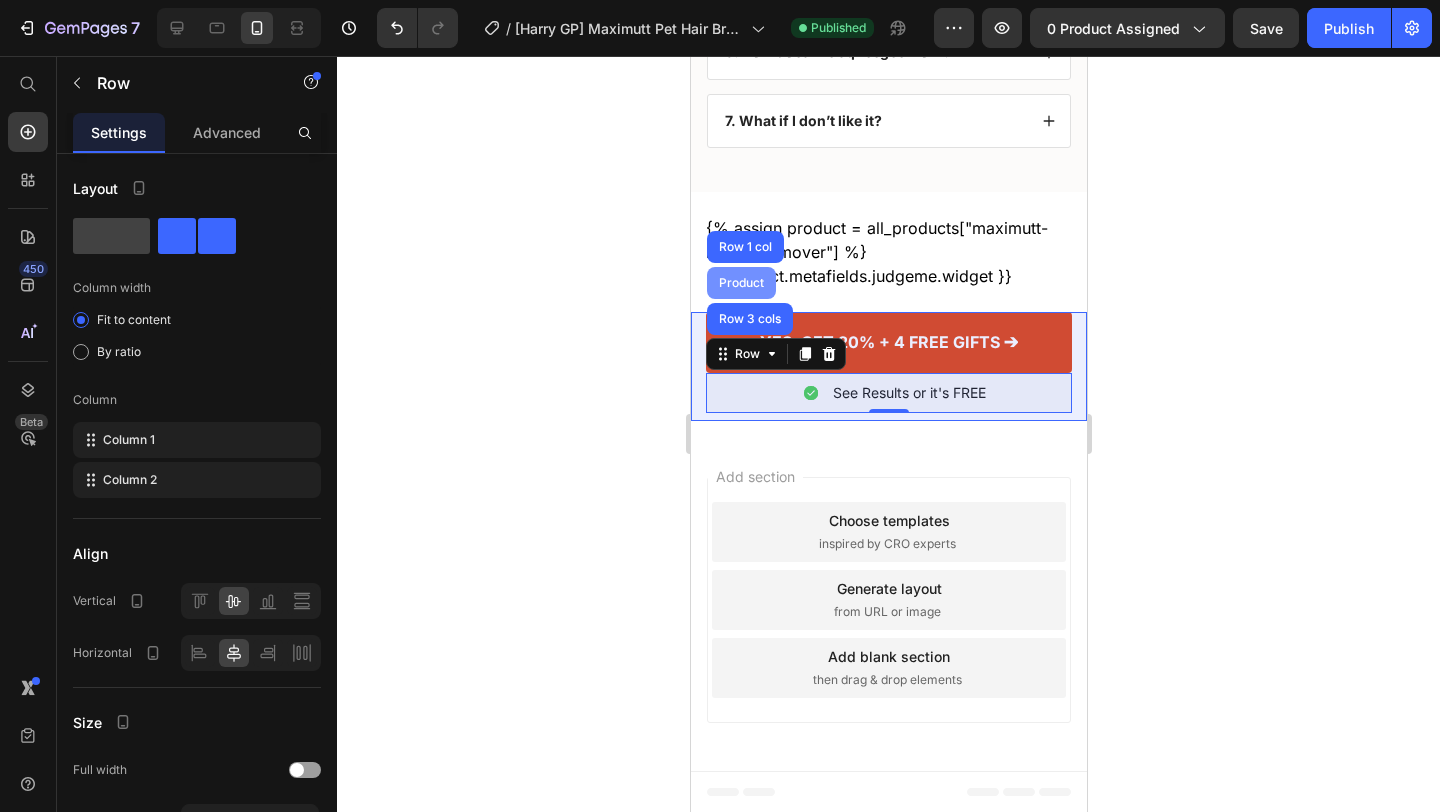 click on "Product" at bounding box center (740, 283) 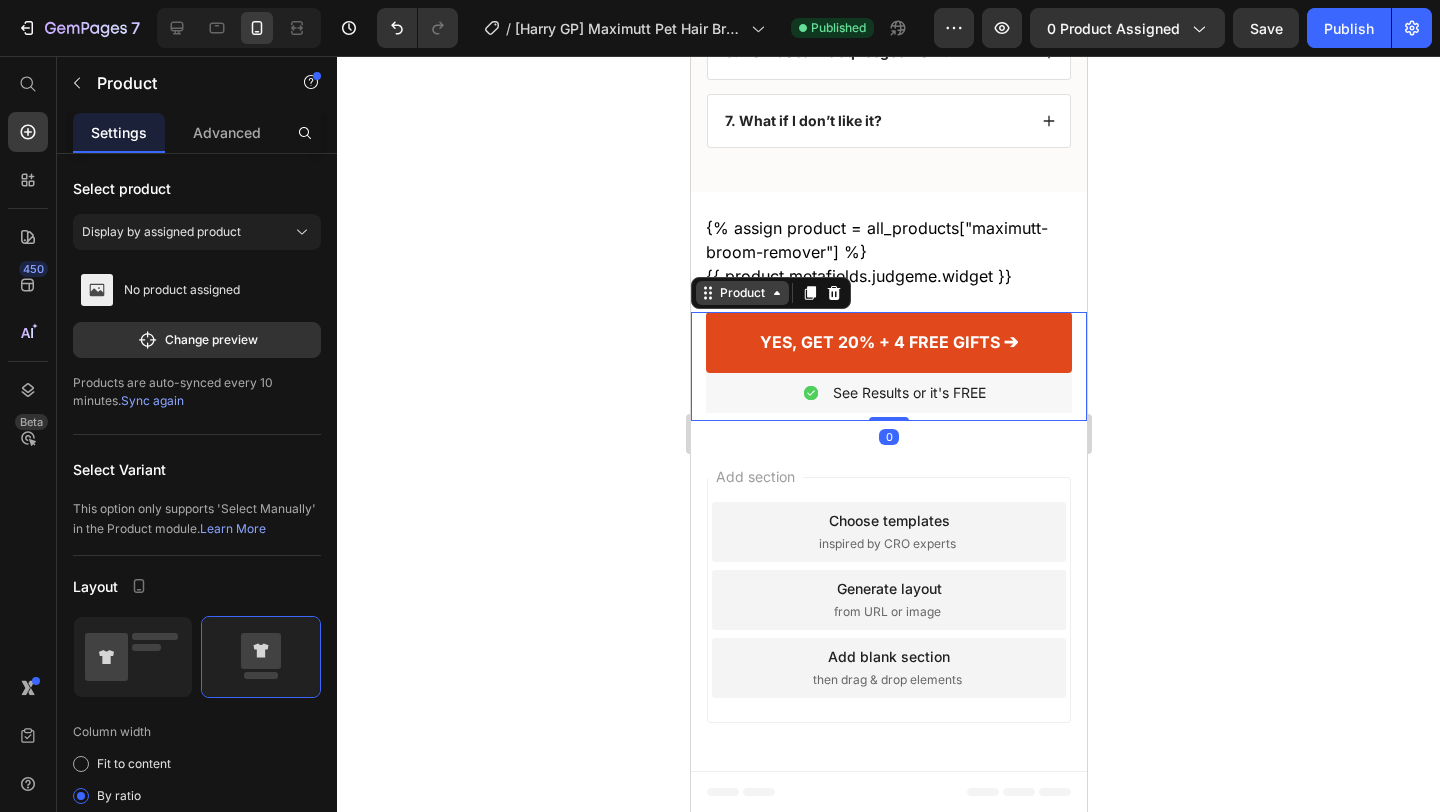click on "Product" at bounding box center [741, 293] 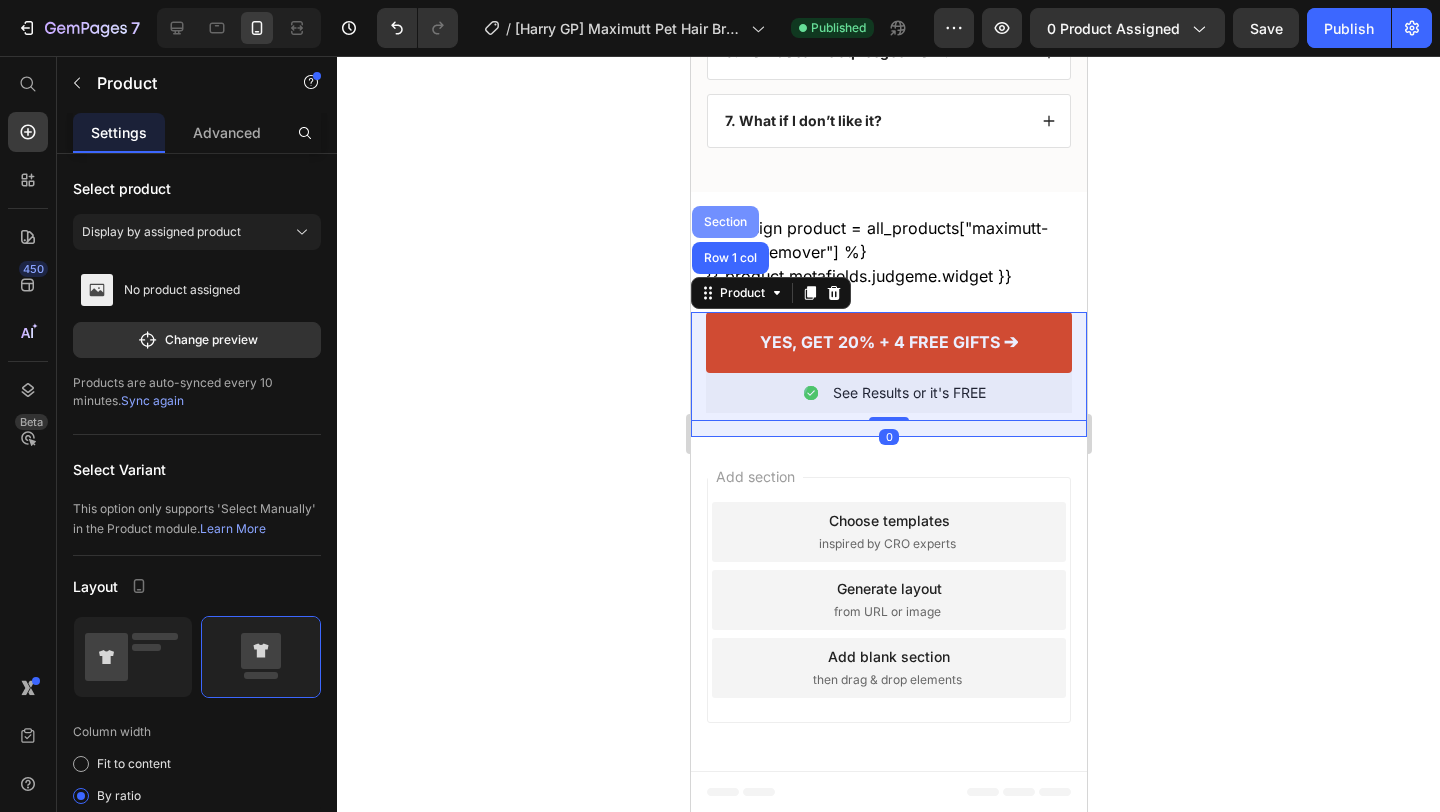 click on "Section" at bounding box center (724, 222) 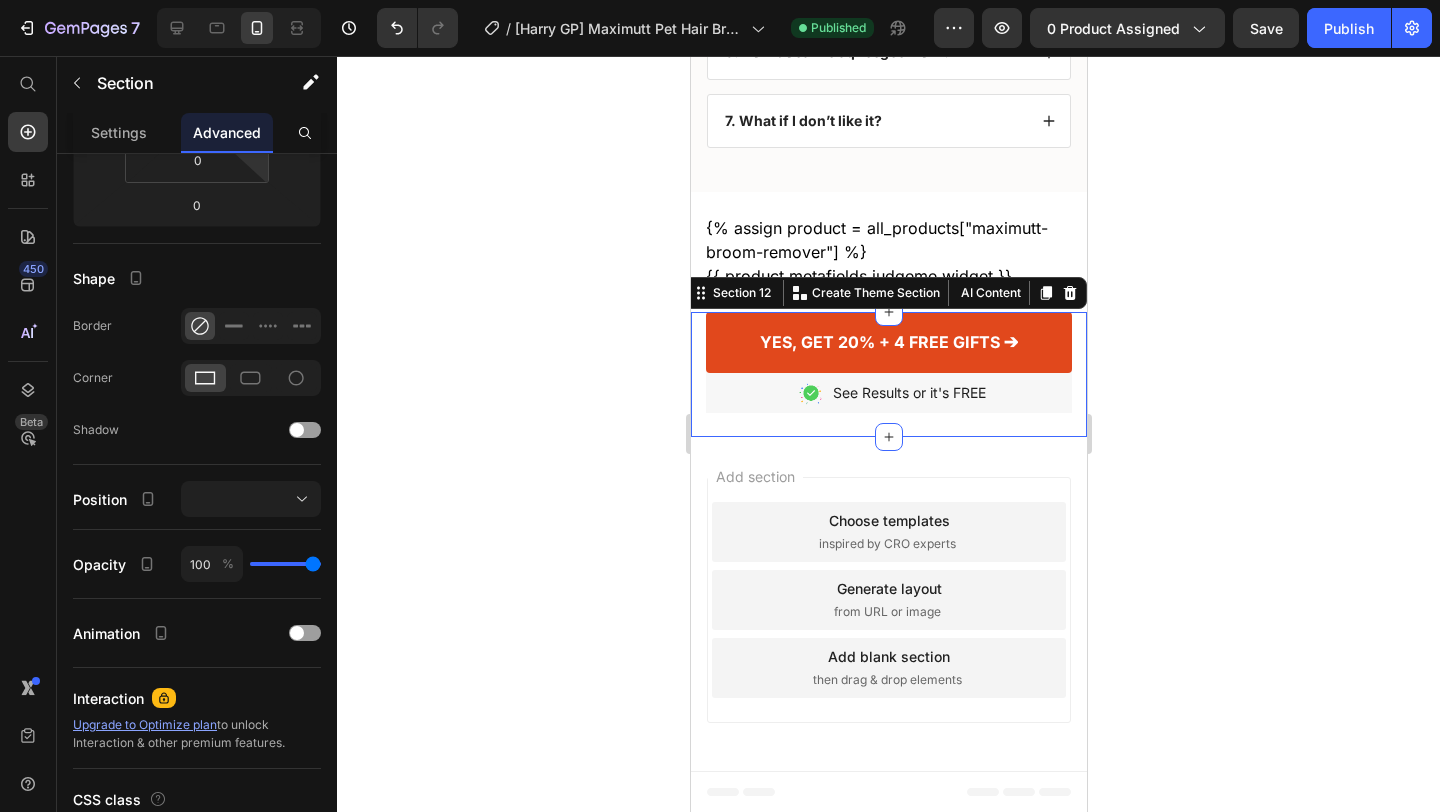 scroll, scrollTop: 554, scrollLeft: 0, axis: vertical 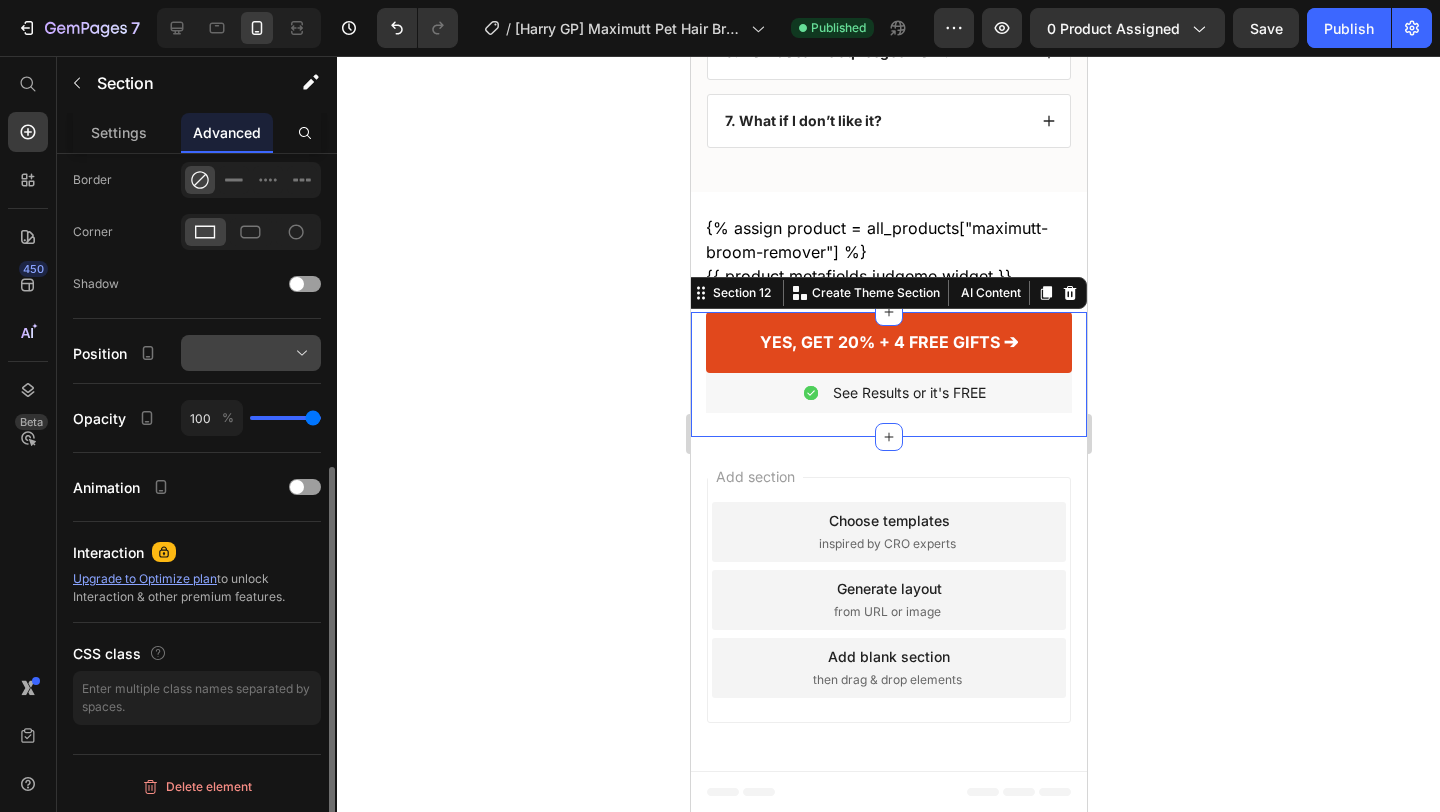 click at bounding box center (251, 353) 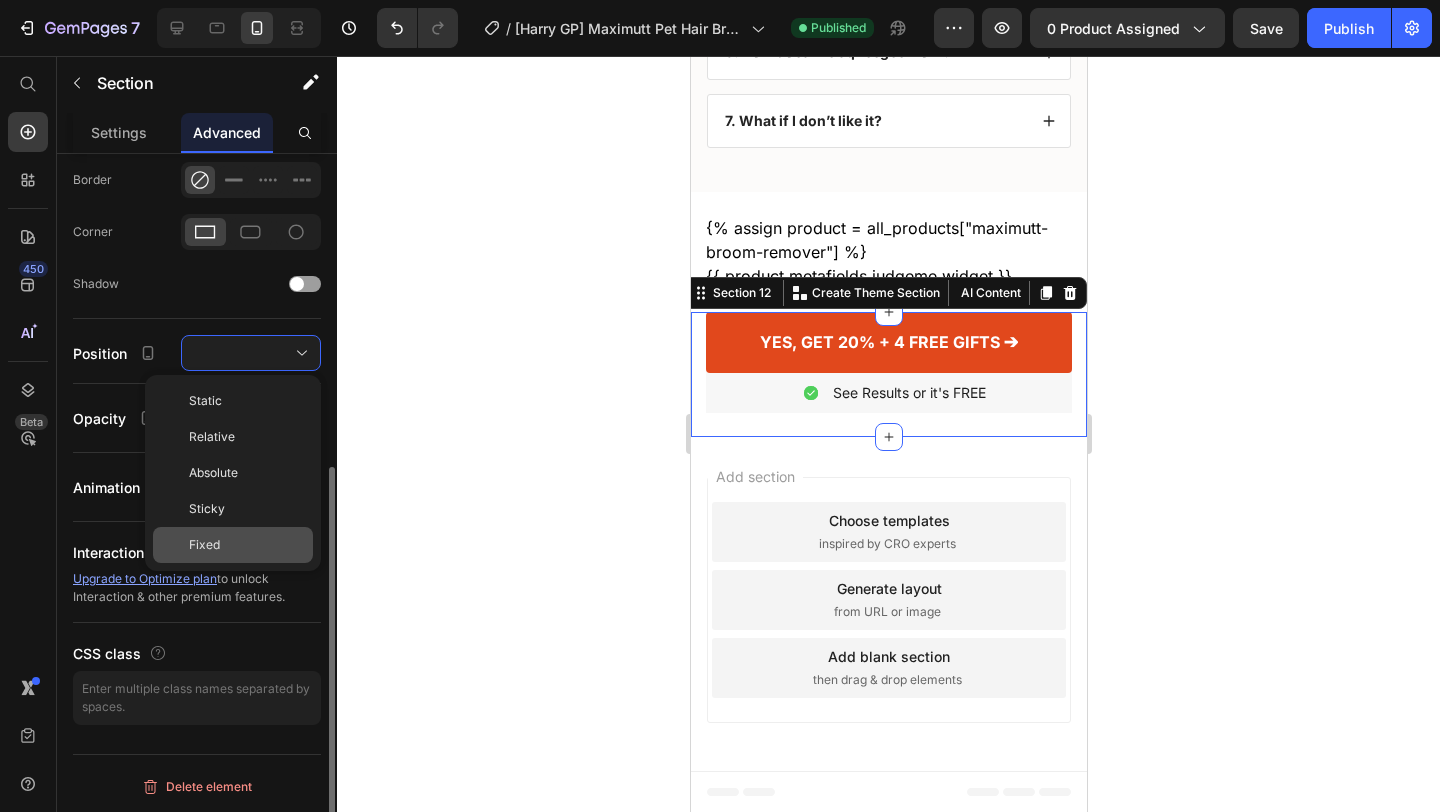 click on "Fixed" at bounding box center [204, 545] 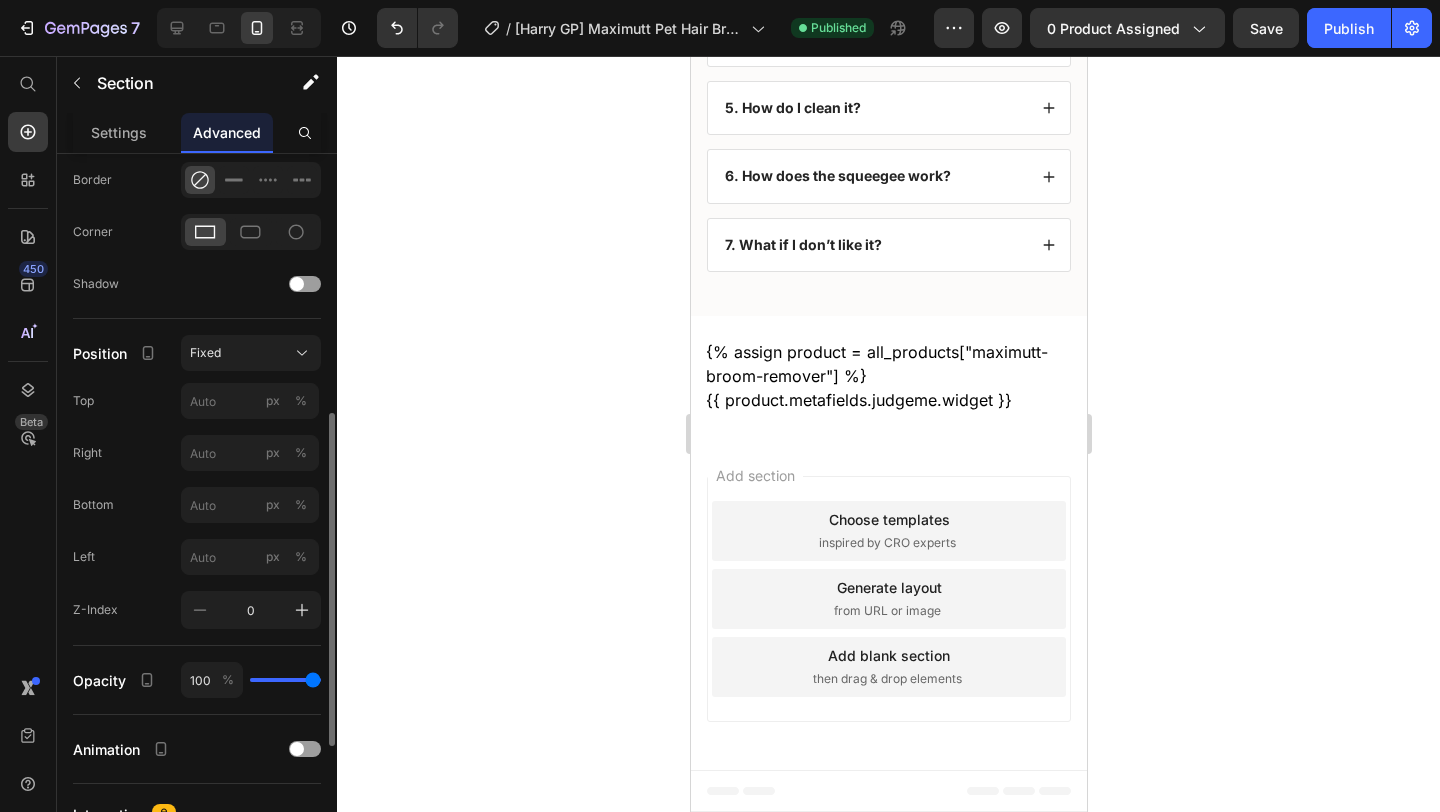 scroll, scrollTop: 5436, scrollLeft: 0, axis: vertical 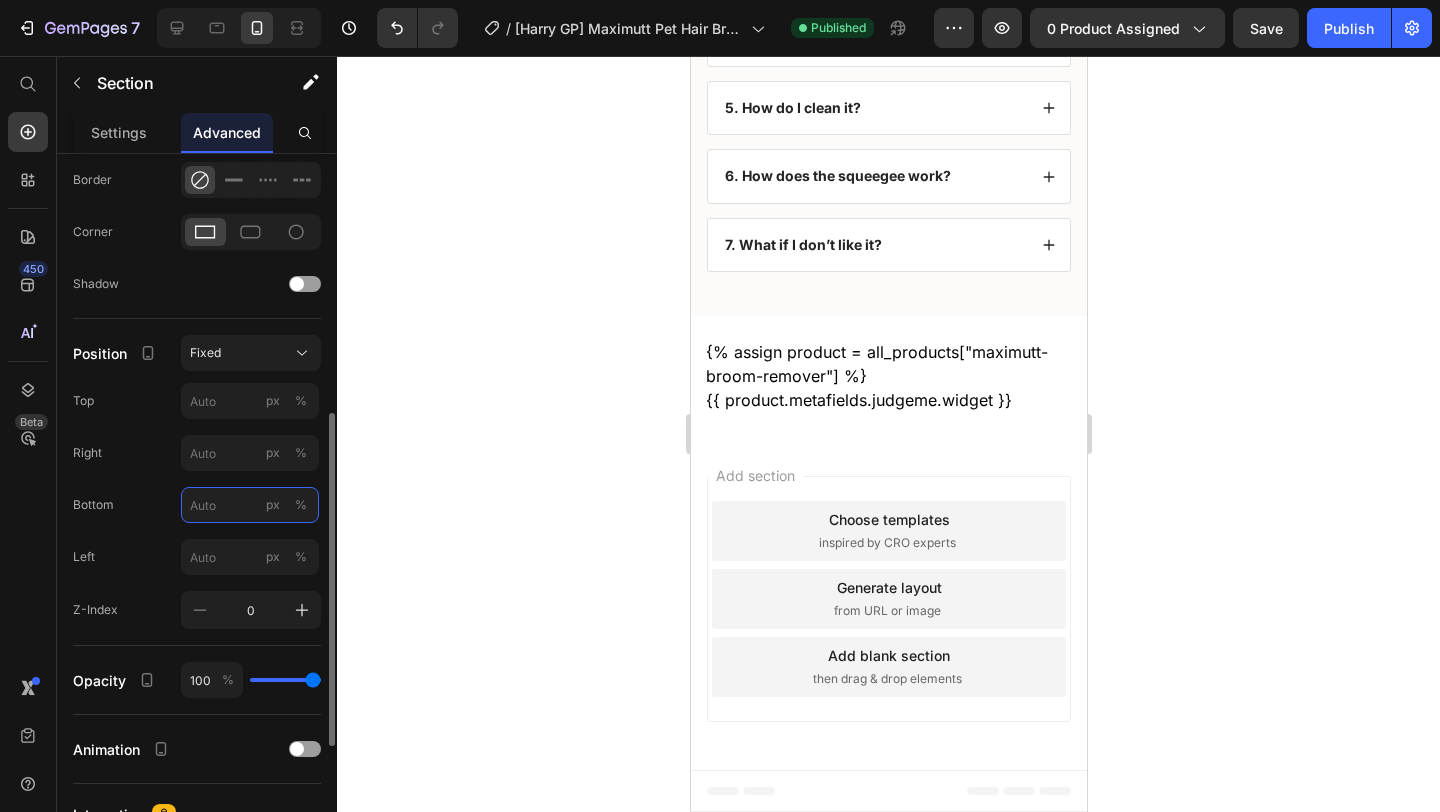 click on "px %" at bounding box center (250, 505) 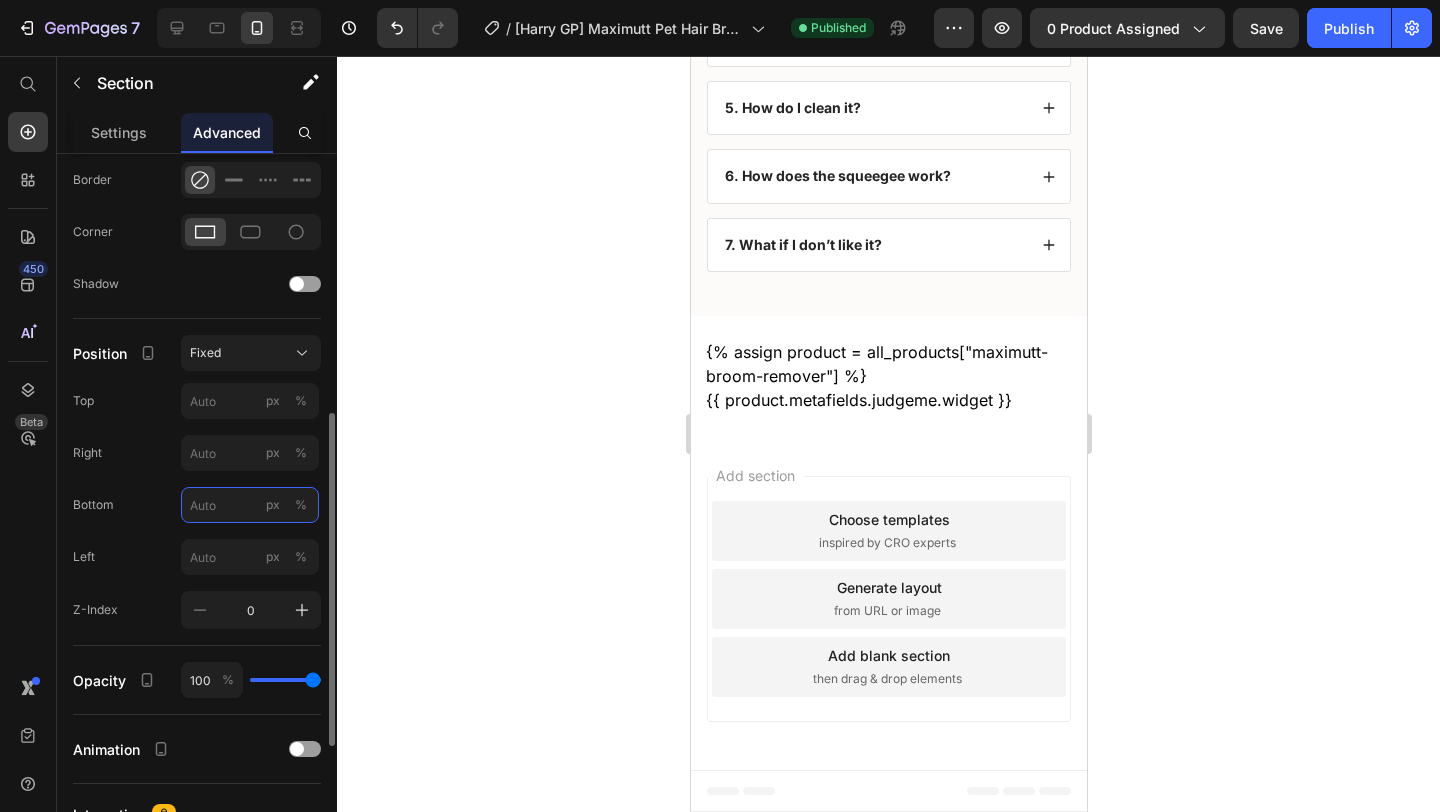 type on "0" 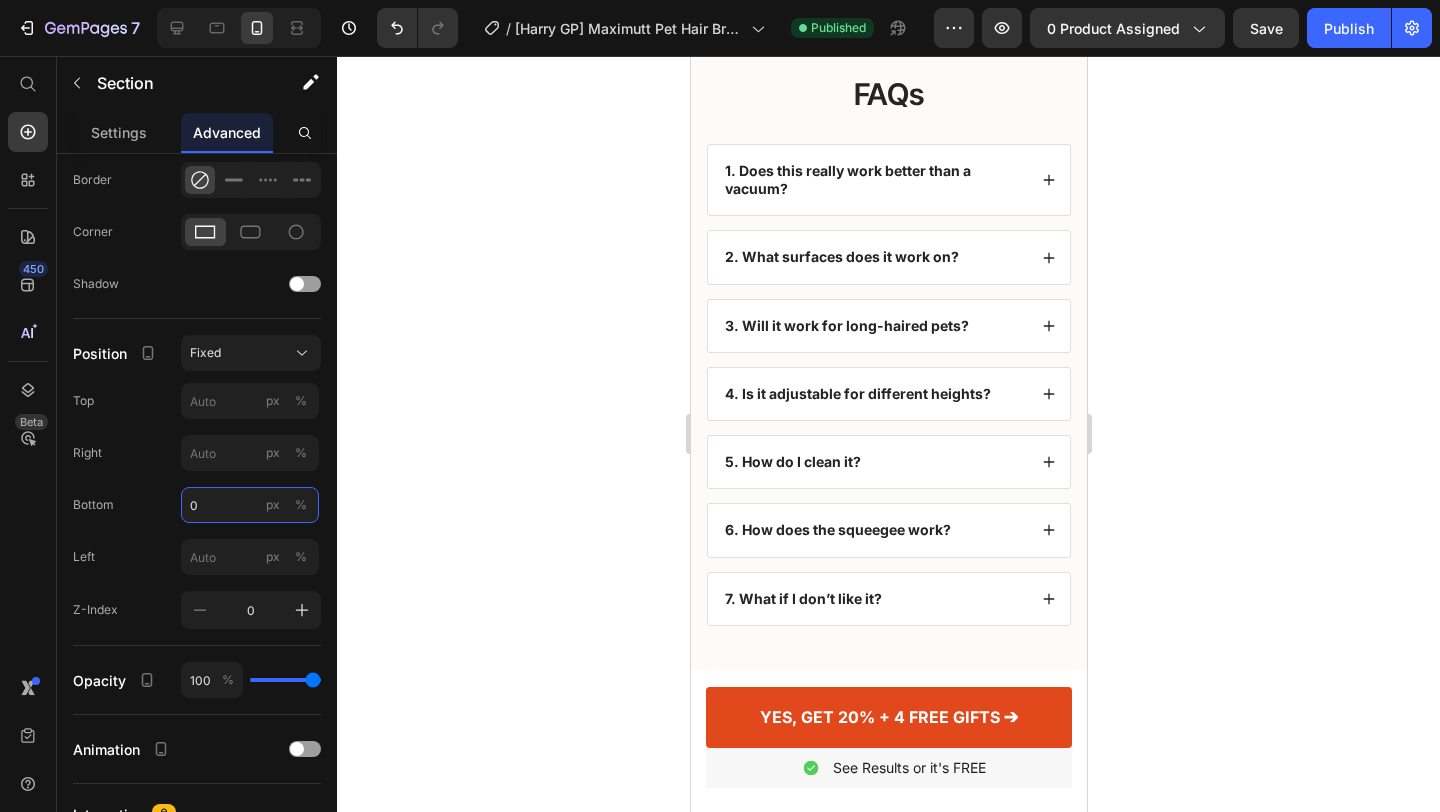 scroll, scrollTop: 5010, scrollLeft: 0, axis: vertical 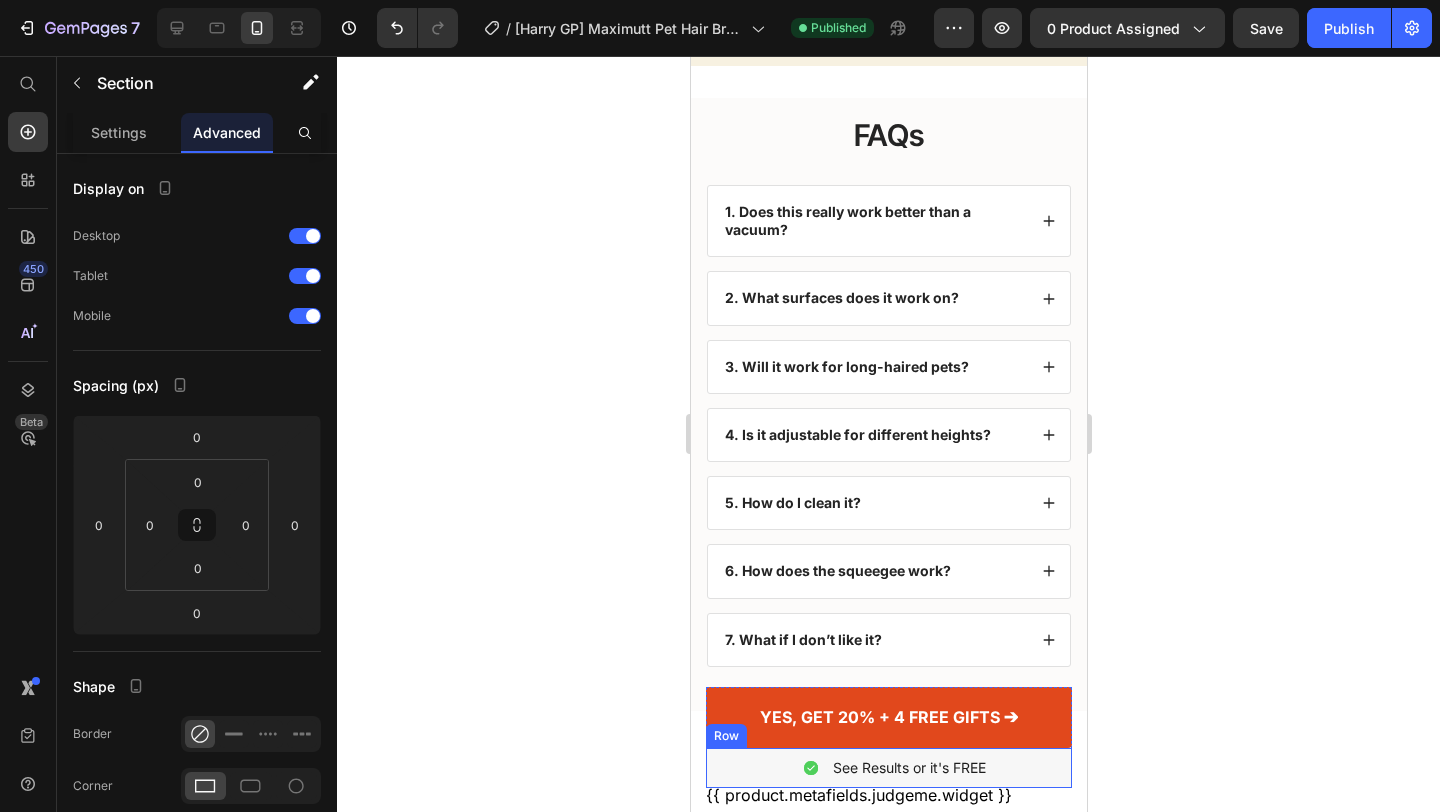 click on "Image See Results or it's FREE Text Block Row" at bounding box center [888, 768] 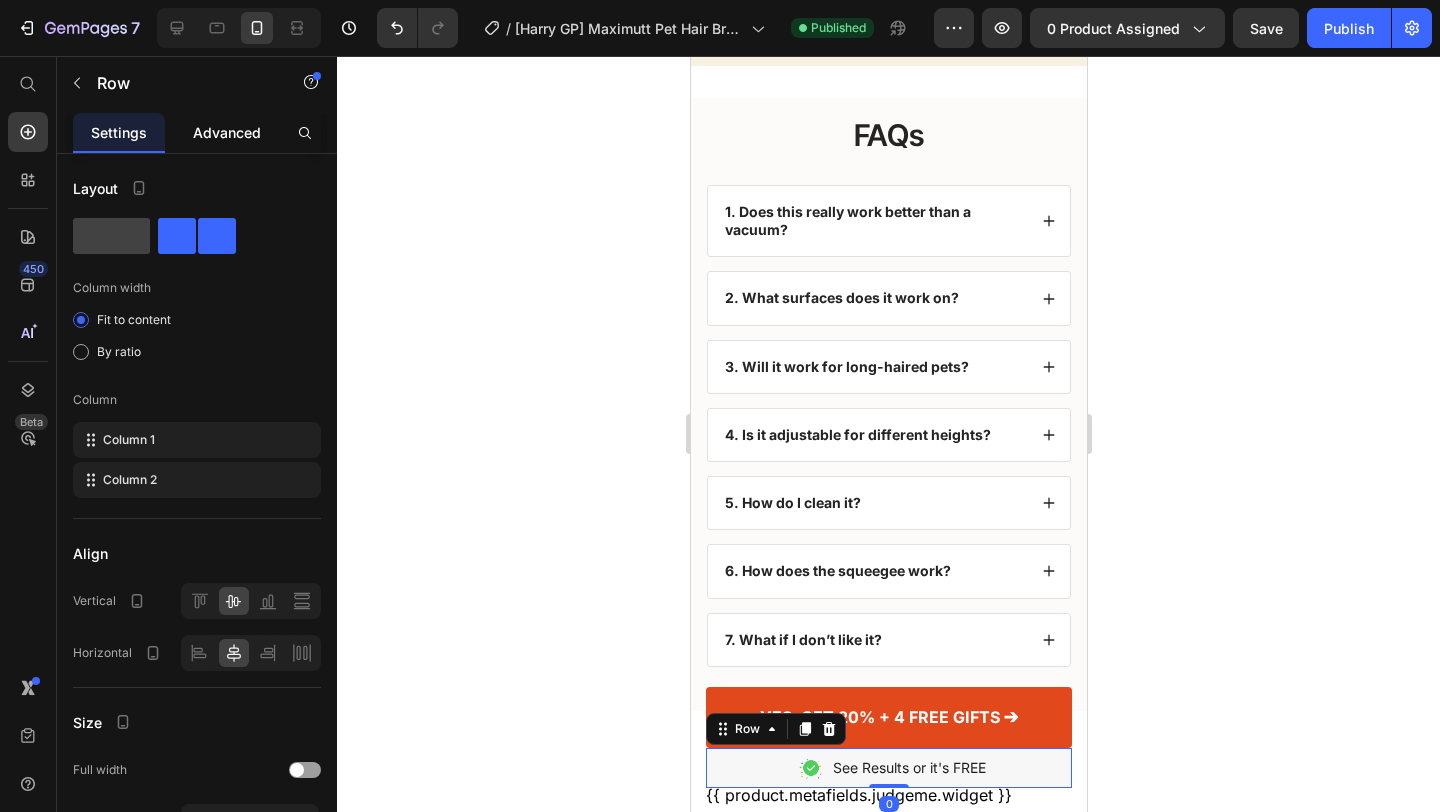 click on "Advanced" 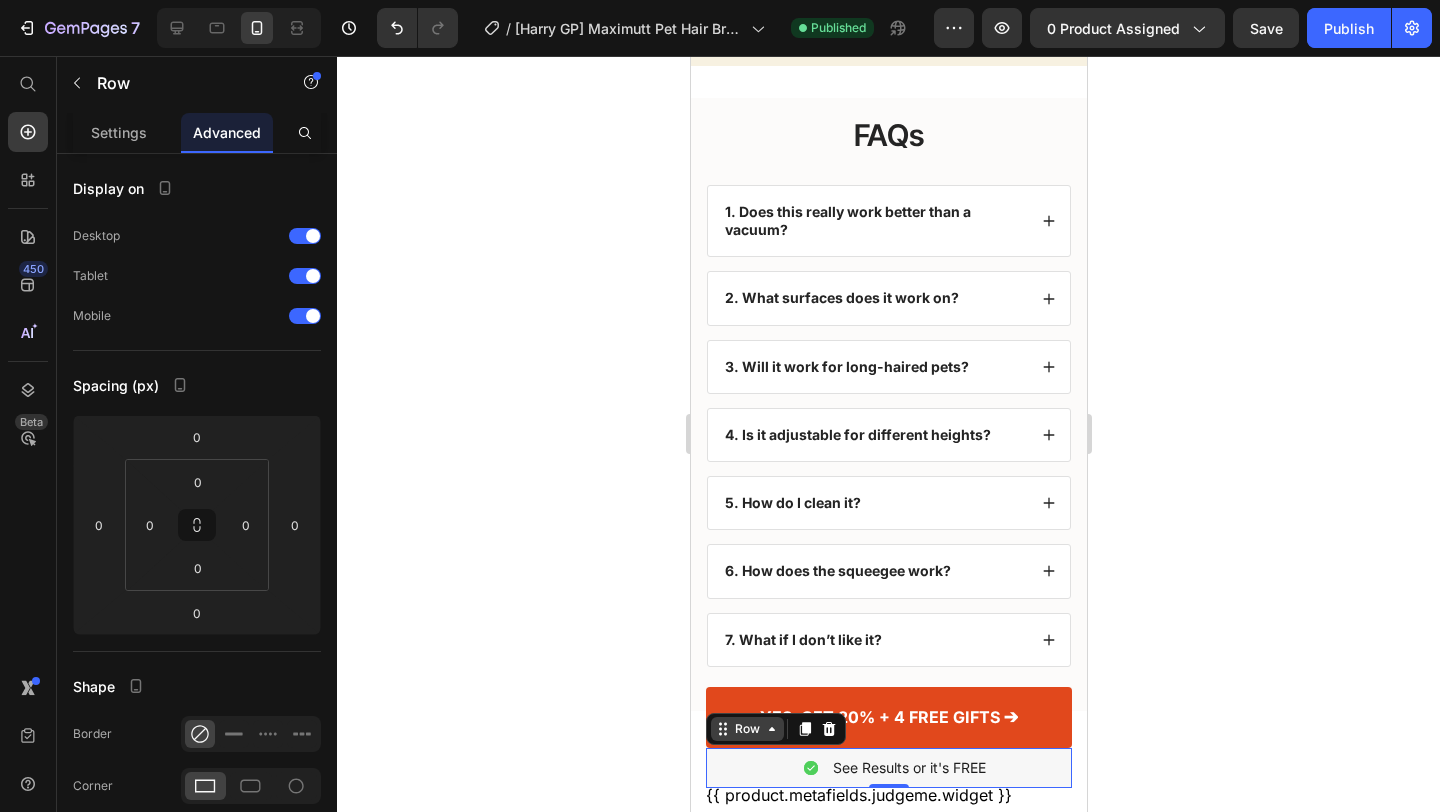 click on "Row" at bounding box center [746, 729] 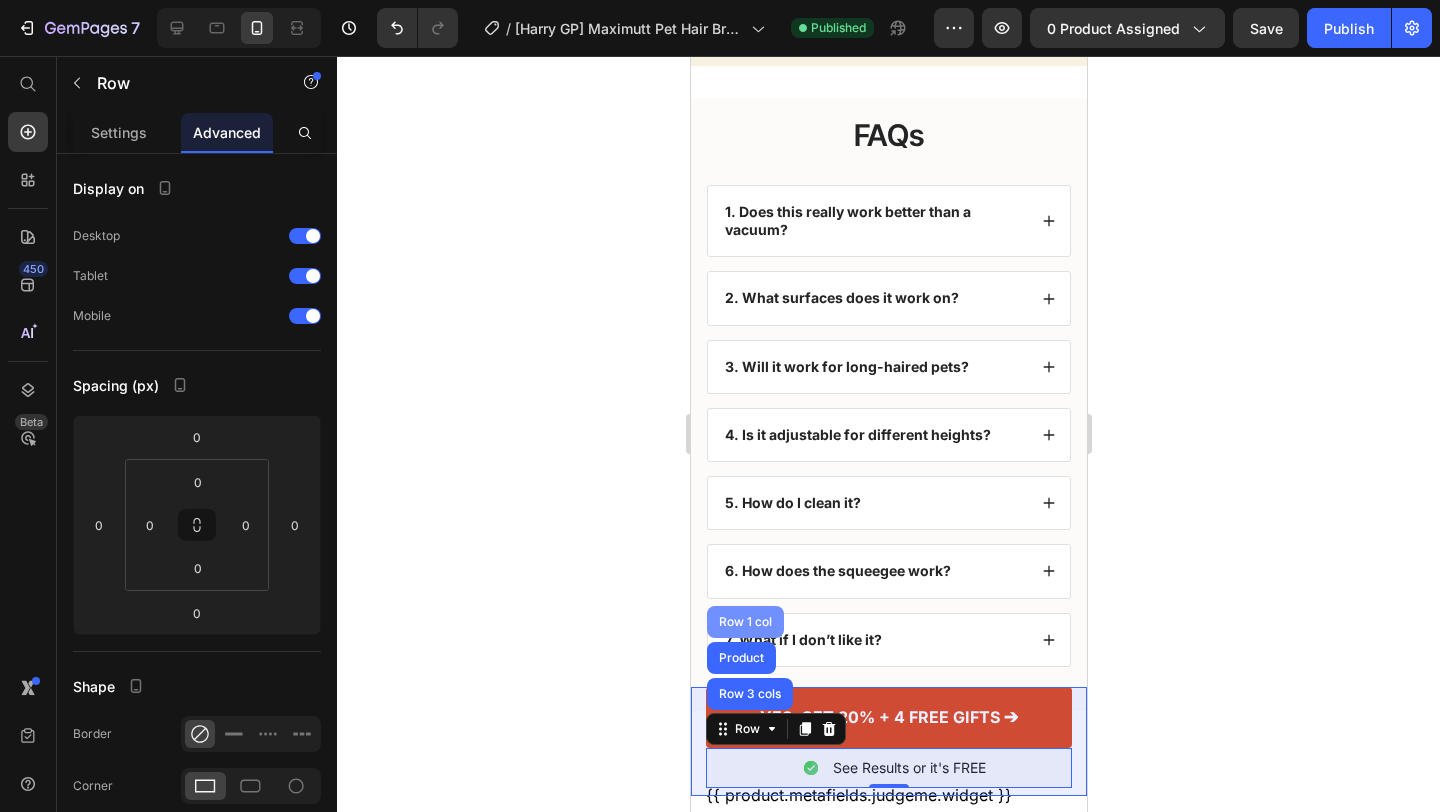 click on "Row 1 col" at bounding box center [744, 622] 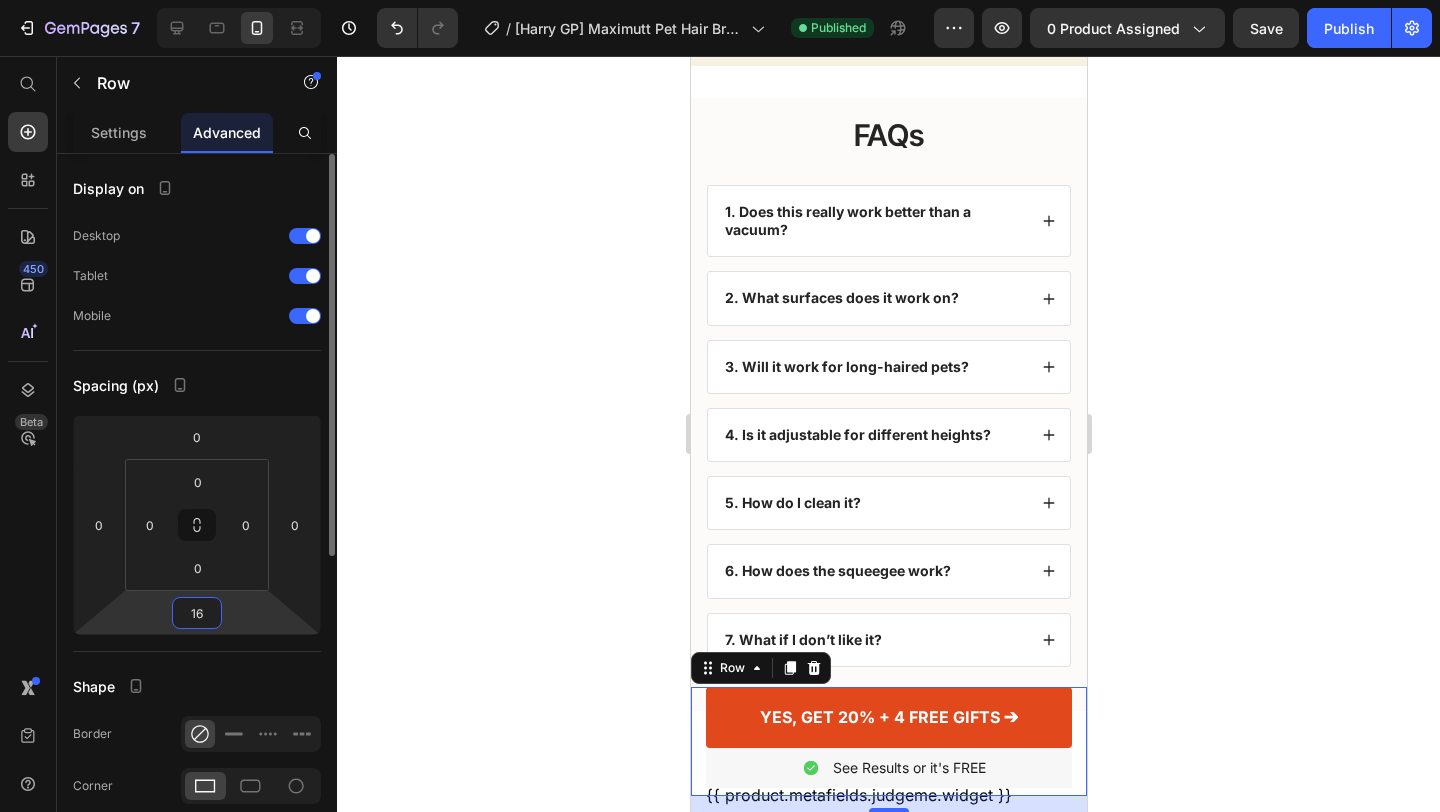 click on "16" at bounding box center (197, 613) 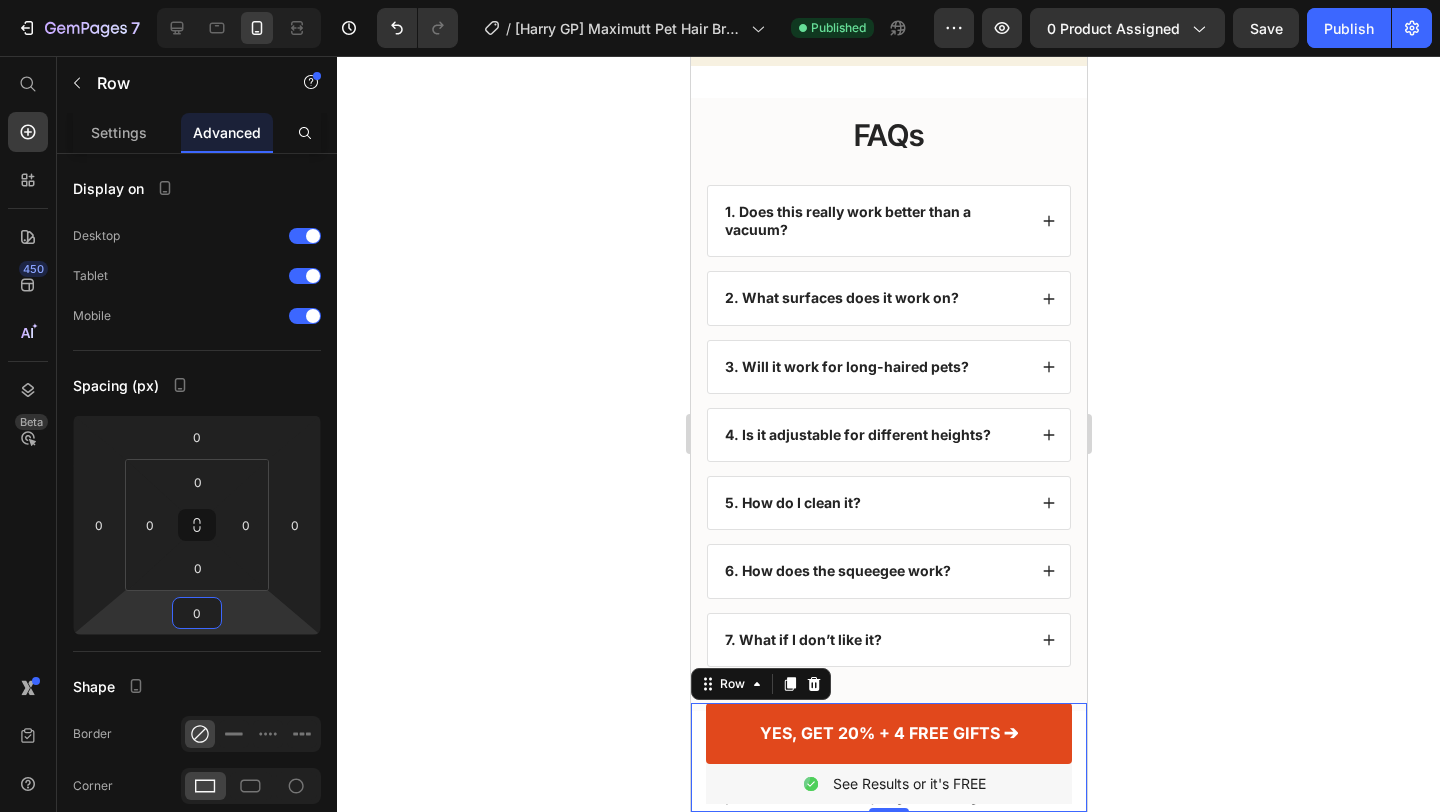 type on "0" 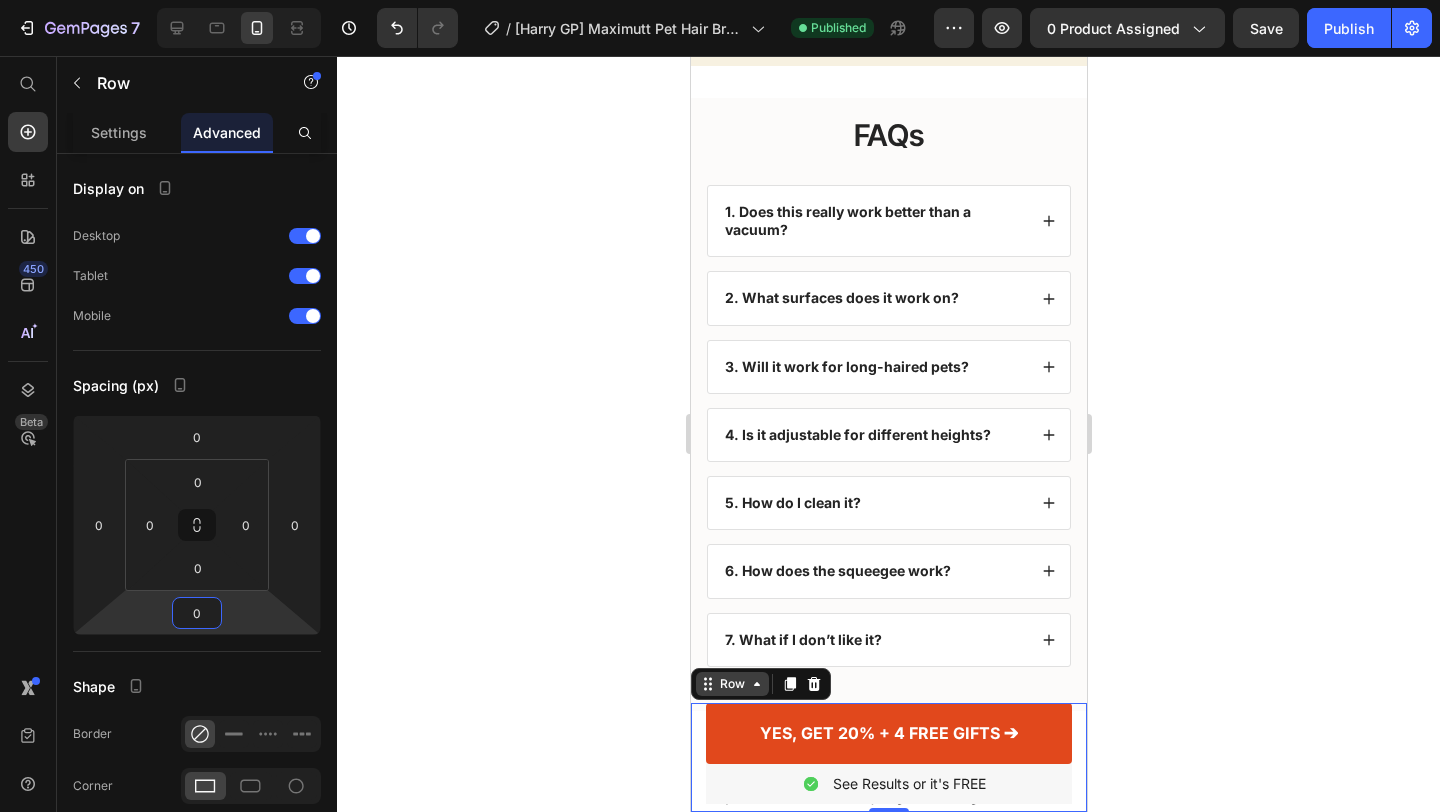 click on "Row" at bounding box center [731, 684] 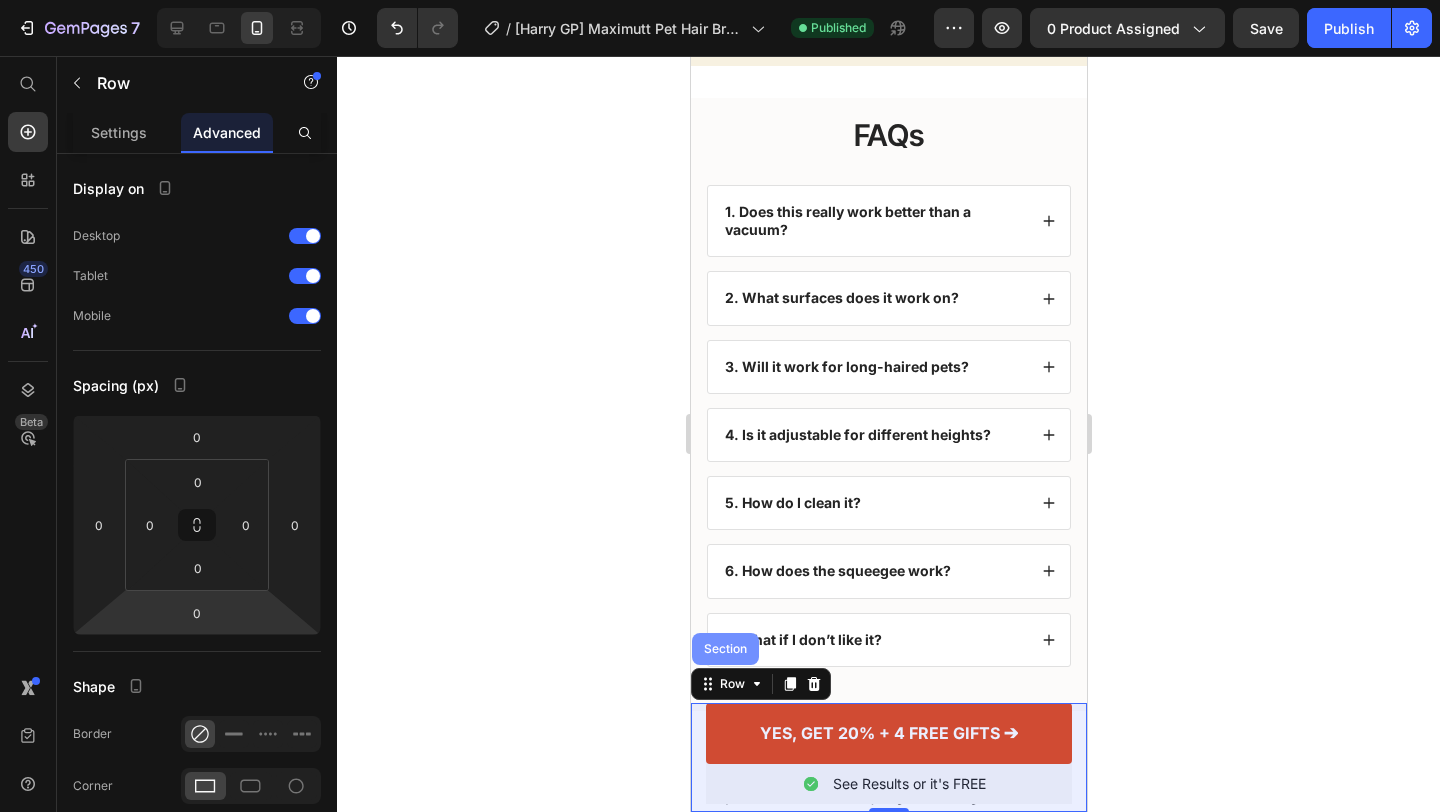 click on "Section" at bounding box center [724, 649] 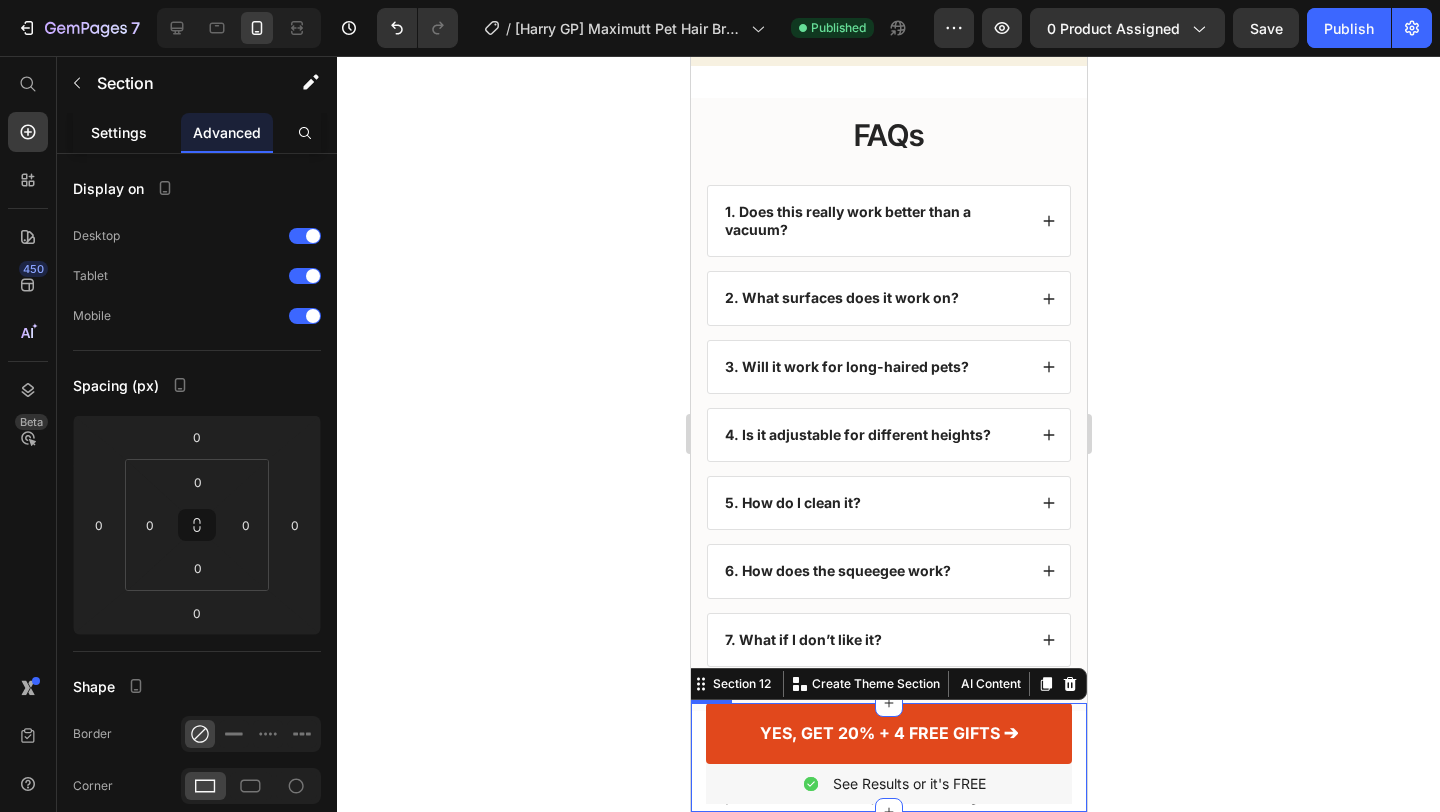 click on "Settings" 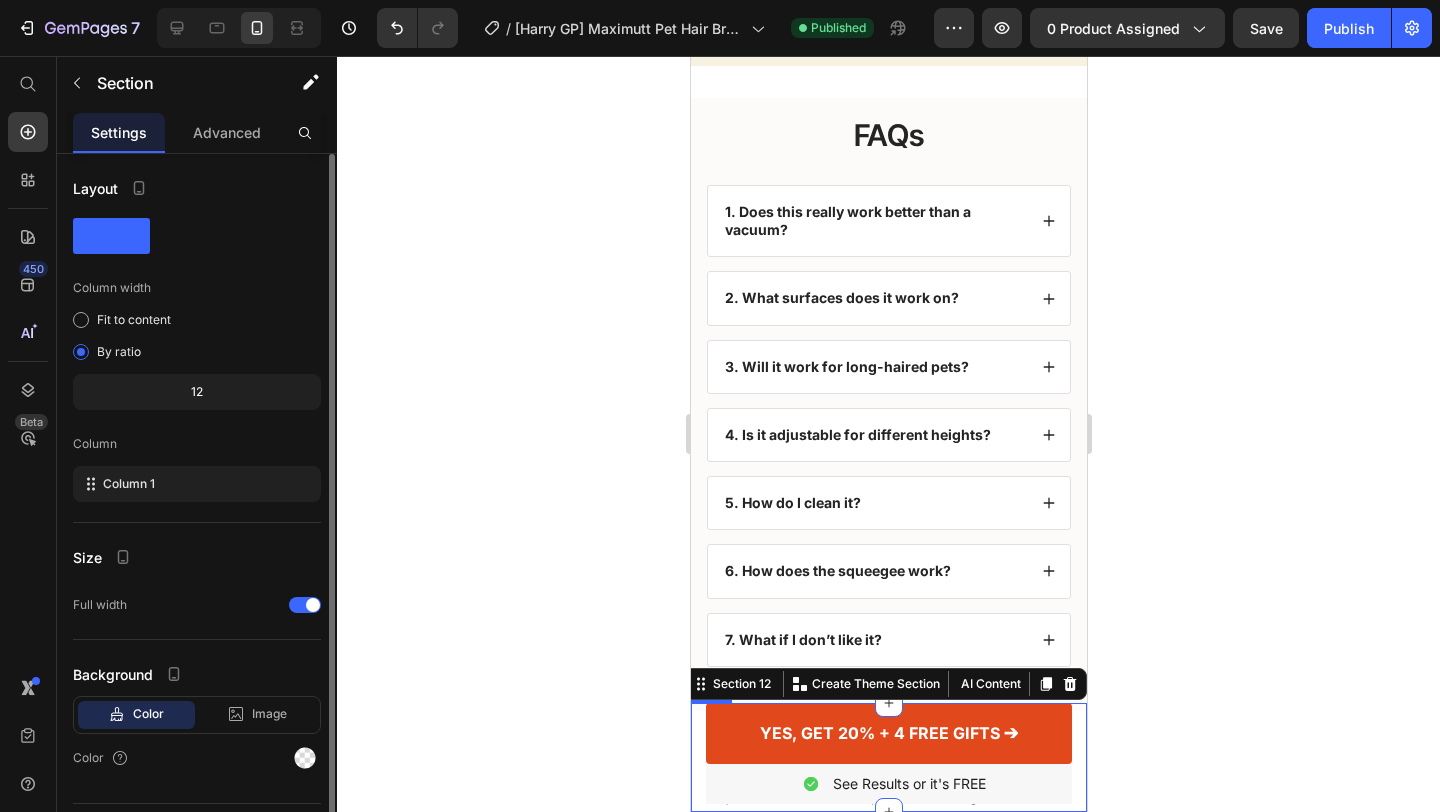 scroll, scrollTop: 49, scrollLeft: 0, axis: vertical 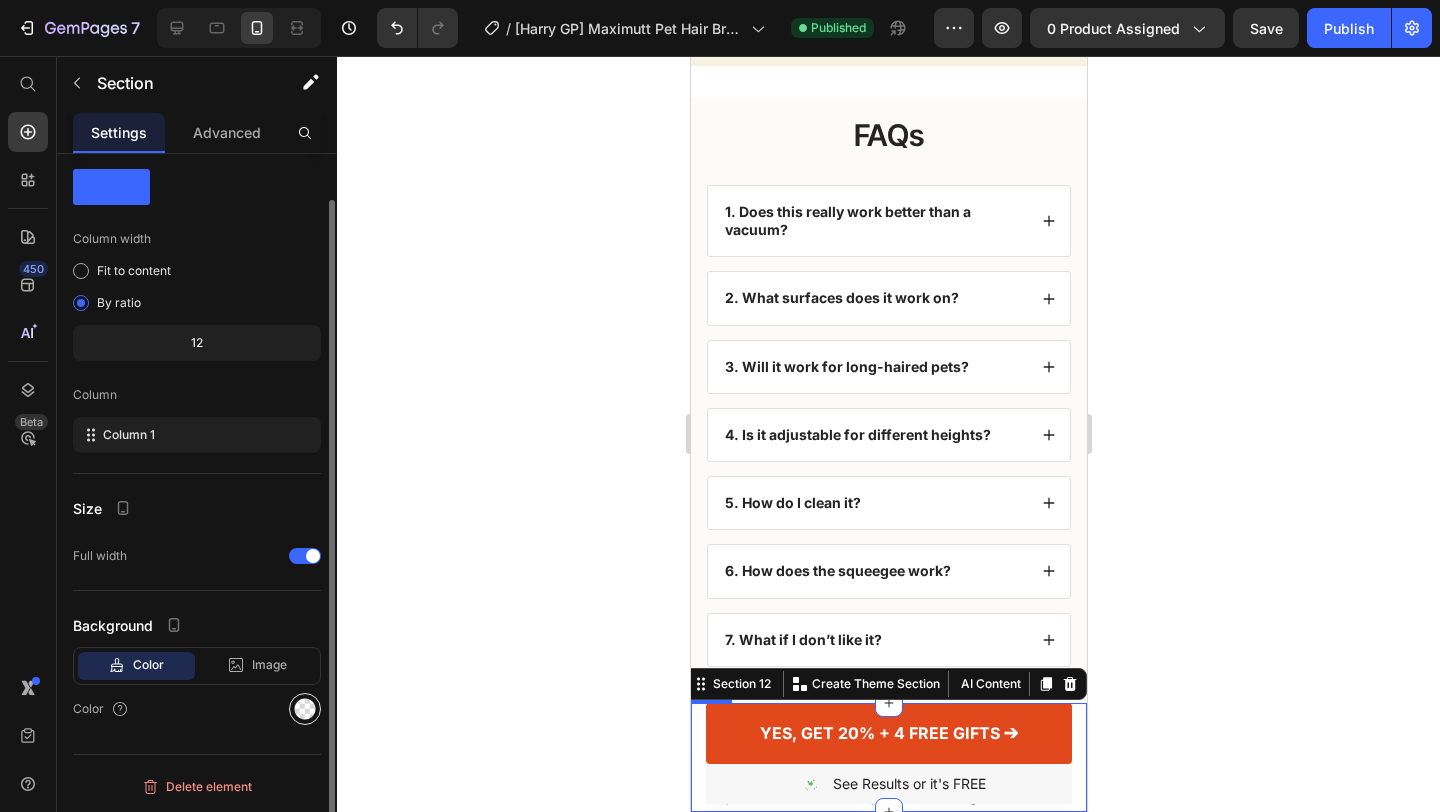 click at bounding box center [305, 709] 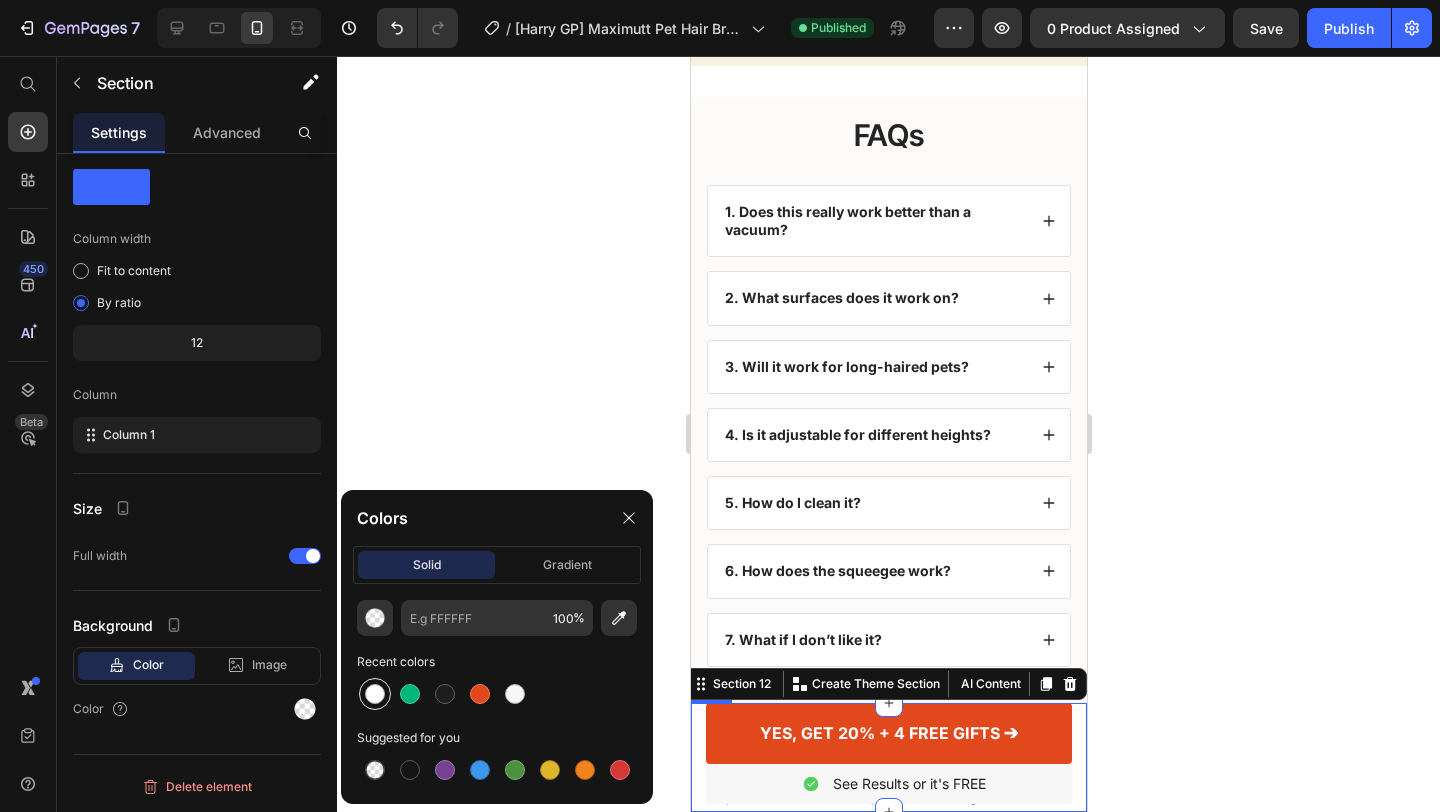 click at bounding box center (375, 694) 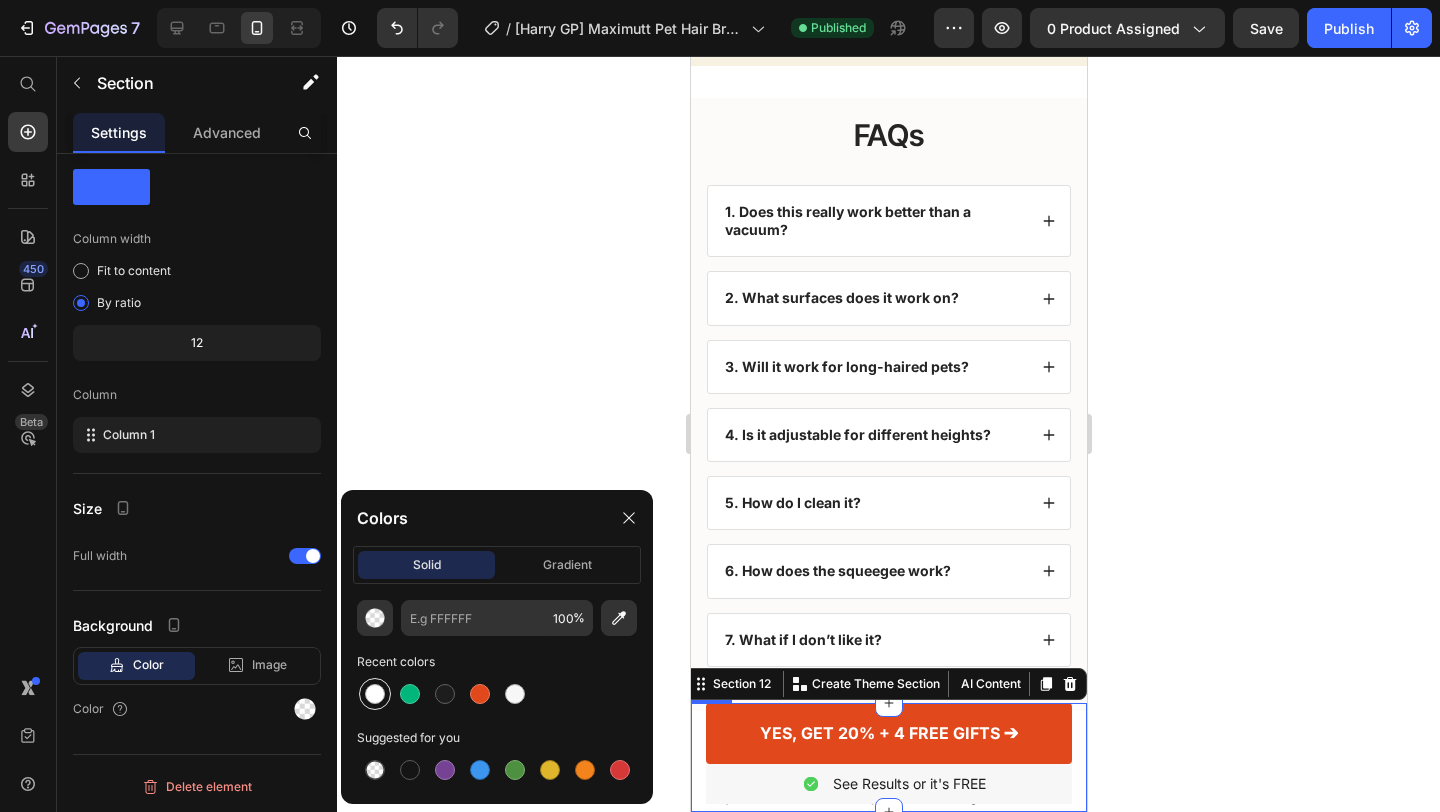type on "FFFFFF" 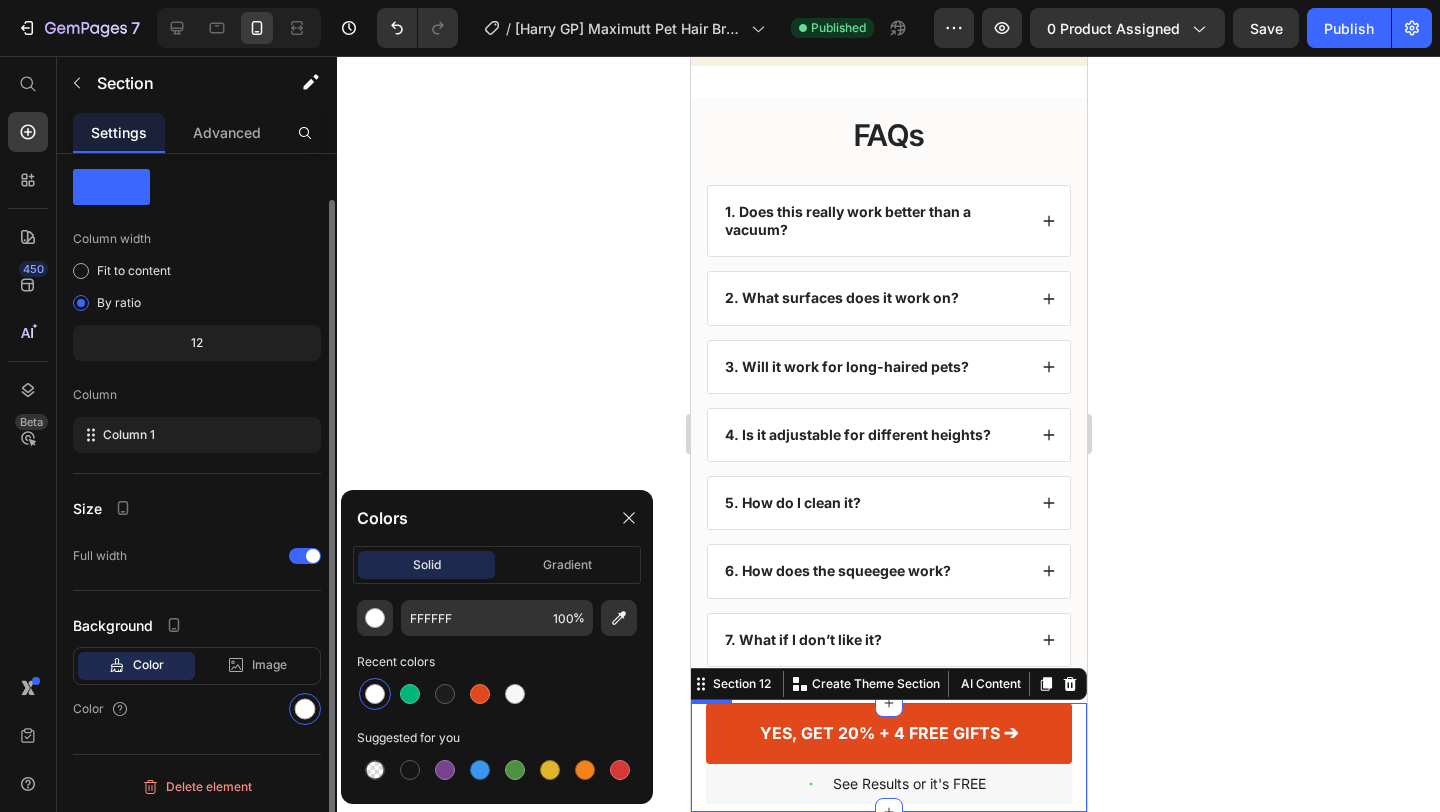 click on "Size Full width" 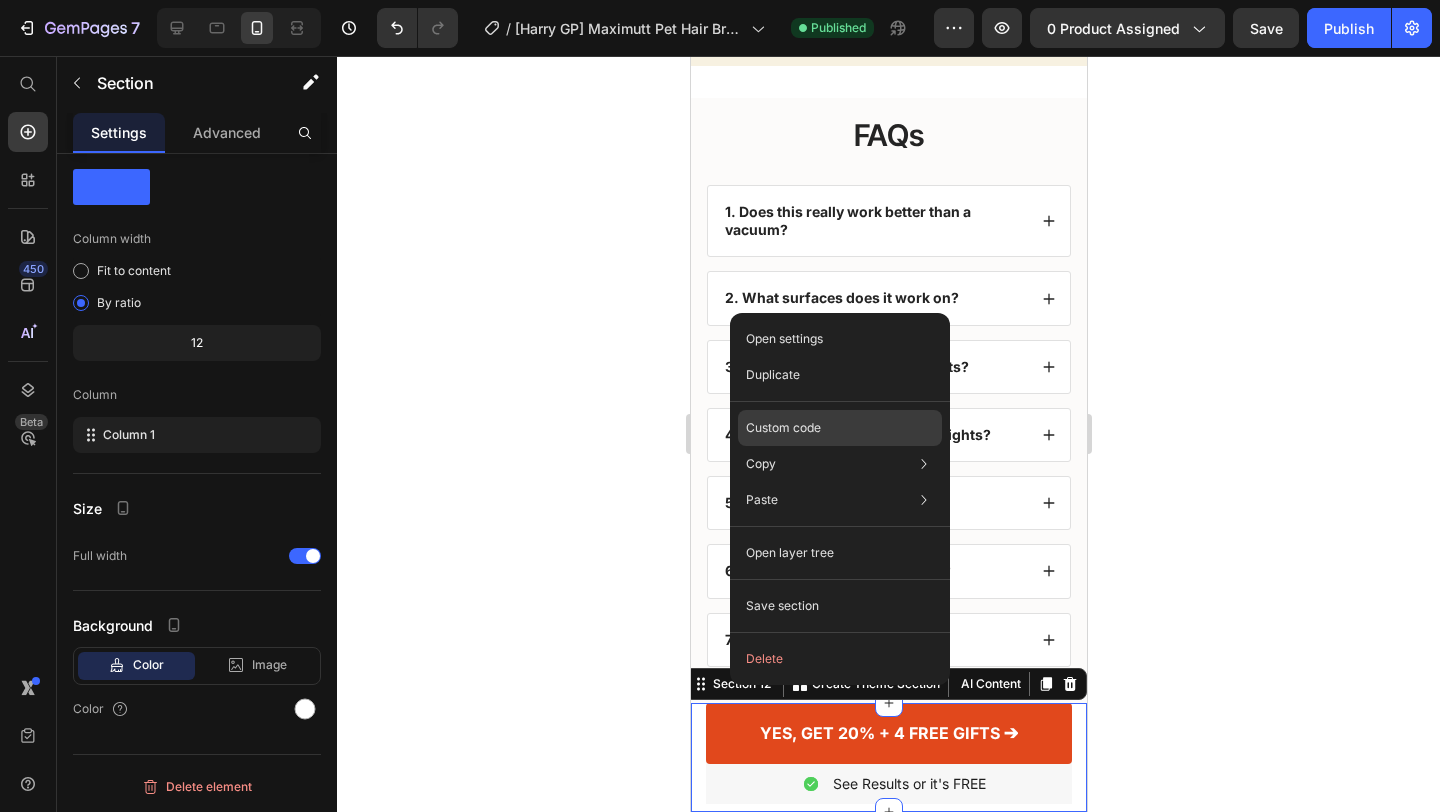 click on "Custom code" 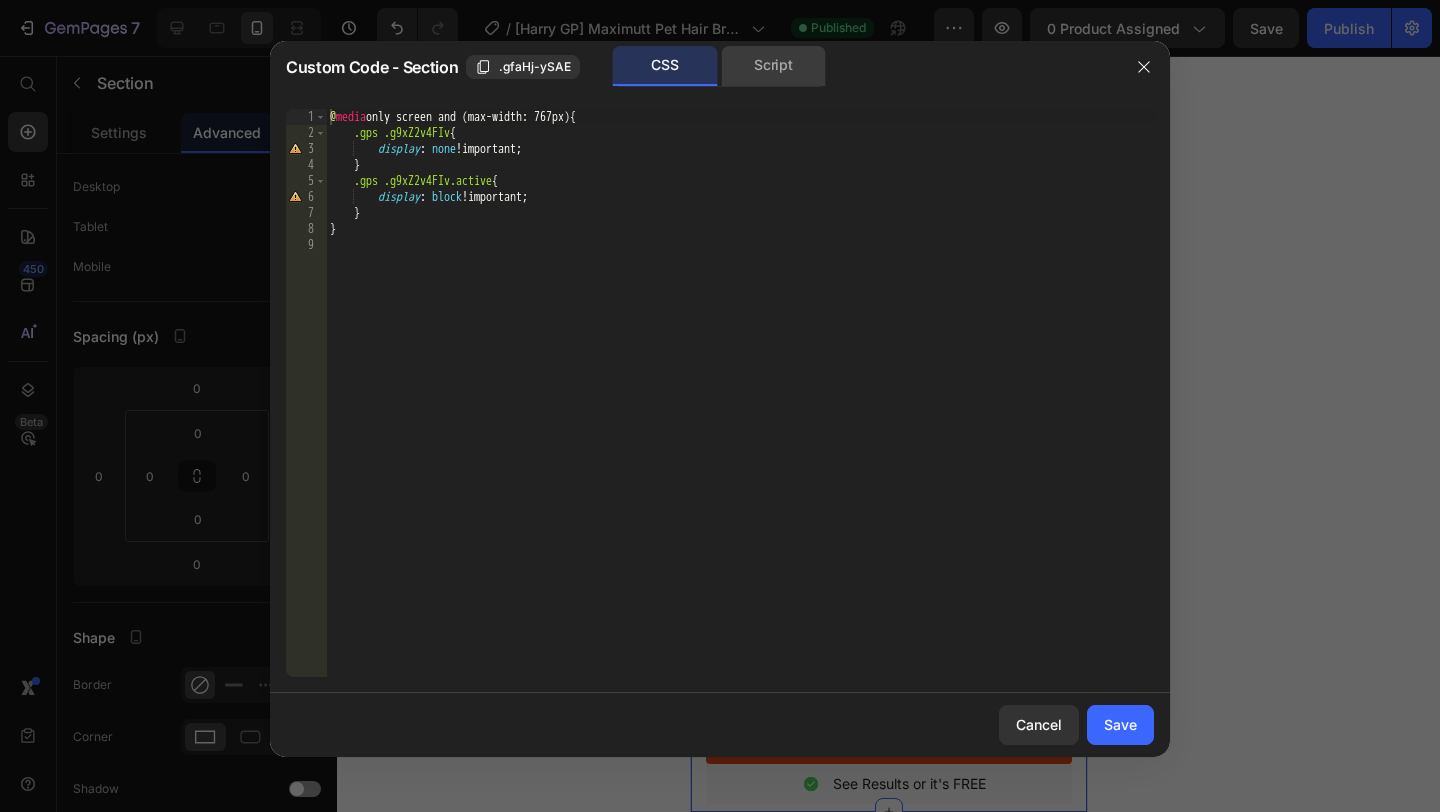 click on "Script" 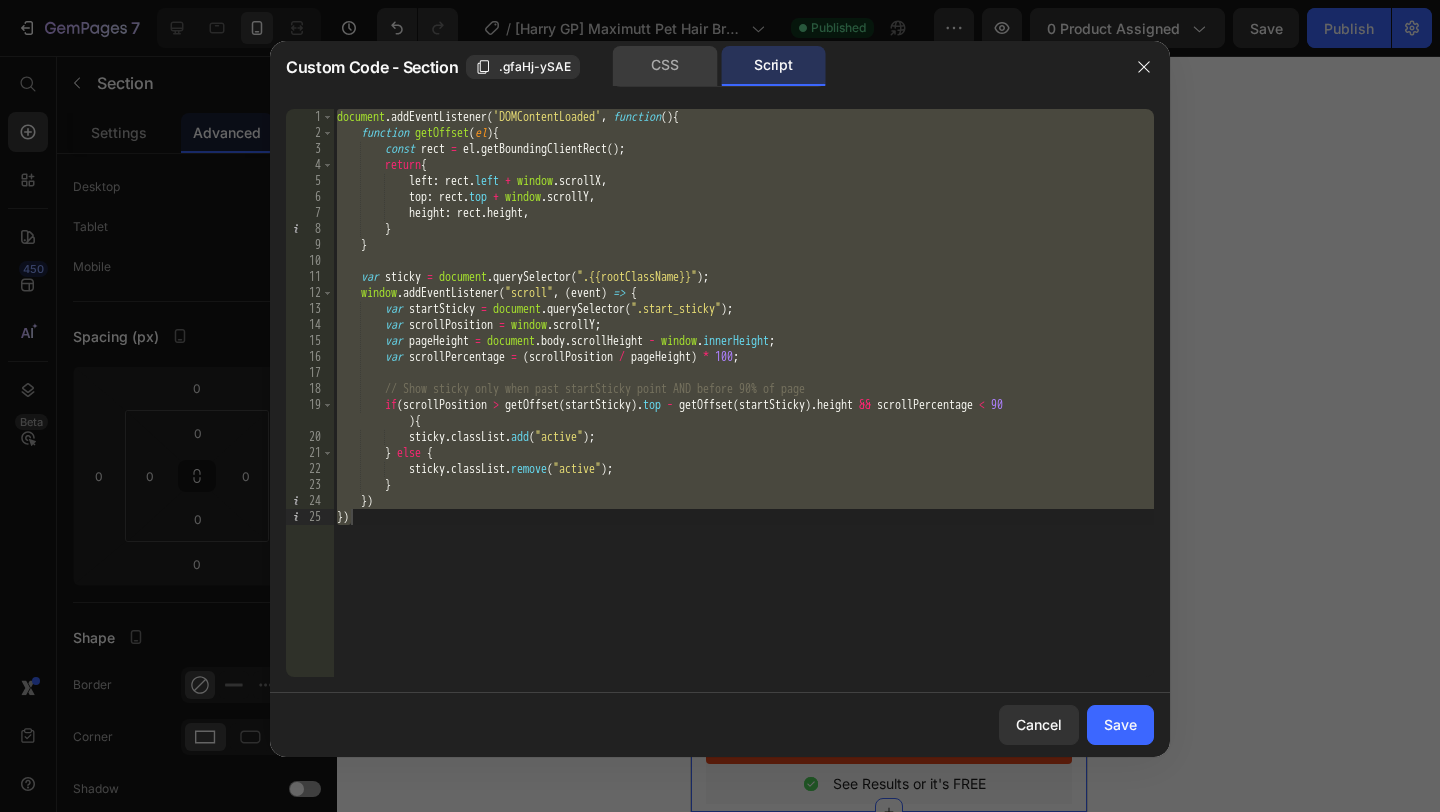 click on "CSS" 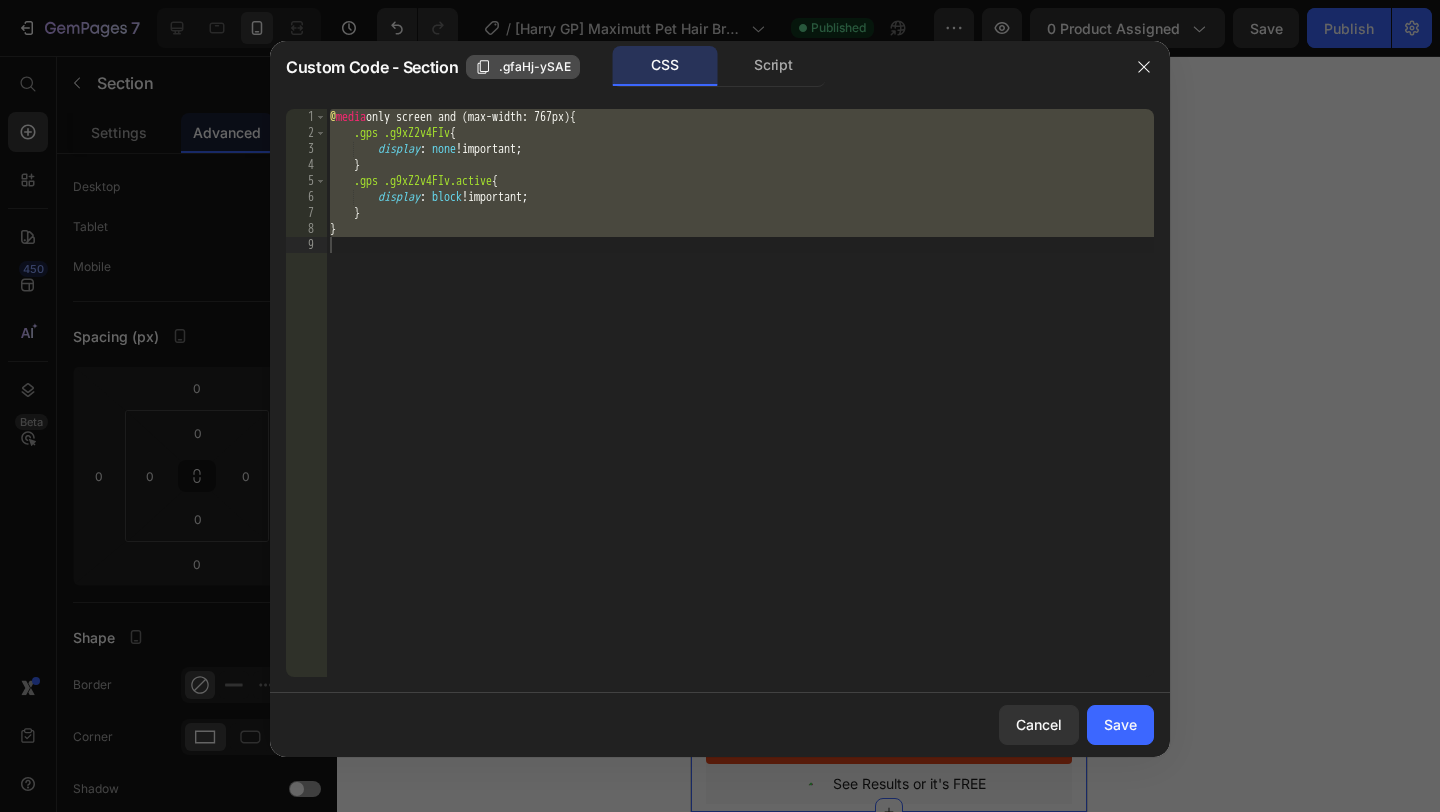 click on ".gfaHj-ySAE" 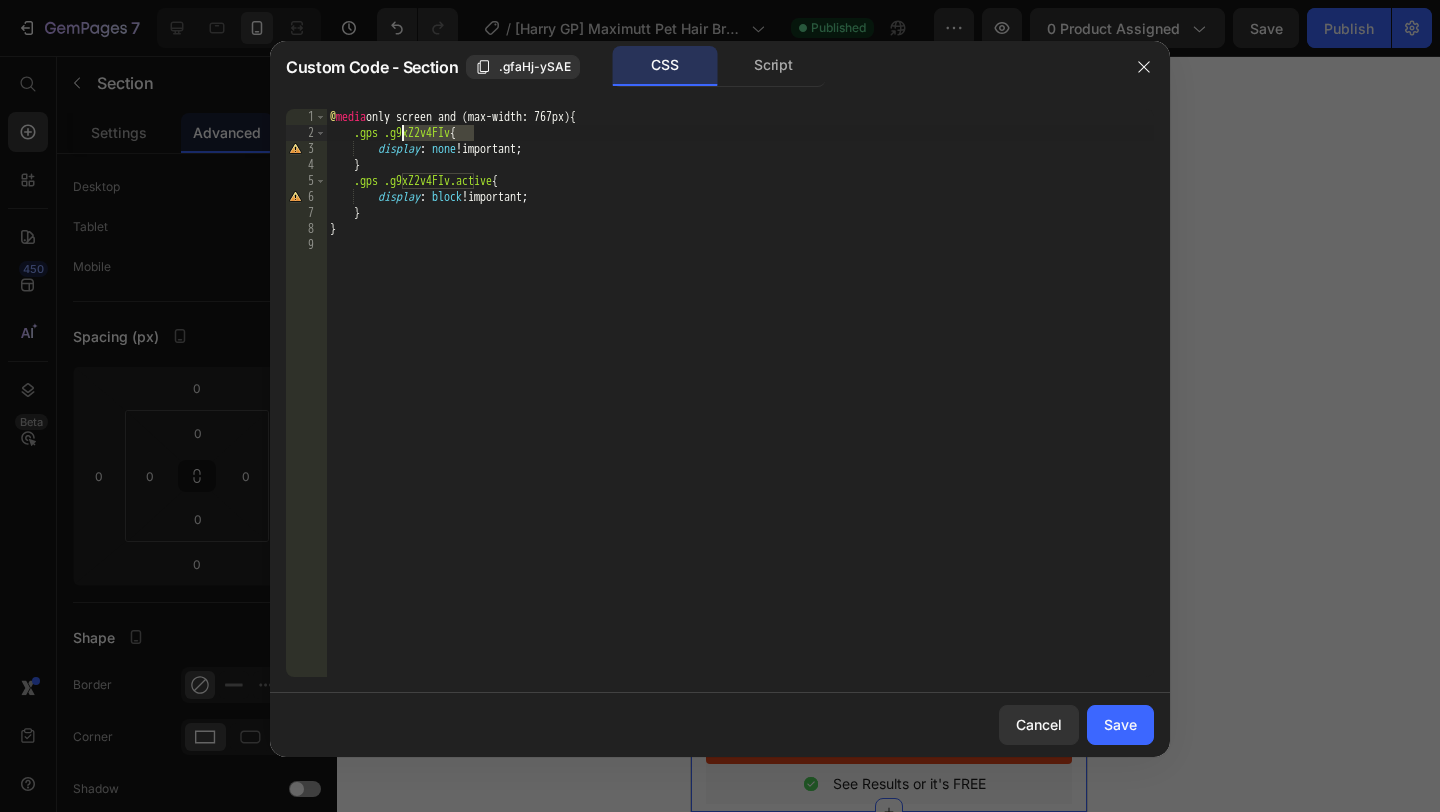 drag, startPoint x: 472, startPoint y: 128, endPoint x: 398, endPoint y: 133, distance: 74.168724 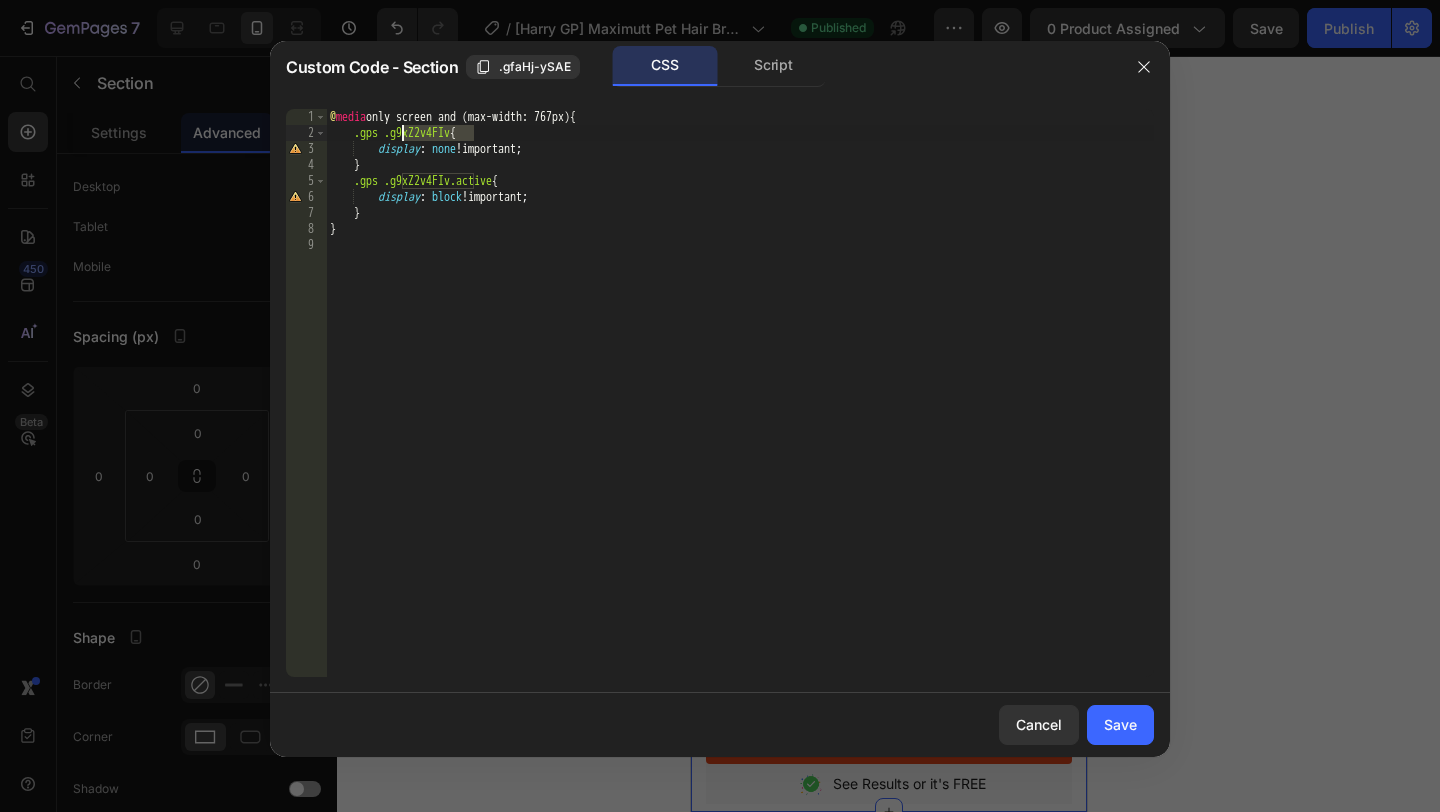 click on "@ media  only screen and (max-width: 767px)  {      .gps   .g9xZ2v4FIv {           display :   none  !important ;      }      .gps   .g9xZ2v4FIv.active {           display :   block  !important ;      } }" at bounding box center [740, 409] 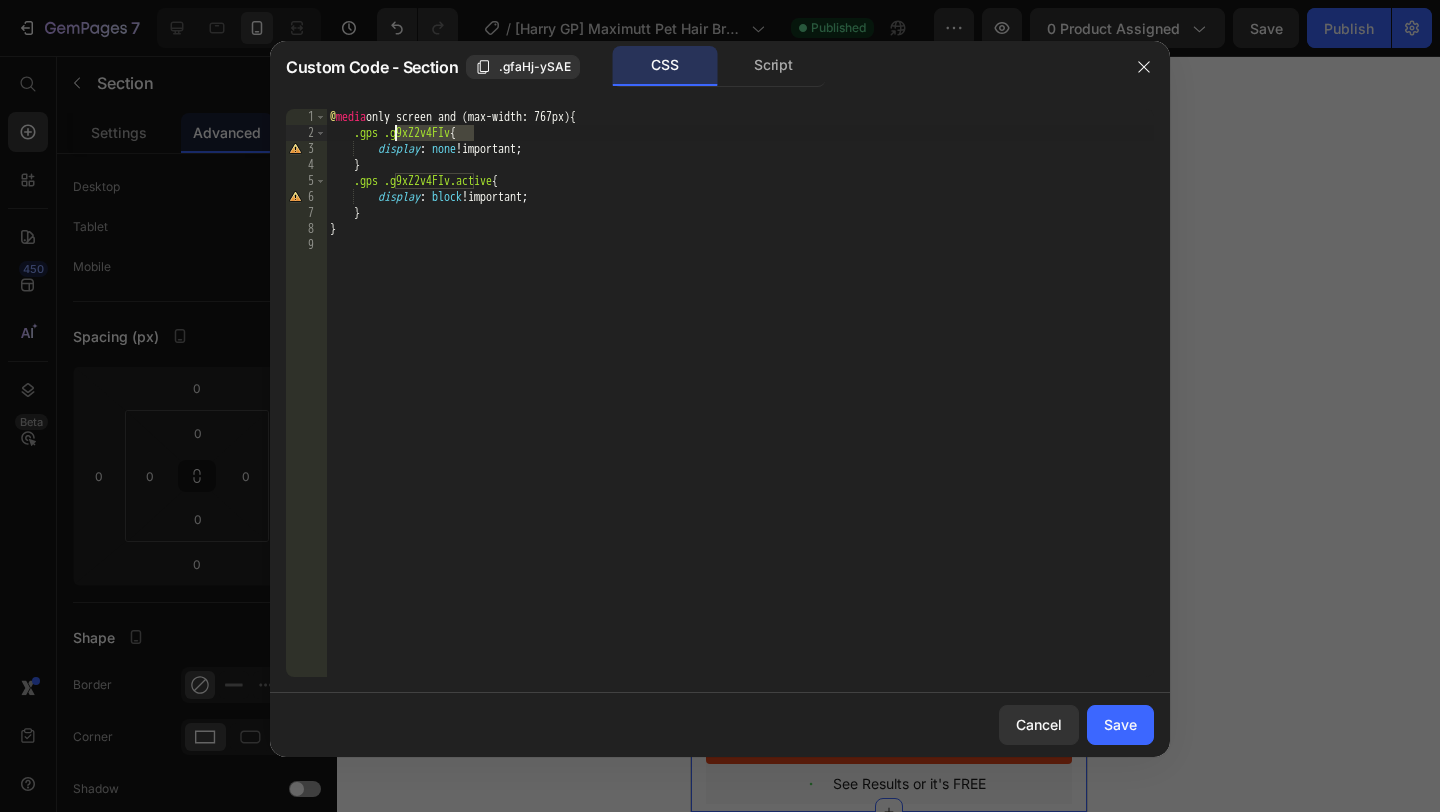paste on "faHj-ySAE" 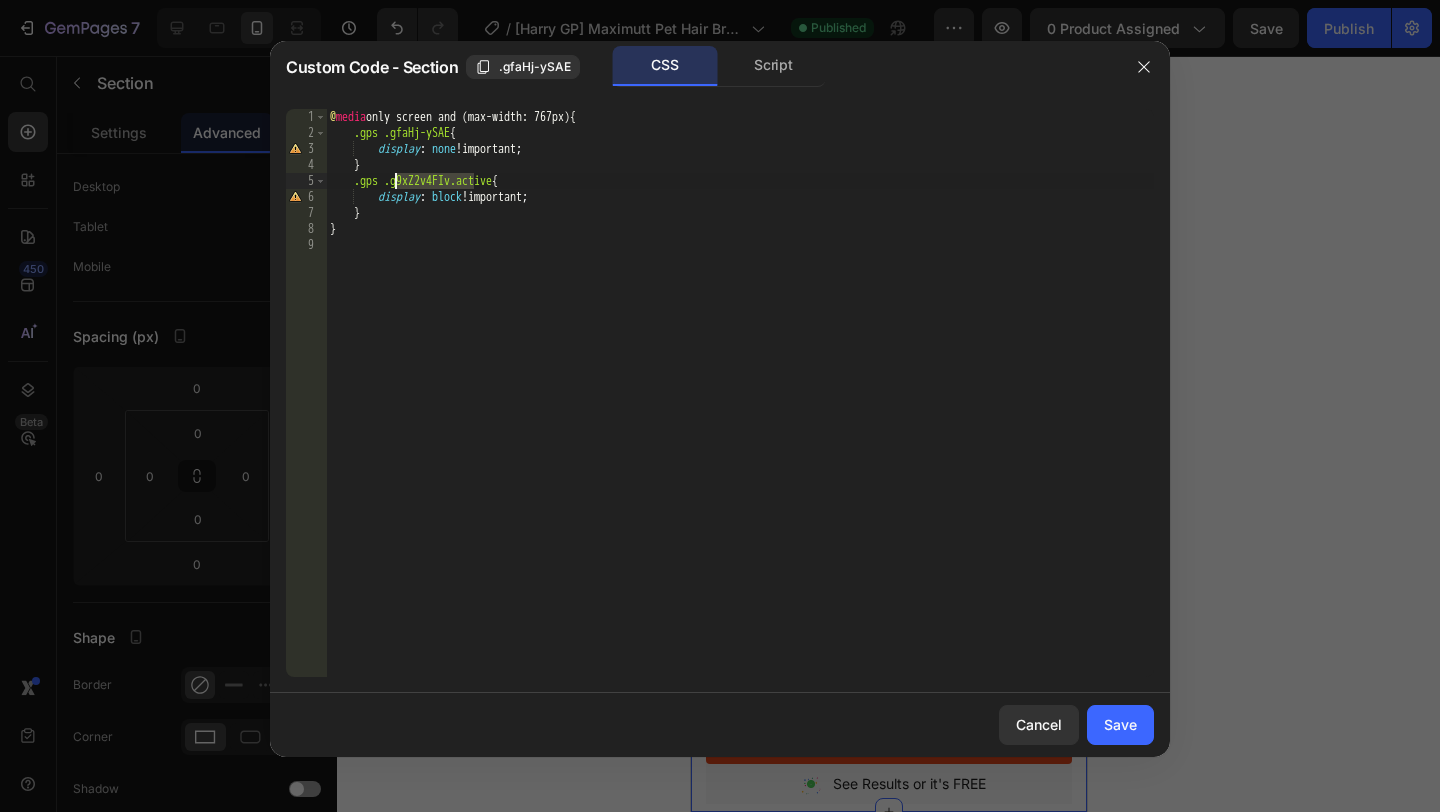 drag, startPoint x: 474, startPoint y: 175, endPoint x: 396, endPoint y: 176, distance: 78.00641 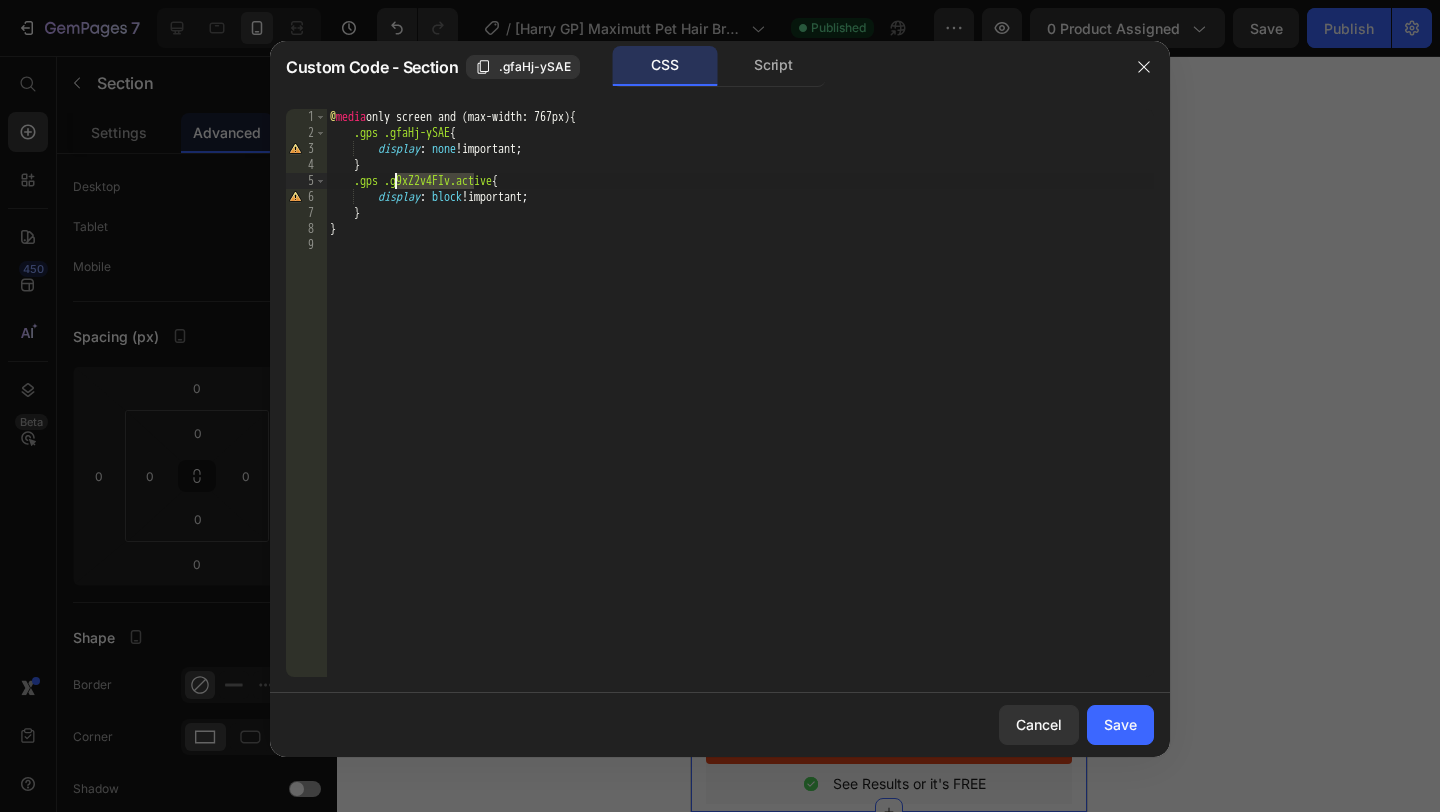 click on "XXXXXXXXXXXXXXXXXXXXXXXXXXXXXXXXXXXXXXXXXXXXXXXXXXXXXXXXXXXXXXXXXXXXXXXXXXXXXXXXXXXXXXXXXXXXXXXXXXXXXXXXXXXXXXXXXXXXXXXXXXXXXXXXXXXXXXXXXXXXXXXXXXXXXXXXXXXXXXXXXXXXXXXXXXXXXXXXXXXXXXXXXXXXXXXXXXXXXXXXXXXXXXXXXXXXXXXXXXXXXXXXXXXXXXXXXXXXXXXXXXXXXXXXXXXXXXX" at bounding box center [740, 409] 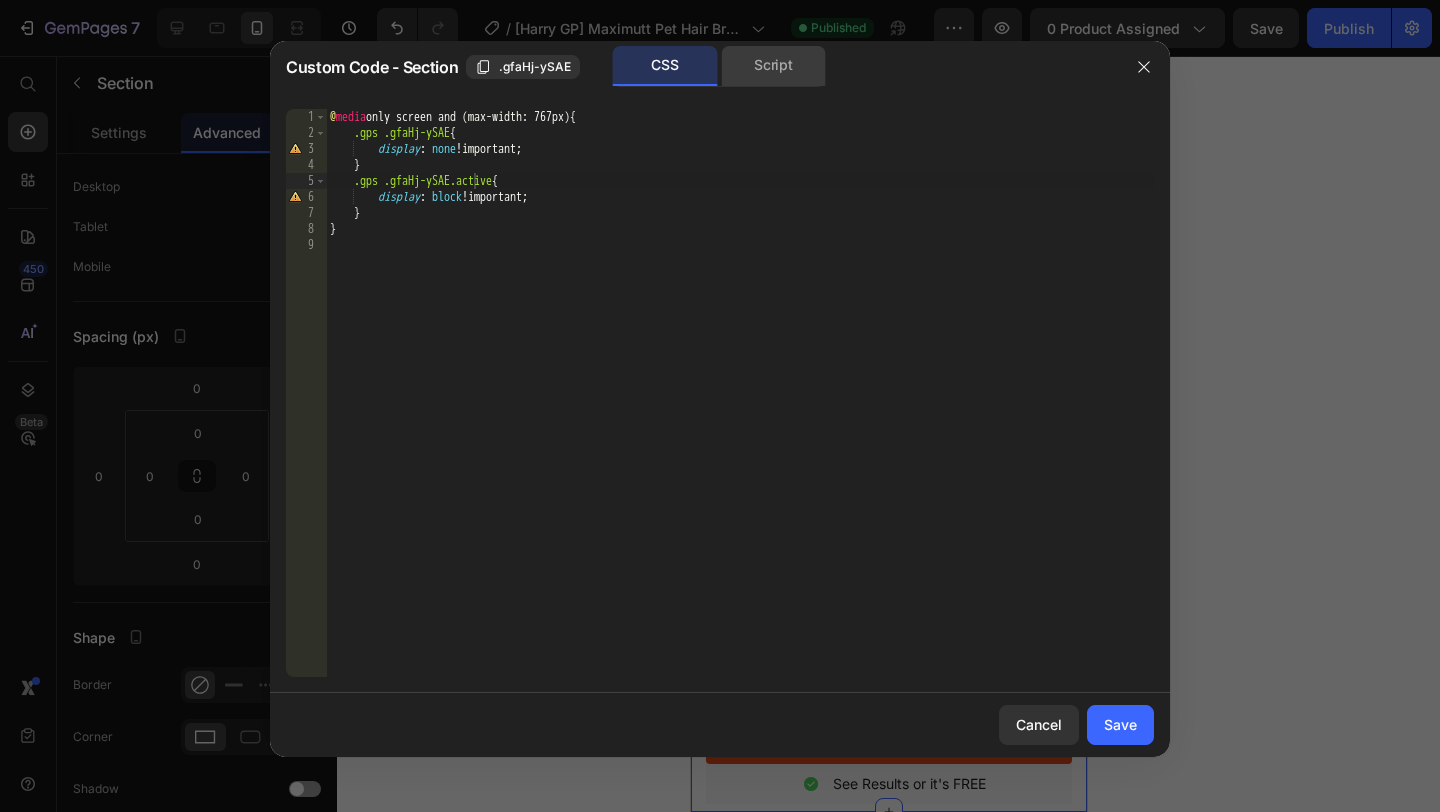 click on "Script" 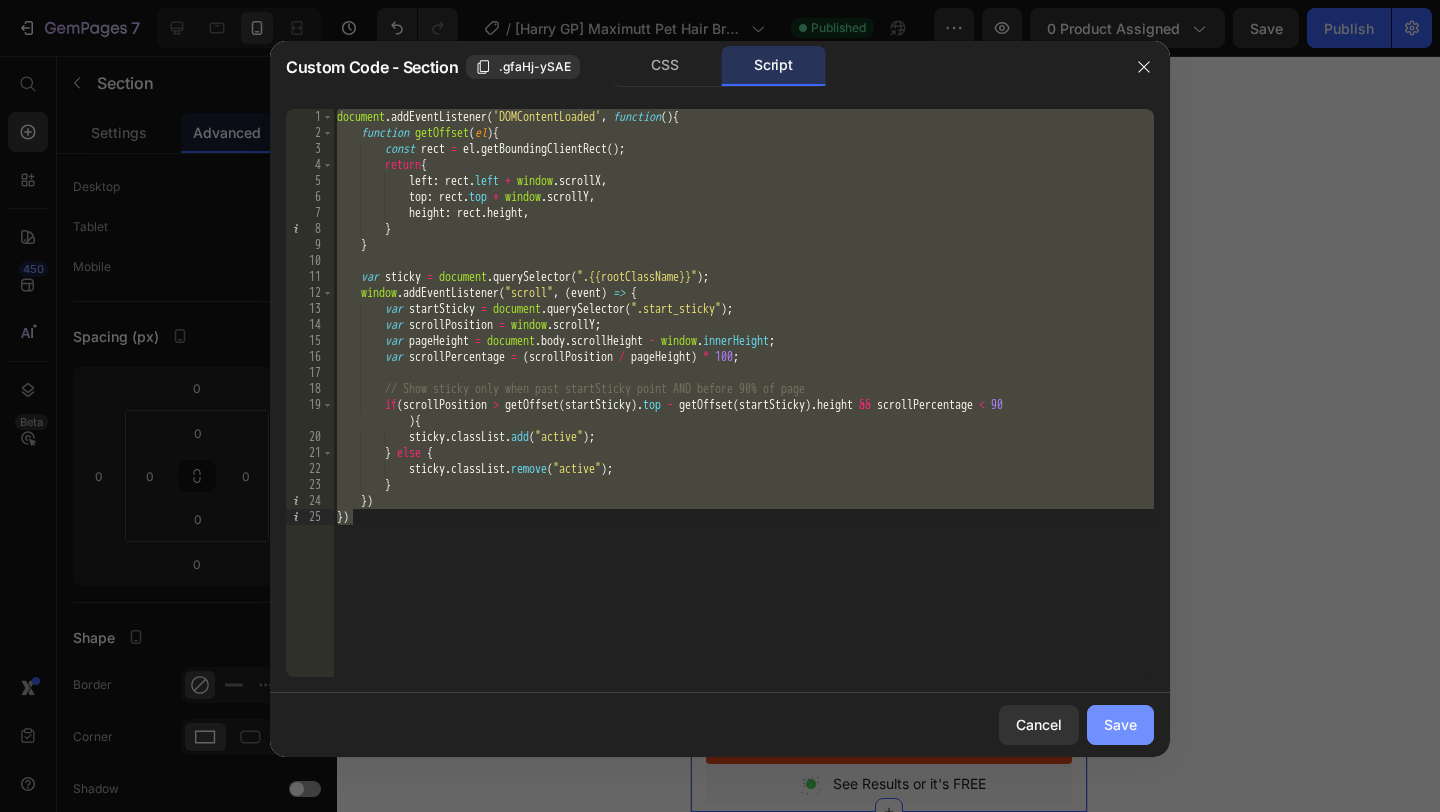 click on "Save" at bounding box center (1120, 724) 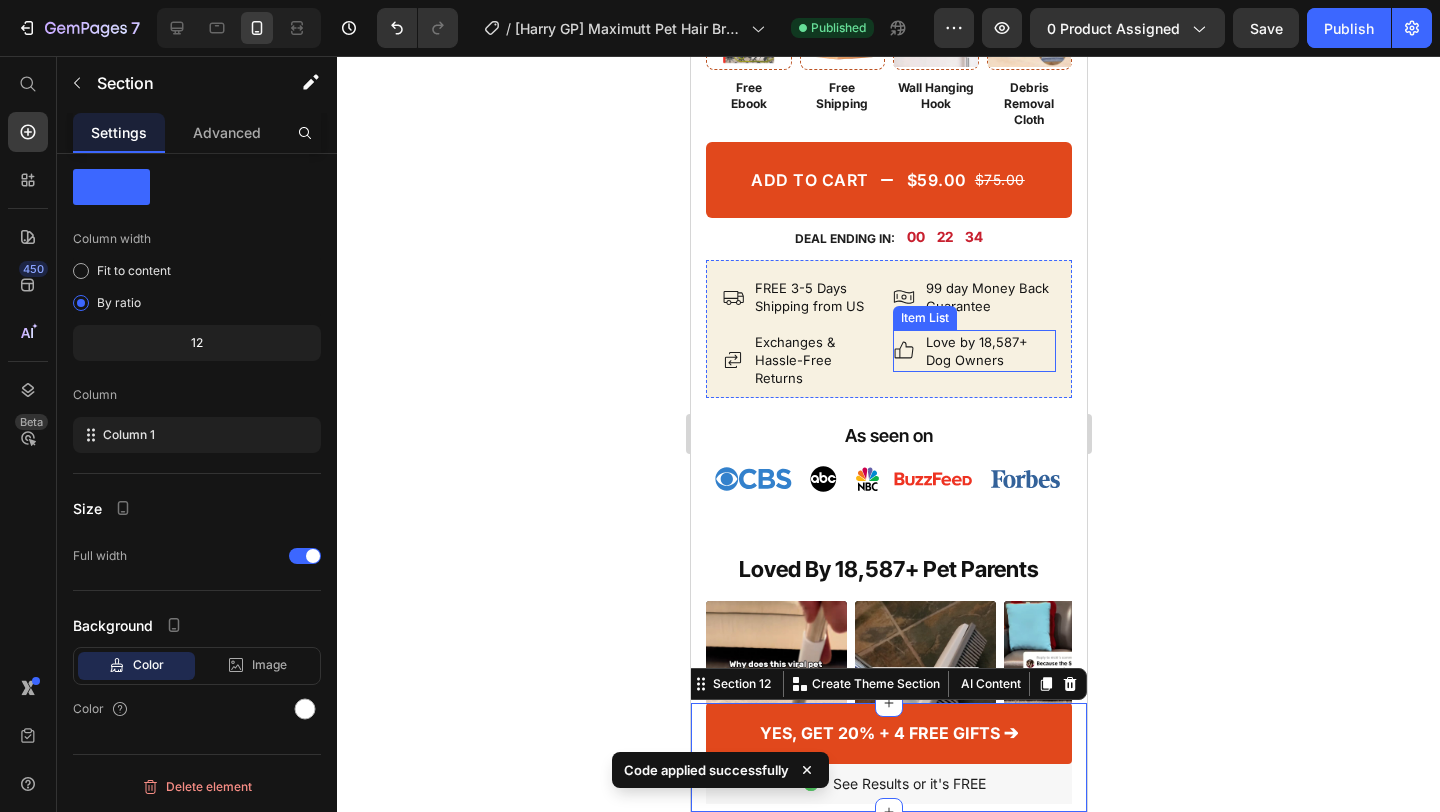 scroll, scrollTop: 1551, scrollLeft: 0, axis: vertical 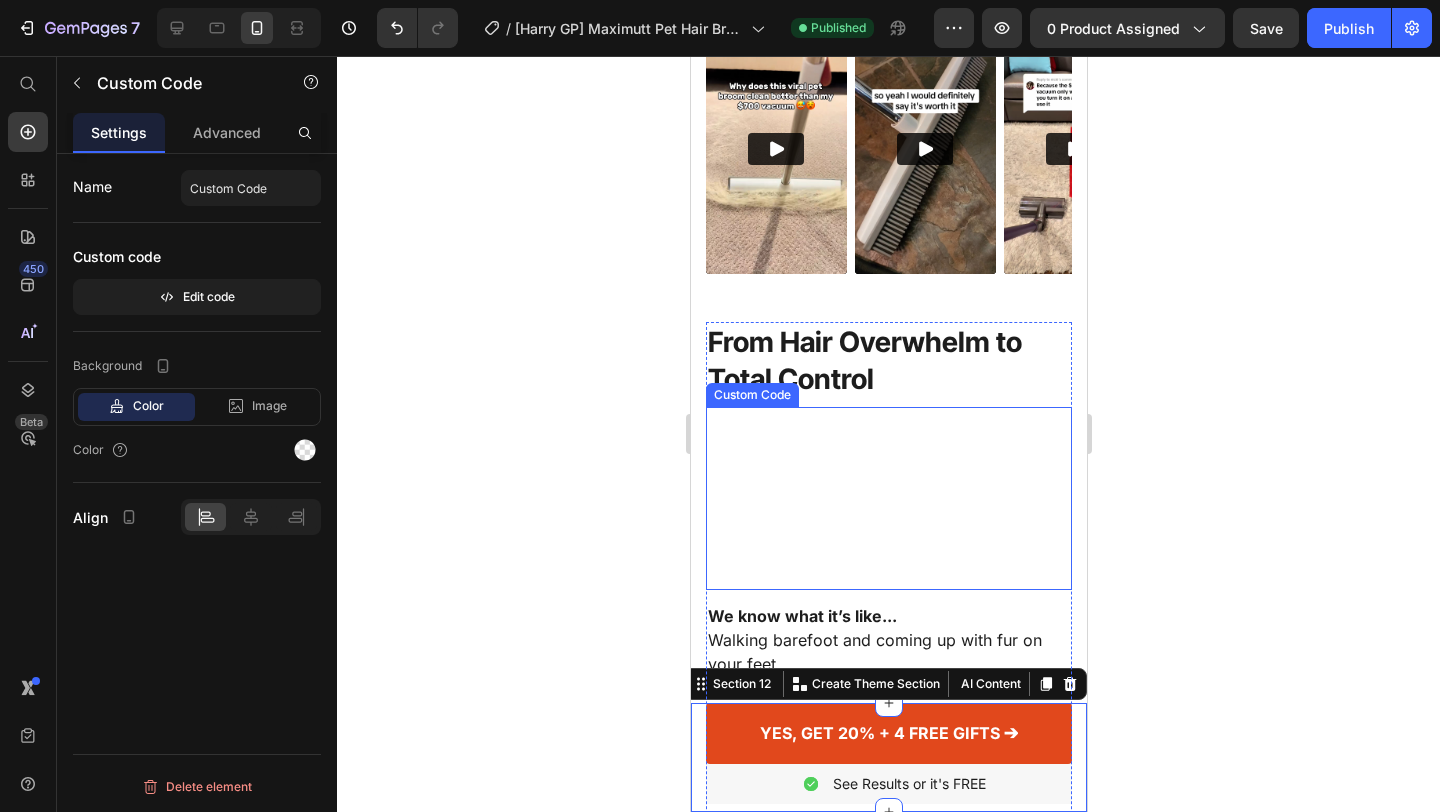 click at bounding box center [888, 498] 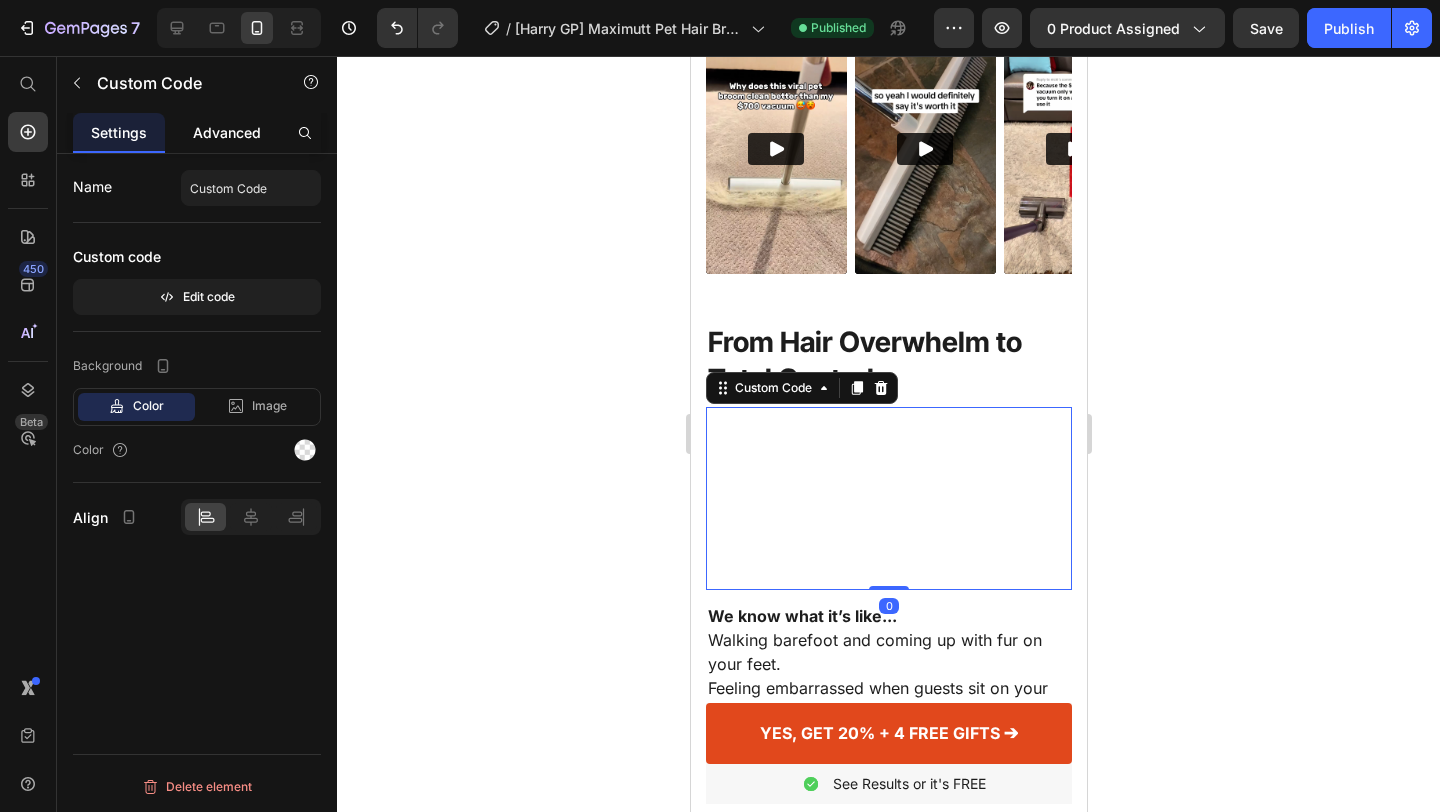 click on "Advanced" at bounding box center (227, 132) 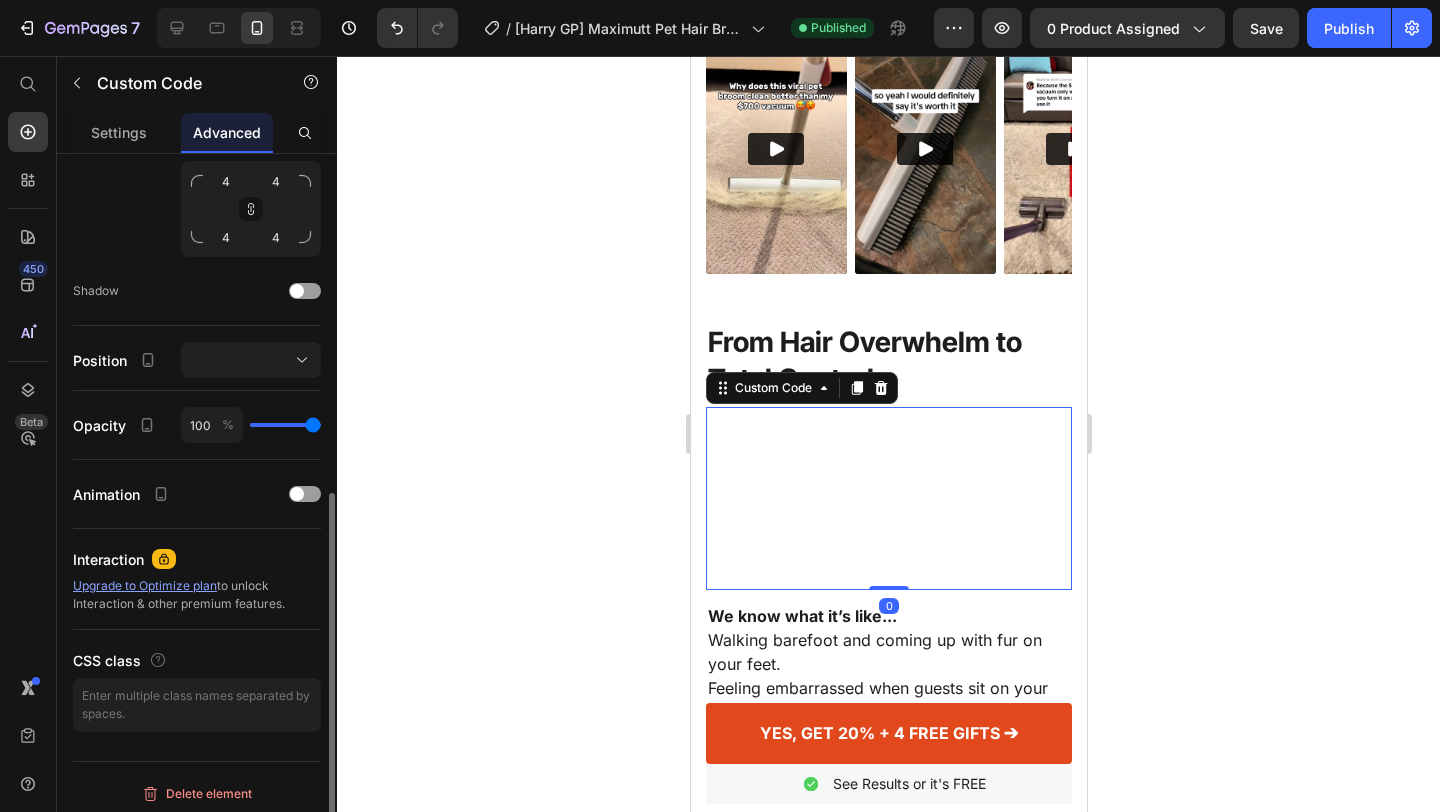 scroll, scrollTop: 658, scrollLeft: 0, axis: vertical 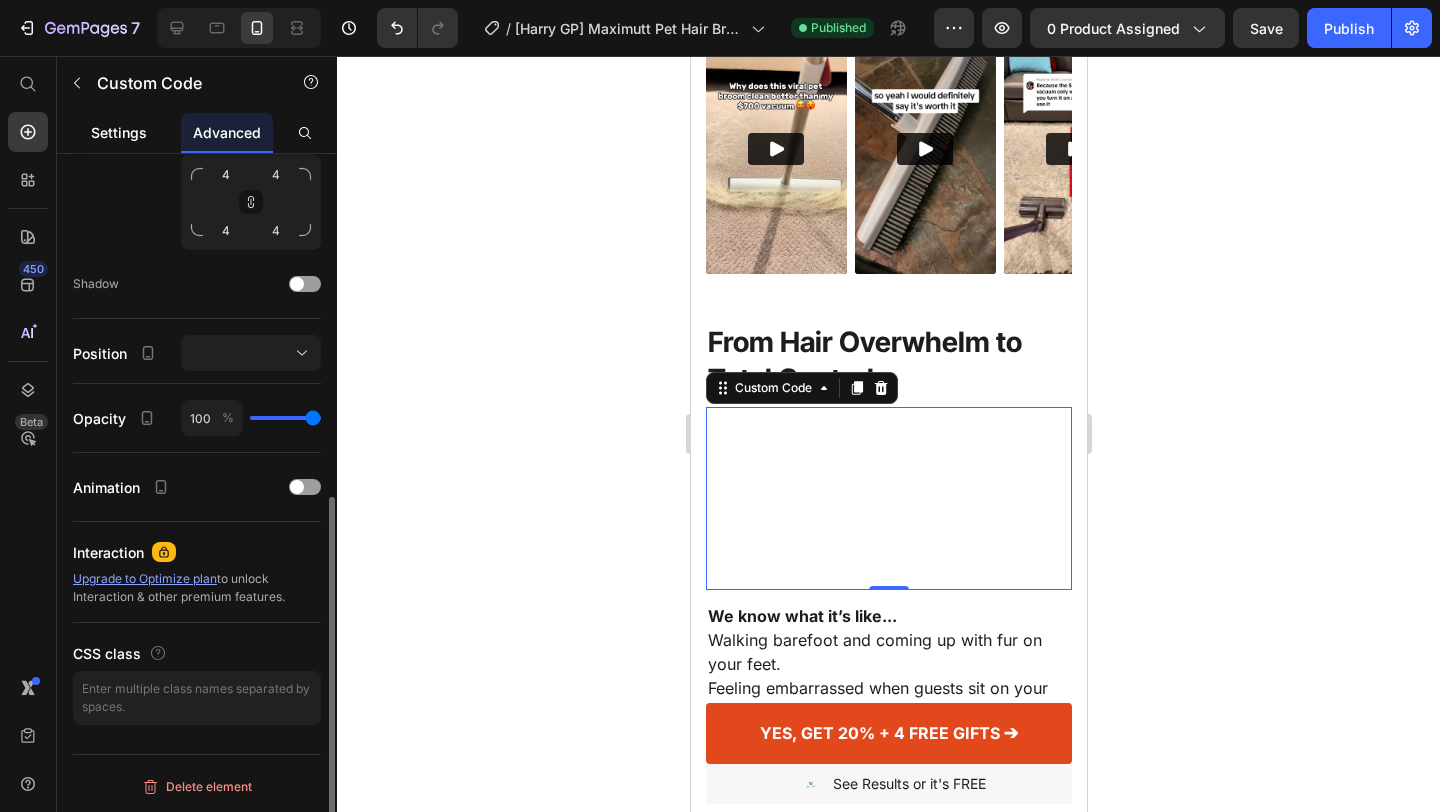 click on "Settings" at bounding box center (119, 132) 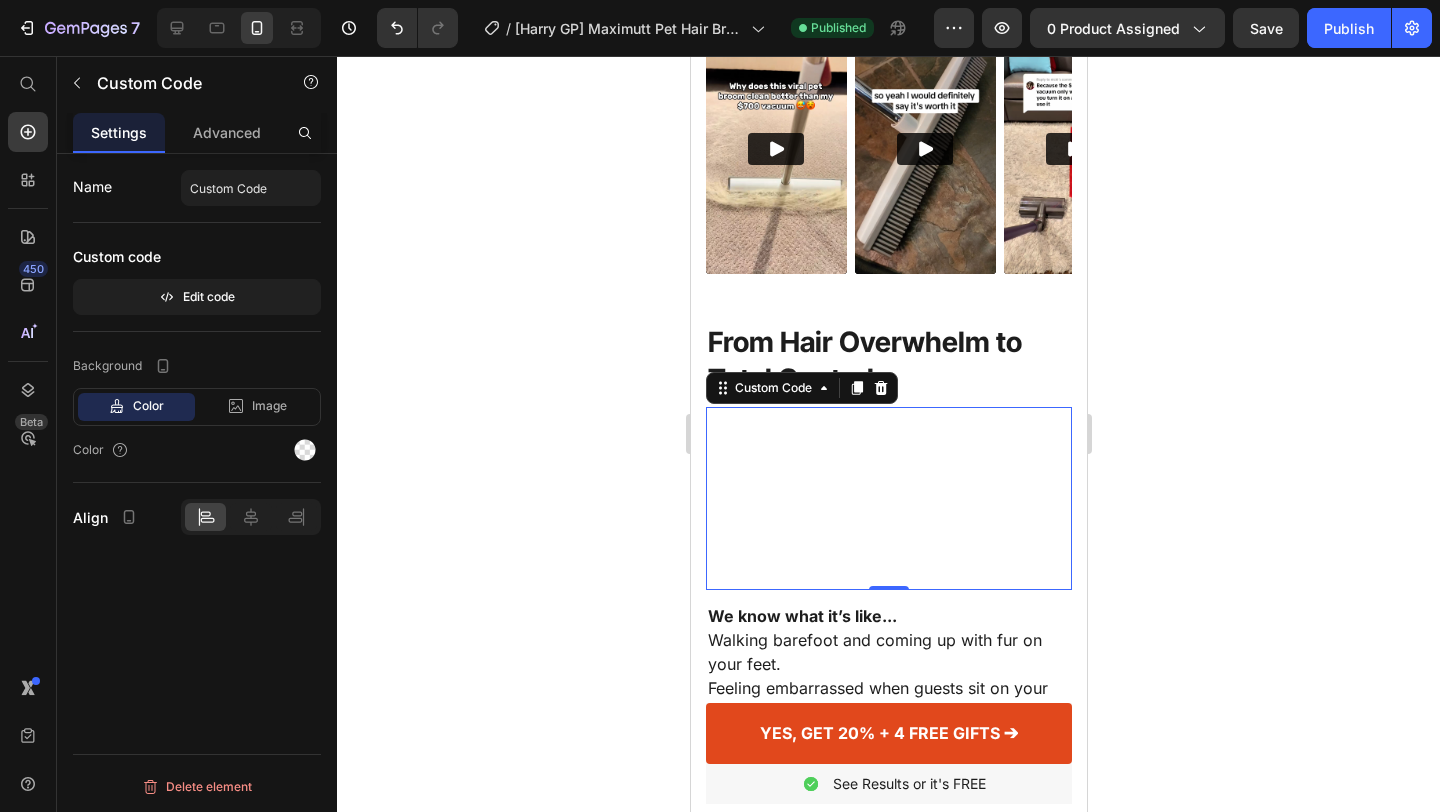 scroll, scrollTop: 0, scrollLeft: 0, axis: both 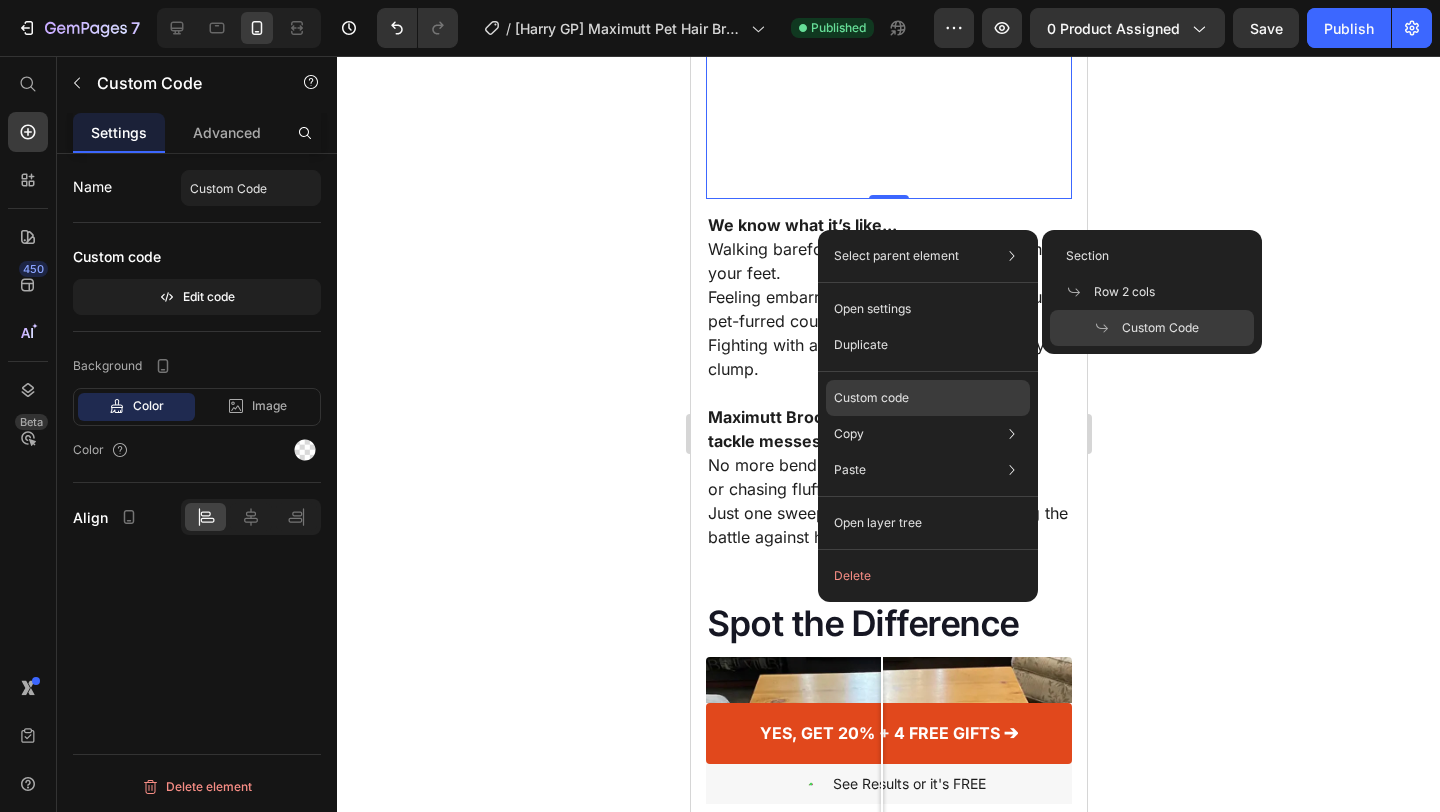 click on "Custom code" at bounding box center [871, 398] 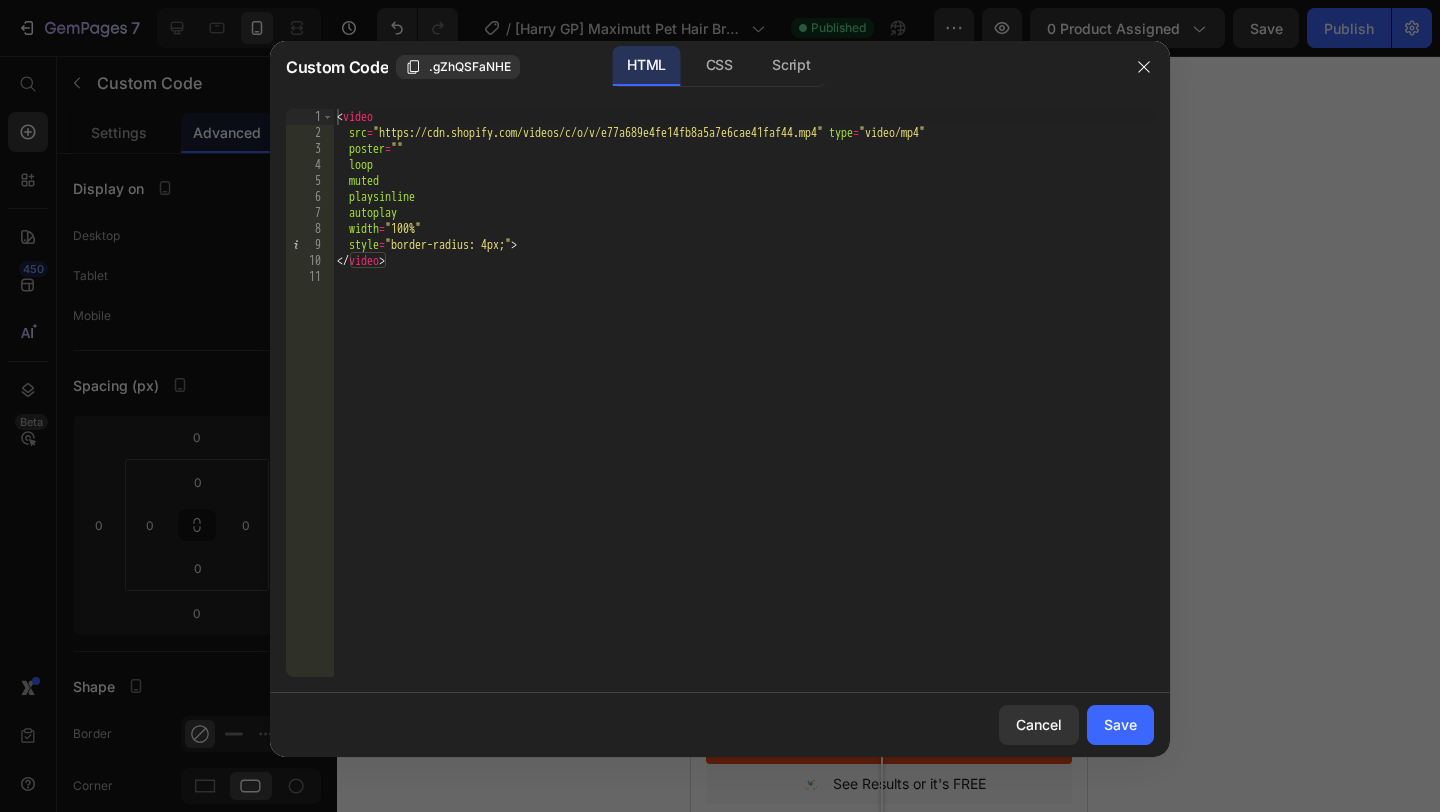 click at bounding box center [720, 406] 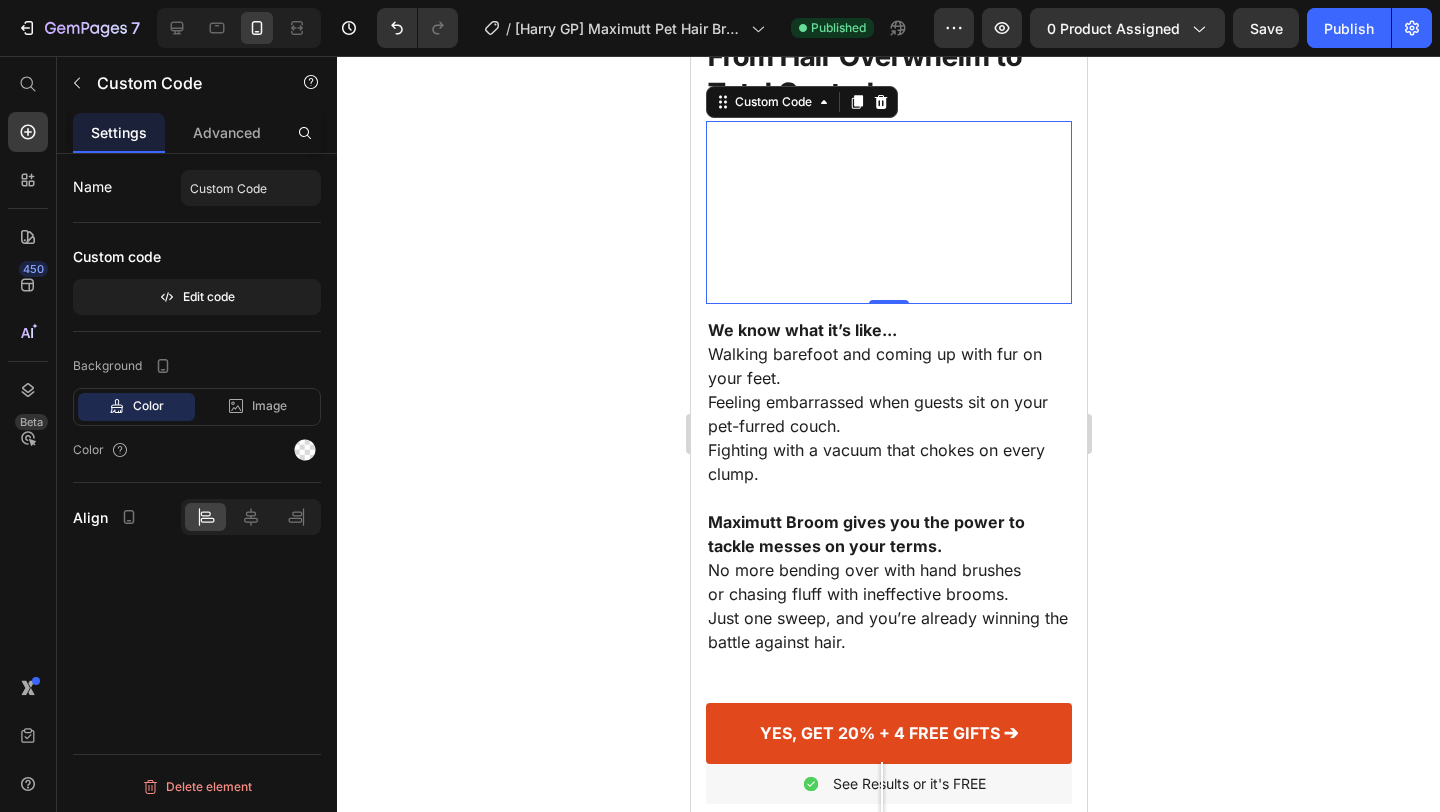 scroll, scrollTop: 1543, scrollLeft: 0, axis: vertical 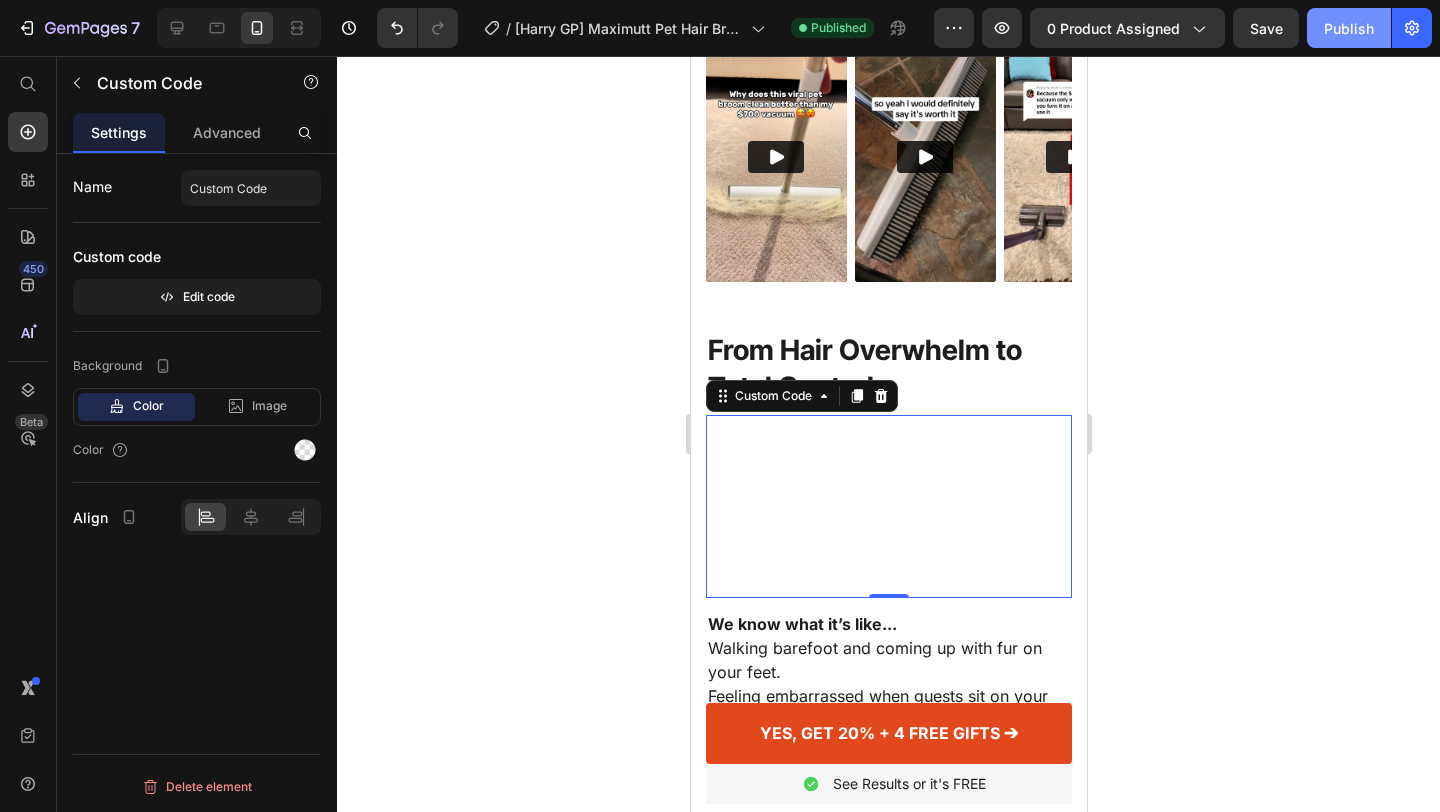click on "Publish" at bounding box center [1349, 28] 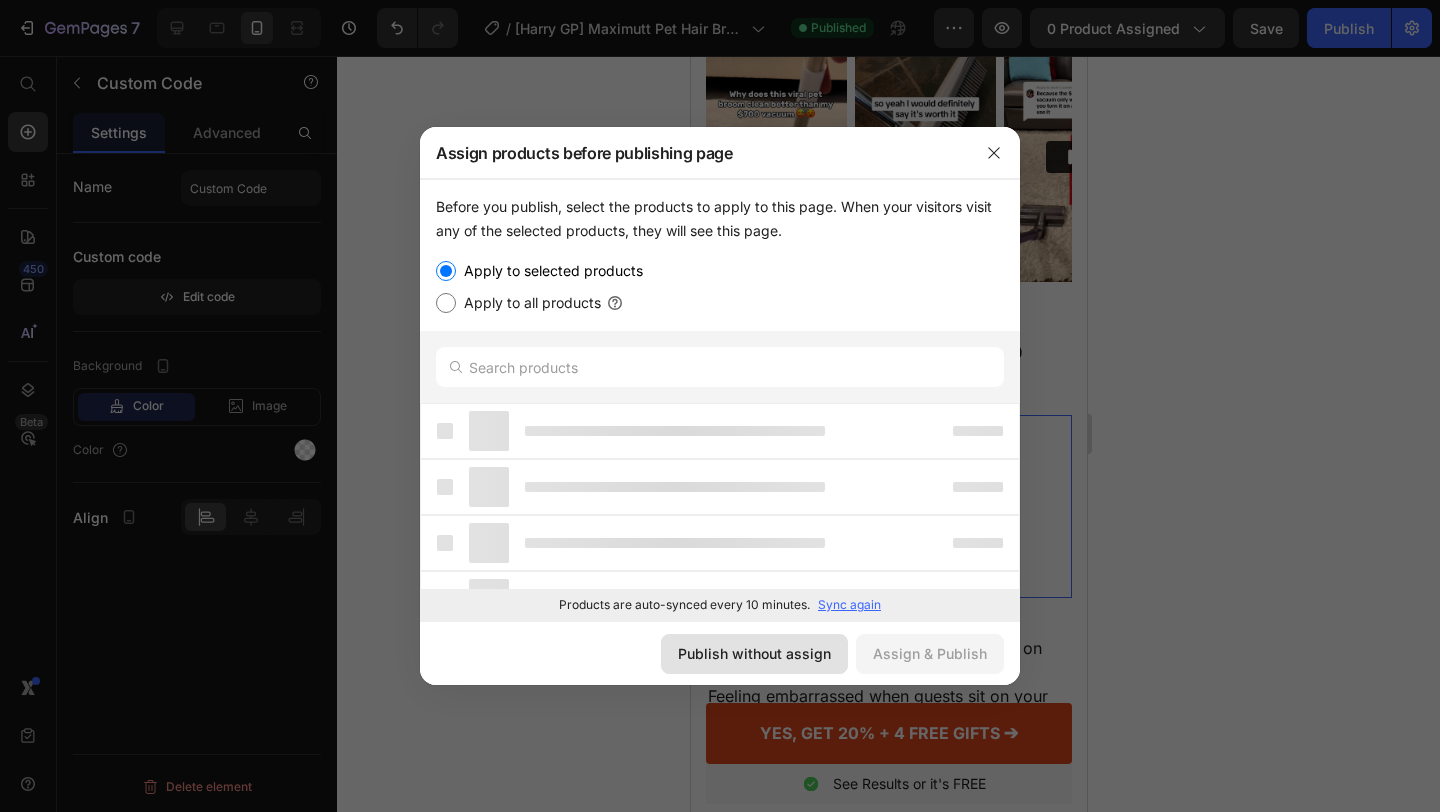 click on "Publish without assign" 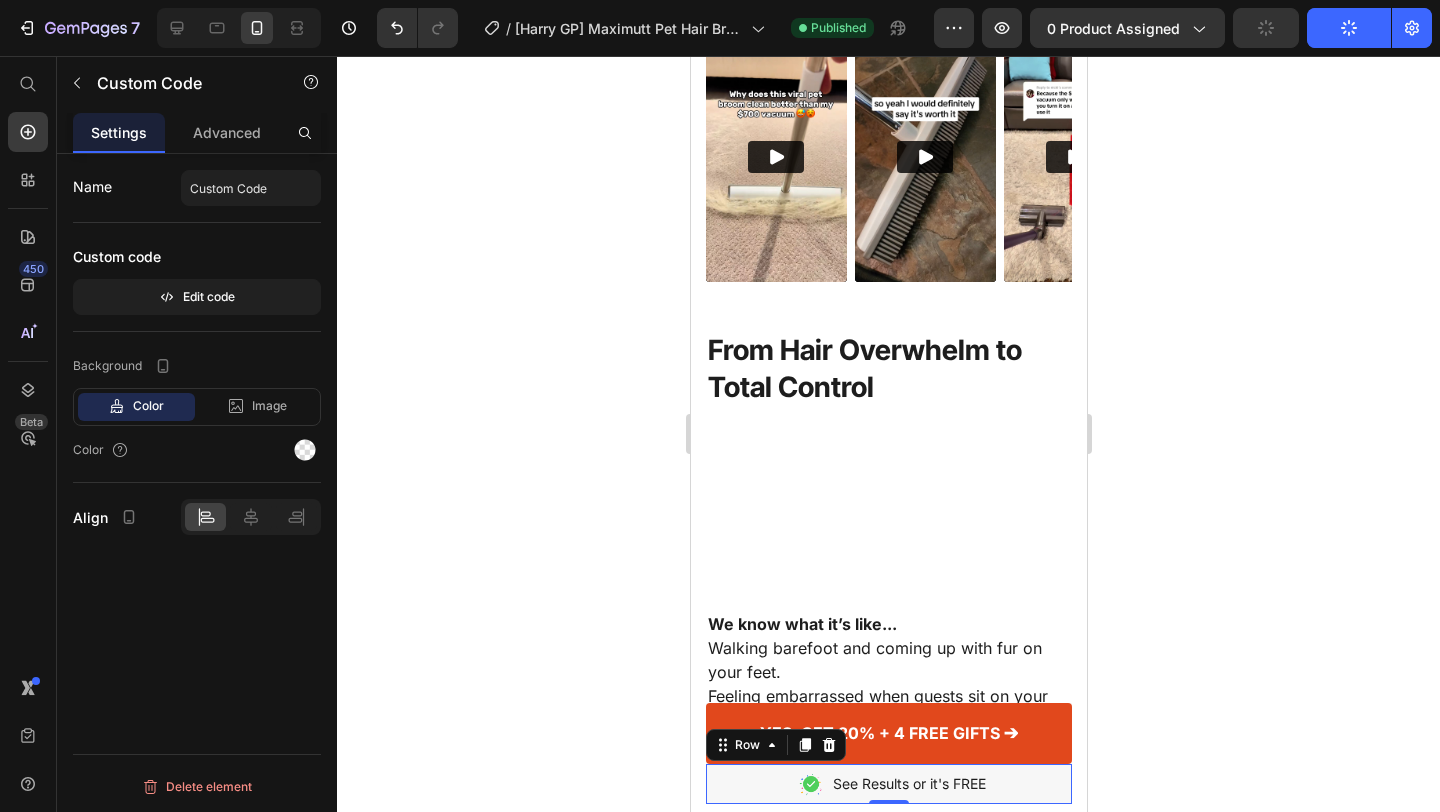 click on "Image See Results or it's FREE Text Block Row 0" at bounding box center (888, 784) 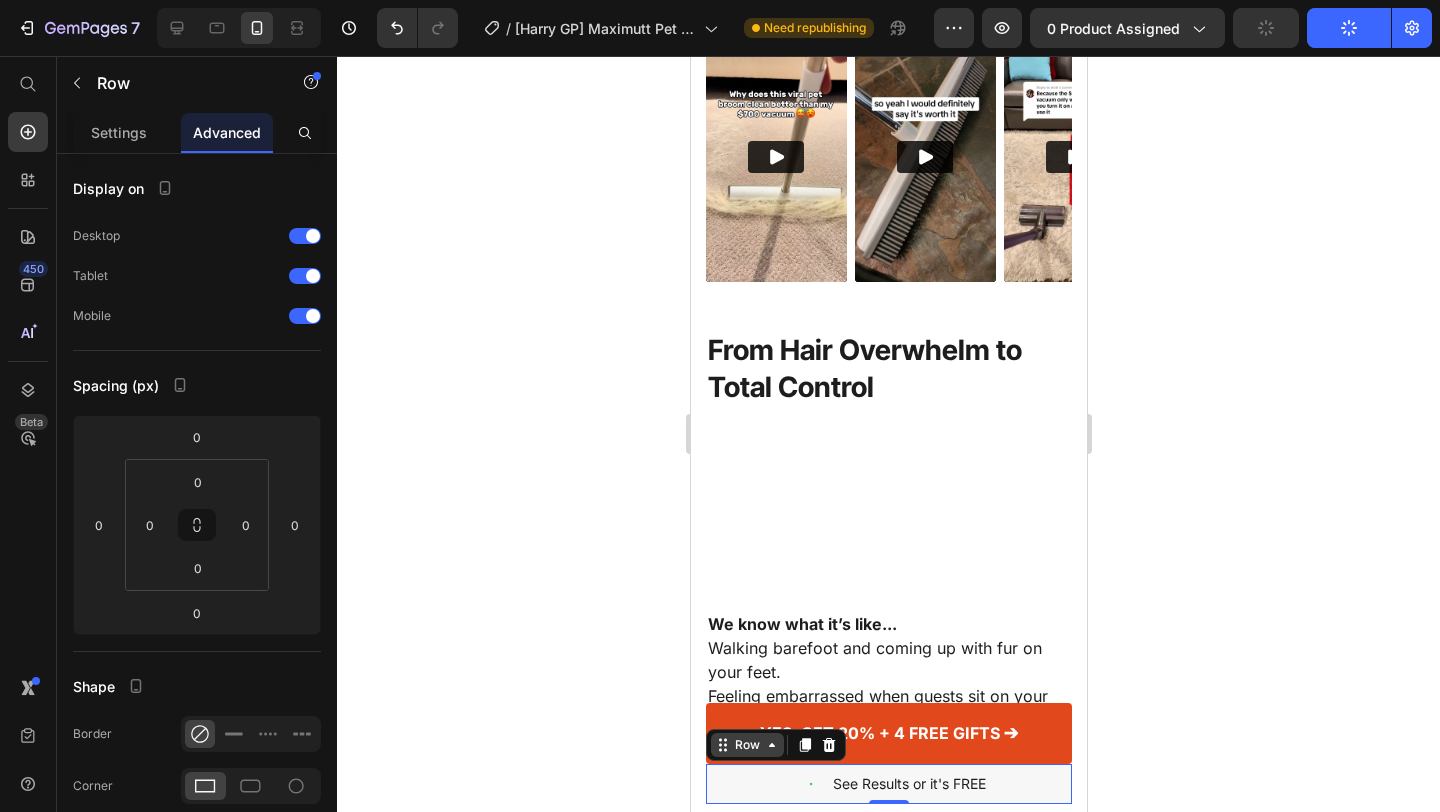 click on "Row" at bounding box center [746, 745] 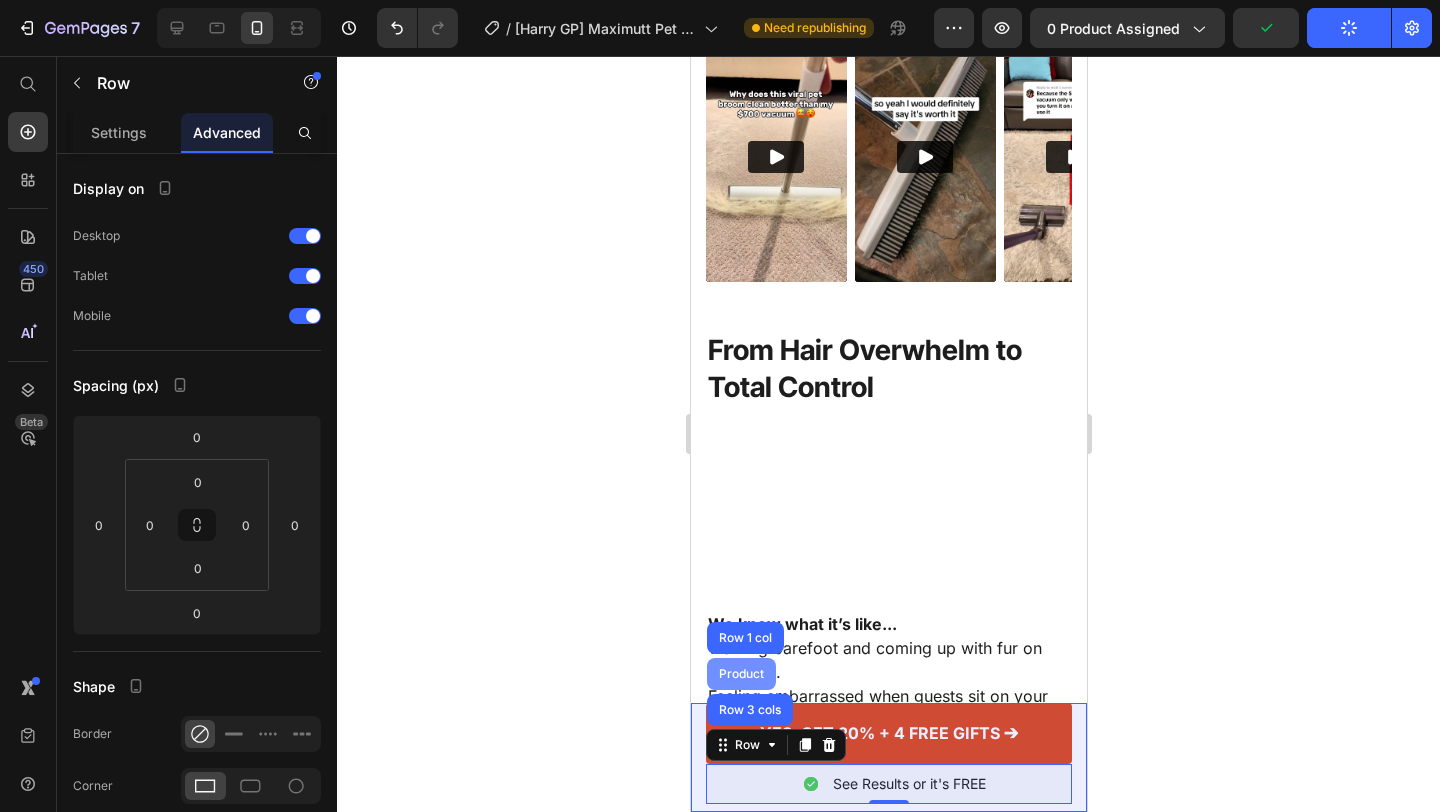 click on "Product" at bounding box center [740, 674] 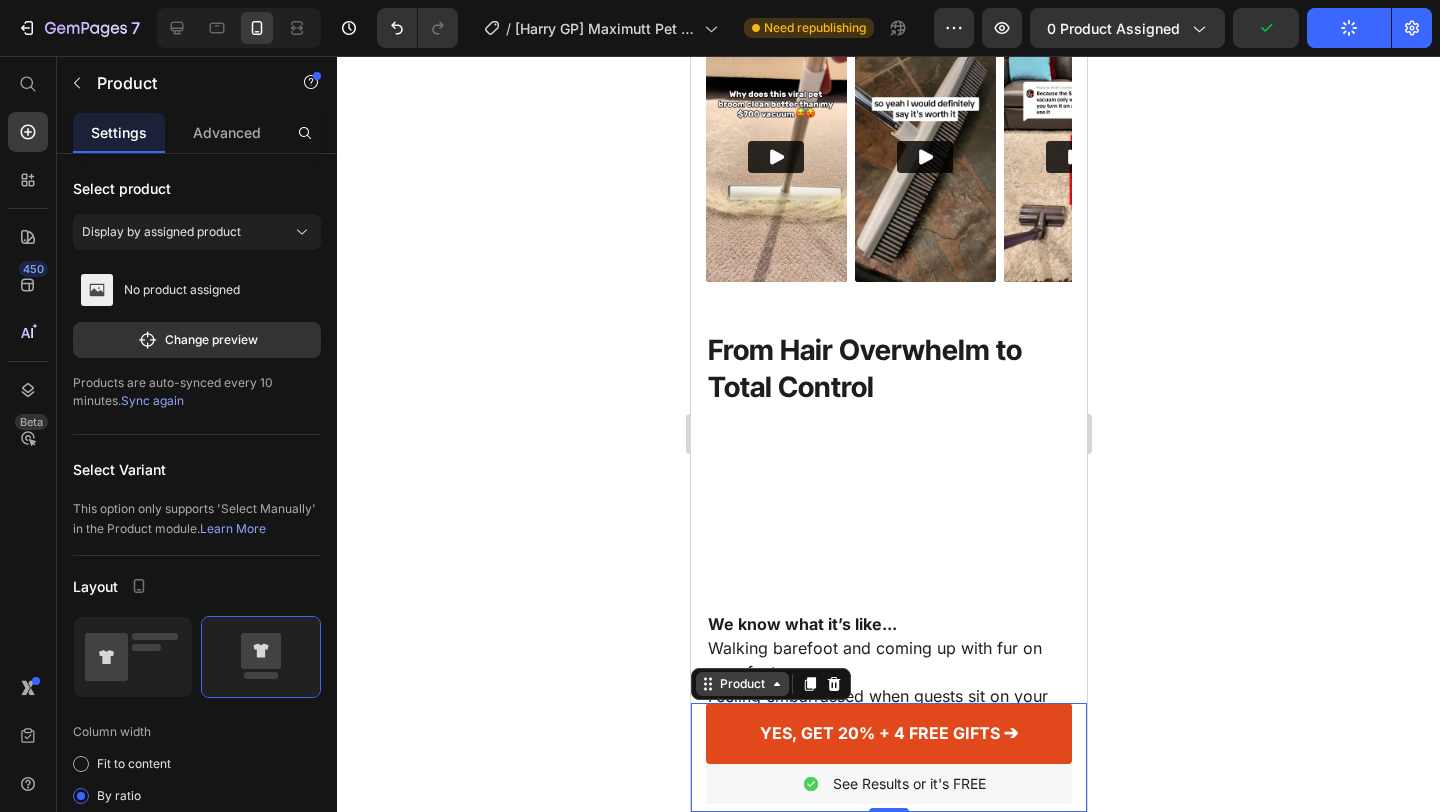 click on "Product" at bounding box center (741, 684) 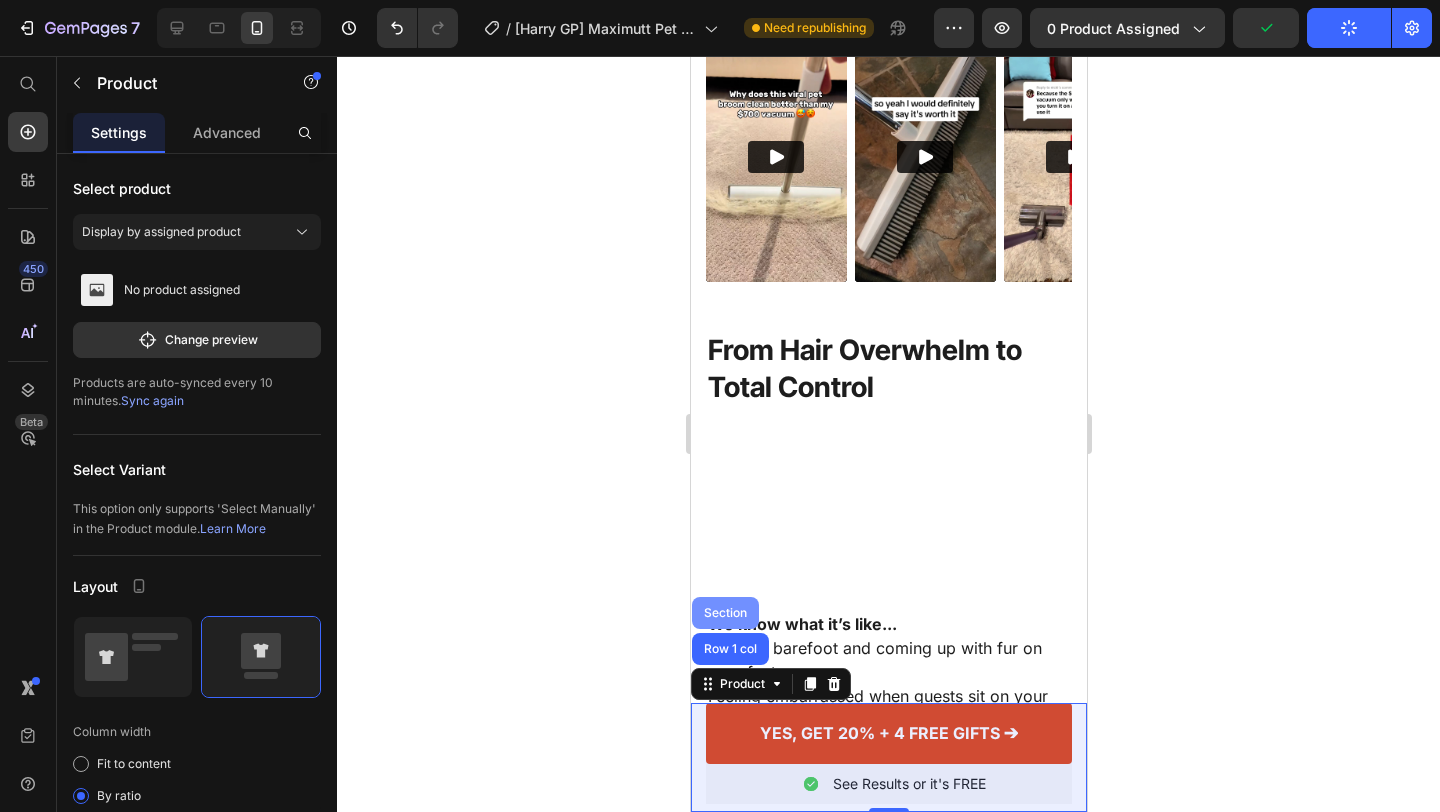 click on "Section" at bounding box center (724, 613) 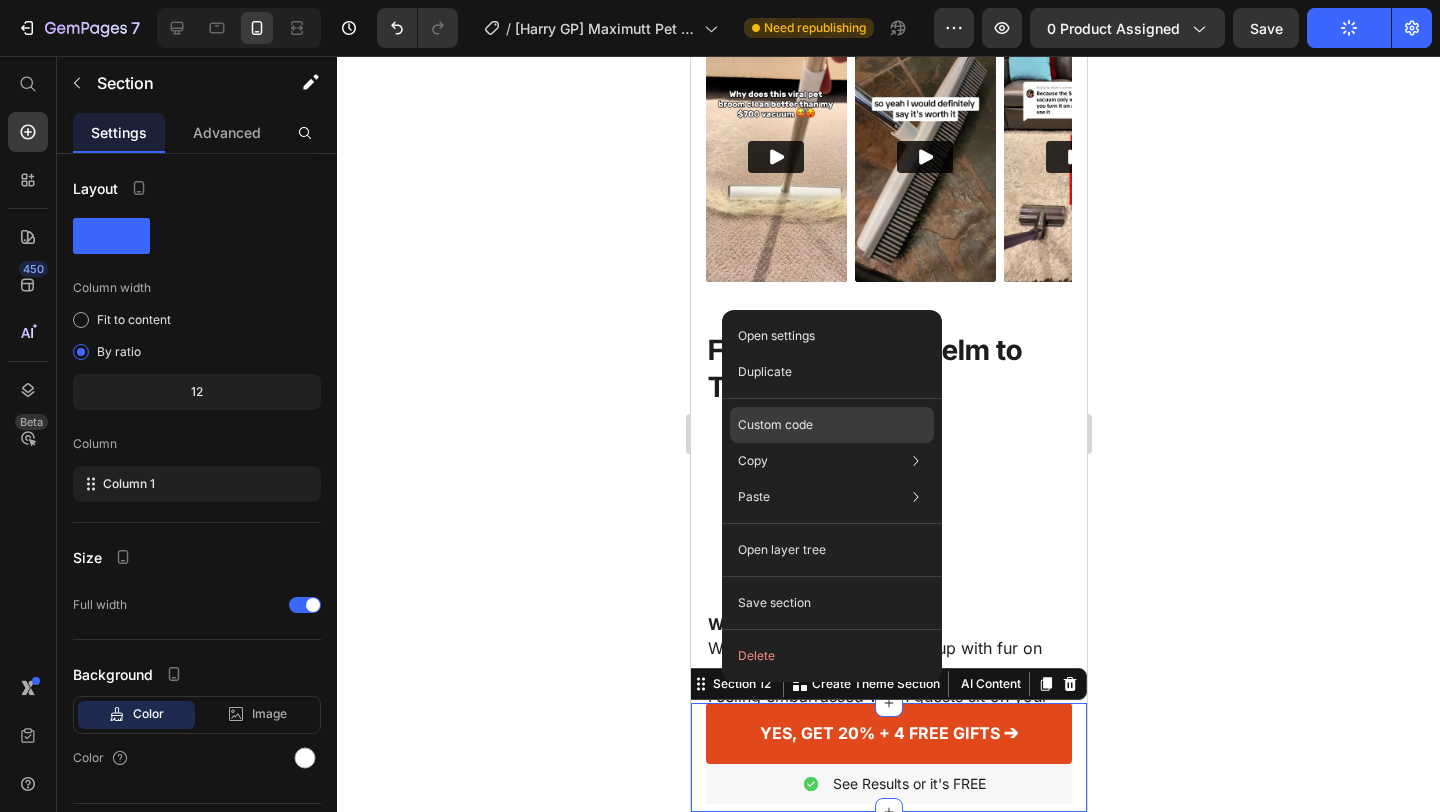 click on "Custom code" at bounding box center [775, 425] 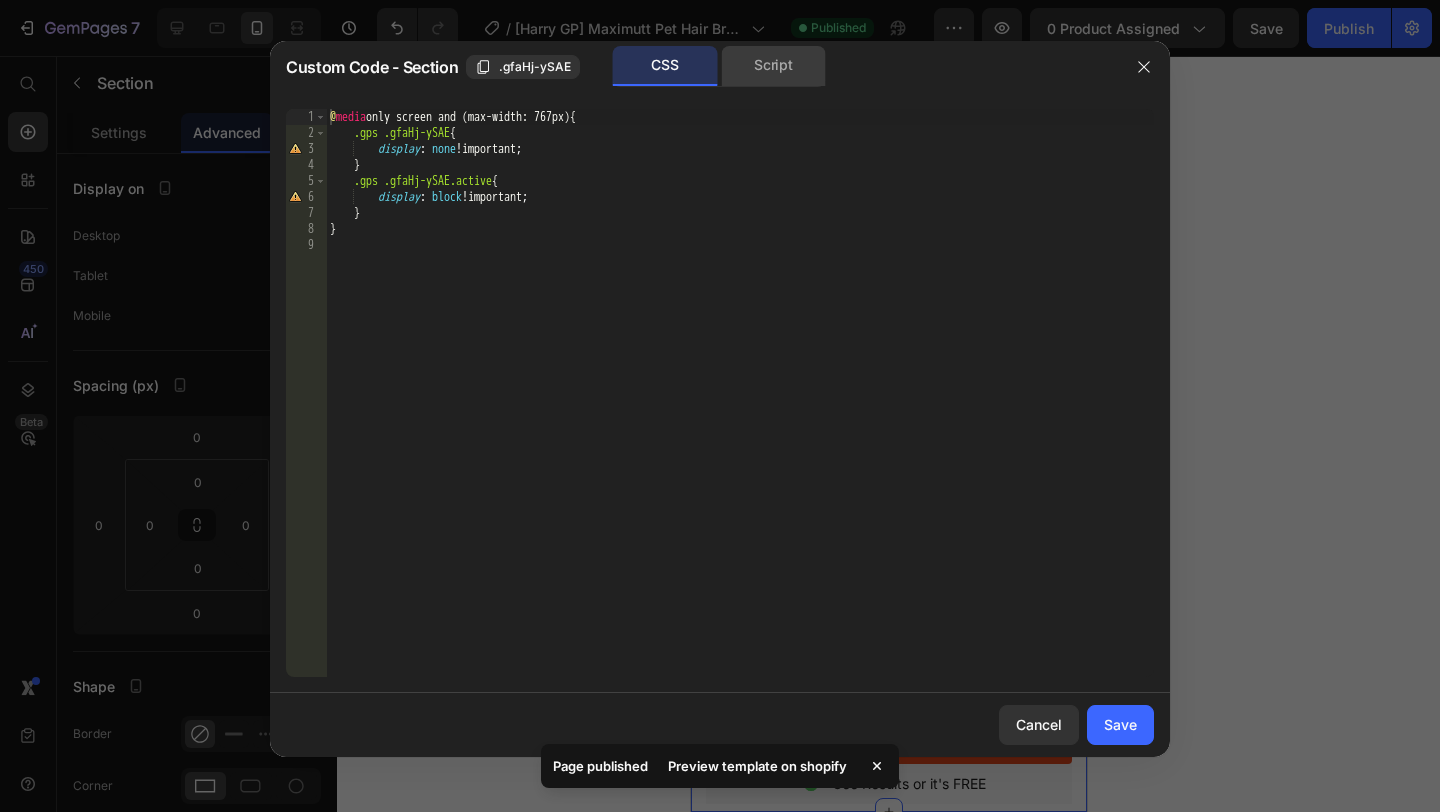 drag, startPoint x: 746, startPoint y: 60, endPoint x: 762, endPoint y: 88, distance: 32.24903 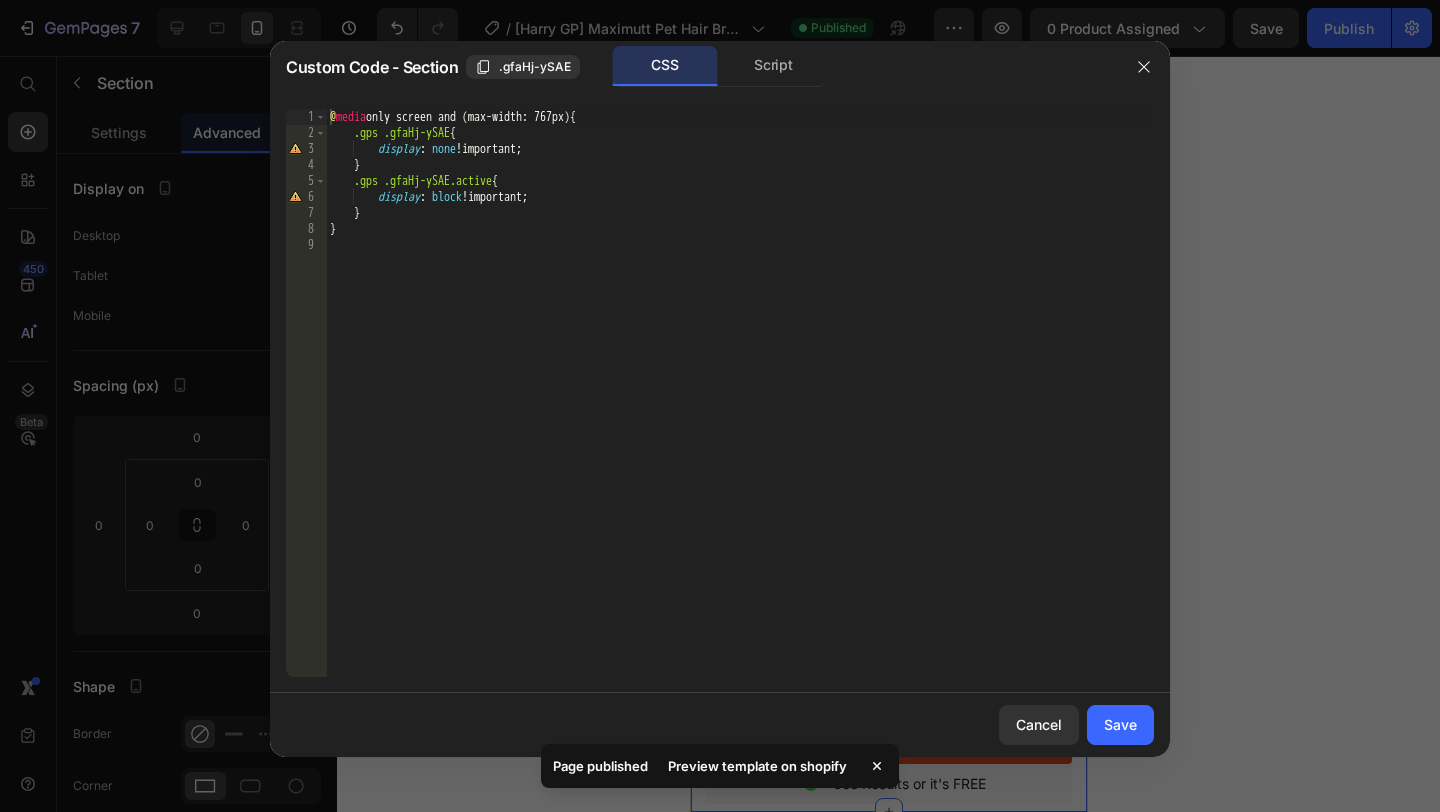 click on "Script" 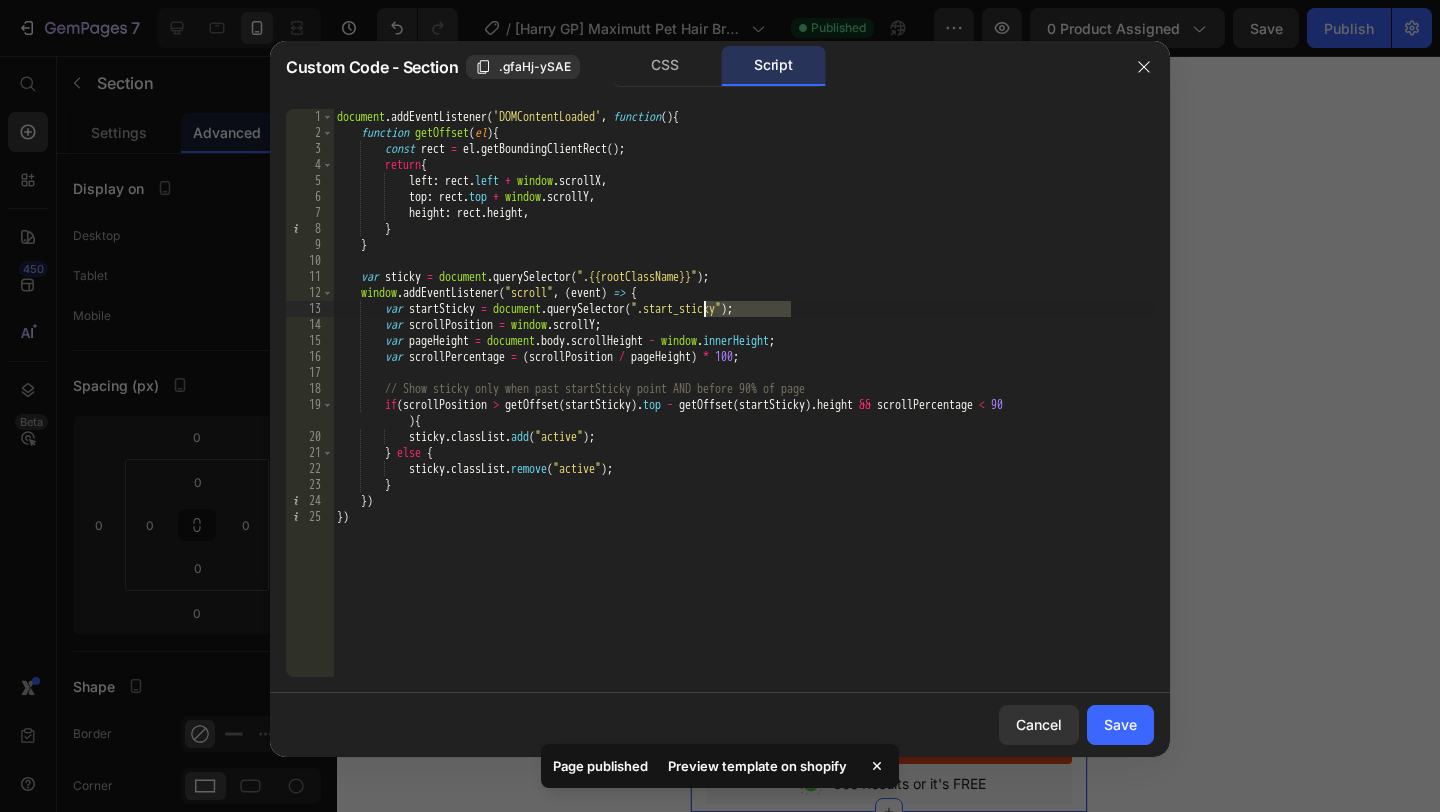 drag, startPoint x: 792, startPoint y: 306, endPoint x: 702, endPoint y: 307, distance: 90.005554 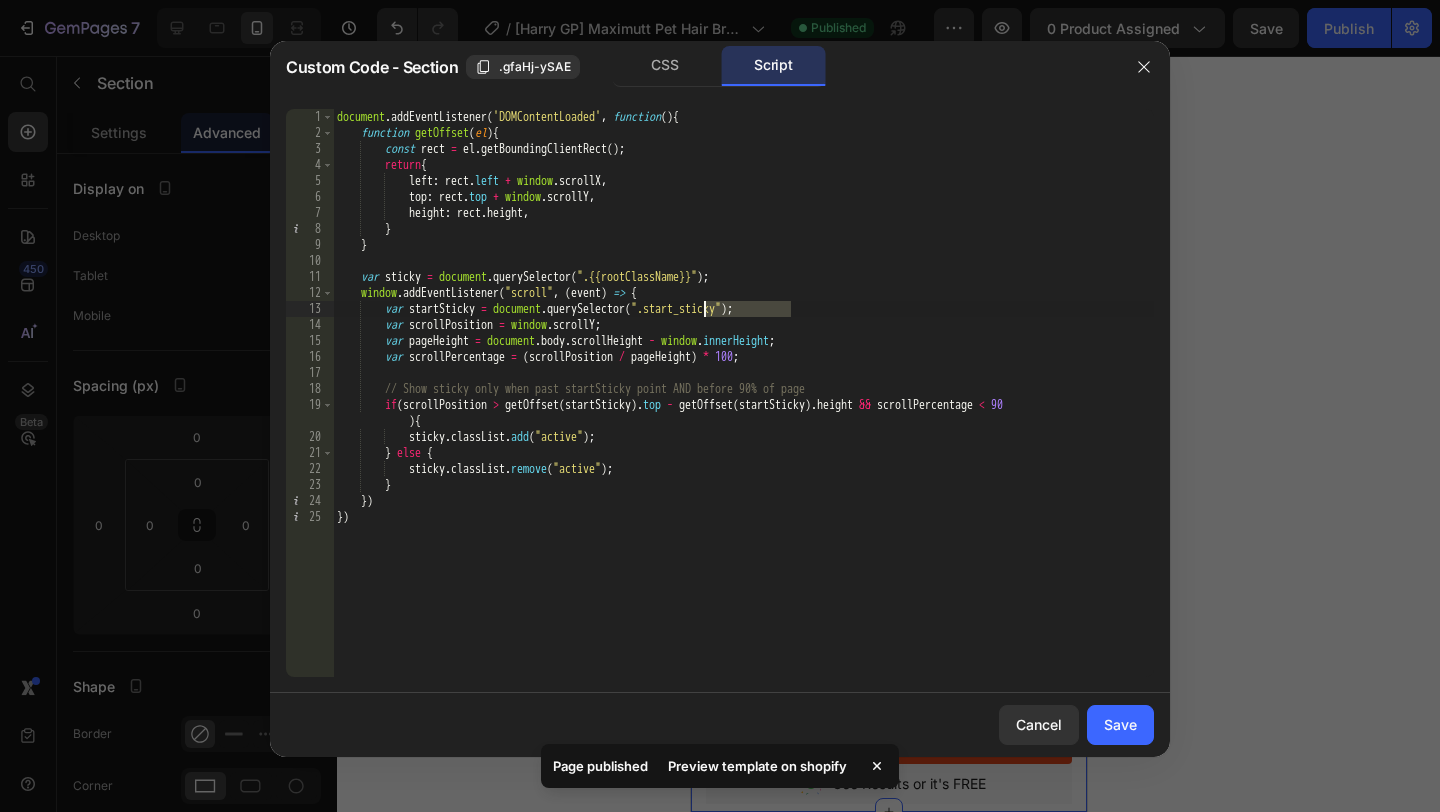 click on "document . addEventListener ( 'DOMContentLoaded' ,   function ( ) {      function   getOffset ( el ) {           const   rect   =   el . getBoundingClientRect ( ) ;           return {                left :   rect . left   +   window . scrollX ,                top :   rect . top   +   window . scrollY ,                height :   rect . height ,           }      }           var   sticky   =   document . querySelector ( ".{{rootClassName}}" ) ;      window . addEventListener ( "scroll" ,   ( event )   =>   {           var   startSticky   =   document . querySelector ( ".start_sticky" ) ;           var   scrollPosition   =   window . scrollY ;           var   pageHeight   =   document . body . scrollHeight   -   window . innerHeight ;           var   scrollPercentage   =   ( scrollPosition   /   pageHeight )   *   100 ;                     // Show sticky only when past startSticky point AND before 90% of page           if ( scrollPosition   >   getOffset ( startSticky ) . top   -   getOffset ( startSticky ) ." at bounding box center [743, 409] 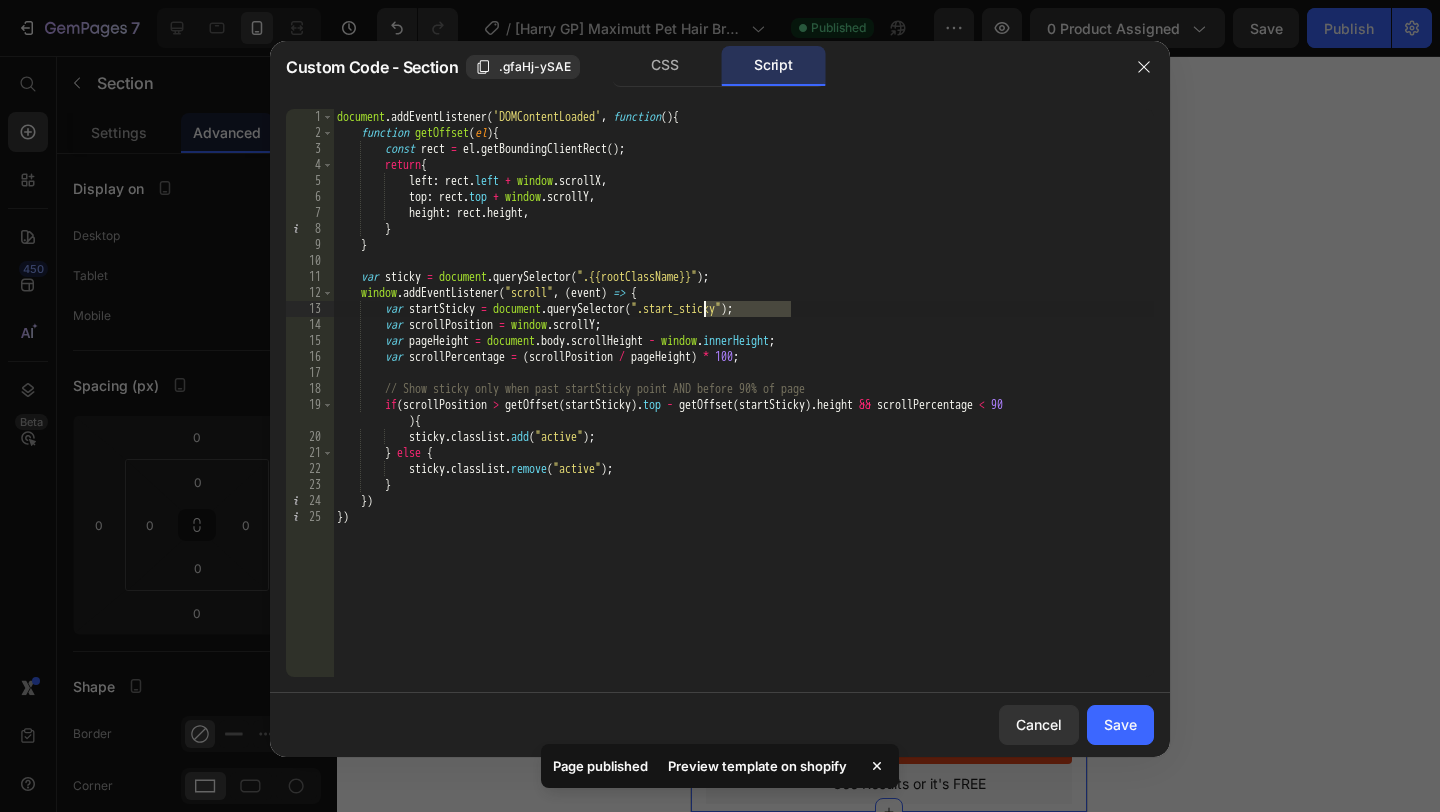 type on "var startSticky = document.querySelector(".start_sticky");" 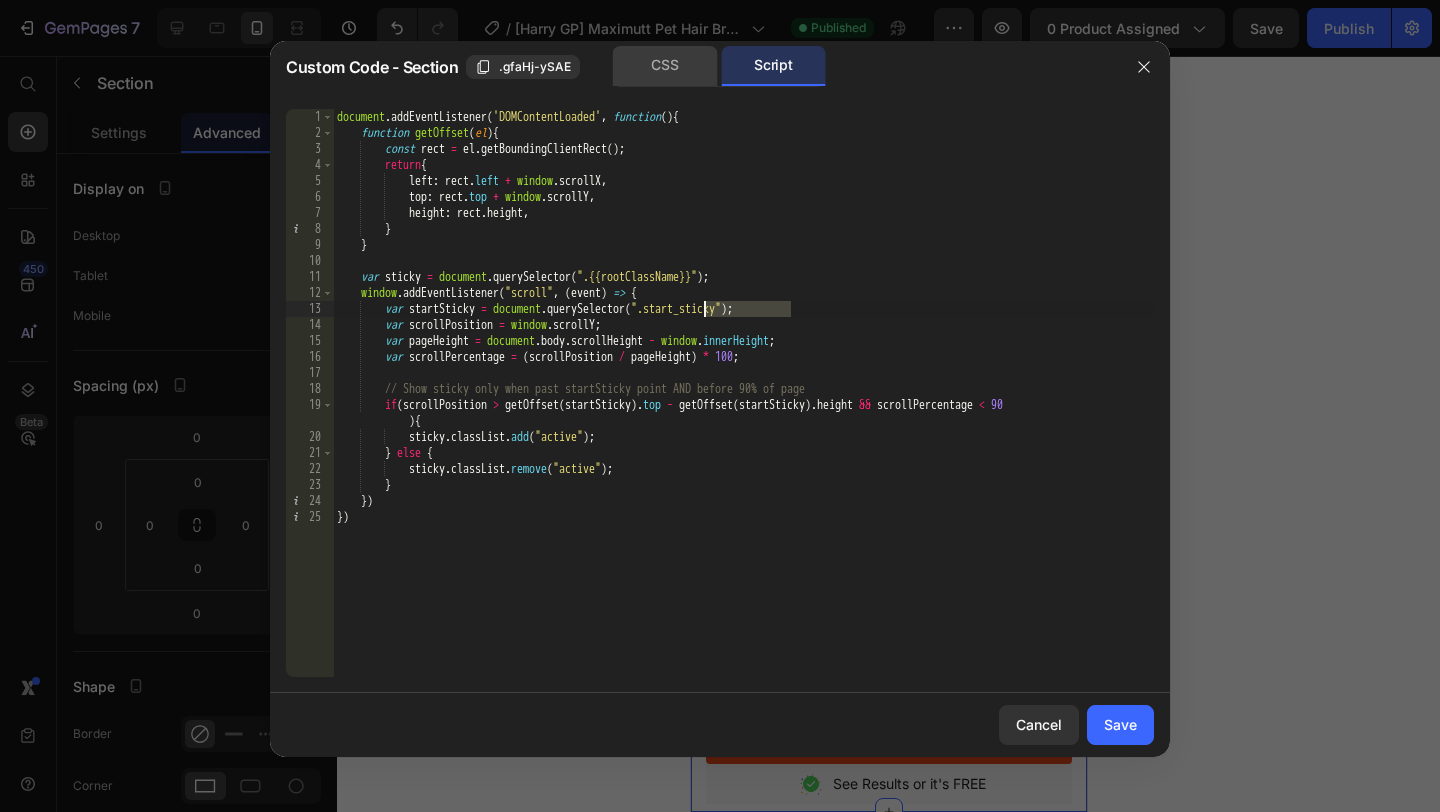 click on "CSS" 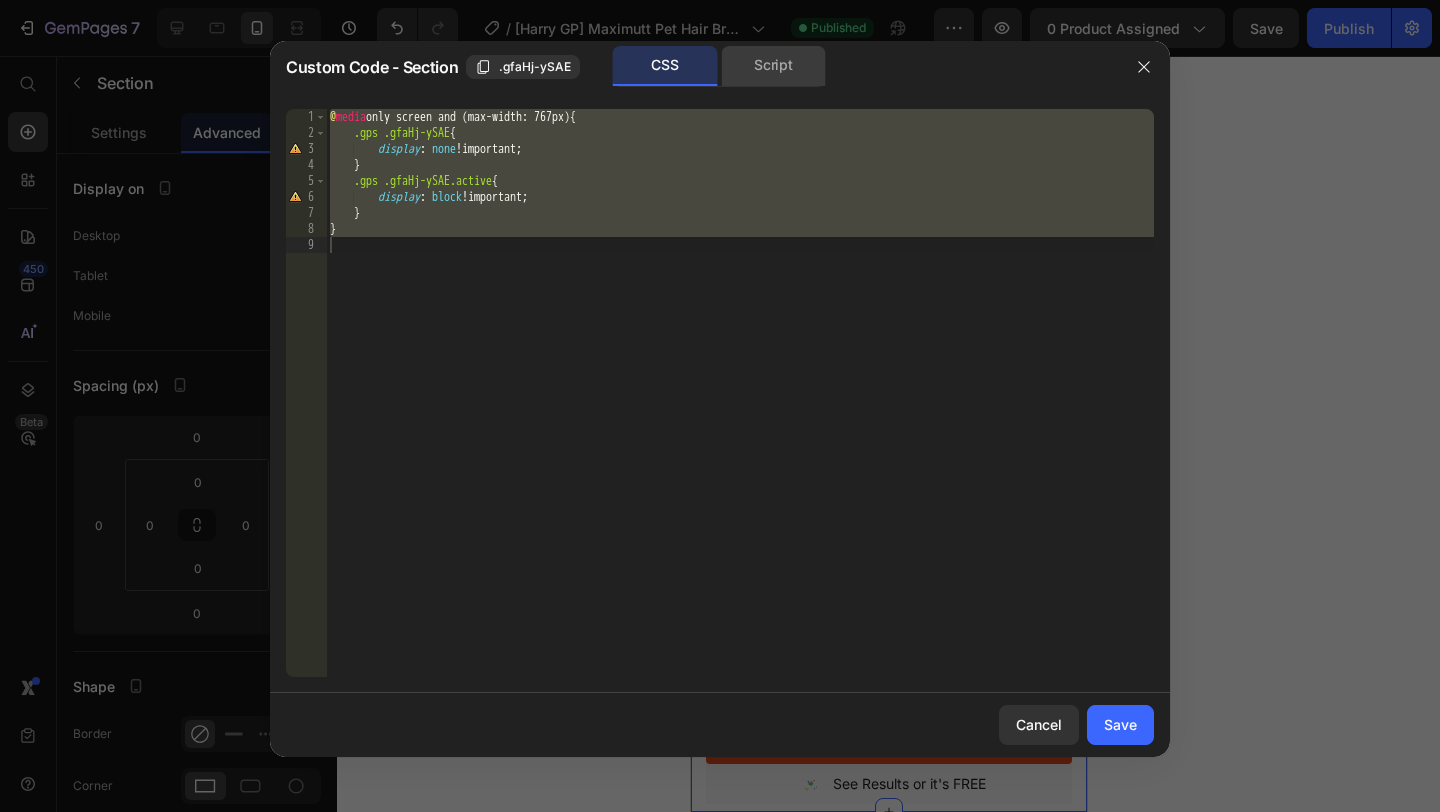 click on "Script" 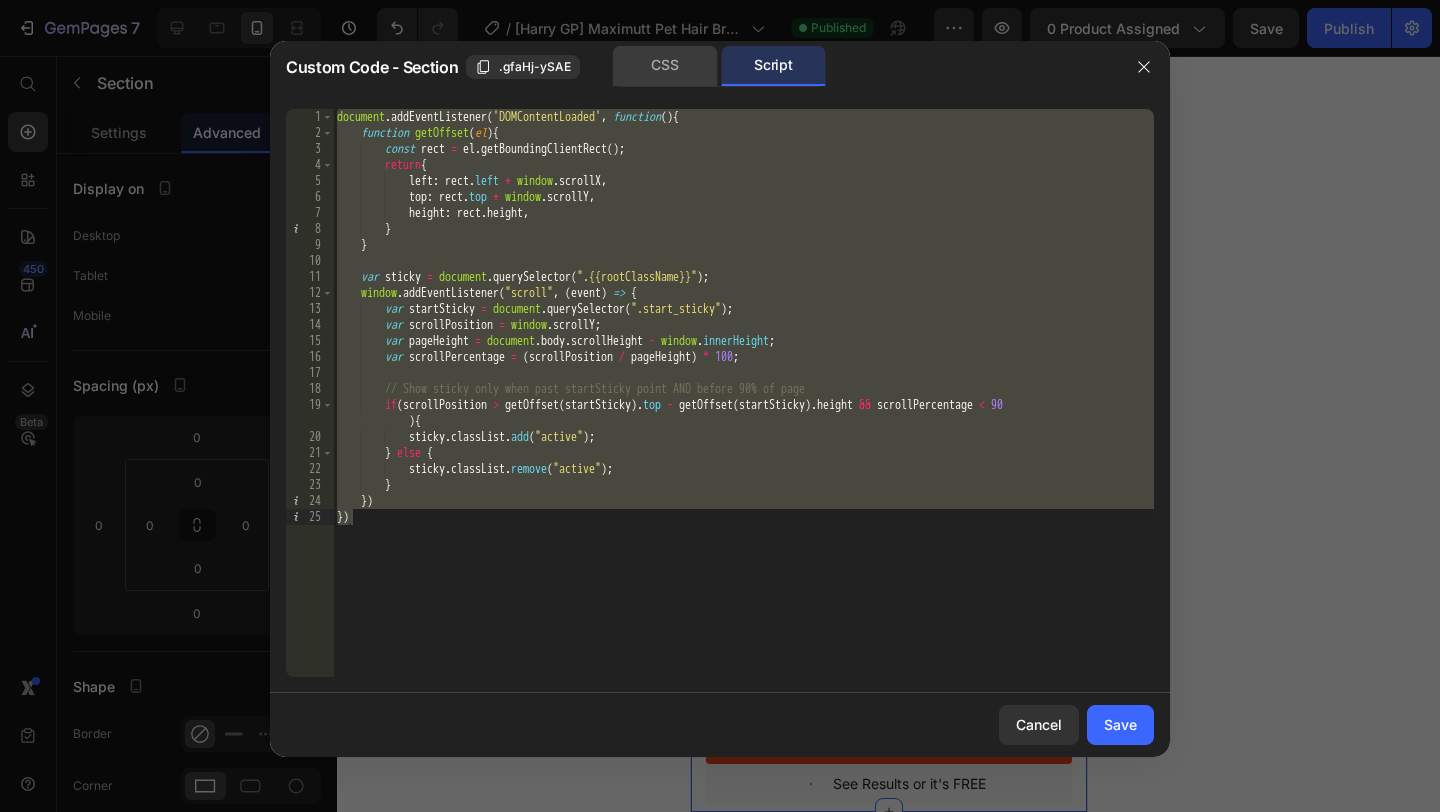 click on "CSS" 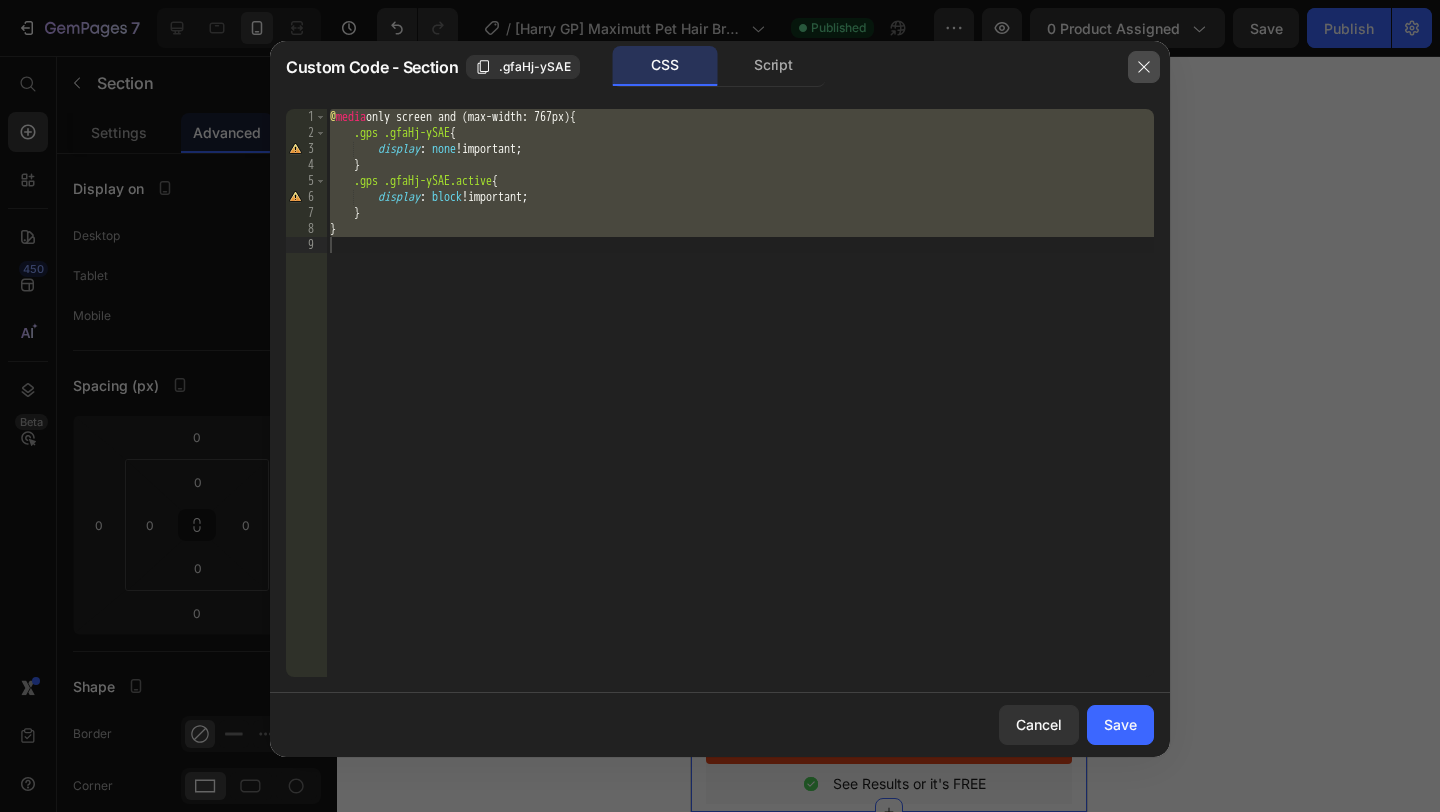 click at bounding box center [1144, 67] 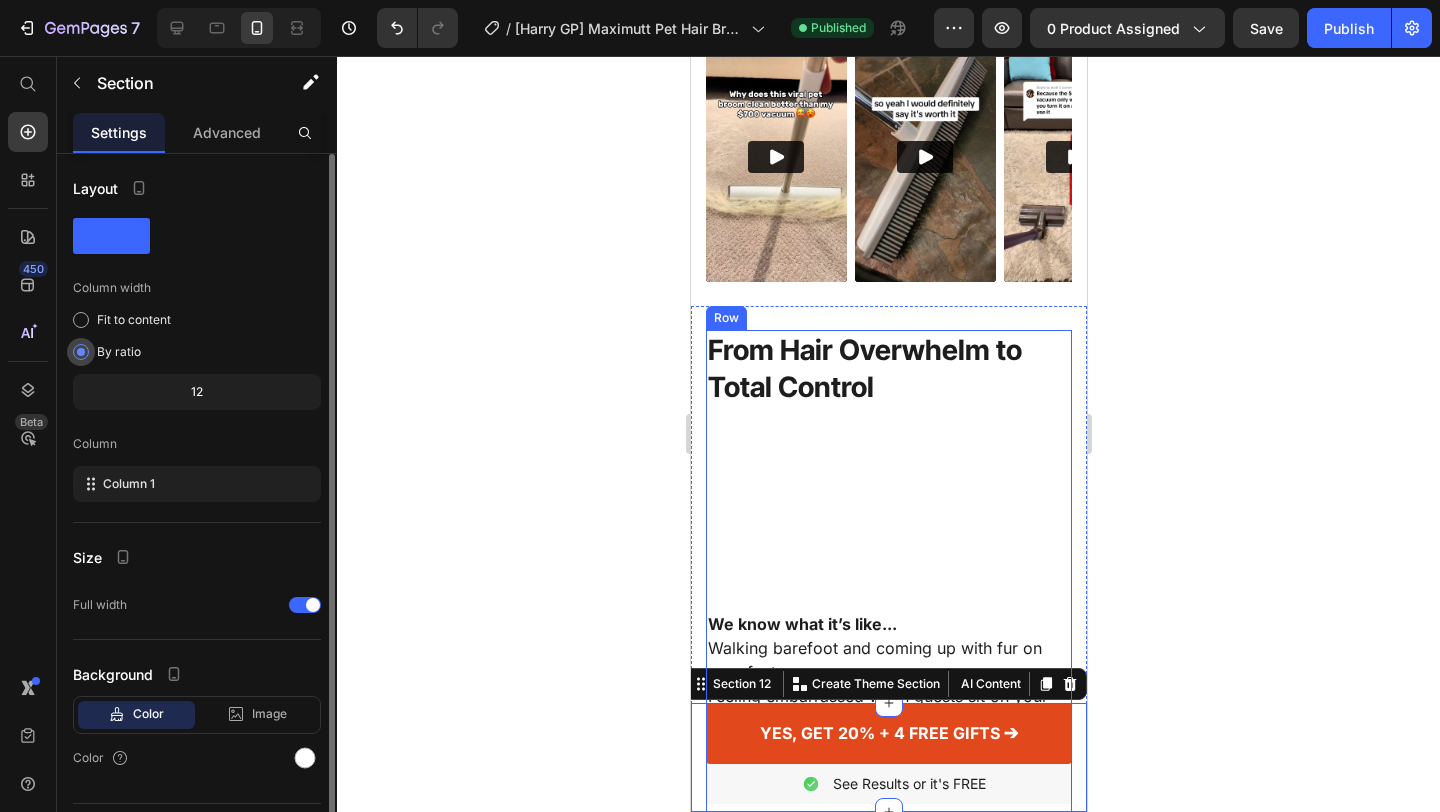 scroll, scrollTop: 49, scrollLeft: 0, axis: vertical 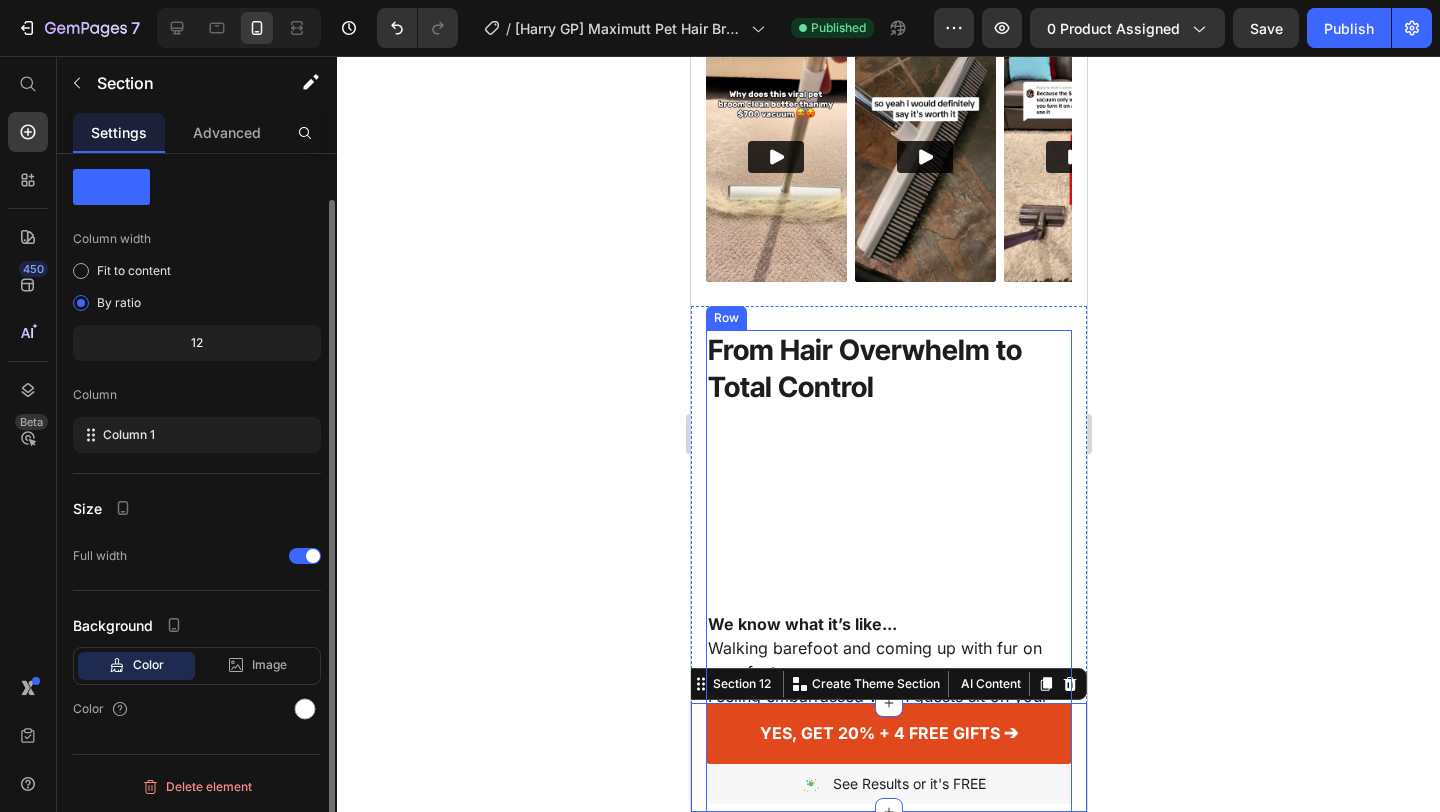 click on "Advanced" at bounding box center (227, 132) 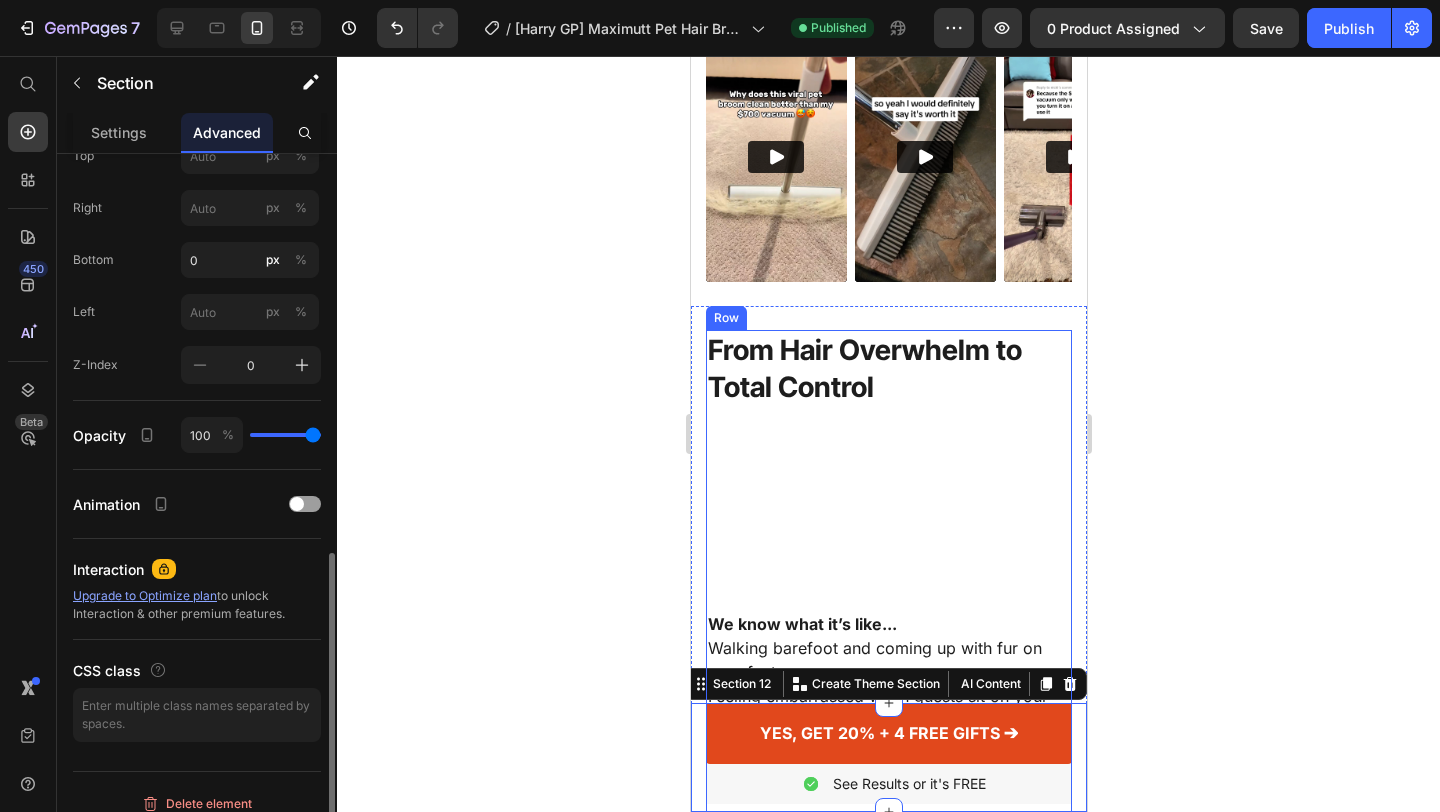 scroll, scrollTop: 816, scrollLeft: 0, axis: vertical 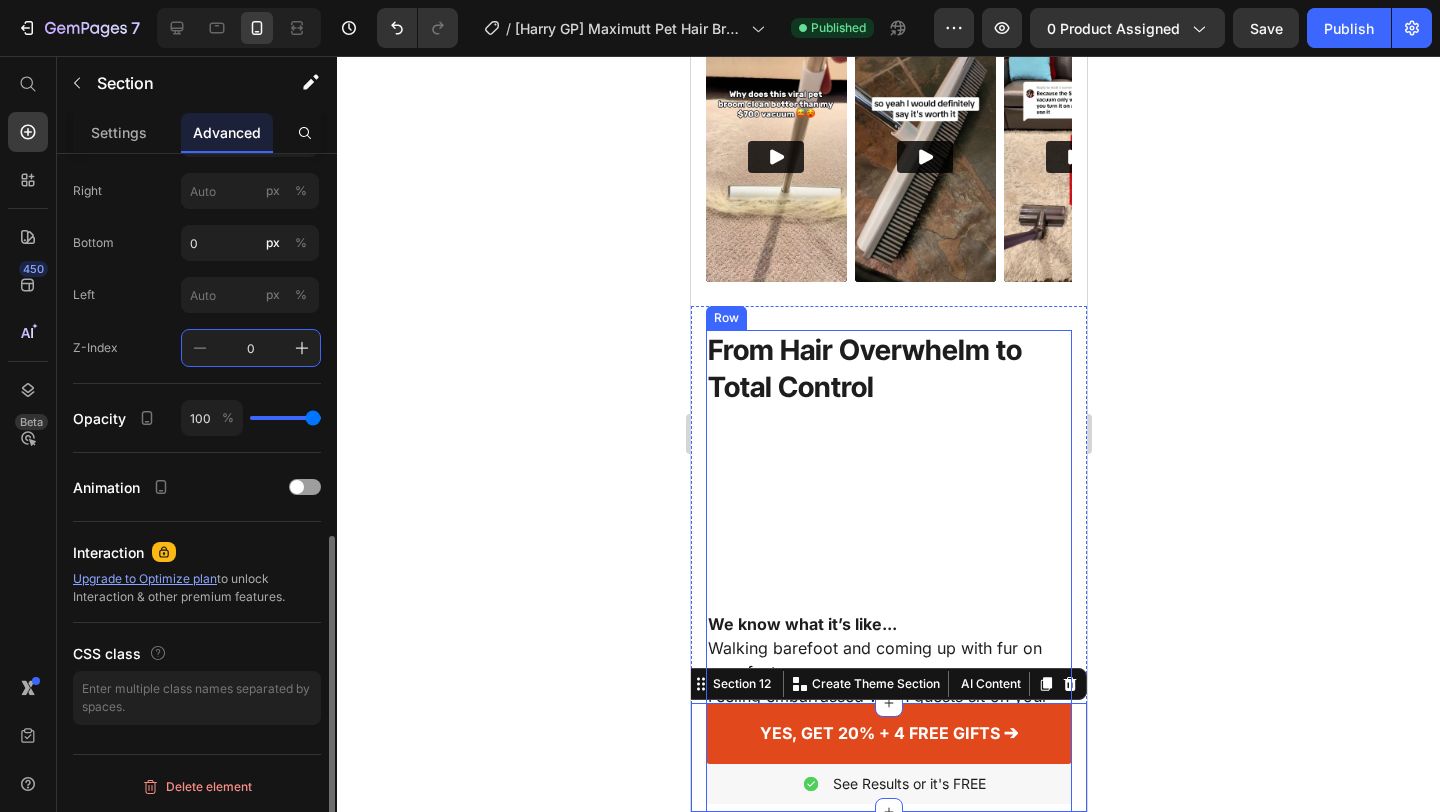 click on "0" at bounding box center (251, 348) 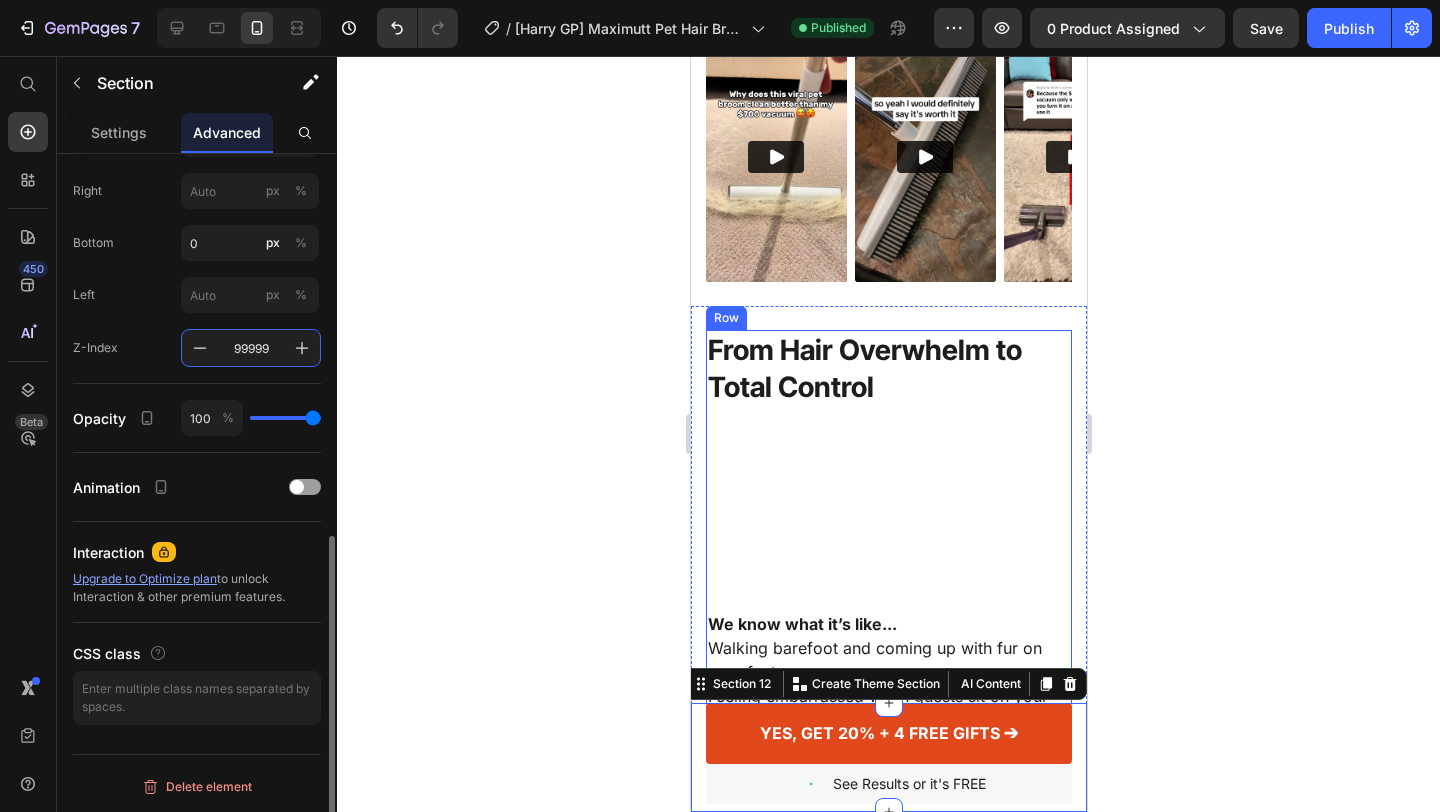 type on "99999" 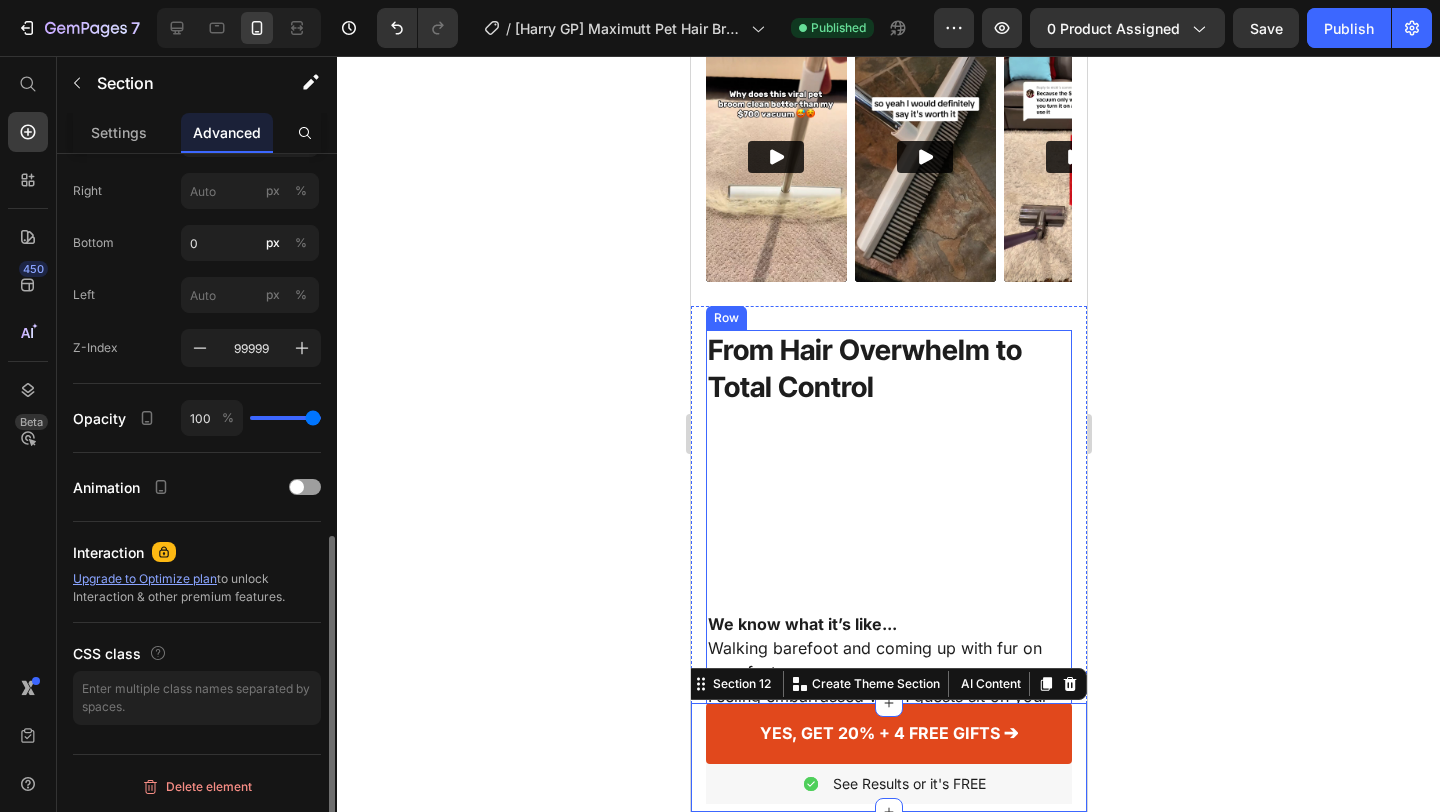 click on "Display on Desktop Tablet Mobile Spacing (px) 0 0 0 0 0 0 0 0 Shape Border Corner Shadow Position Fixed Top px % Right px % Bottom 0 px % Left px % Z-Index 99999 Opacity 100 % Animation Interaction Upgrade to Optimize plan  to unlock Interaction & other premium features. CSS class" at bounding box center (197, 54) 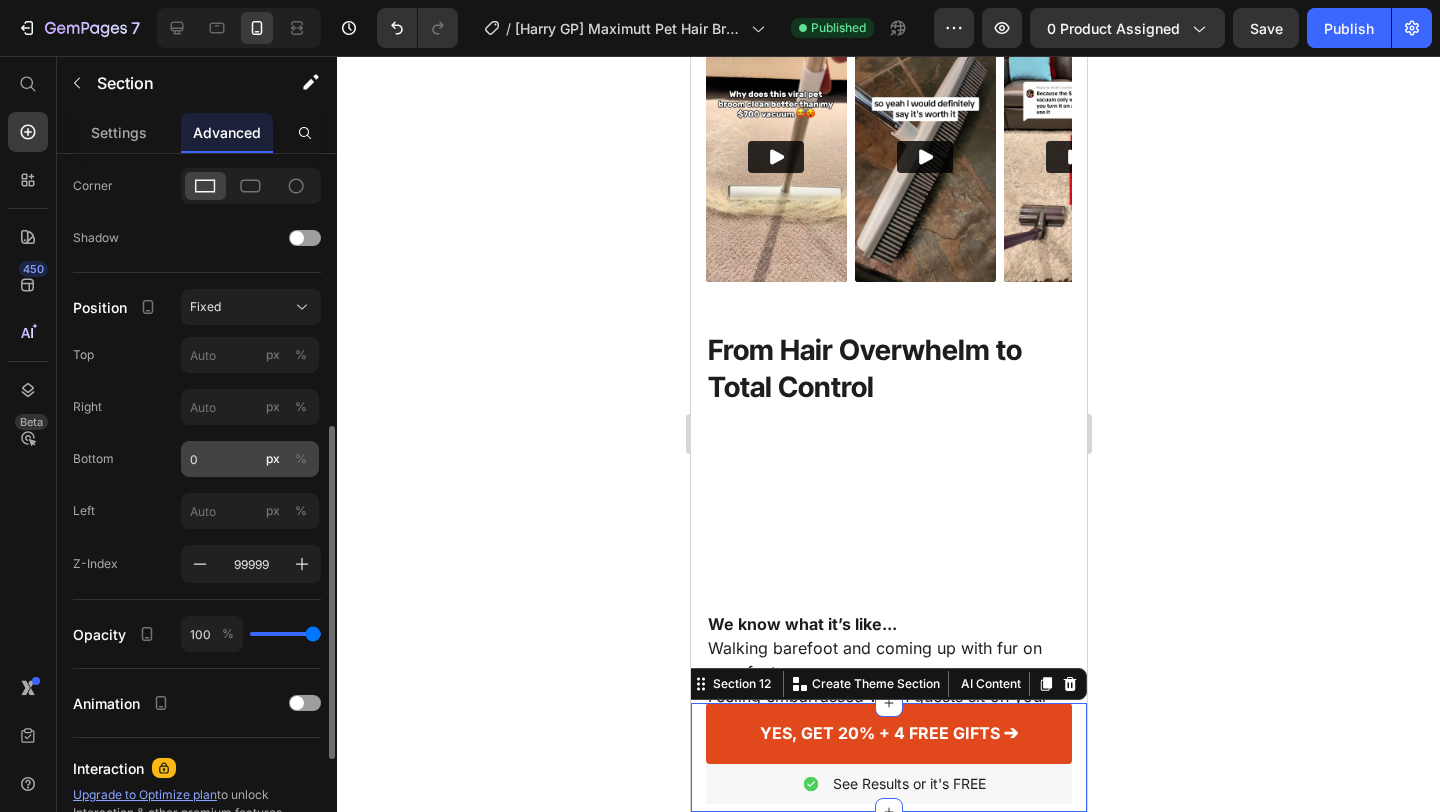 scroll, scrollTop: 558, scrollLeft: 0, axis: vertical 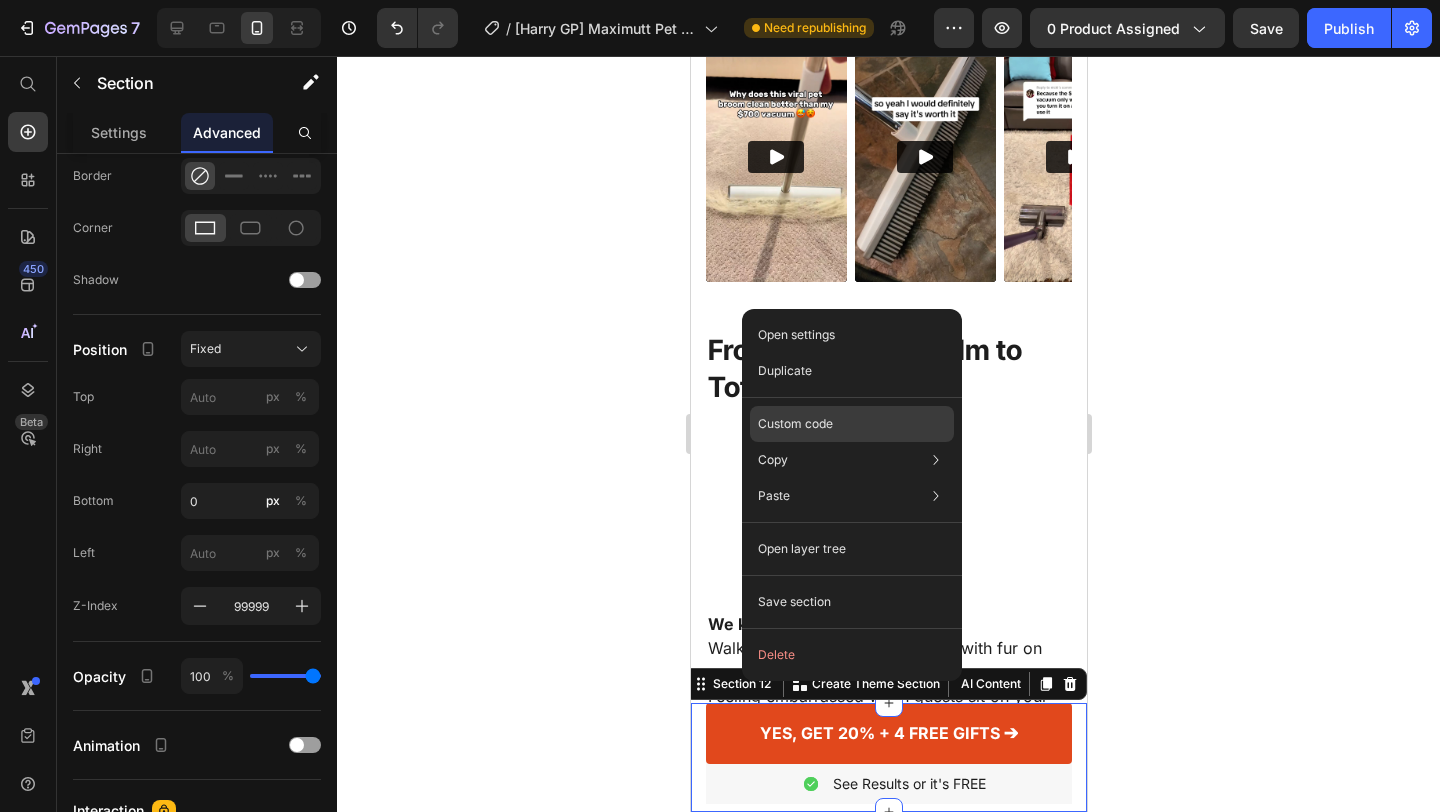 click on "Custom code" 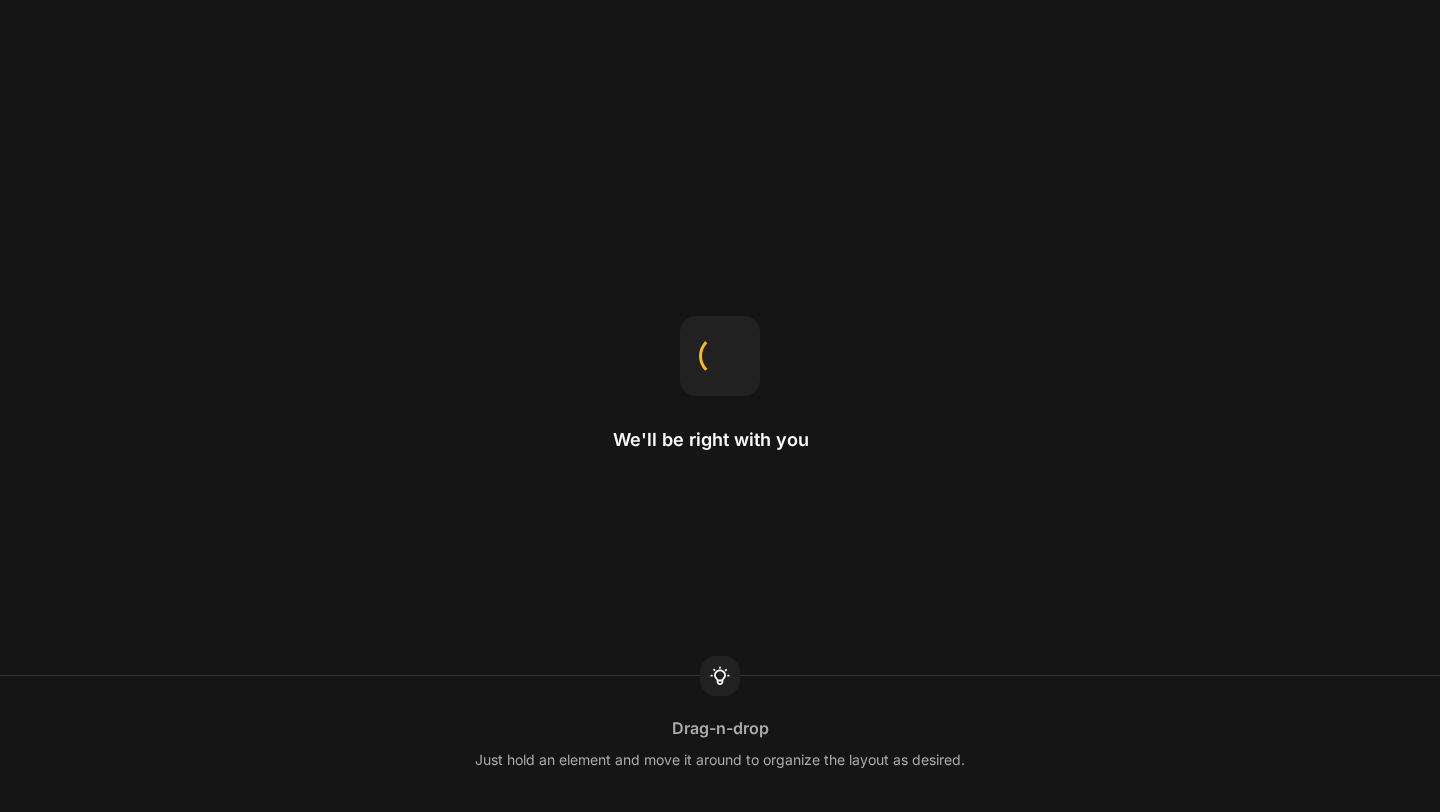 scroll, scrollTop: 0, scrollLeft: 0, axis: both 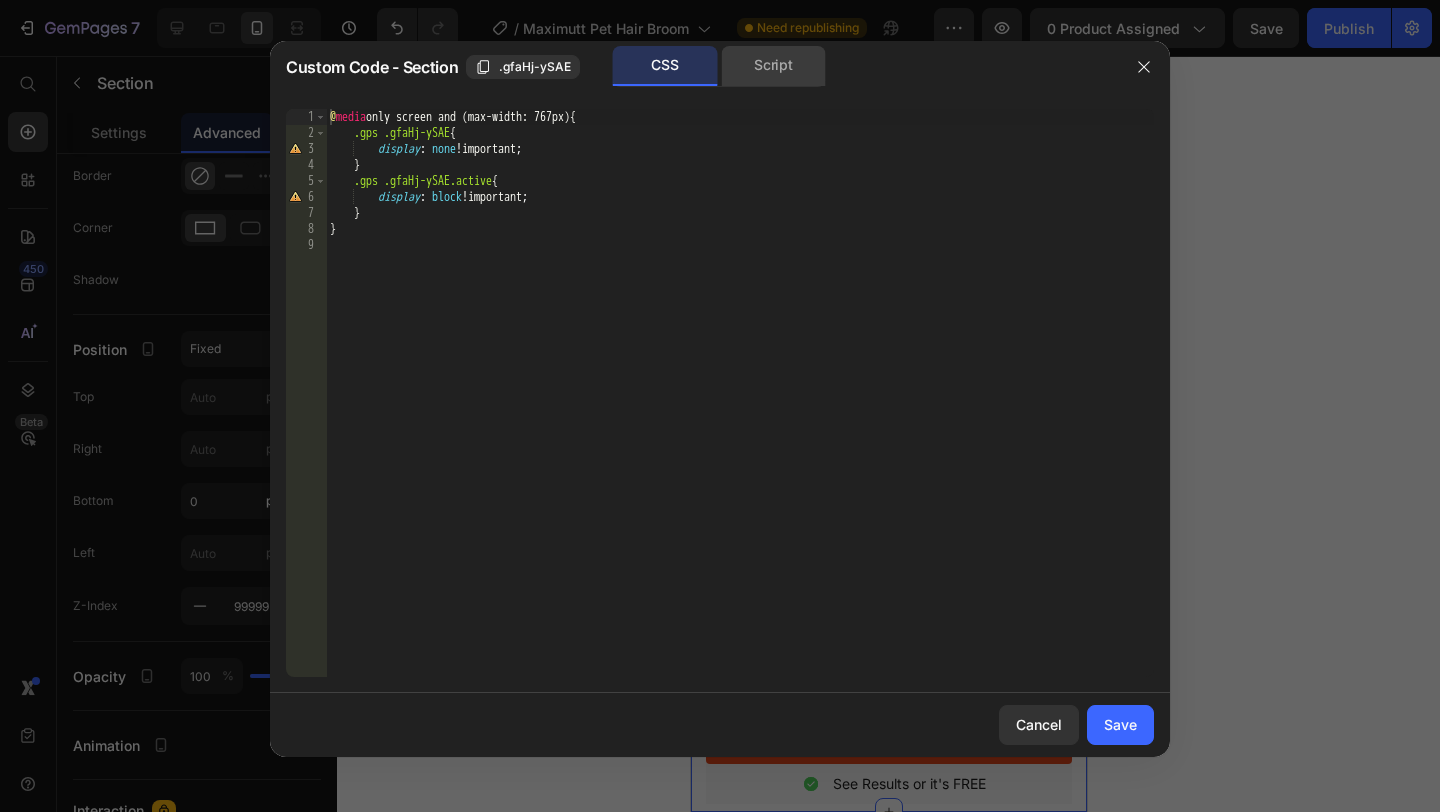 click on "Script" 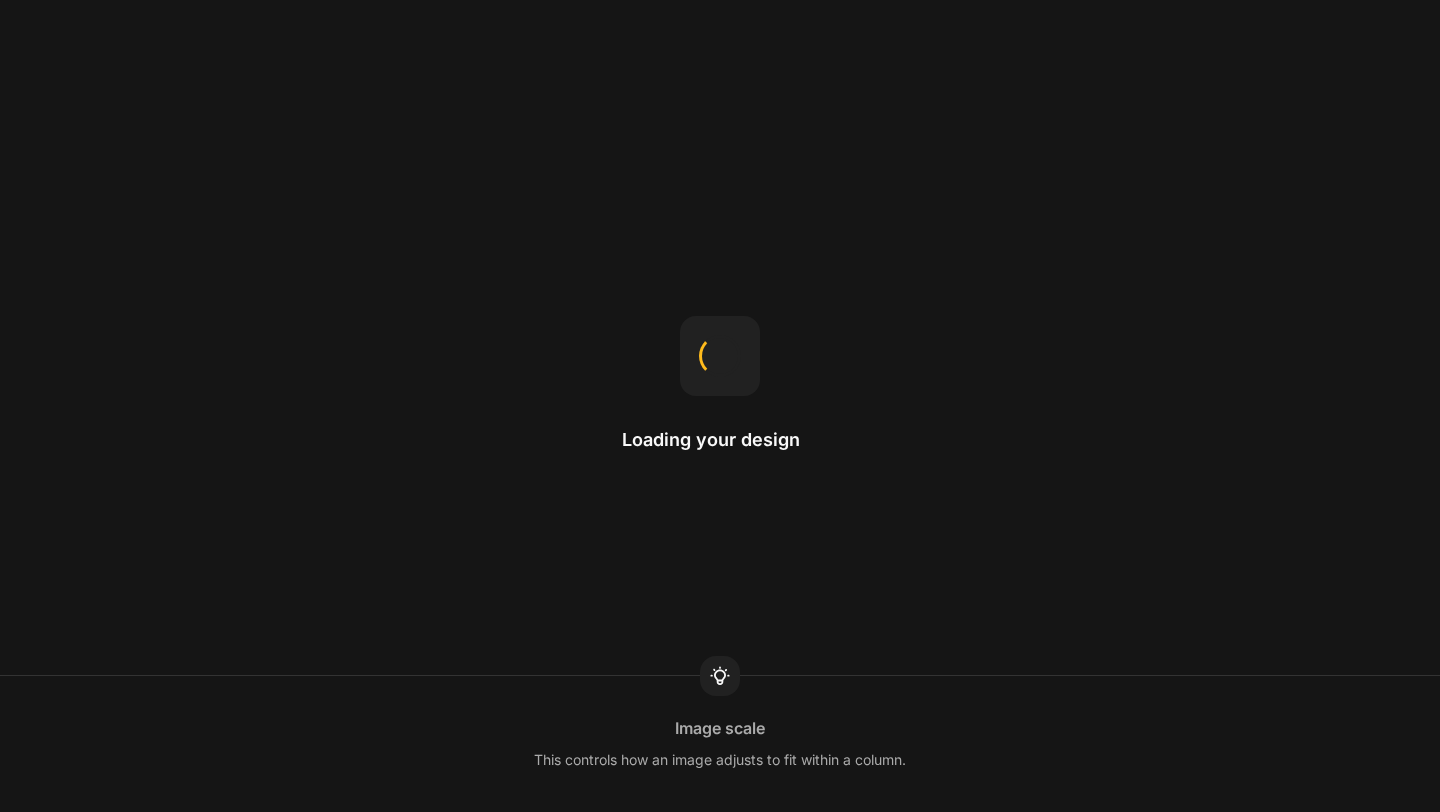 scroll, scrollTop: 0, scrollLeft: 0, axis: both 